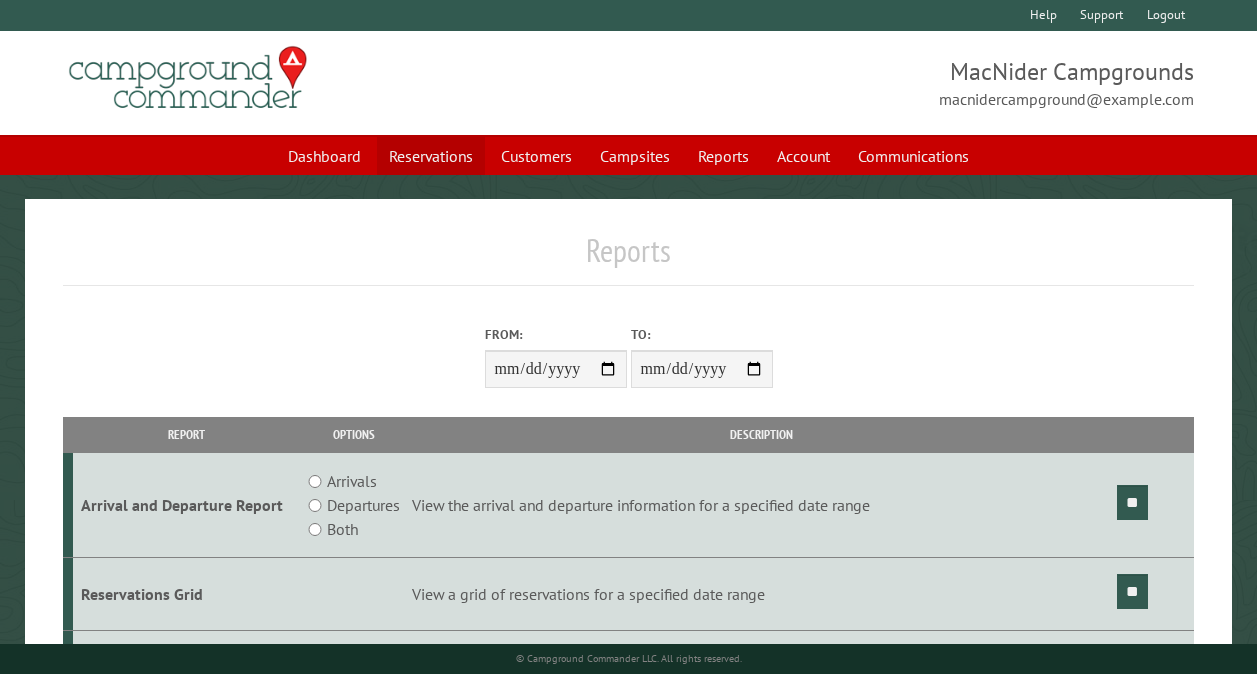 scroll, scrollTop: 0, scrollLeft: 0, axis: both 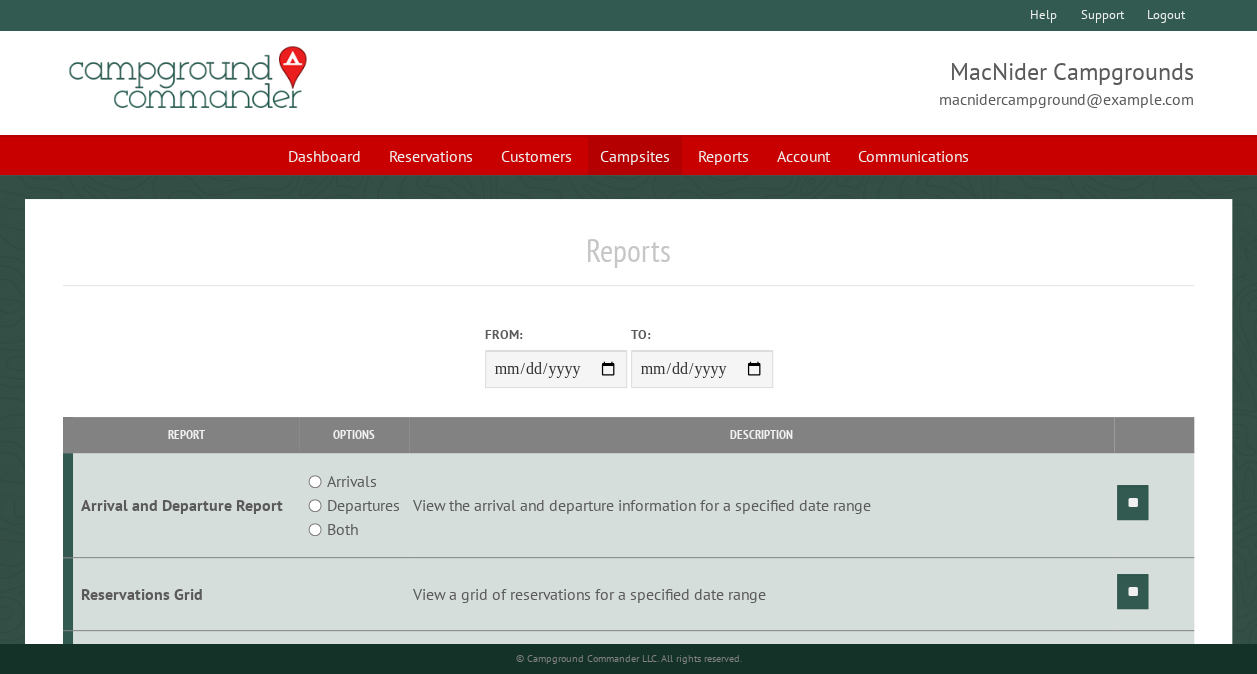 click on "Campsites" at bounding box center [635, 156] 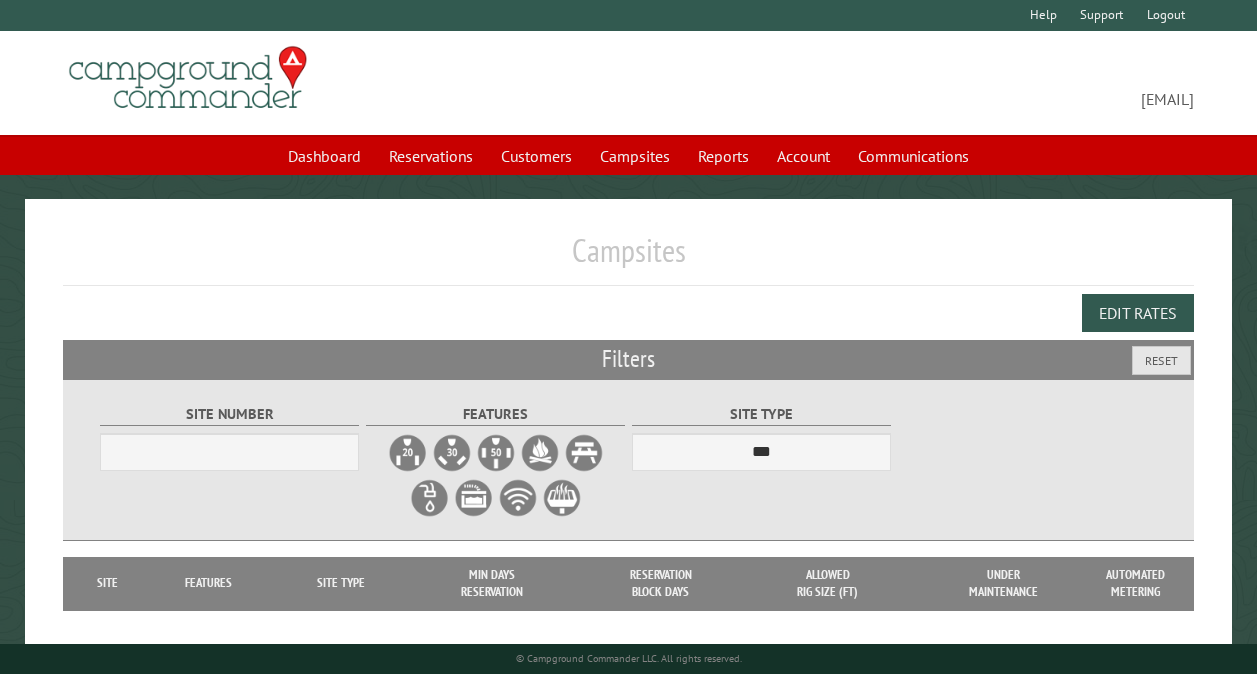 scroll, scrollTop: 0, scrollLeft: 0, axis: both 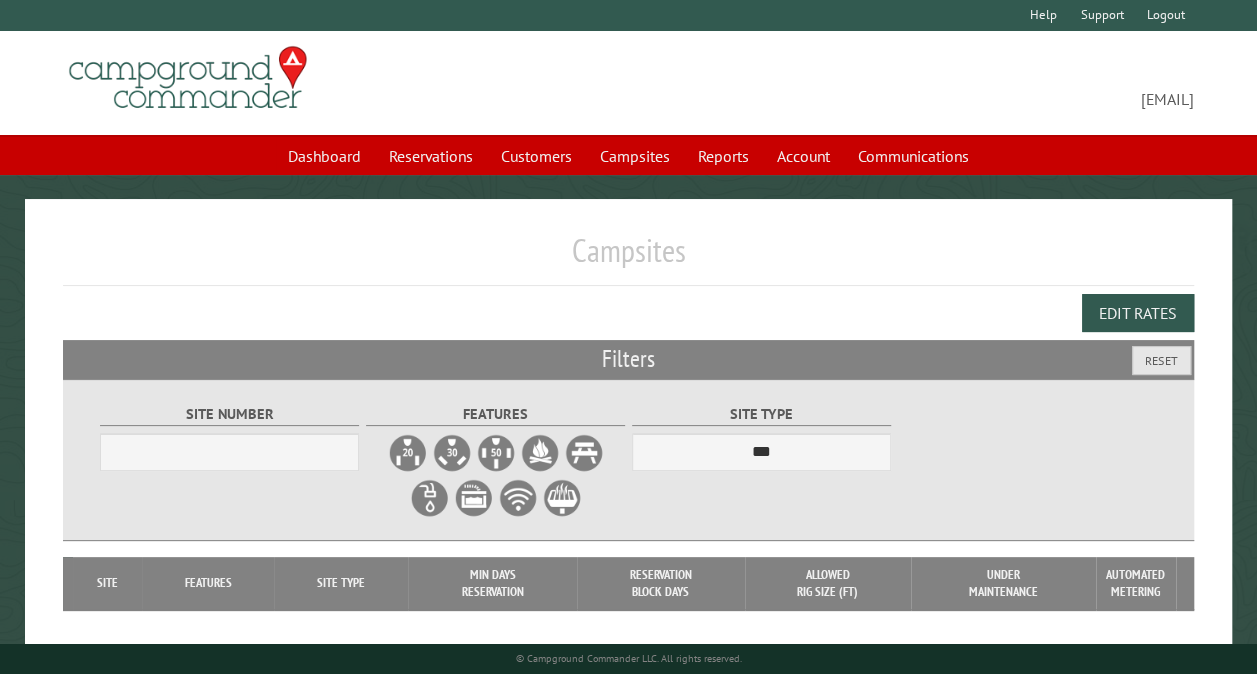 select on "***" 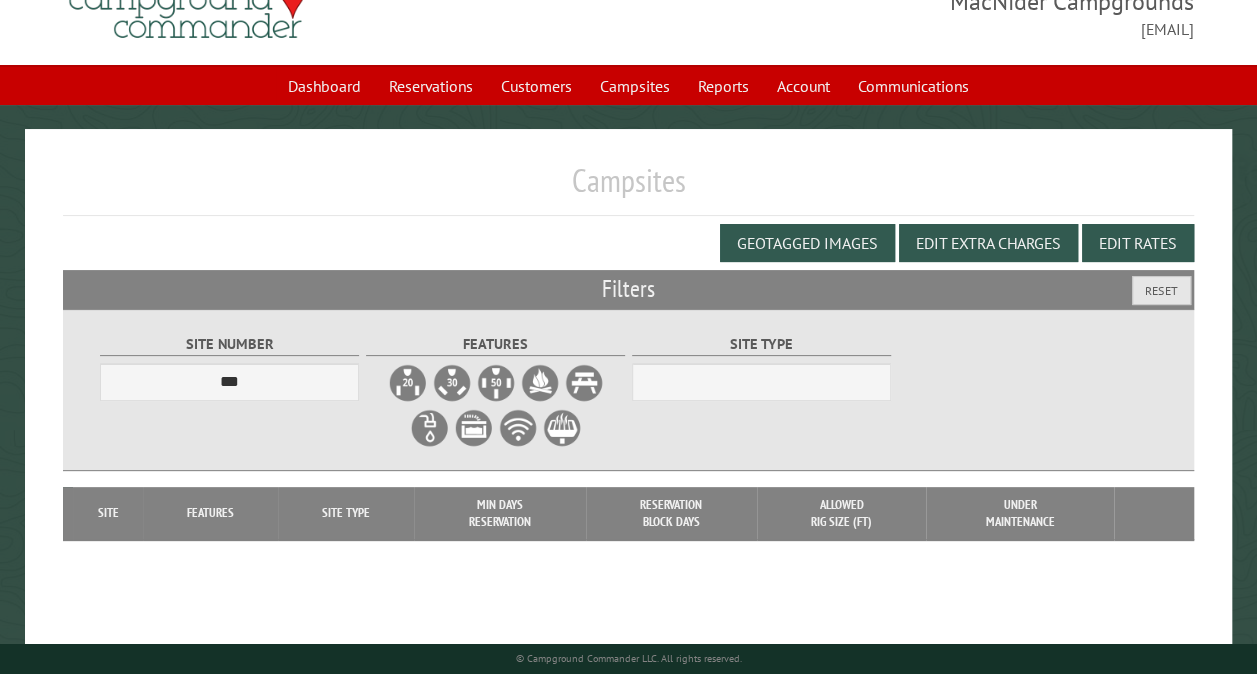 scroll, scrollTop: 112, scrollLeft: 0, axis: vertical 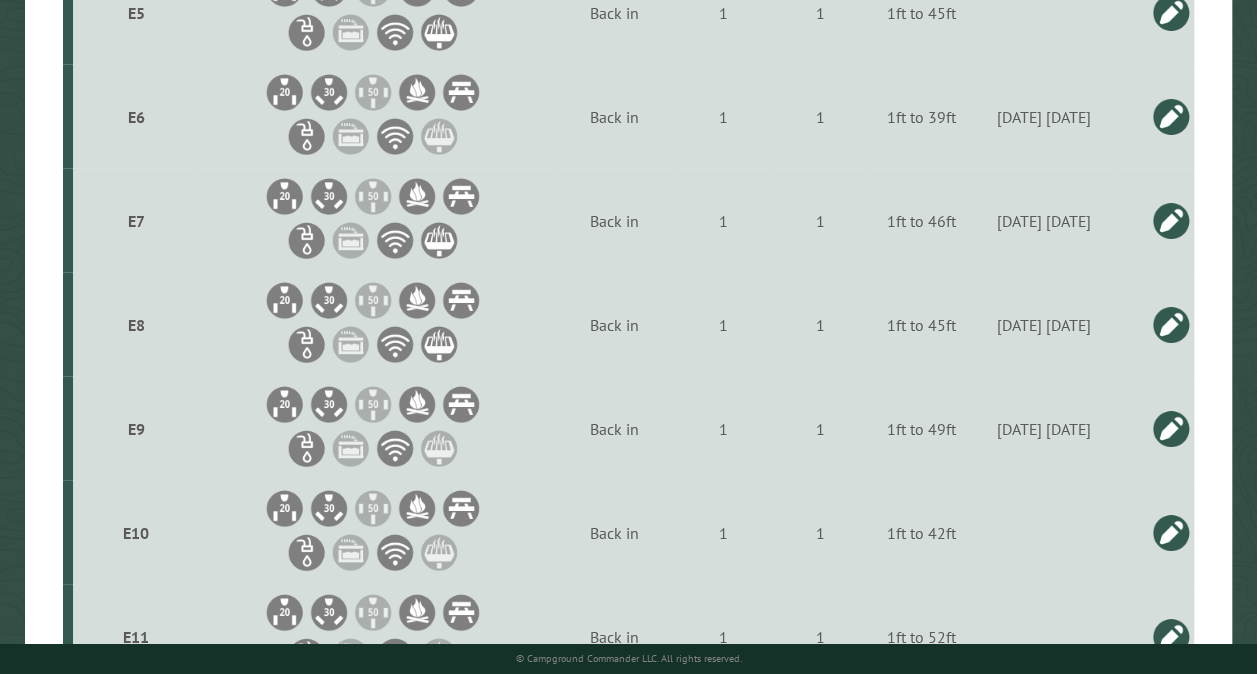 click at bounding box center [1171, 117] 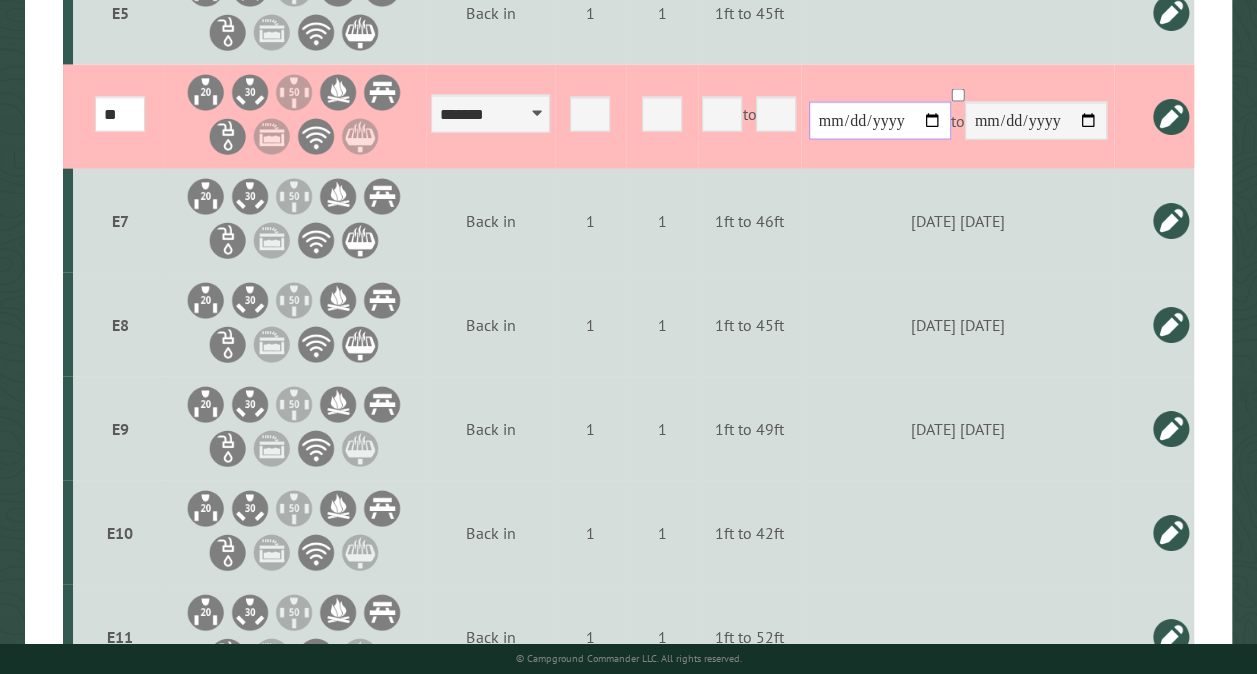 click on "**********" at bounding box center (880, 121) 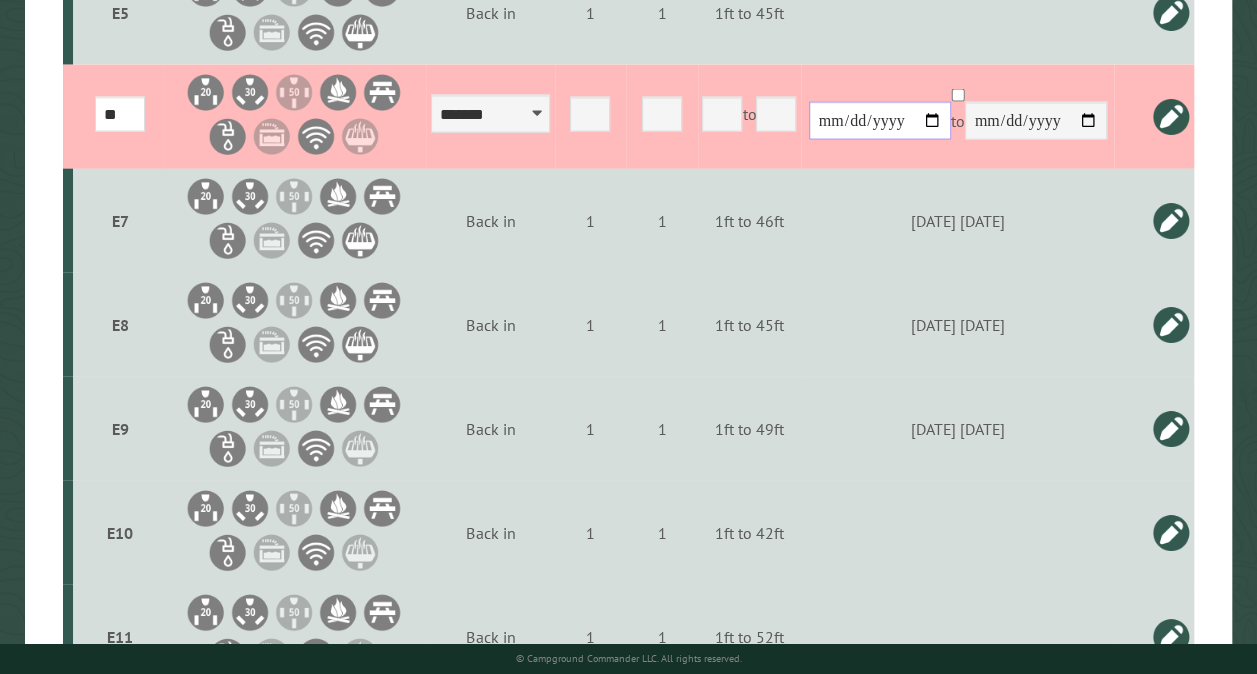 type on "**********" 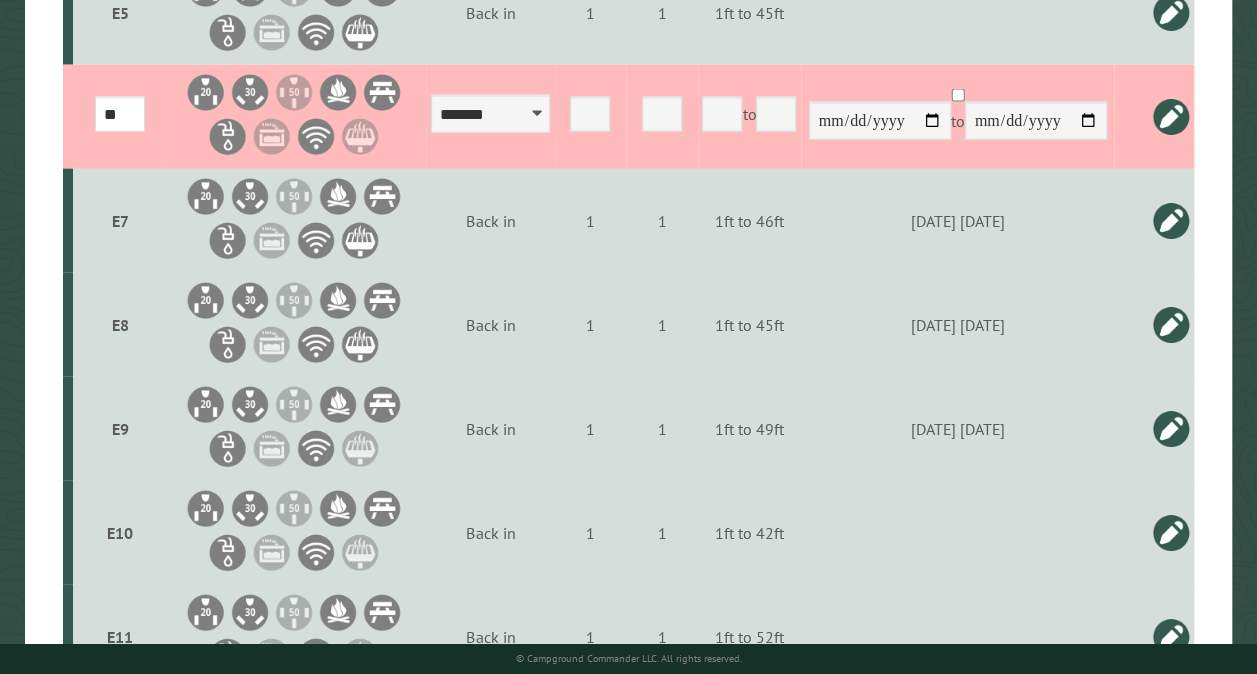click at bounding box center [1171, 117] 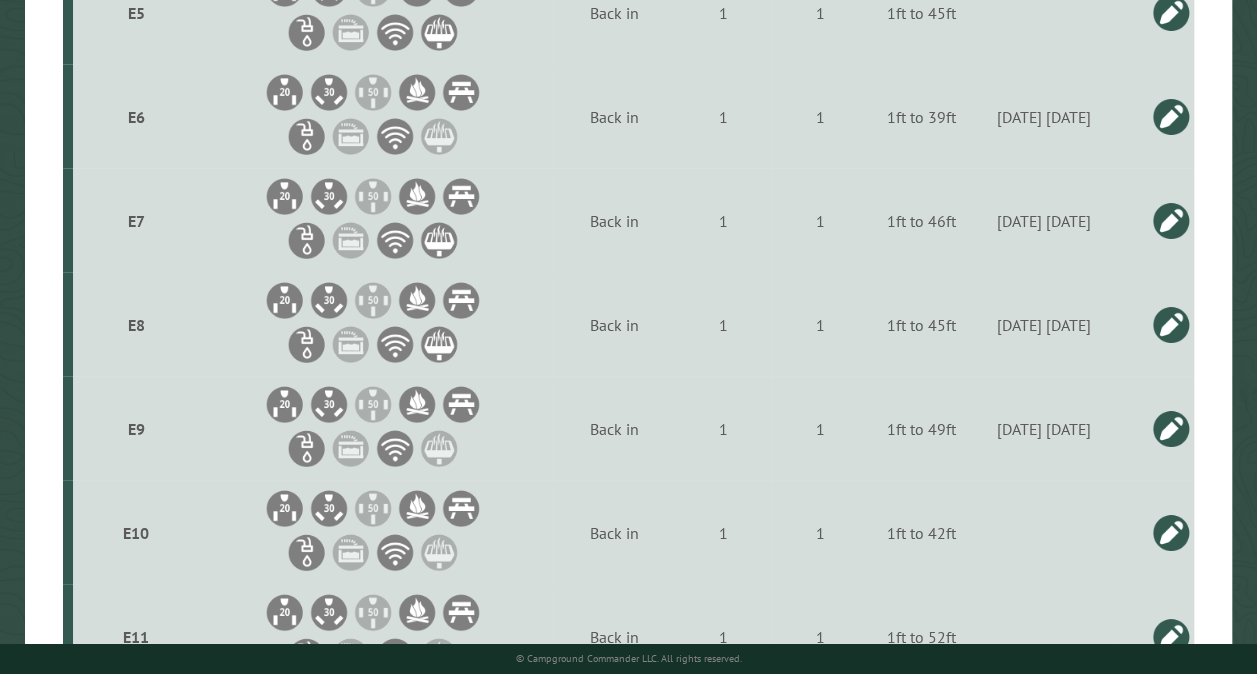 click at bounding box center [1171, 221] 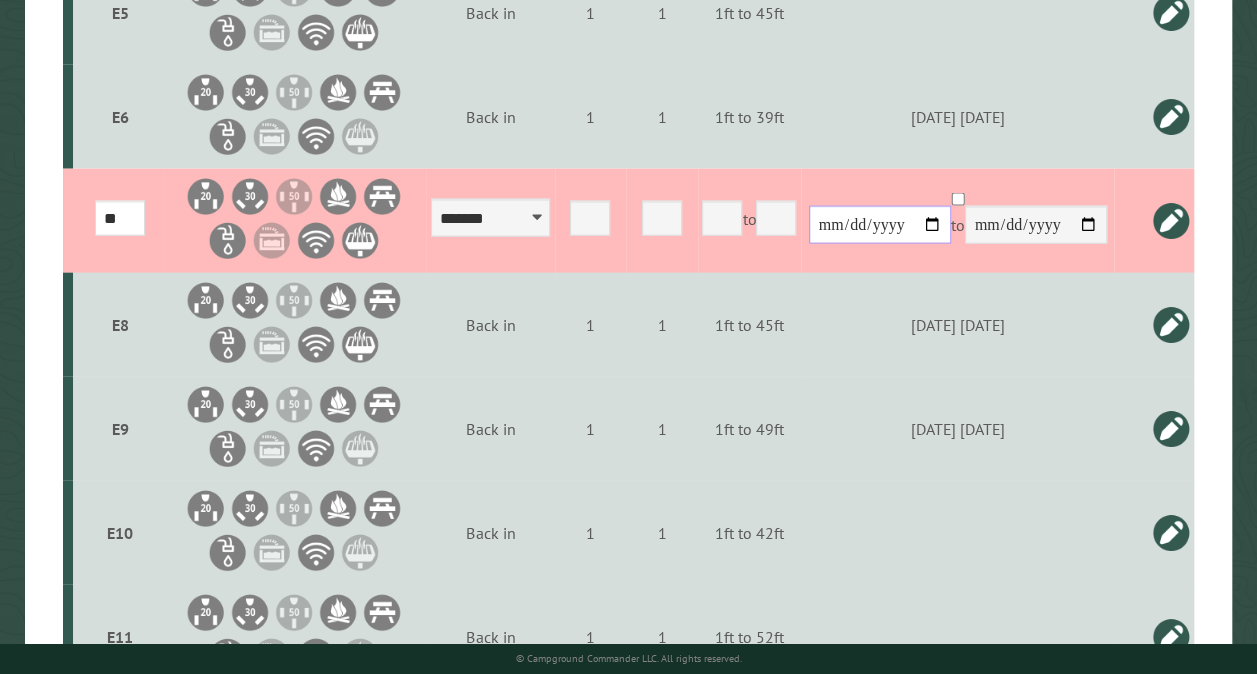 click on "**********" at bounding box center [880, 225] 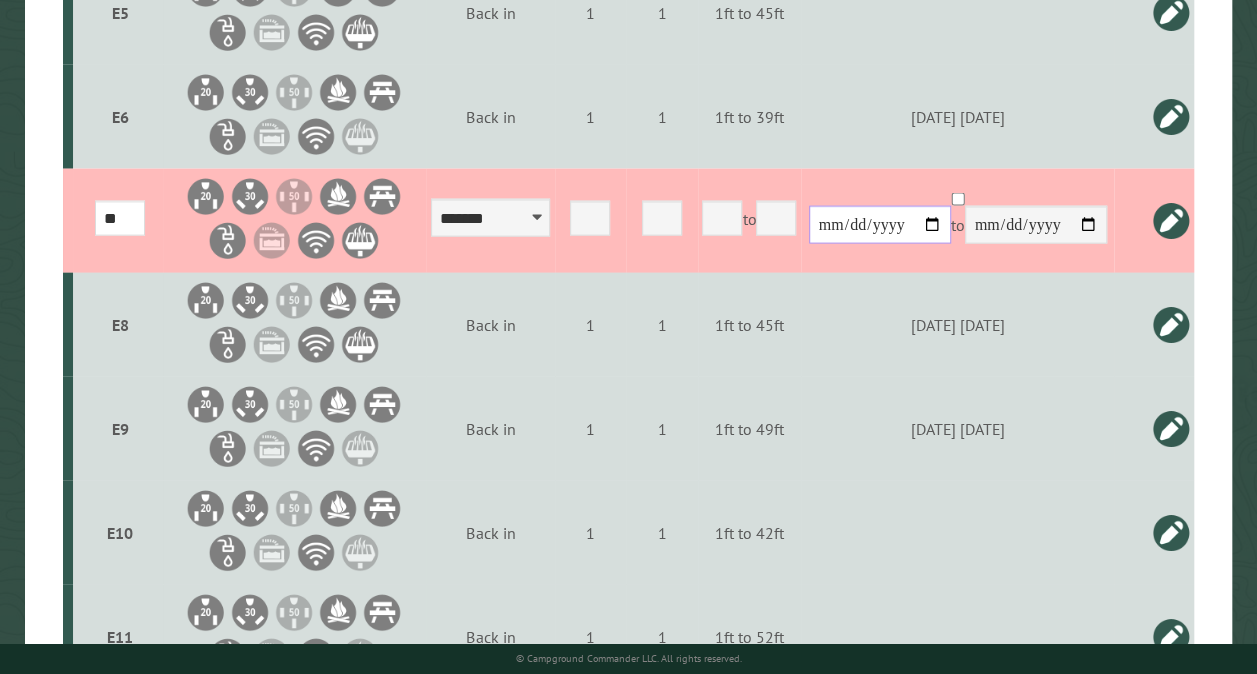 type on "**********" 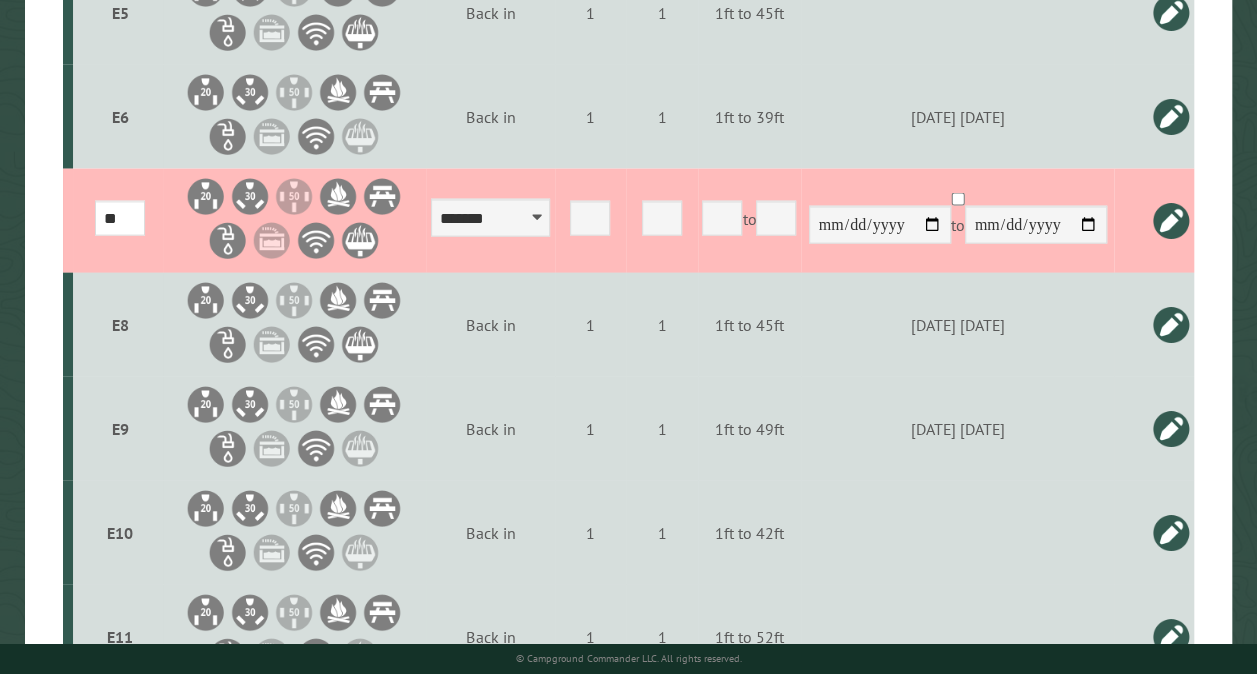 click at bounding box center [1171, 221] 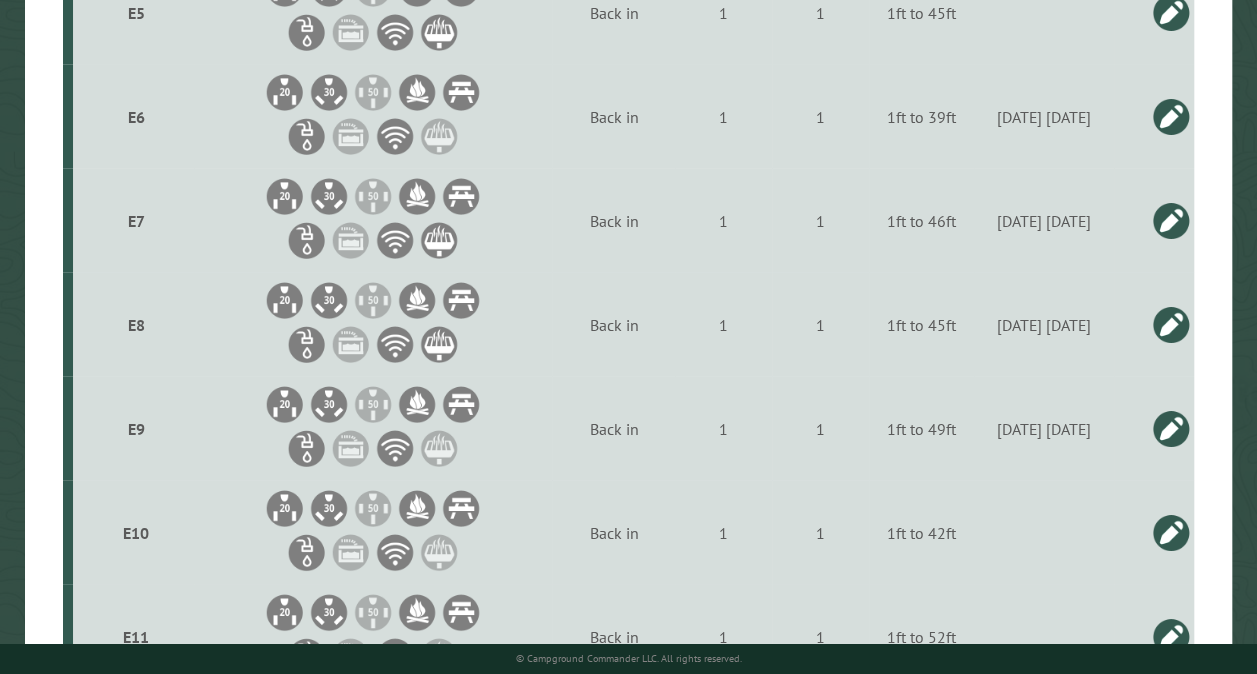 click at bounding box center (1171, 325) 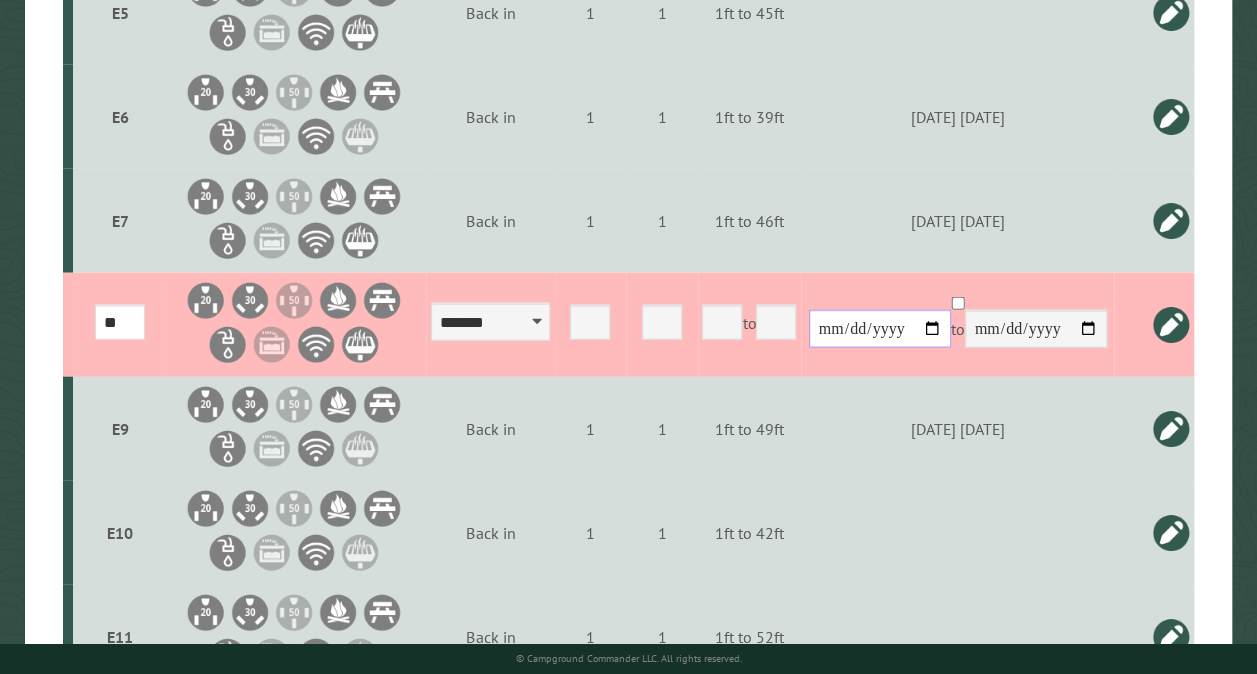 click on "**********" at bounding box center (880, 329) 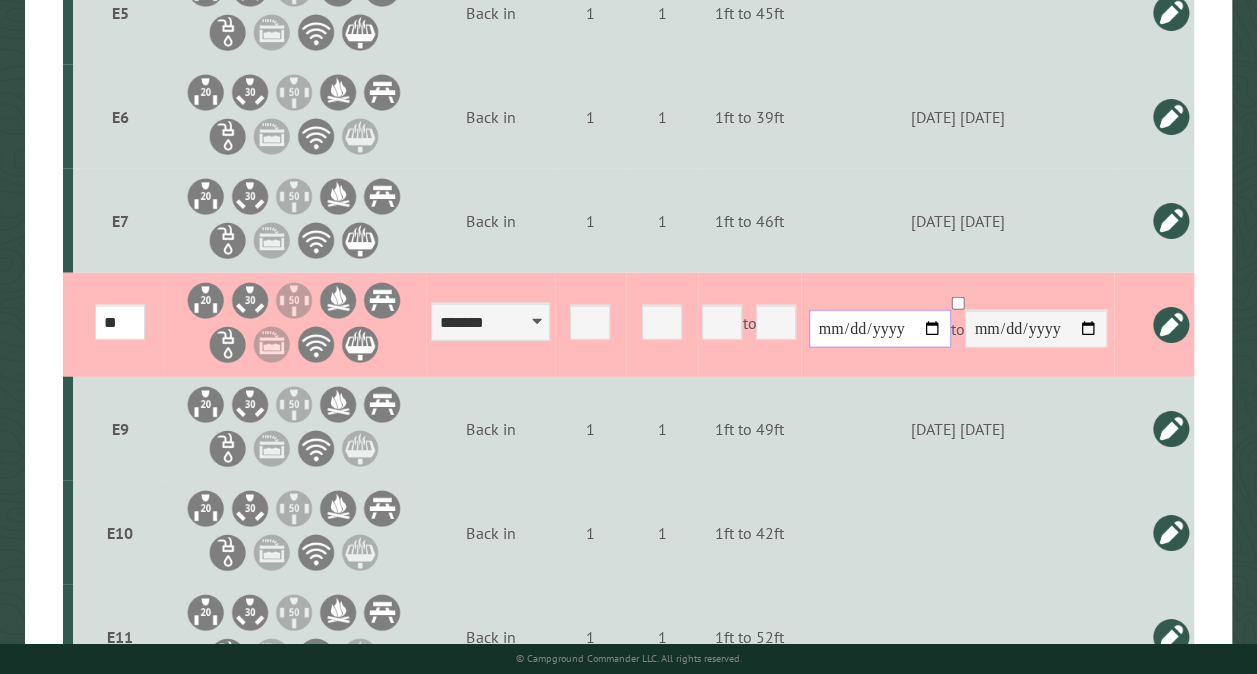 type on "**********" 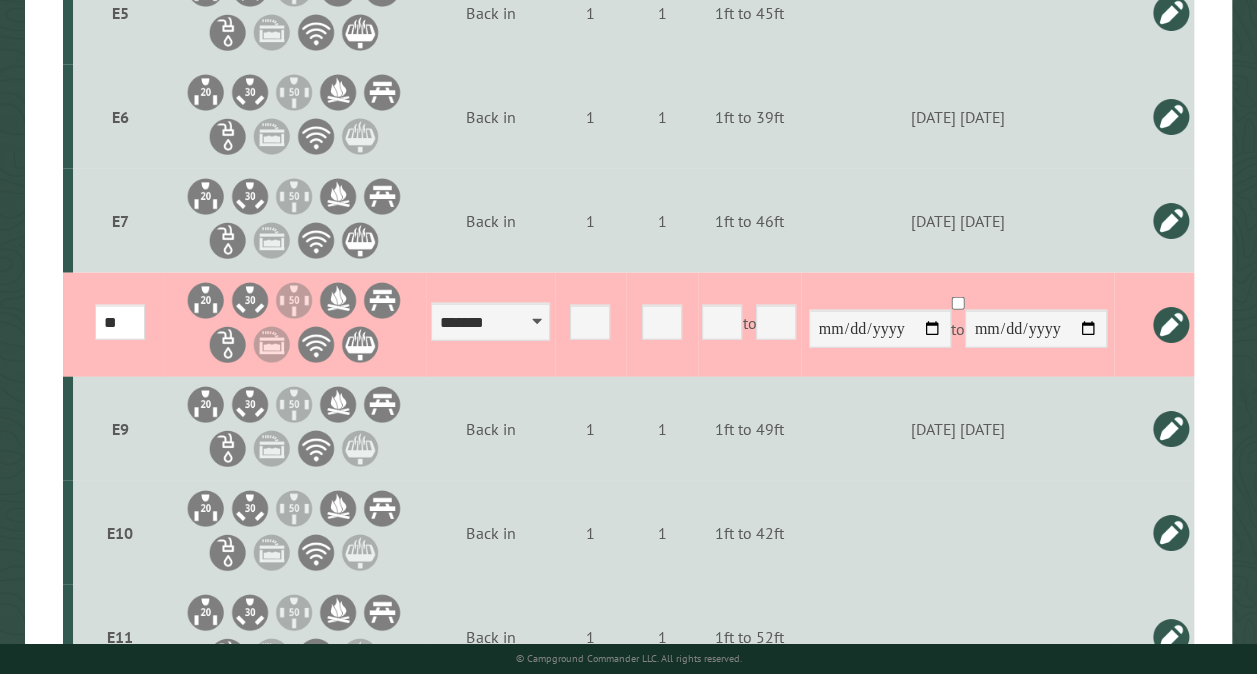 click at bounding box center (1171, 325) 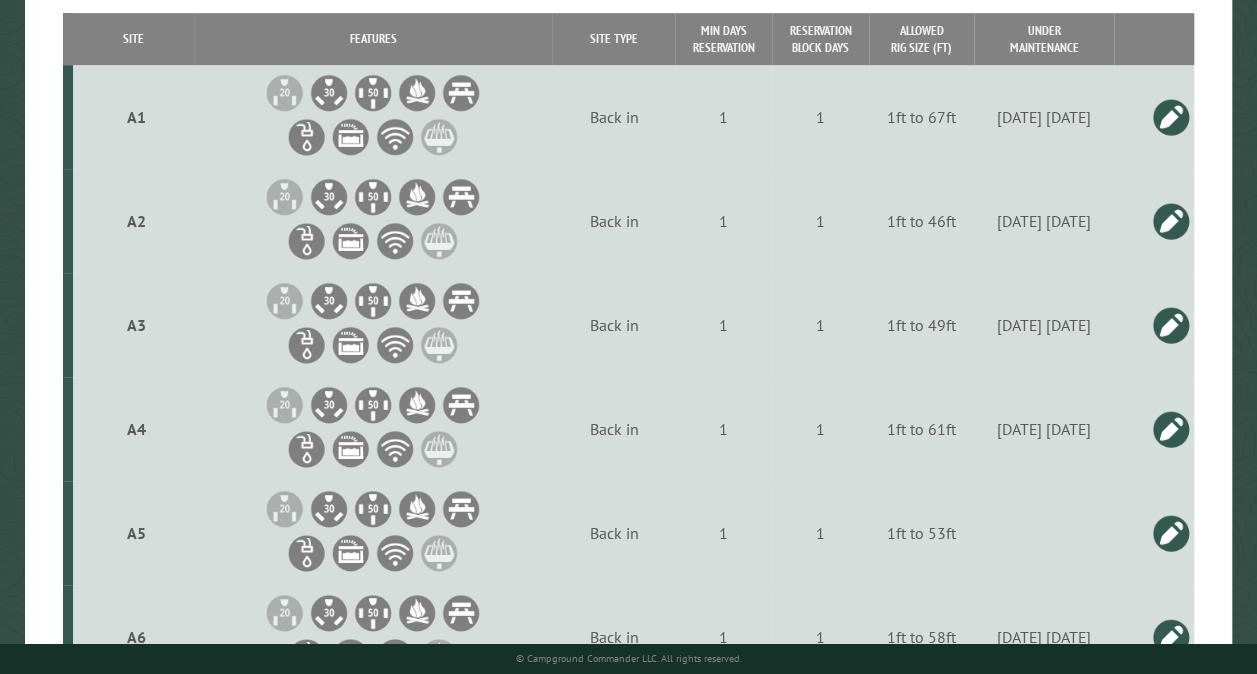 scroll, scrollTop: 0, scrollLeft: 0, axis: both 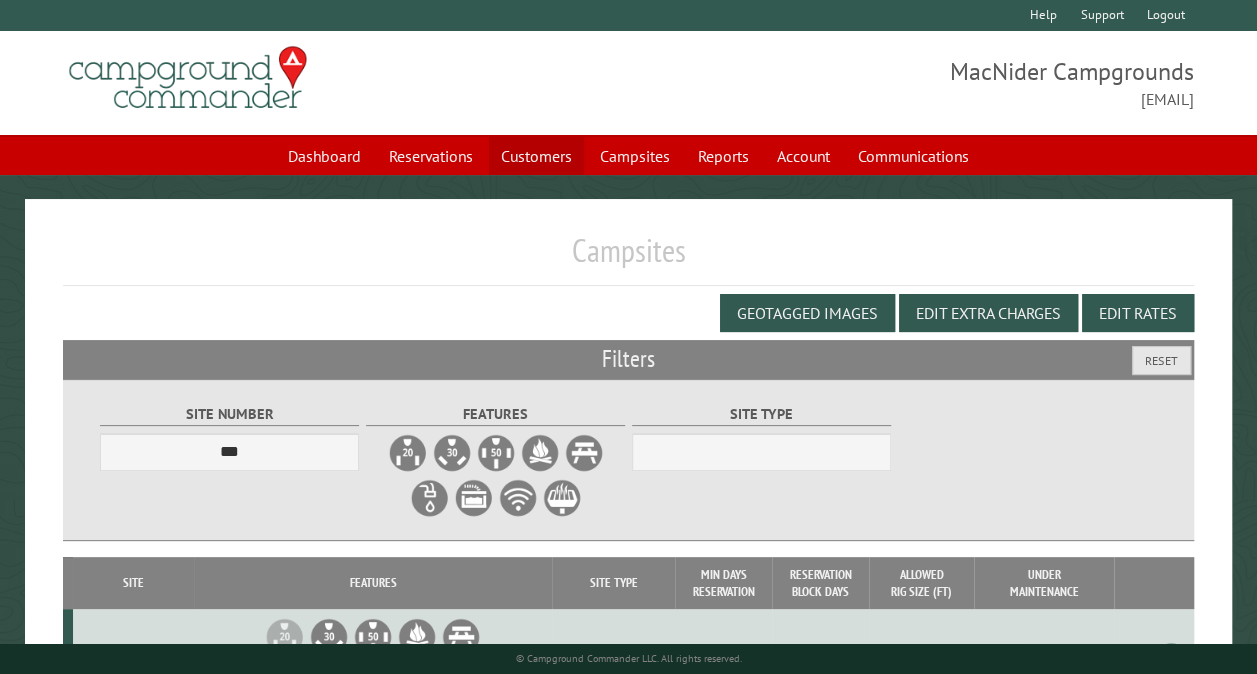 click on "Customers" at bounding box center (536, 156) 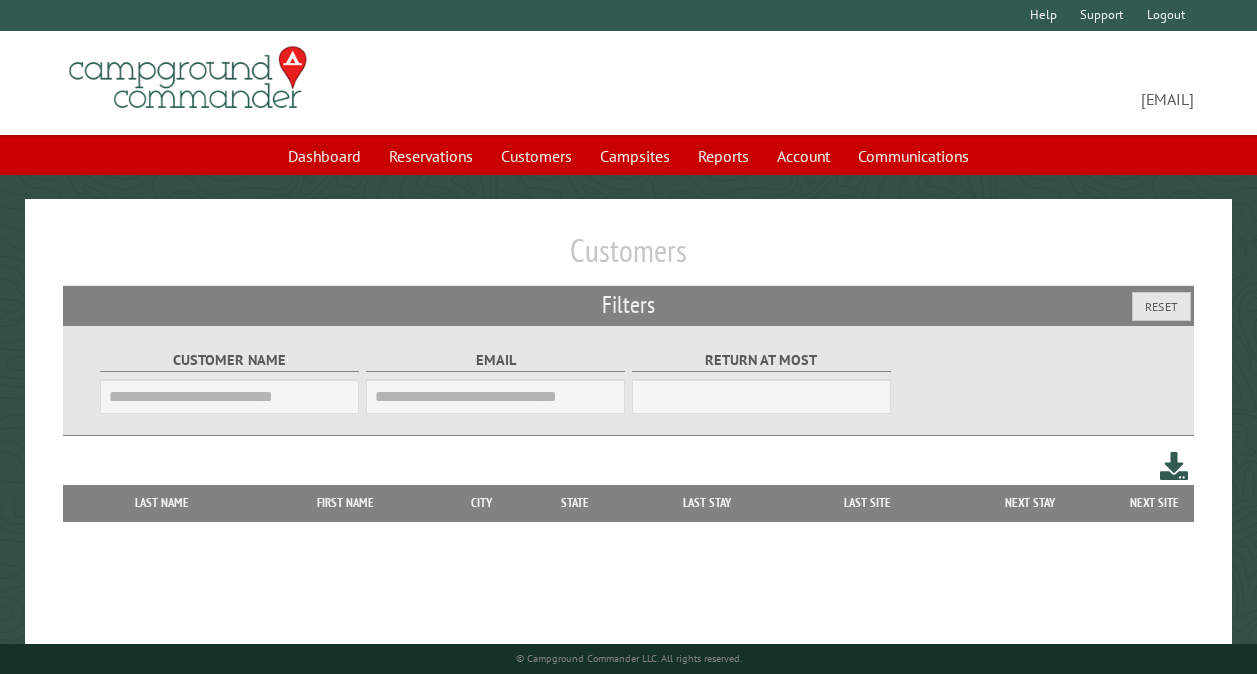 scroll, scrollTop: 0, scrollLeft: 0, axis: both 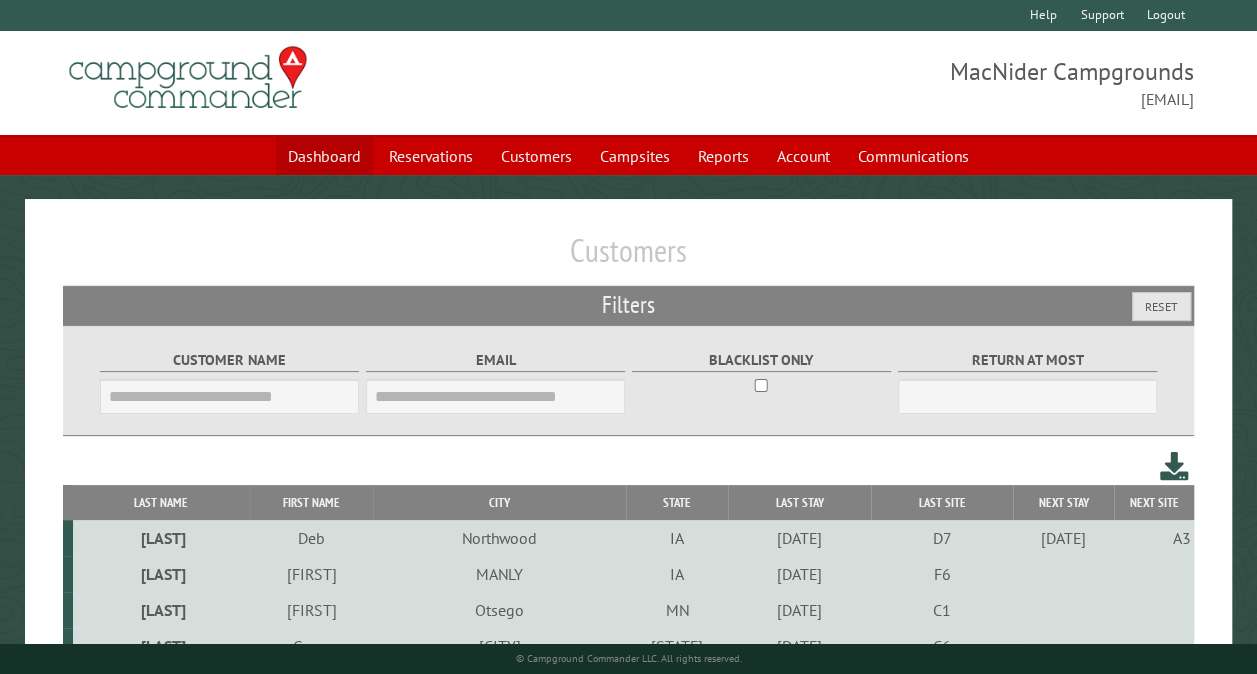 click on "Dashboard" at bounding box center [324, 156] 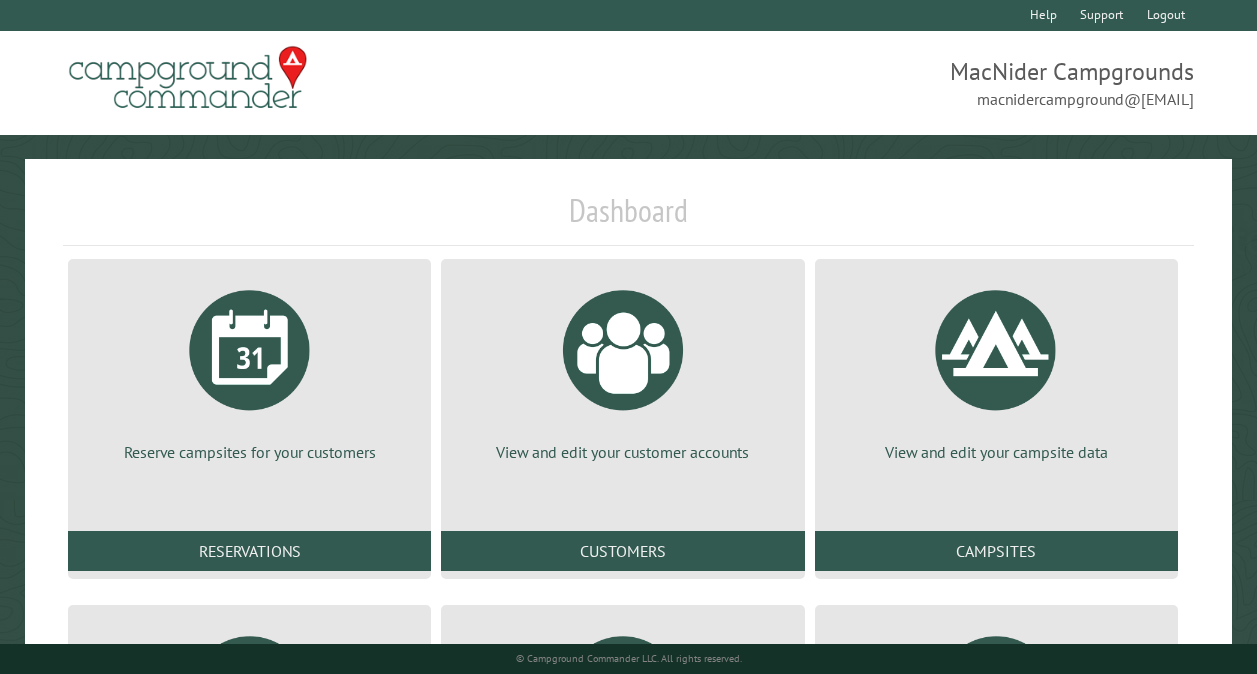 scroll, scrollTop: 0, scrollLeft: 0, axis: both 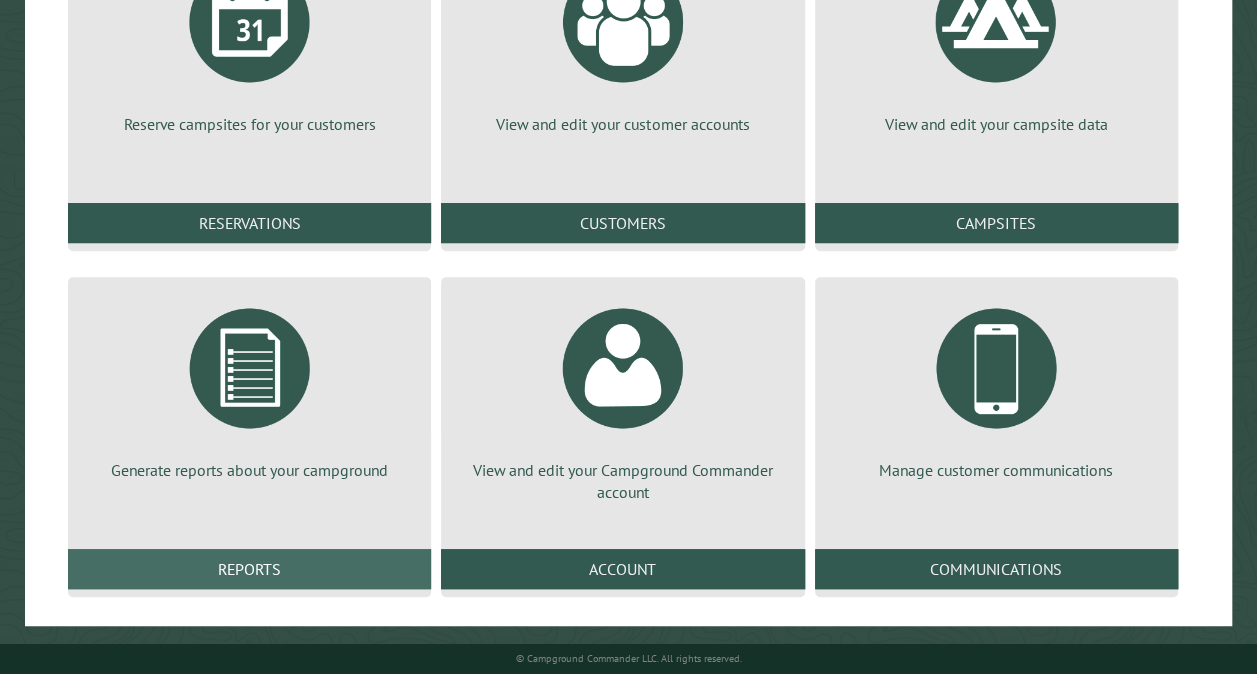 click on "Reports" at bounding box center (249, 569) 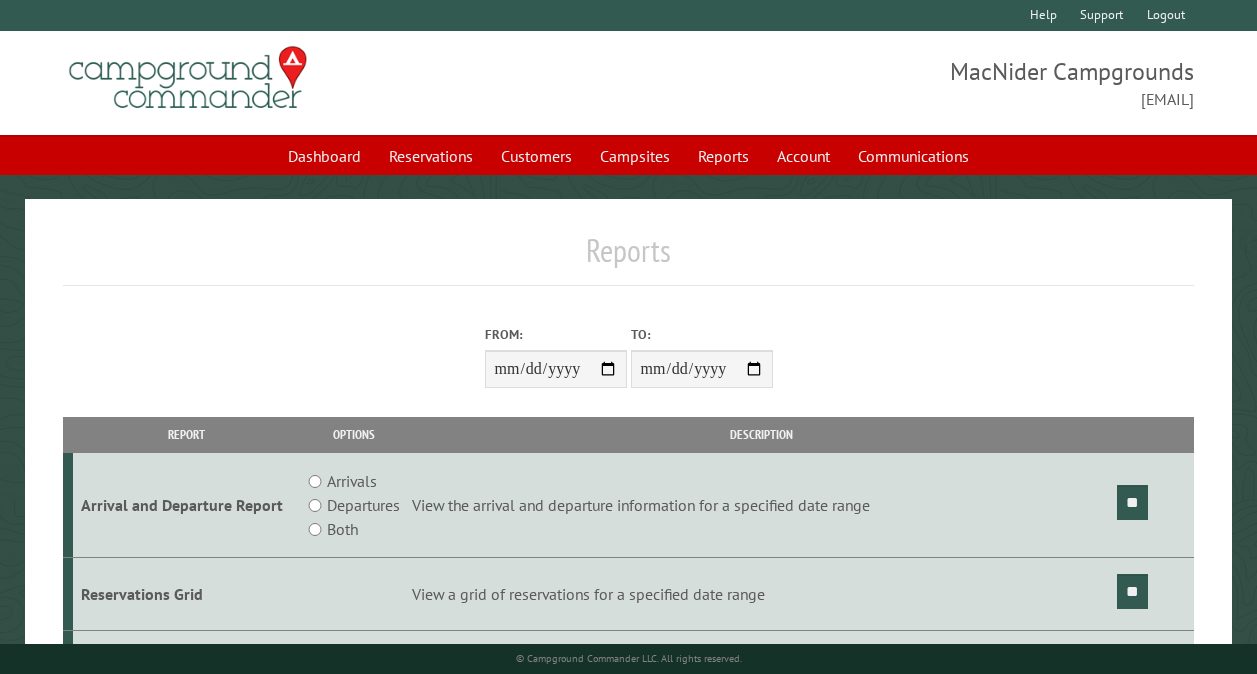 scroll, scrollTop: 0, scrollLeft: 0, axis: both 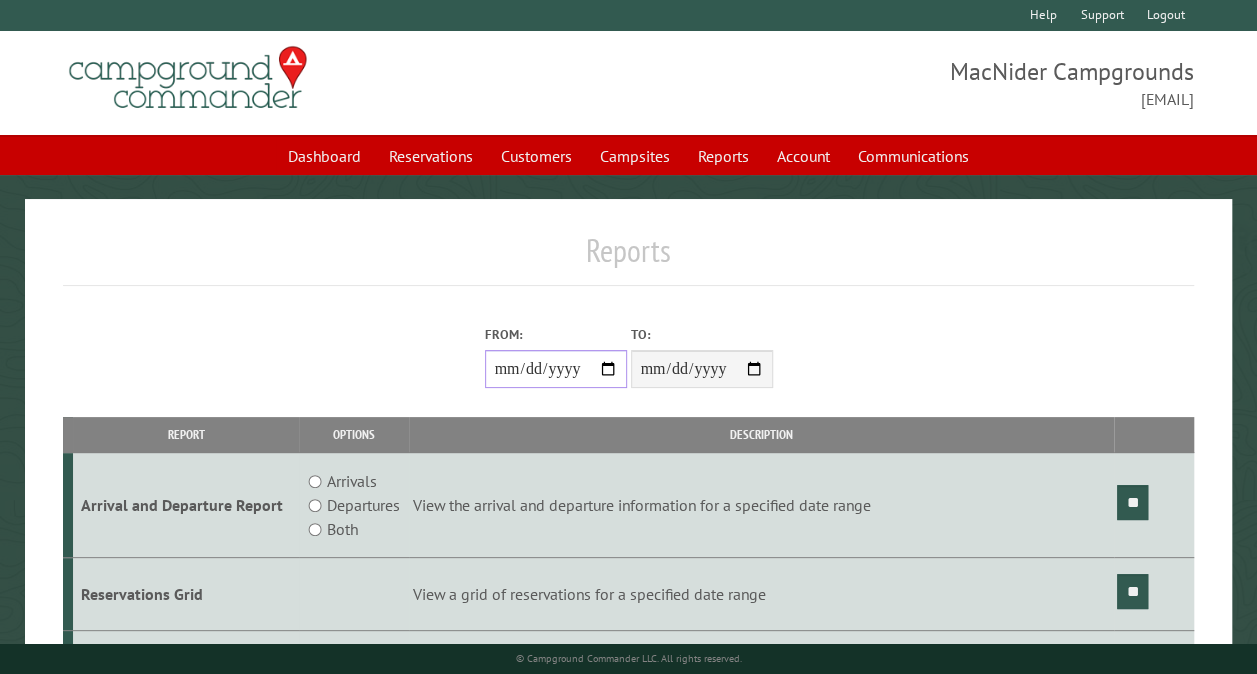 click on "From:" at bounding box center (556, 369) 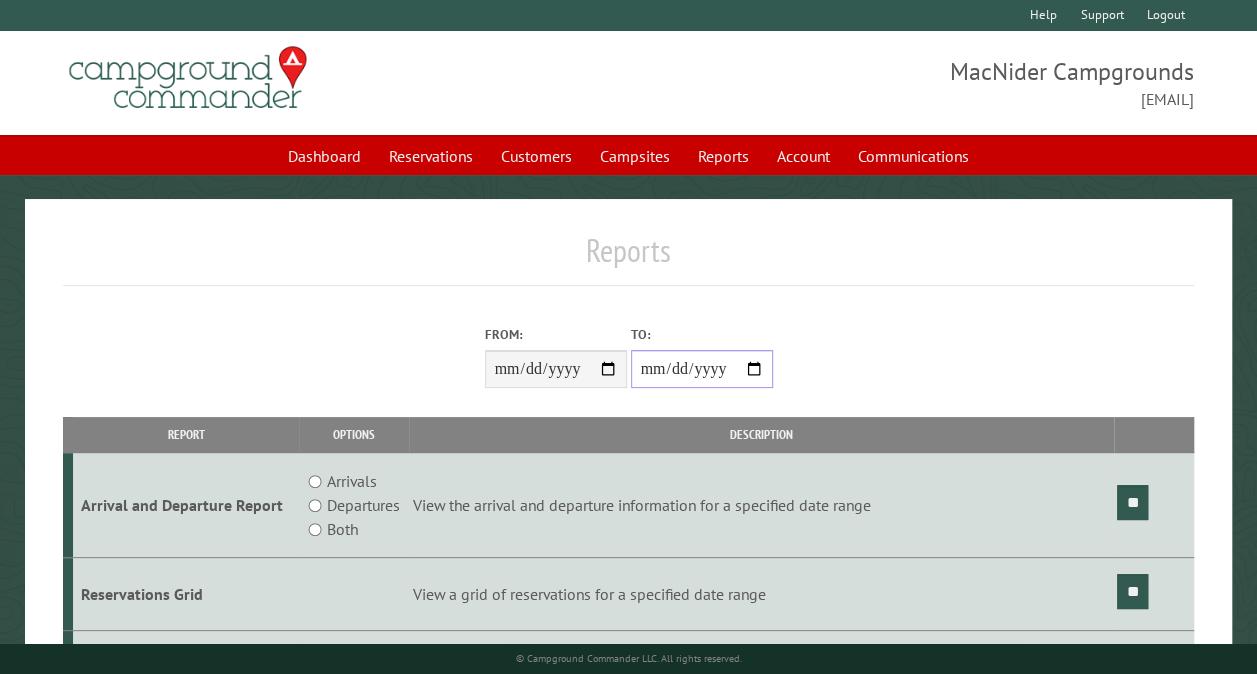 click on "**********" at bounding box center [702, 369] 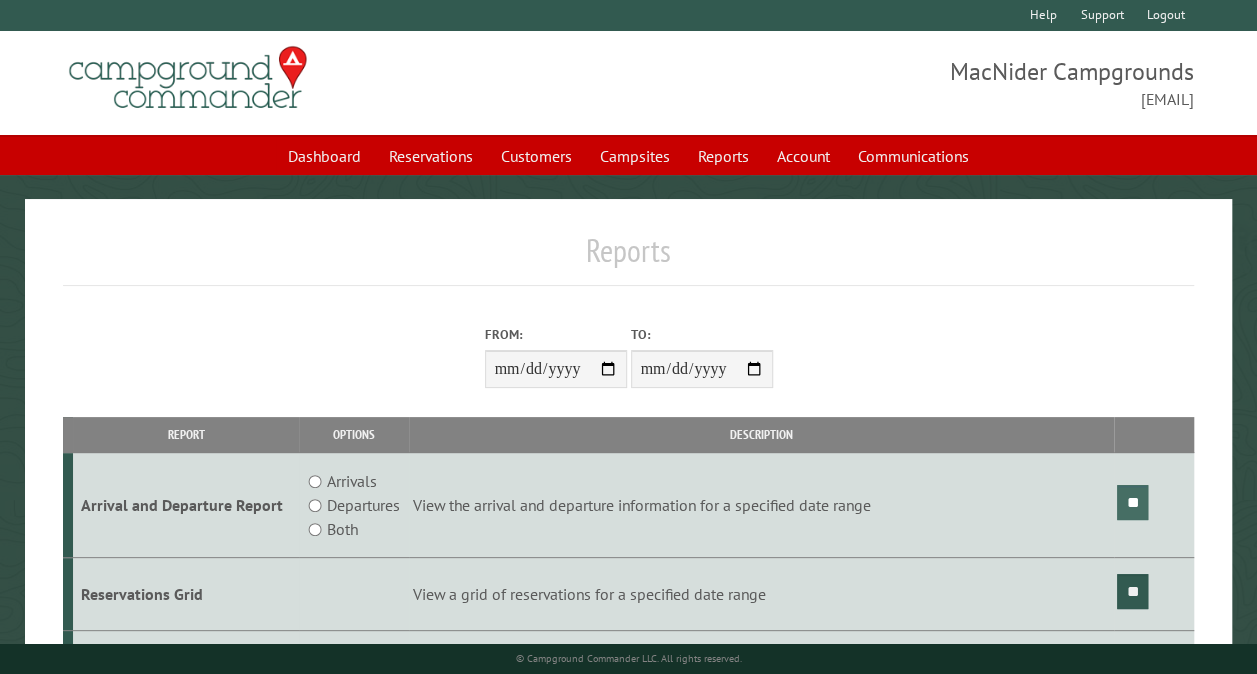 click on "**" at bounding box center [1132, 502] 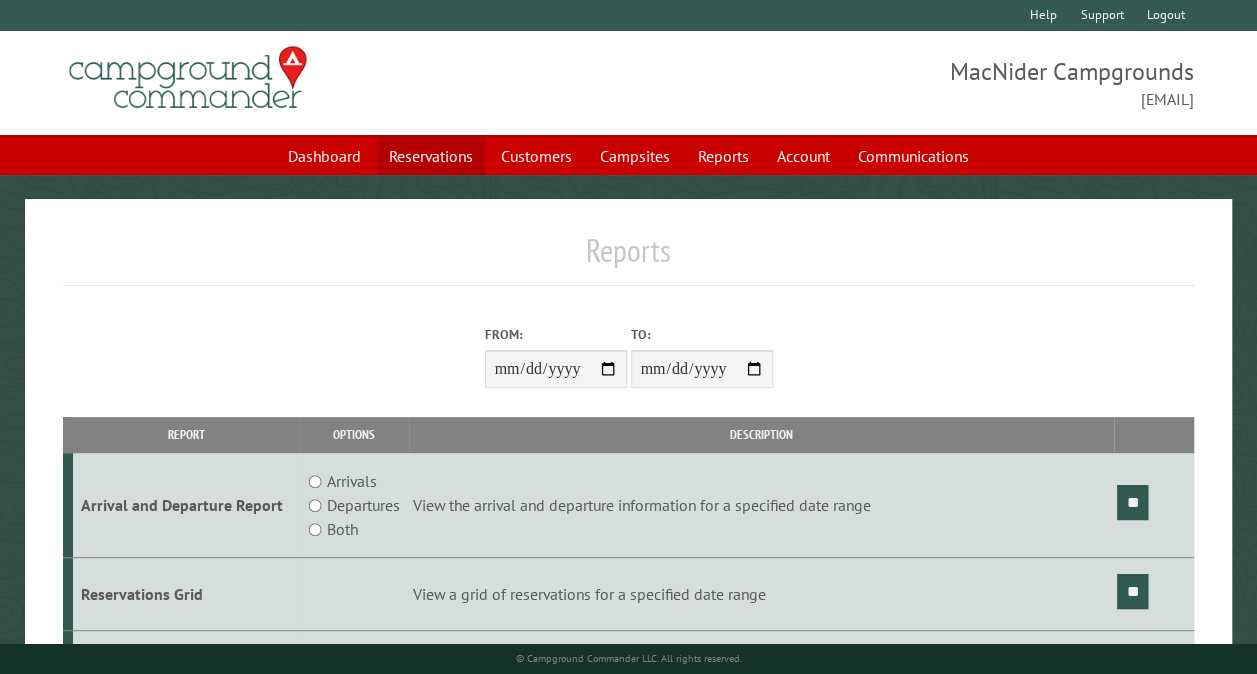 click on "Reservations" at bounding box center [431, 156] 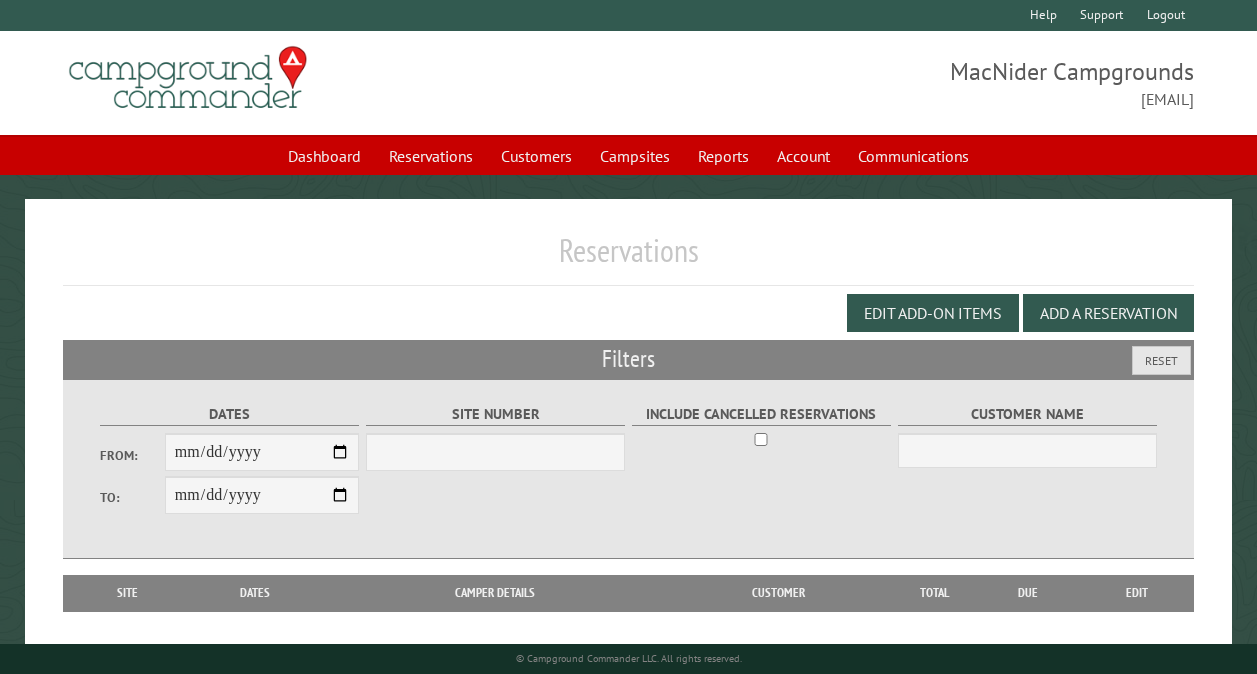 scroll, scrollTop: 0, scrollLeft: 0, axis: both 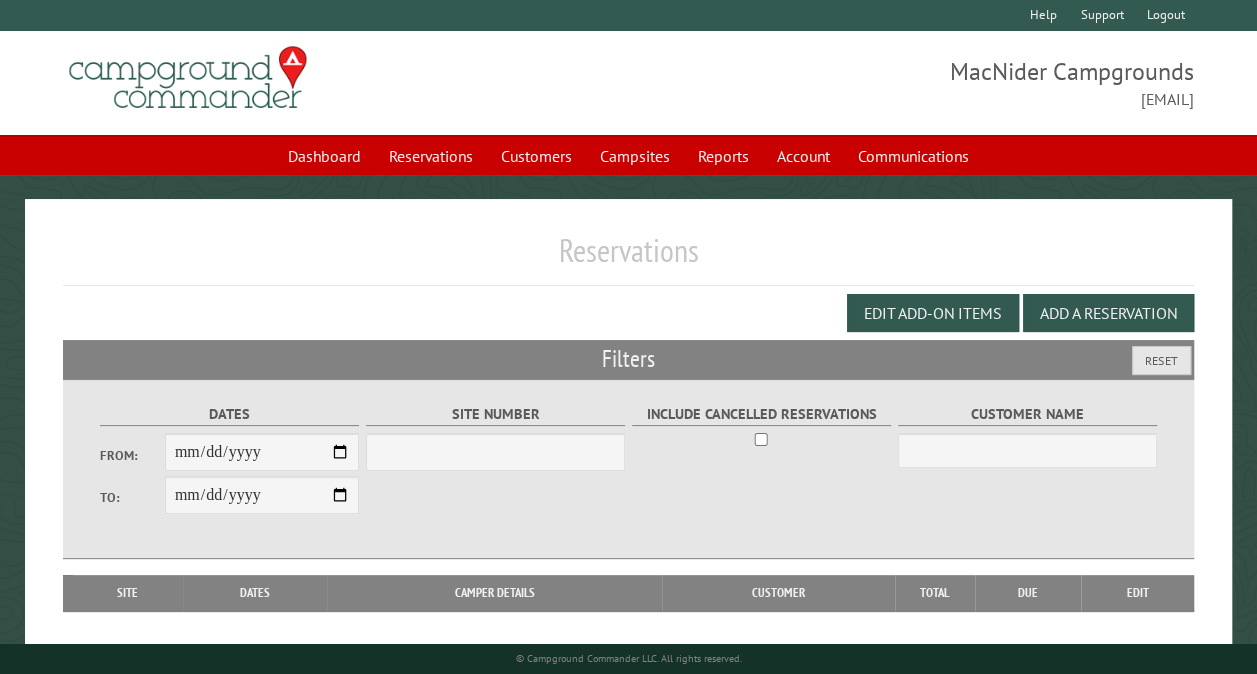 select on "***" 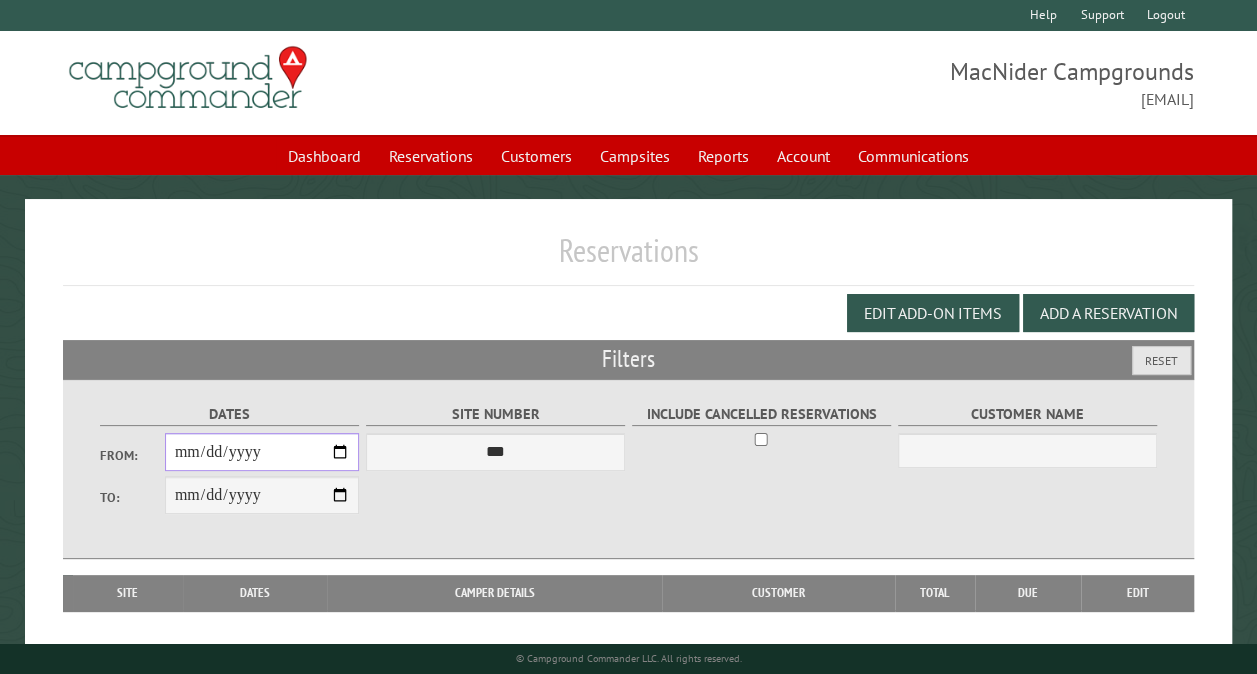 click on "From:" at bounding box center (262, 452) 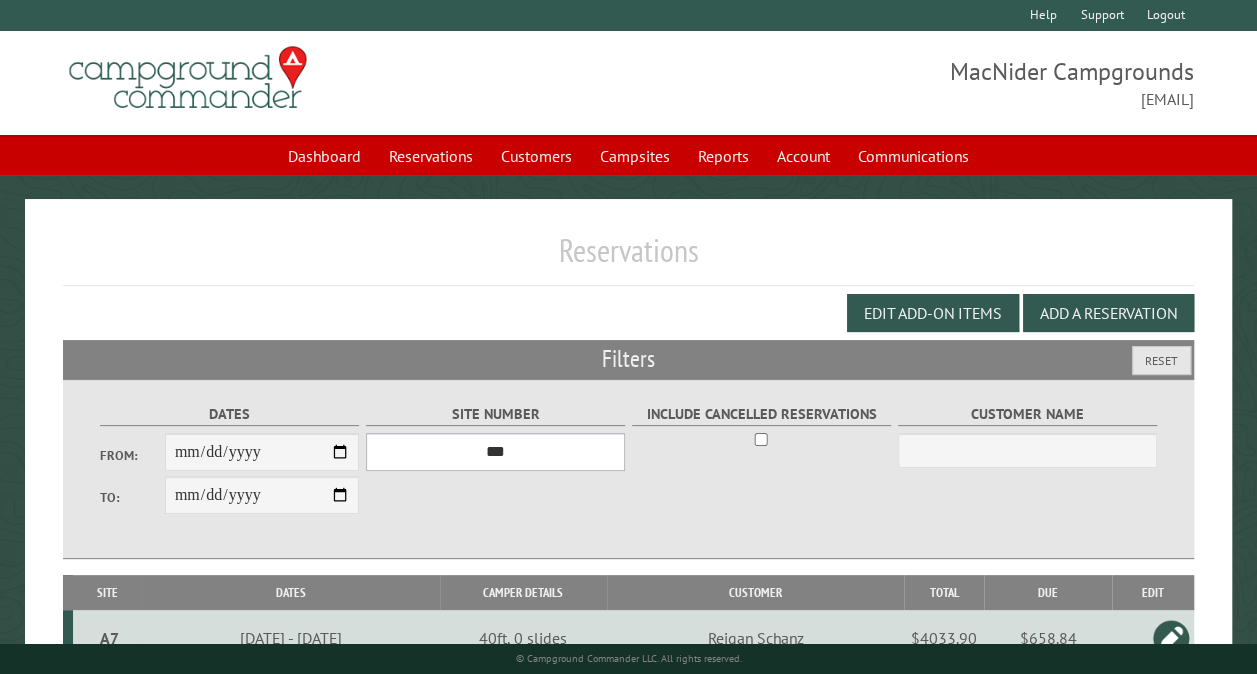 click on "*** ** ** ** ** ** ** ** ** ** *** *** *** *** ** ** ** ** ** ** ** ** ** *** *** ** ** ** ** ** ** ********* ** ** ** ** ** ** ** ** ** *** *** *** *** *** *** ** ** ** ** ** ** ** ** ** *** *** *** *** *** *** ** ** ** ** ** ** ** ** ** ** ** ** ** ** ** ** ** ** ** ** ** ** ** ** *** *** *** *** *** ***" at bounding box center (495, 452) 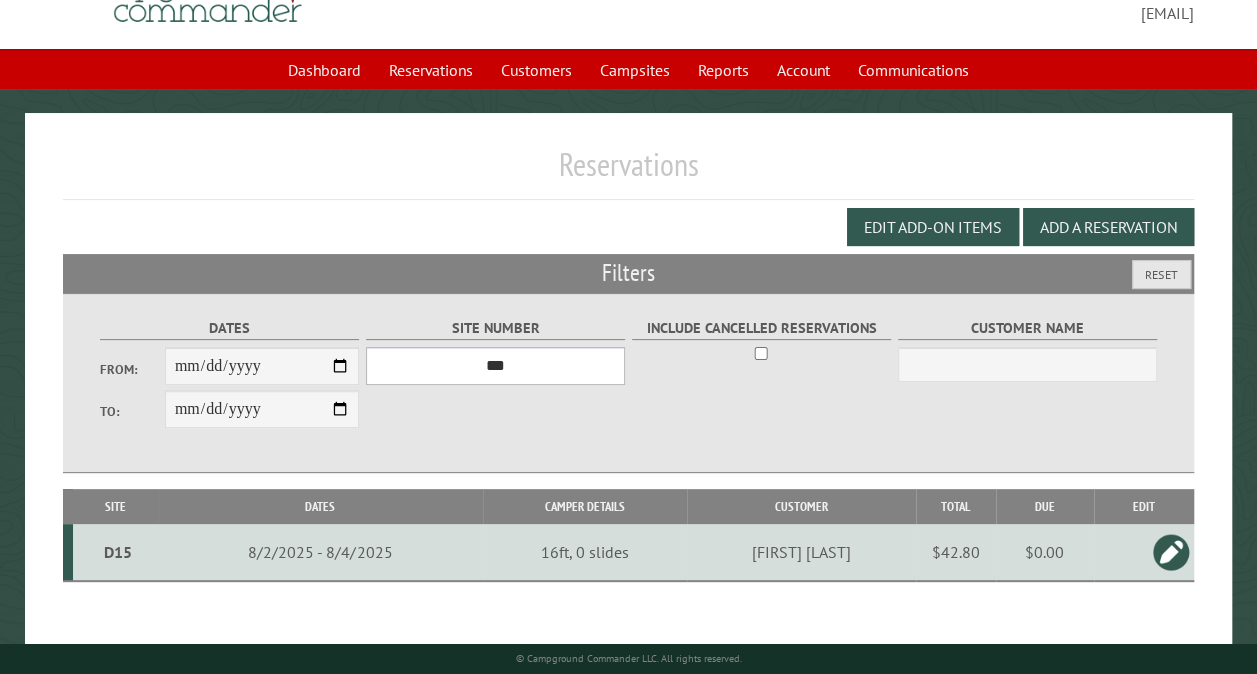 scroll, scrollTop: 112, scrollLeft: 0, axis: vertical 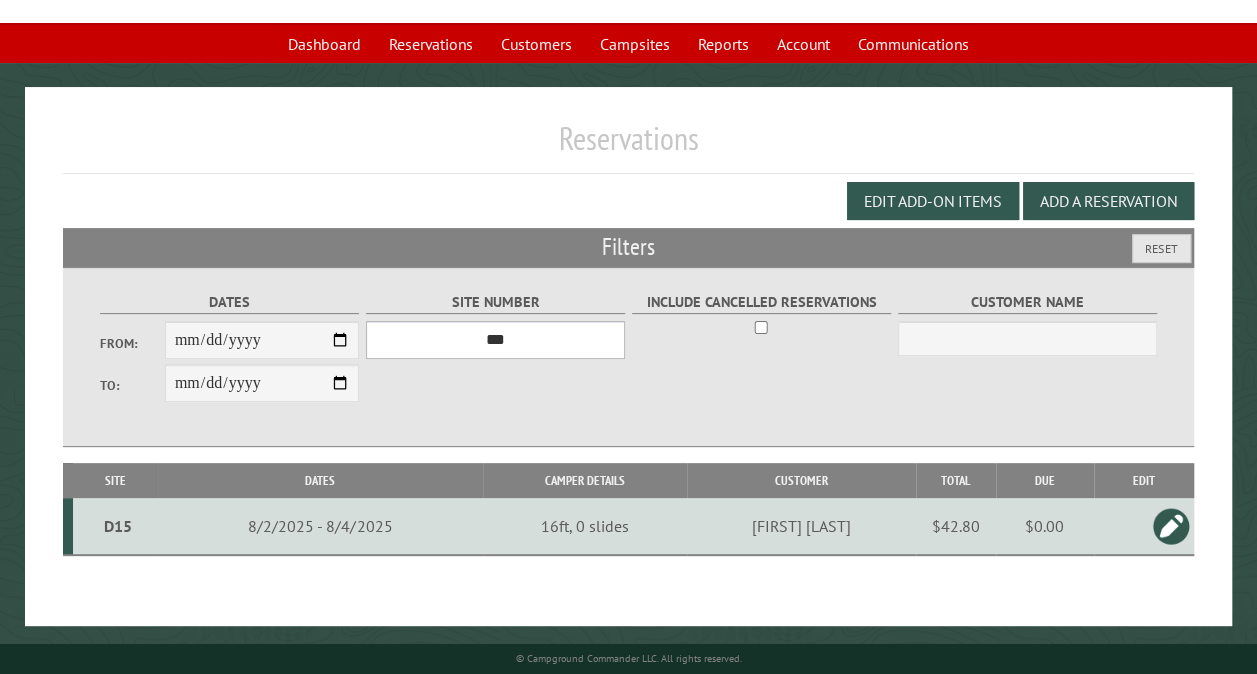 click on "*** ** ** ** ** ** ** ** ** ** *** *** *** *** ** ** ** ** ** ** ** ** ** *** *** ** ** ** ** ** ** ********* ** ** ** ** ** ** ** ** ** *** *** *** *** *** *** ** ** ** ** ** ** ** ** ** *** *** *** *** *** *** ** ** ** ** ** ** ** ** ** ** ** ** ** ** ** ** ** ** ** ** ** ** ** ** *** *** *** *** *** ***" at bounding box center (495, 340) 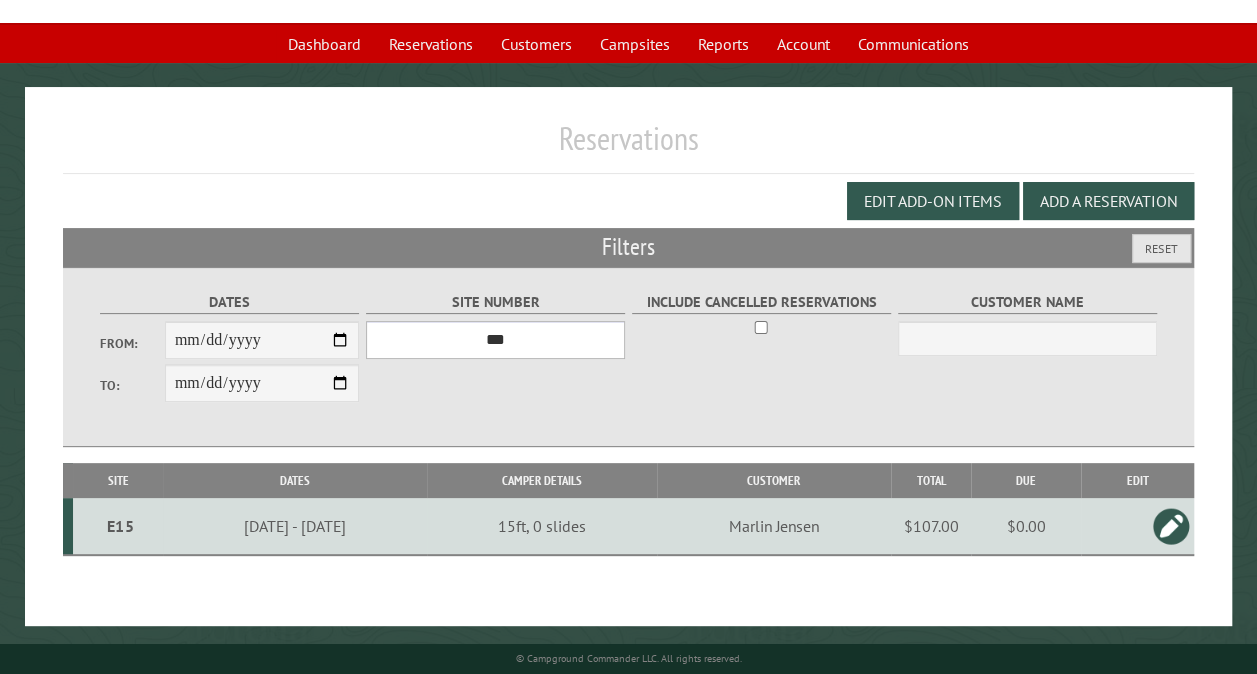 click on "*** ** ** ** ** ** ** ** ** ** *** *** *** *** ** ** ** ** ** ** ** ** ** *** *** ** ** ** ** ** ** ********* ** ** ** ** ** ** ** ** ** *** *** *** *** *** *** ** ** ** ** ** ** ** ** ** *** *** *** *** *** *** ** ** ** ** ** ** ** ** ** ** ** ** ** ** ** ** ** ** ** ** ** ** ** ** *** *** *** *** *** ***" at bounding box center [495, 340] 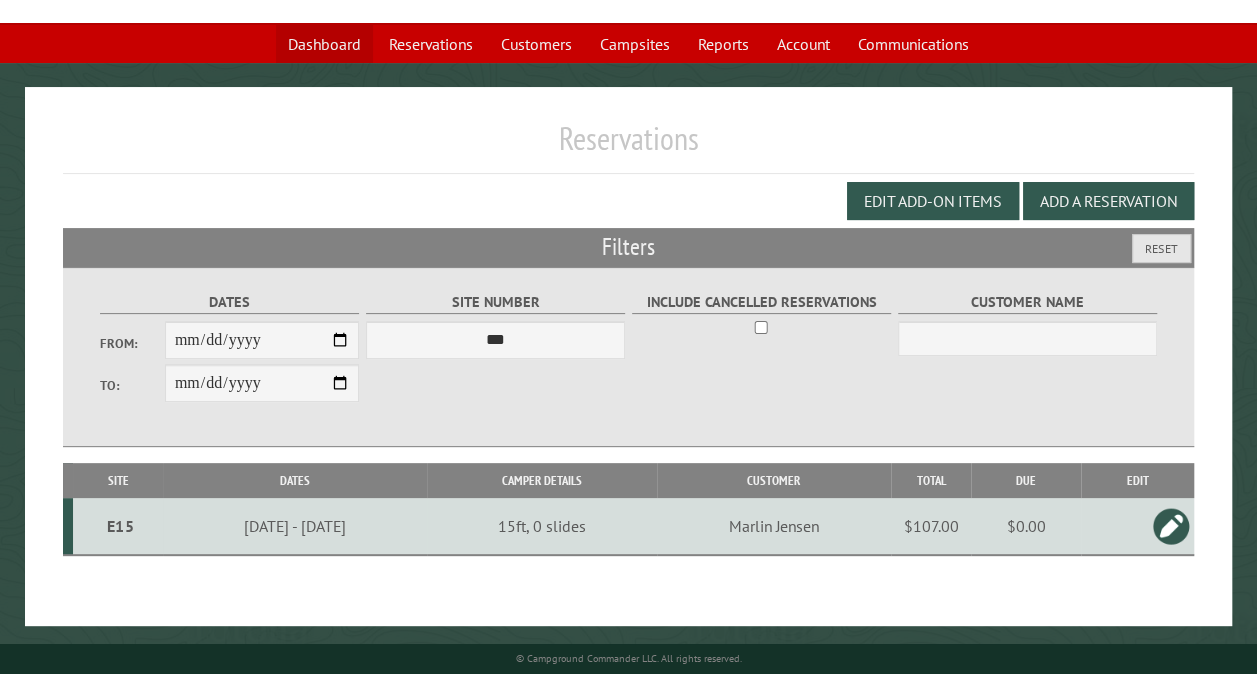 click on "Dashboard" at bounding box center [324, 44] 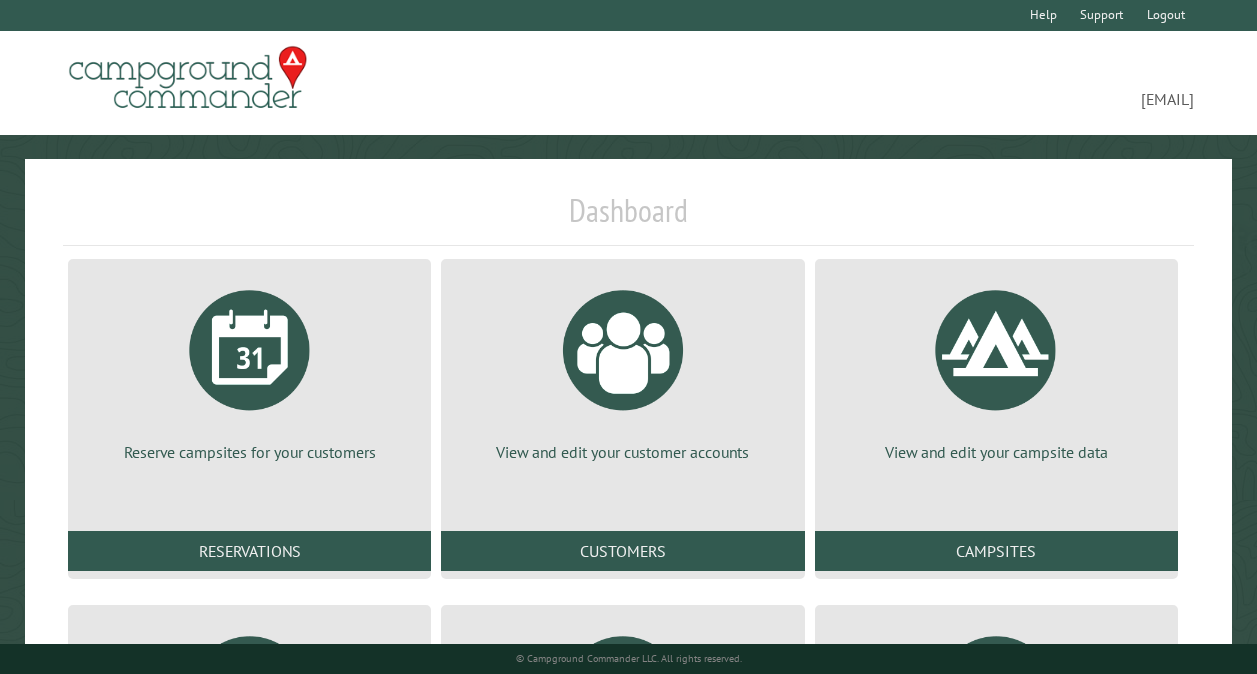 scroll, scrollTop: 0, scrollLeft: 0, axis: both 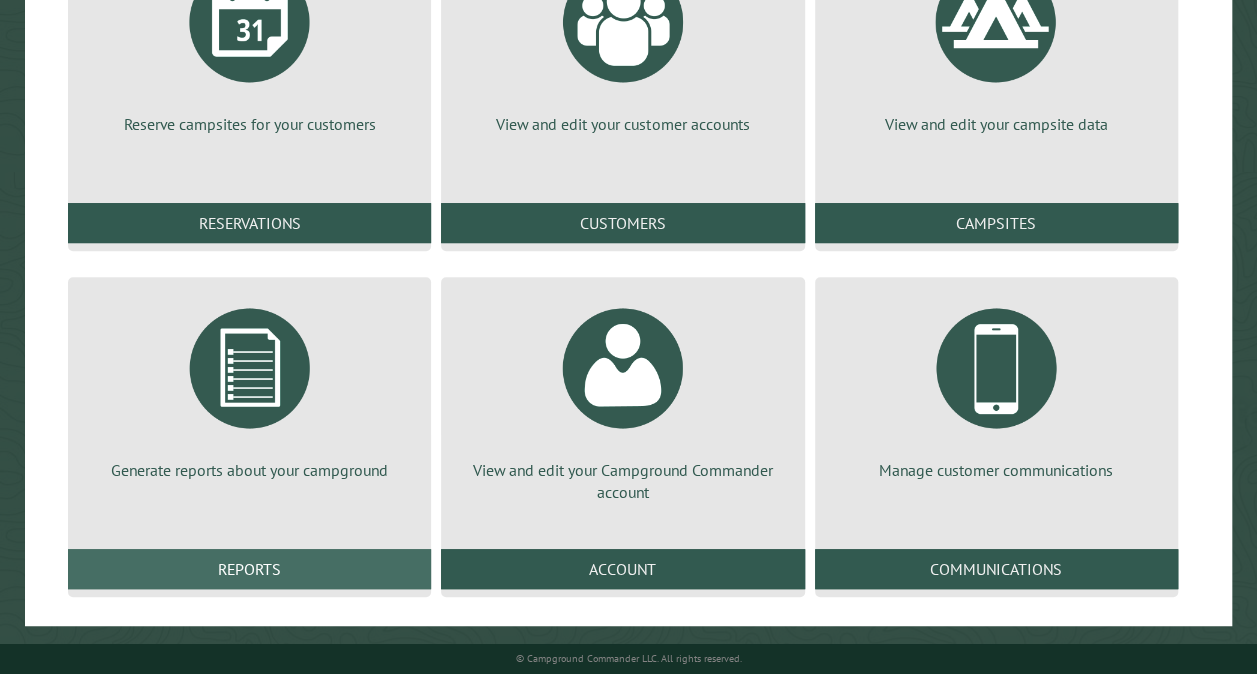 click on "Reports" at bounding box center [249, 569] 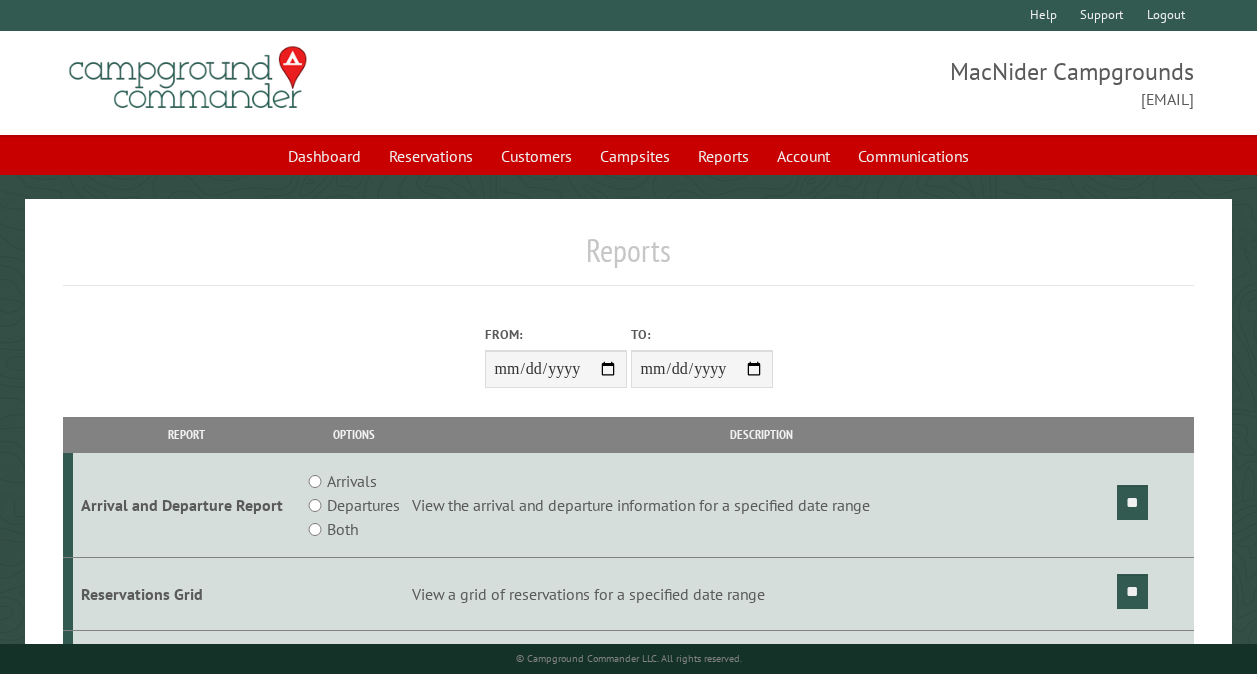 scroll, scrollTop: 0, scrollLeft: 0, axis: both 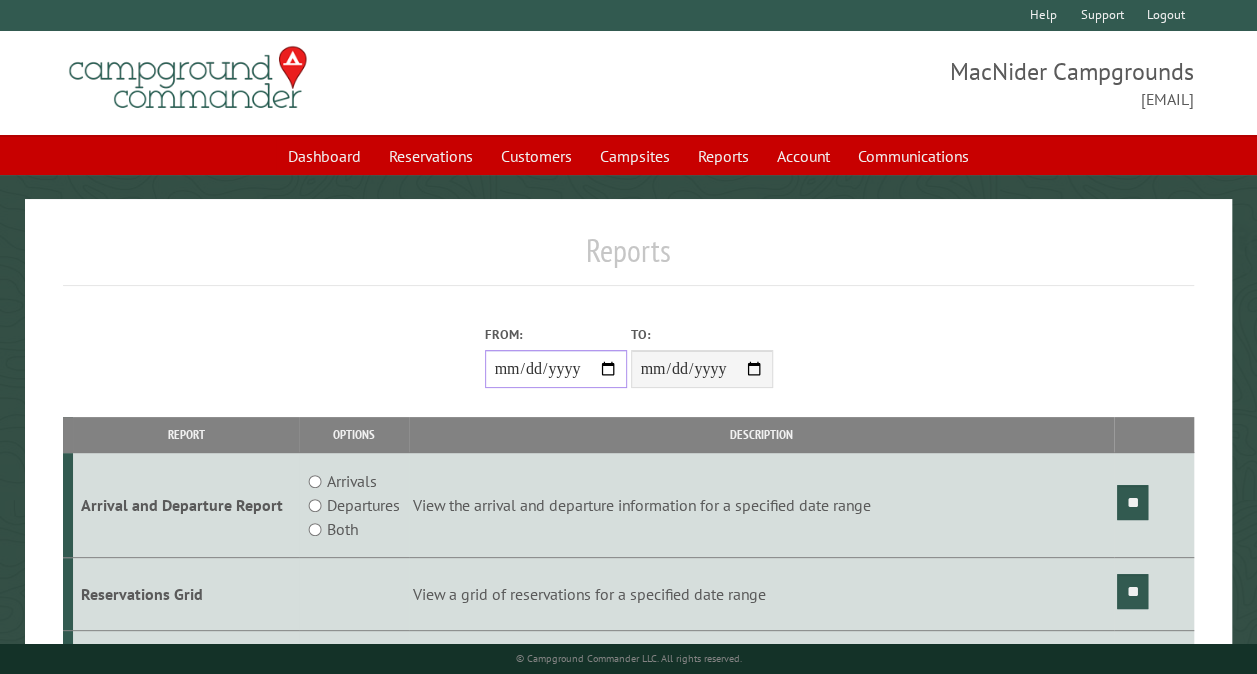 click on "From:" at bounding box center [556, 369] 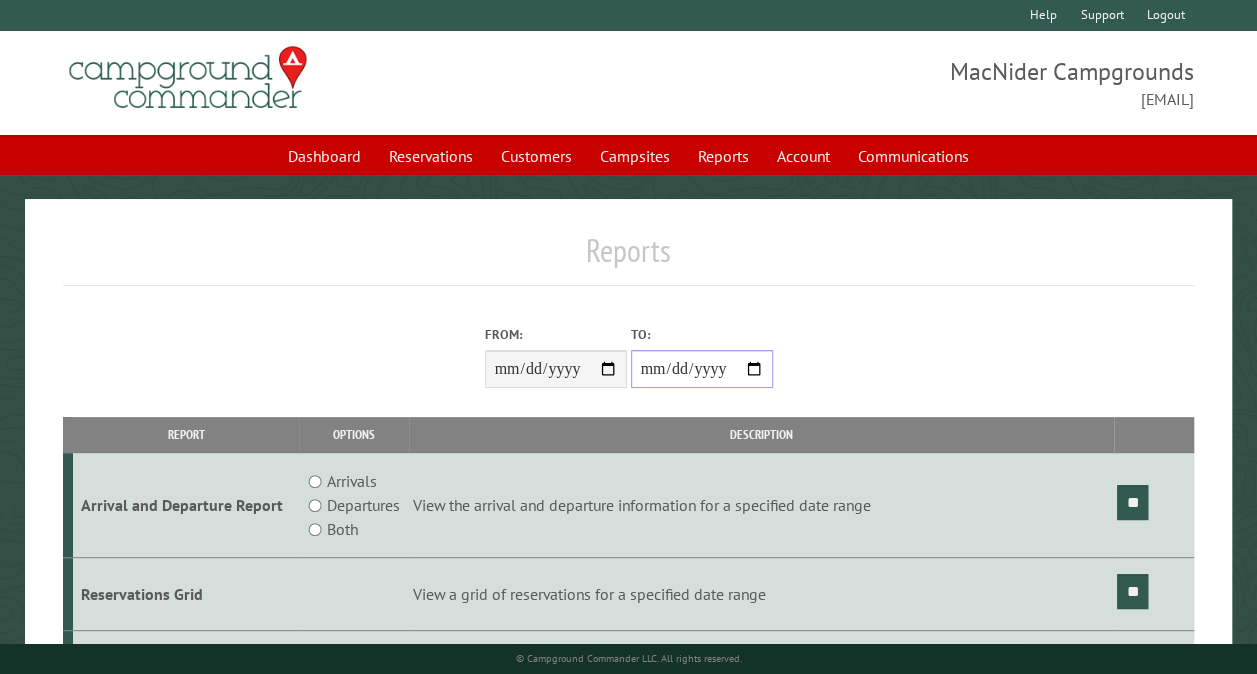 click on "**********" at bounding box center (702, 369) 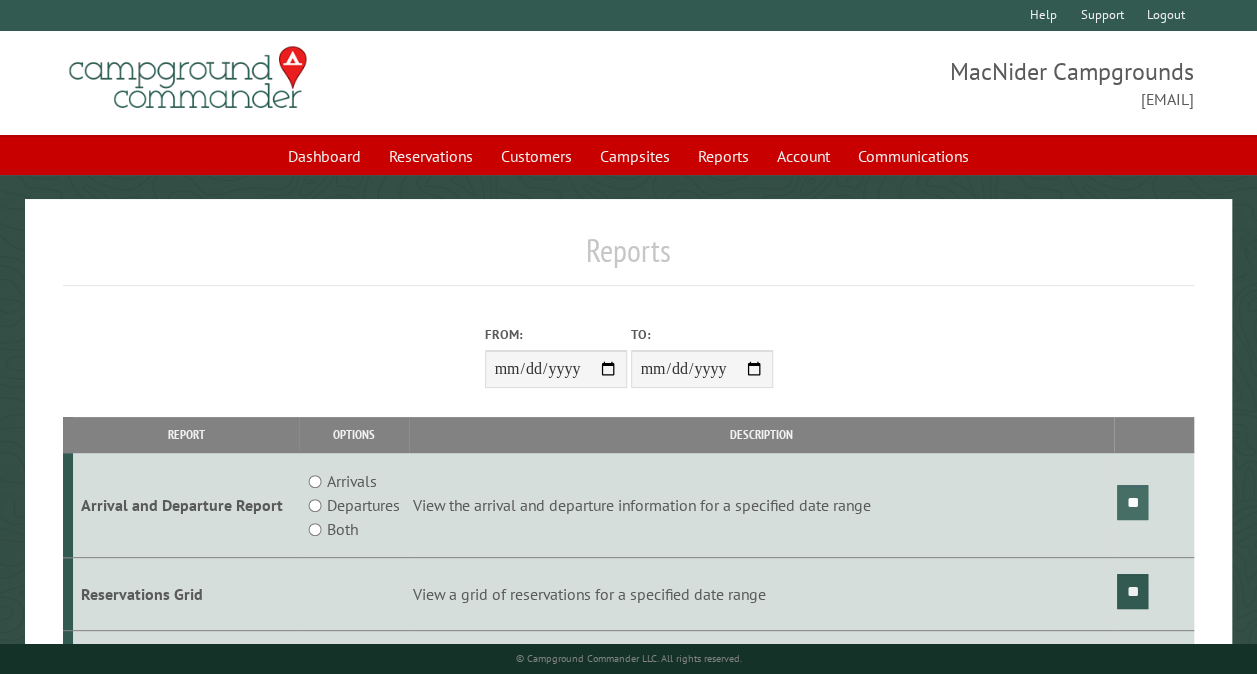 click on "**" at bounding box center [1132, 502] 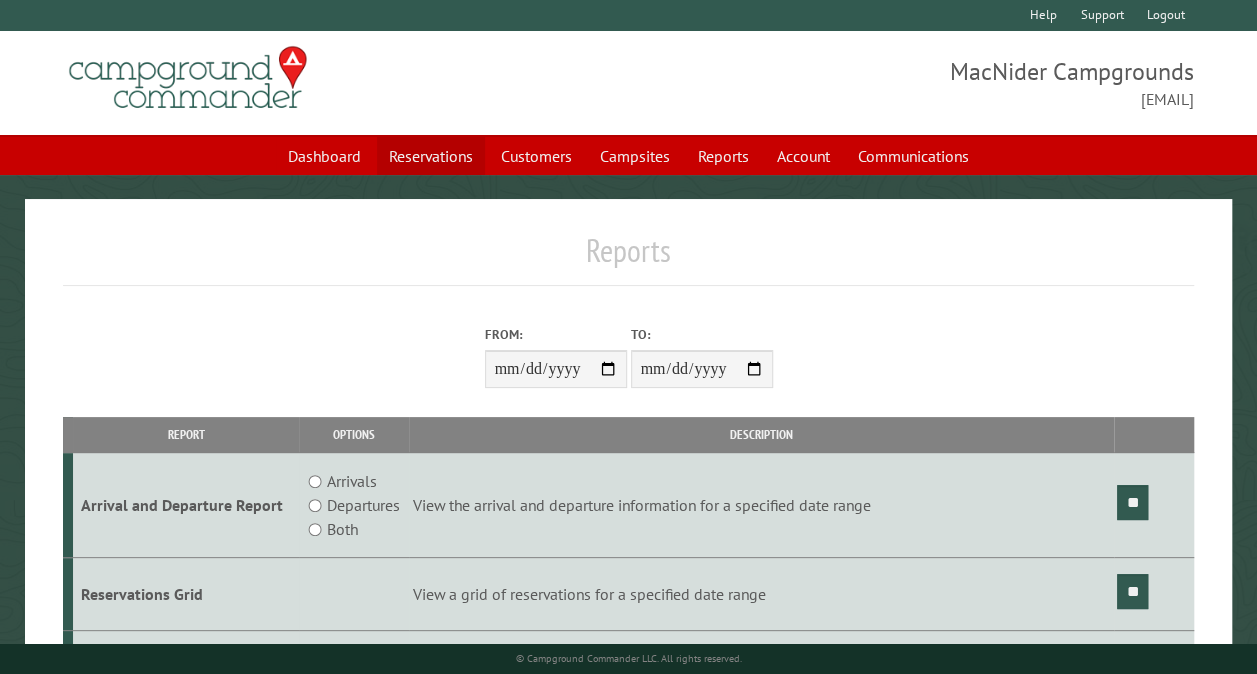 click on "Reservations" at bounding box center (431, 156) 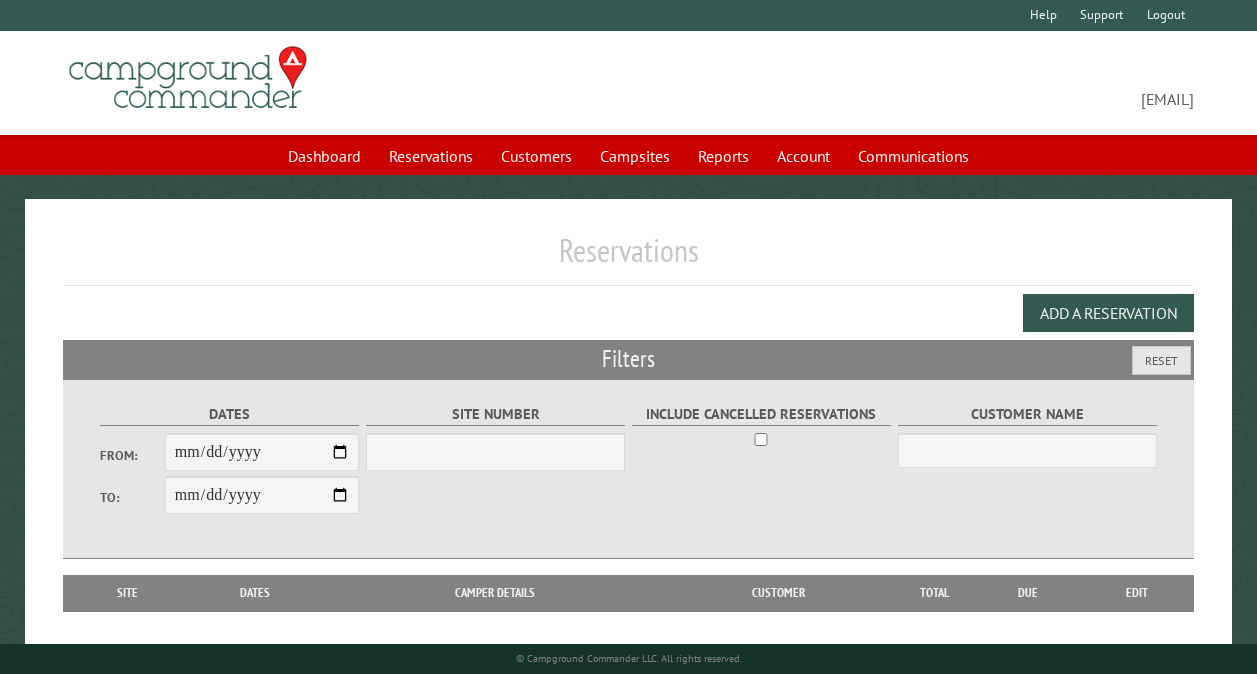 scroll, scrollTop: 0, scrollLeft: 0, axis: both 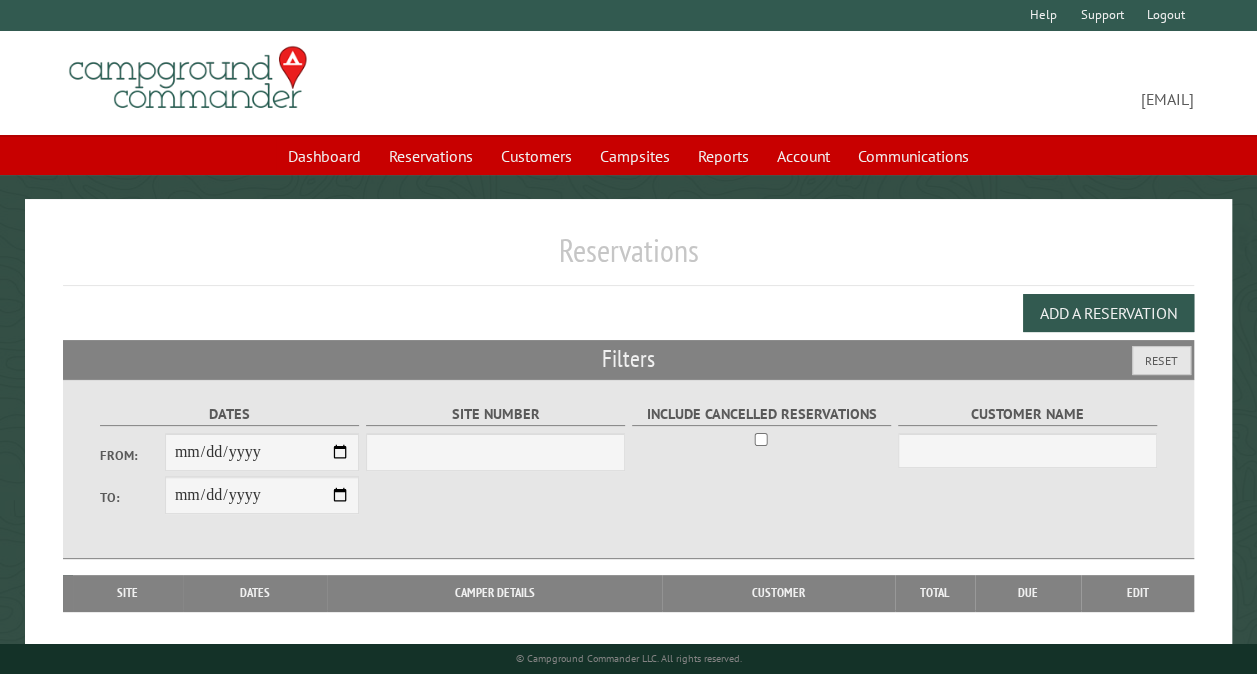 select on "***" 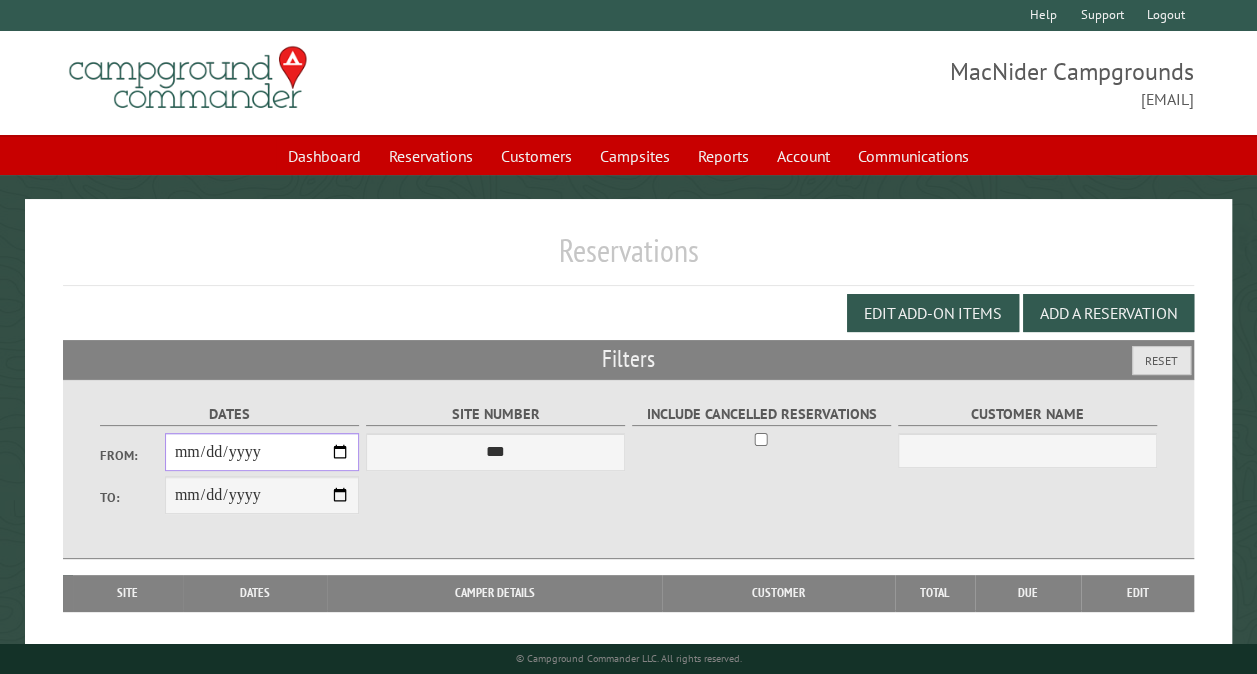 click on "From:" at bounding box center (262, 452) 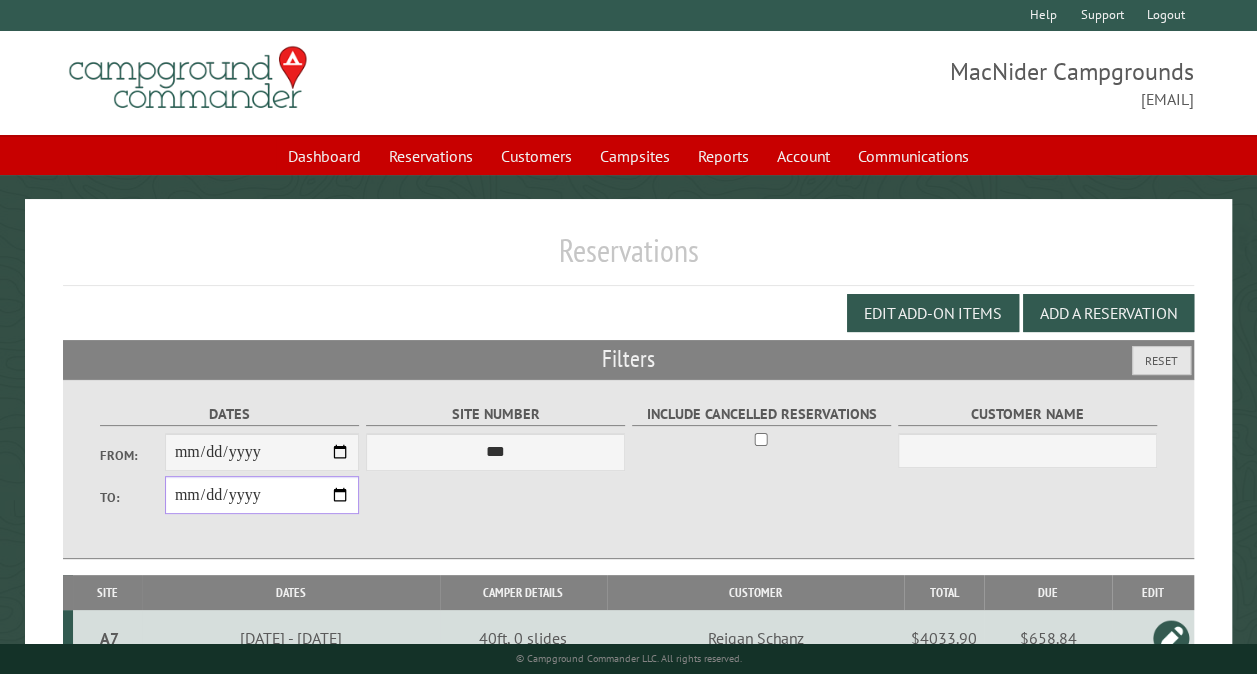 click on "**********" at bounding box center [262, 495] 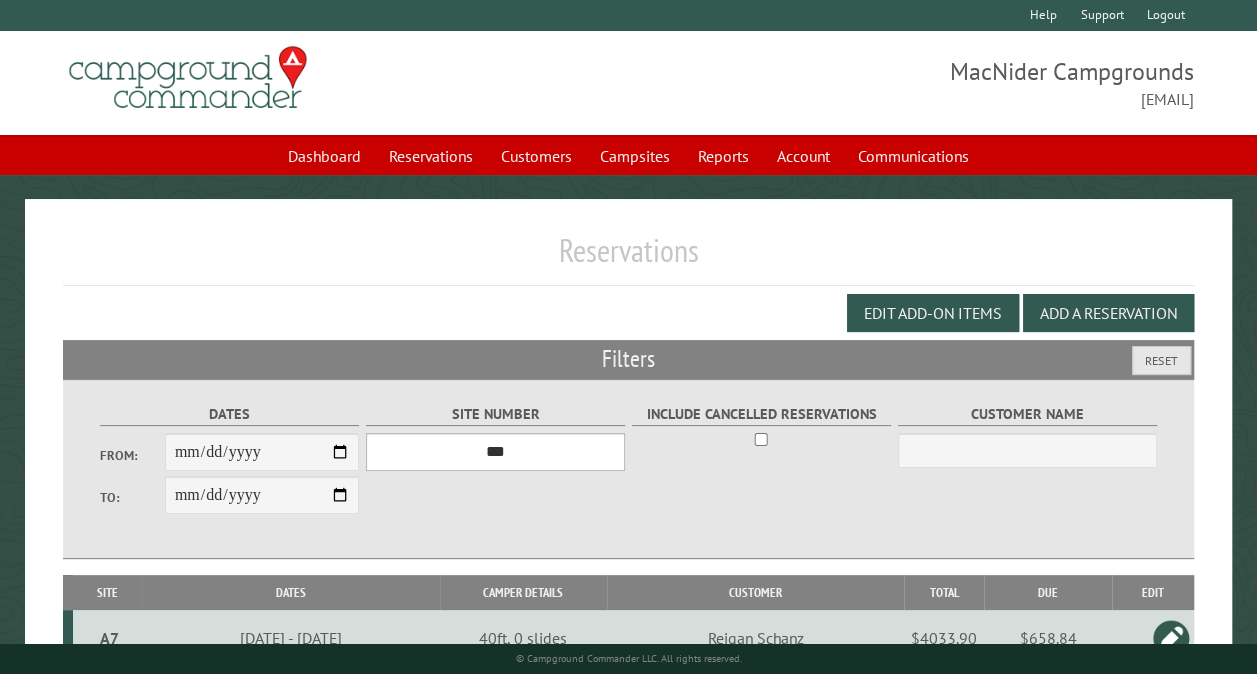 click on "*** ** ** ** ** ** ** ** ** ** *** *** *** *** ** ** ** ** ** ** ** ** ** *** *** ** ** ** ** ** ** ********* ** ** ** ** ** ** ** ** ** *** *** *** *** *** *** ** ** ** ** ** ** ** ** ** *** *** *** *** *** *** ** ** ** ** ** ** ** ** ** ** ** ** ** ** ** ** ** ** ** ** ** ** ** ** *** *** *** *** *** ***" at bounding box center (495, 452) 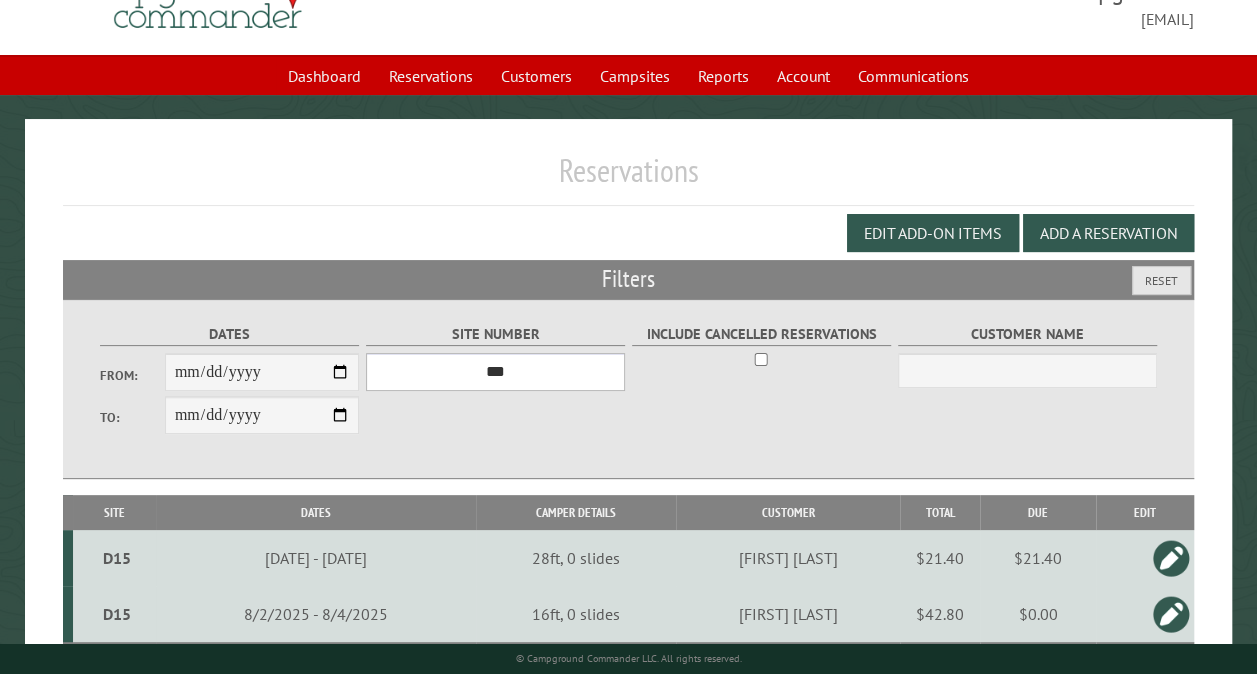 scroll, scrollTop: 155, scrollLeft: 0, axis: vertical 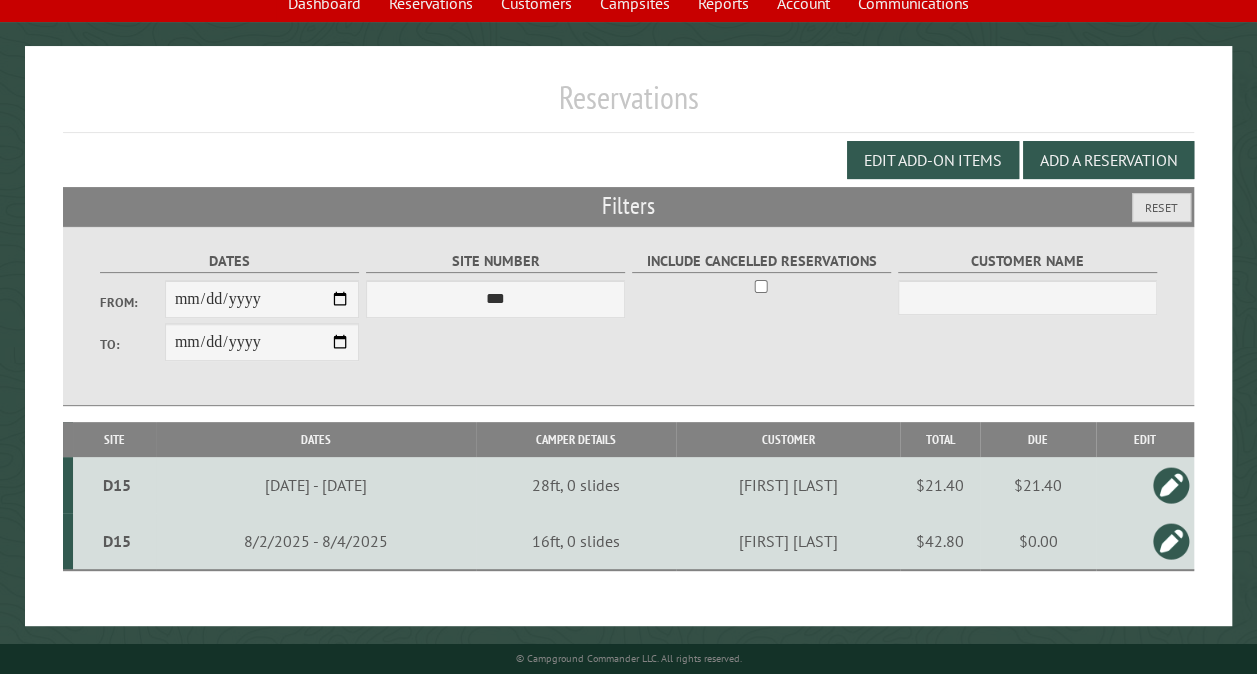 click at bounding box center [1171, 485] 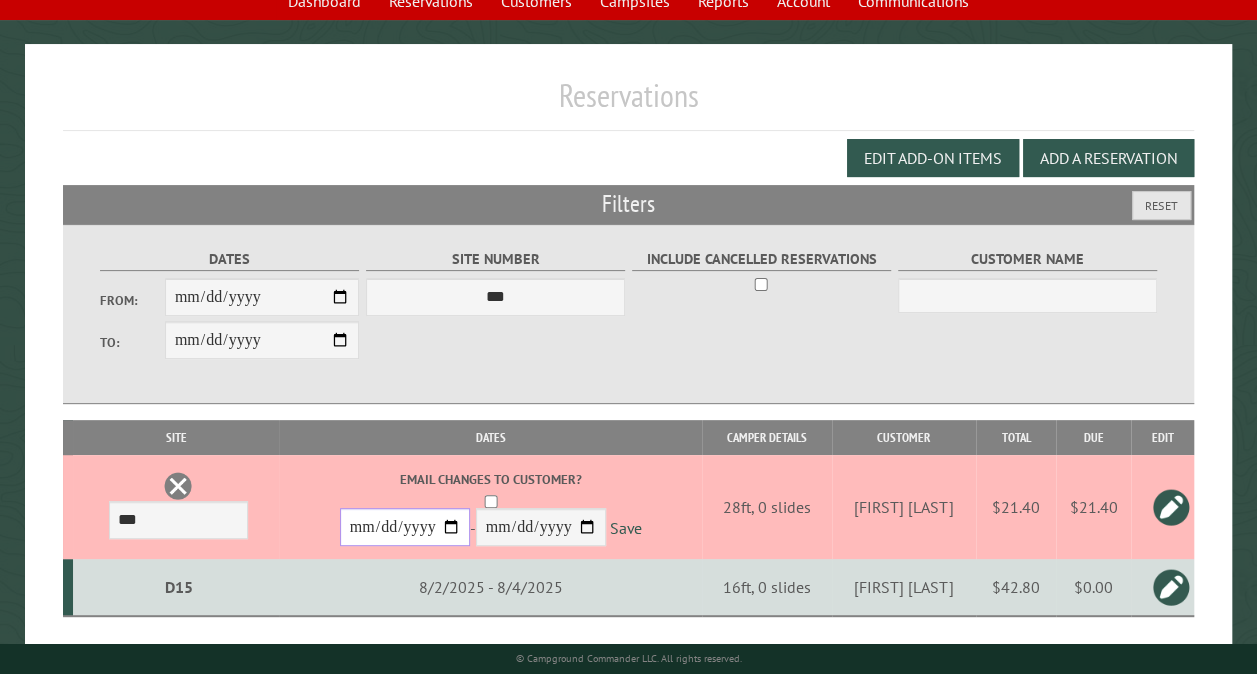 click on "**********" at bounding box center [405, 527] 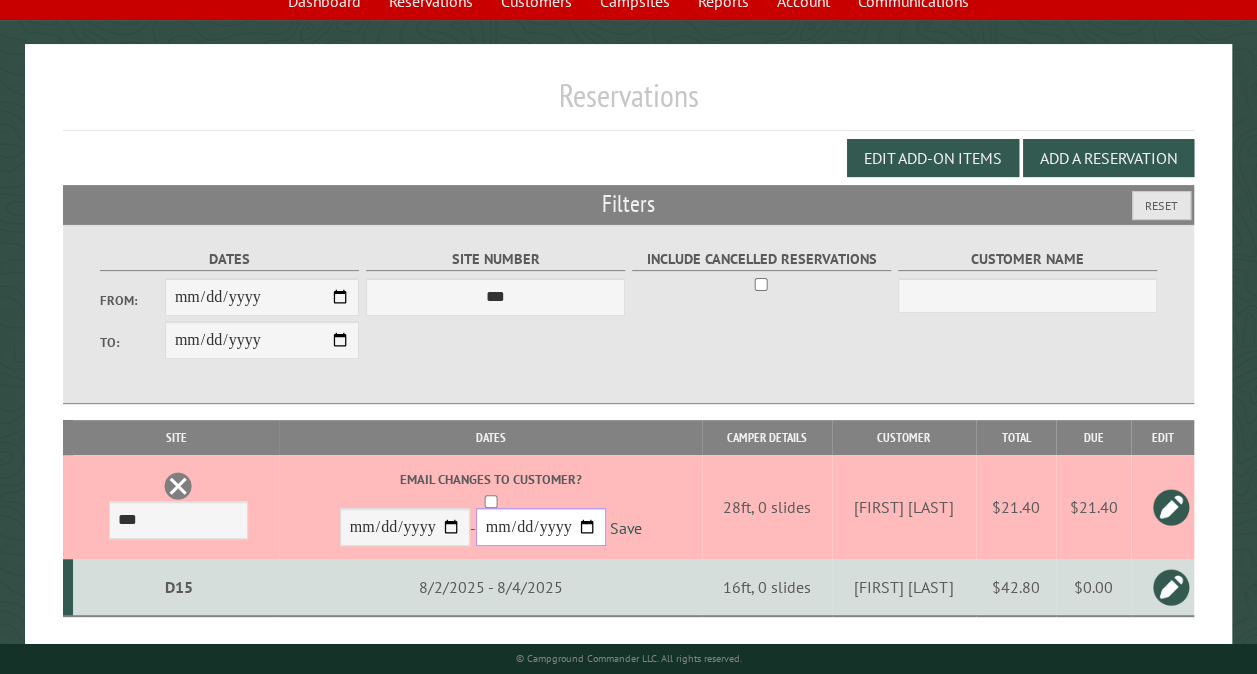 click on "**********" at bounding box center (541, 527) 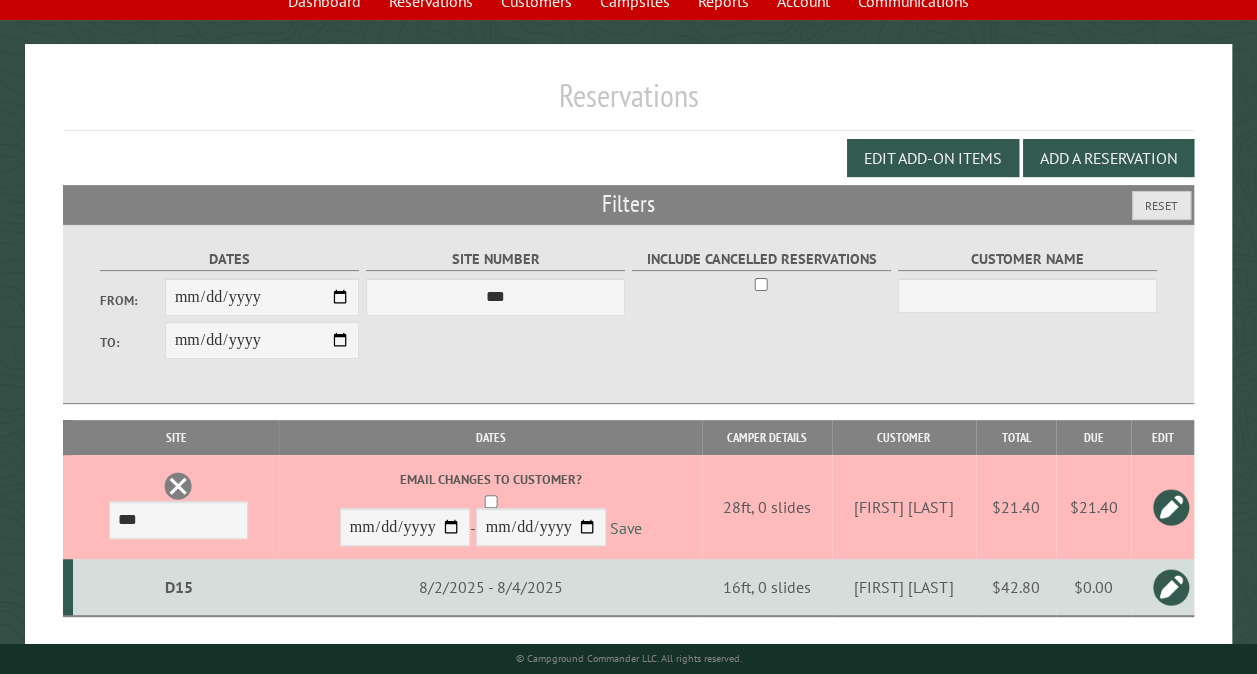 click on "Save" at bounding box center (626, 528) 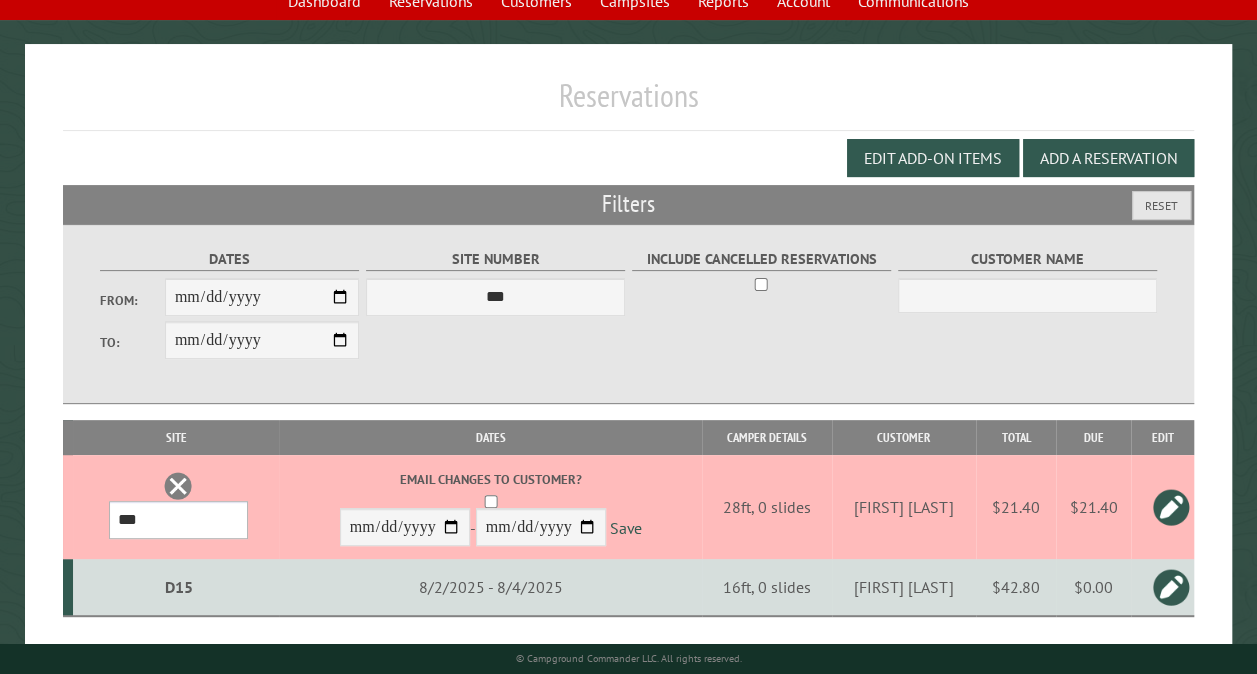 click on "*** ** ** ** ** ** ** ** ** ** *** *** *** *** ** ** ** ** ** ** ** ** ** *** *** ** ** ** ** ** ** ********* ** ** ** ** ** ** ** ** ** *** *** *** *** *** *** ** ** ** ** ** ** ** ** ** *** *** *** *** *** *** ** ** ** ** ** ** ** ** ** ** ** ** ** ** ** ** ** ** ** ** ** ** ** ** *** *** *** *** *** ***" at bounding box center (178, 520) 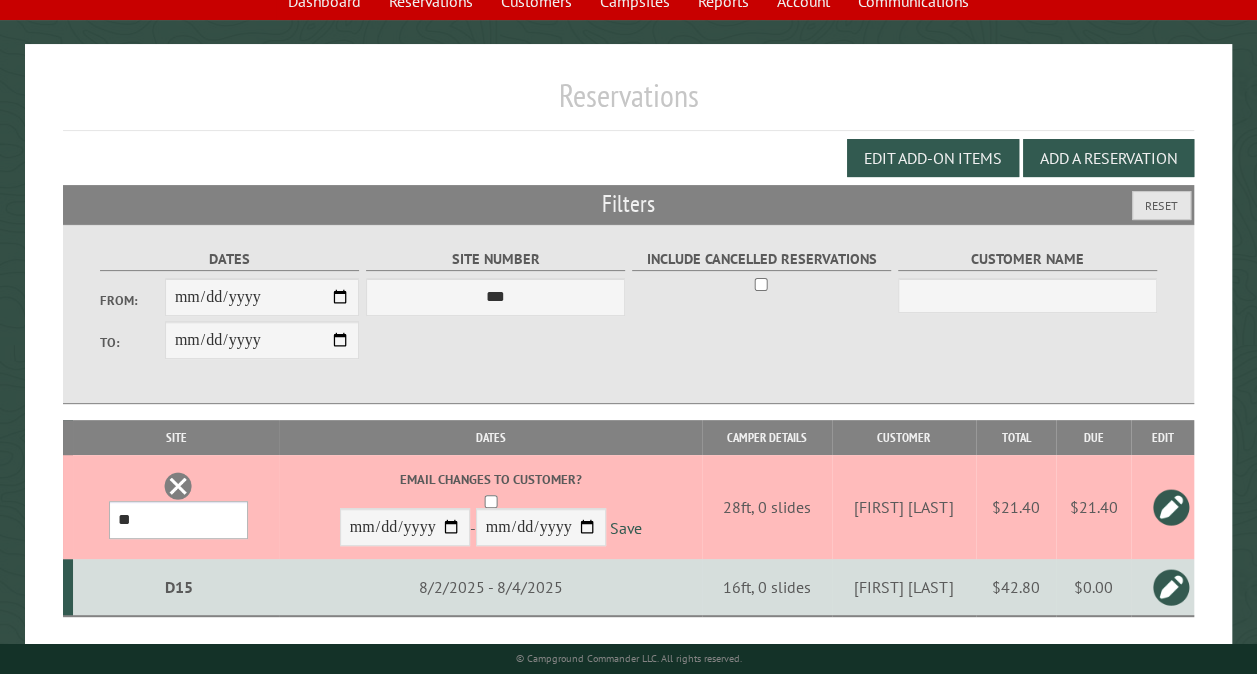 click on "*** ** ** ** ** ** ** ** ** ** *** *** *** *** ** ** ** ** ** ** ** ** ** *** *** ** ** ** ** ** ** ********* ** ** ** ** ** ** ** ** ** *** *** *** *** *** *** ** ** ** ** ** ** ** ** ** *** *** *** *** *** *** ** ** ** ** ** ** ** ** ** ** ** ** ** ** ** ** ** ** ** ** ** ** ** ** *** *** *** *** *** ***" at bounding box center [178, 520] 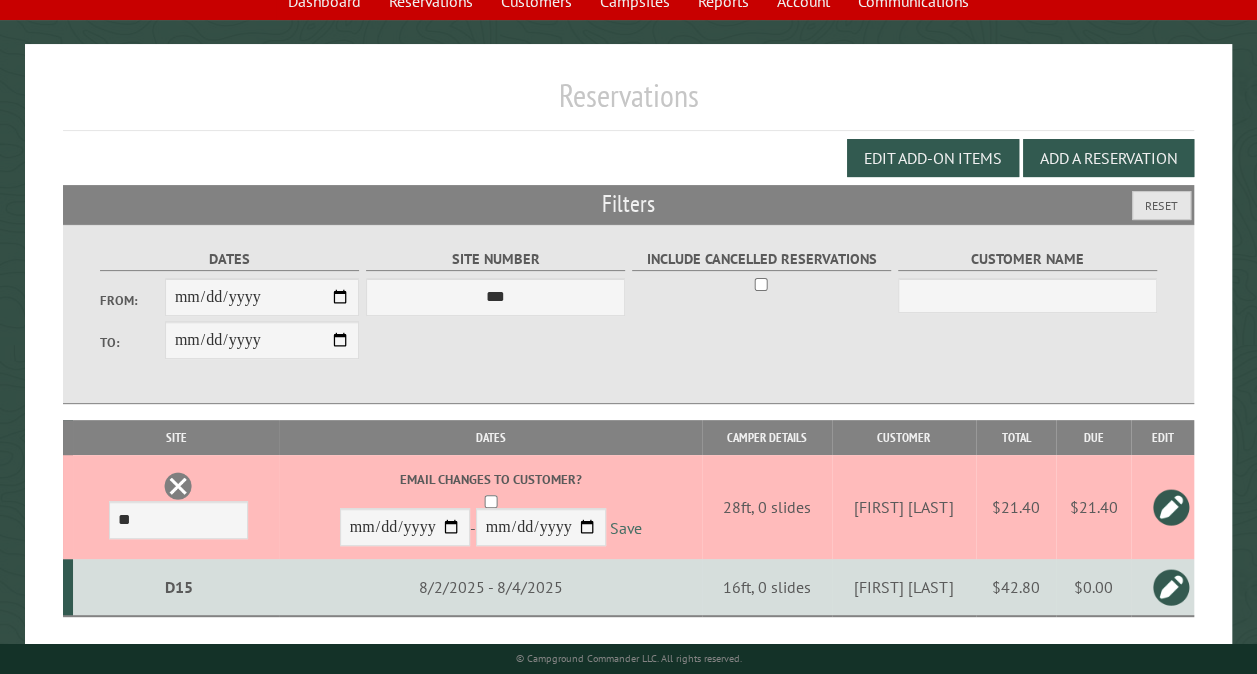 click on "Save" at bounding box center [626, 528] 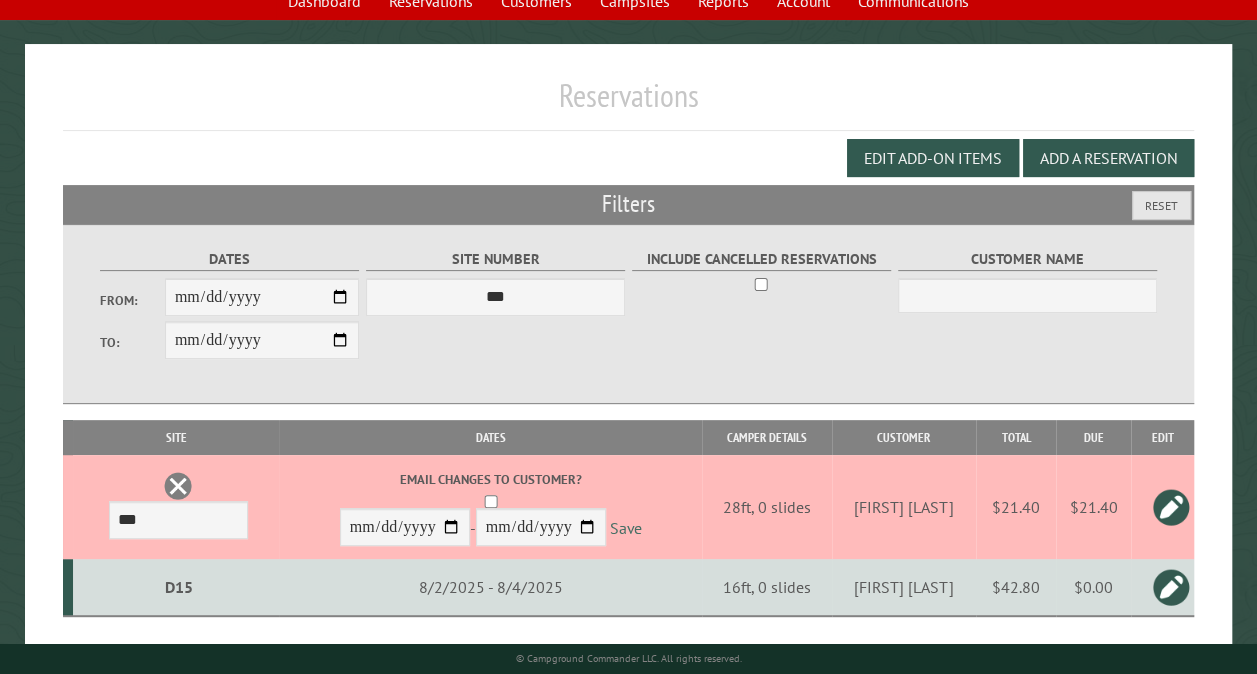 scroll, scrollTop: 112, scrollLeft: 0, axis: vertical 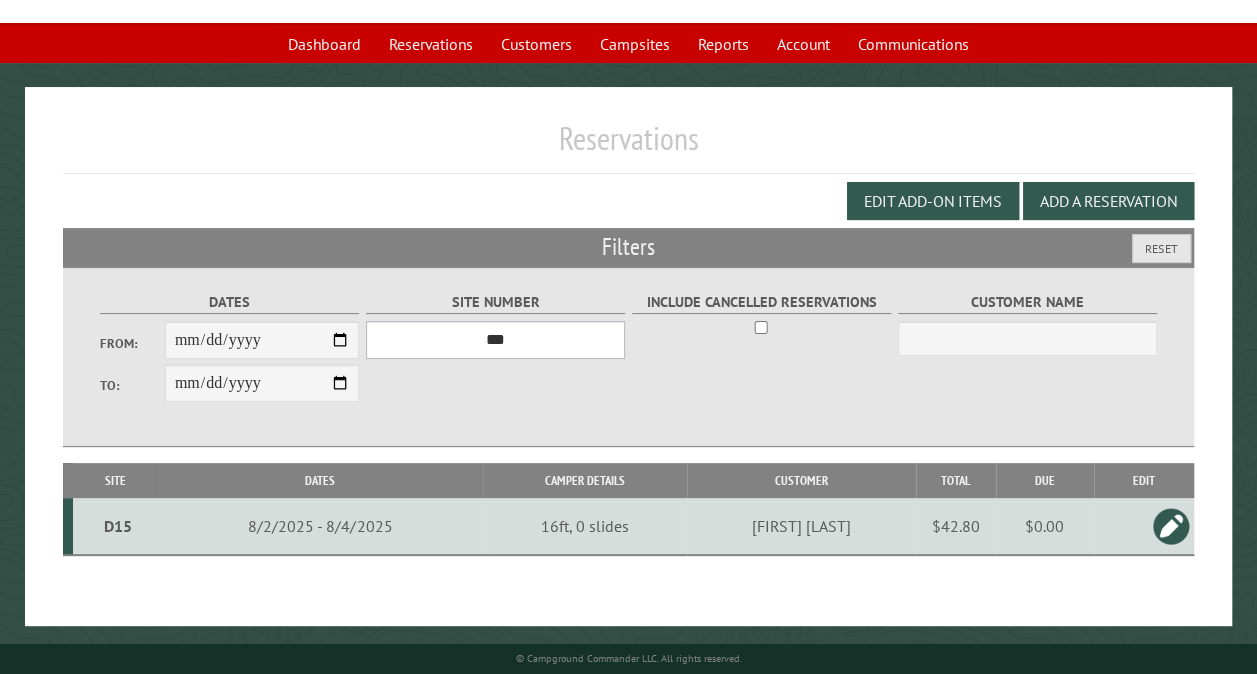 click on "*** ** ** ** ** ** ** ** ** ** *** *** *** *** ** ** ** ** ** ** ** ** ** *** *** ** ** ** ** ** ** ********* ** ** ** ** ** ** ** ** ** *** *** *** *** *** *** ** ** ** ** ** ** ** ** ** *** *** *** *** *** *** ** ** ** ** ** ** ** ** ** ** ** ** ** ** ** ** ** ** ** ** ** ** ** ** *** *** *** *** *** ***" at bounding box center (495, 340) 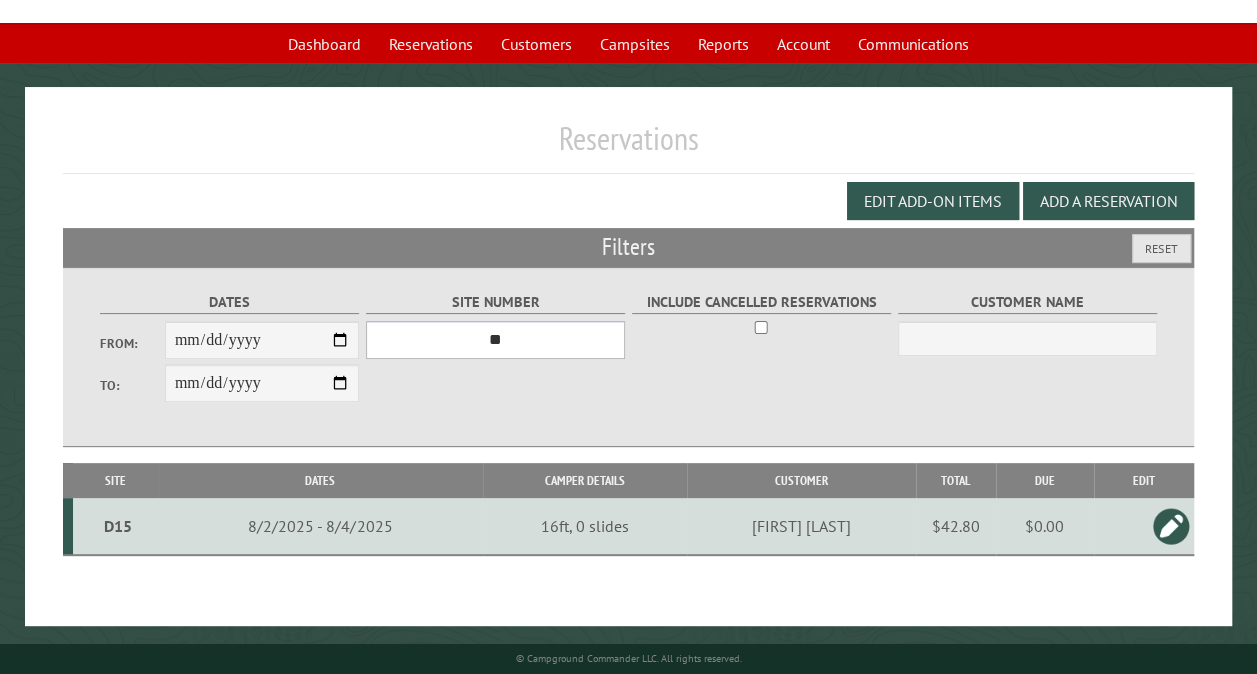 click on "*** ** ** ** ** ** ** ** ** ** *** *** *** *** ** ** ** ** ** ** ** ** ** *** *** ** ** ** ** ** ** ********* ** ** ** ** ** ** ** ** ** *** *** *** *** *** *** ** ** ** ** ** ** ** ** ** *** *** *** *** *** *** ** ** ** ** ** ** ** ** ** ** ** ** ** ** ** ** ** ** ** ** ** ** ** ** *** *** *** *** *** ***" at bounding box center (495, 340) 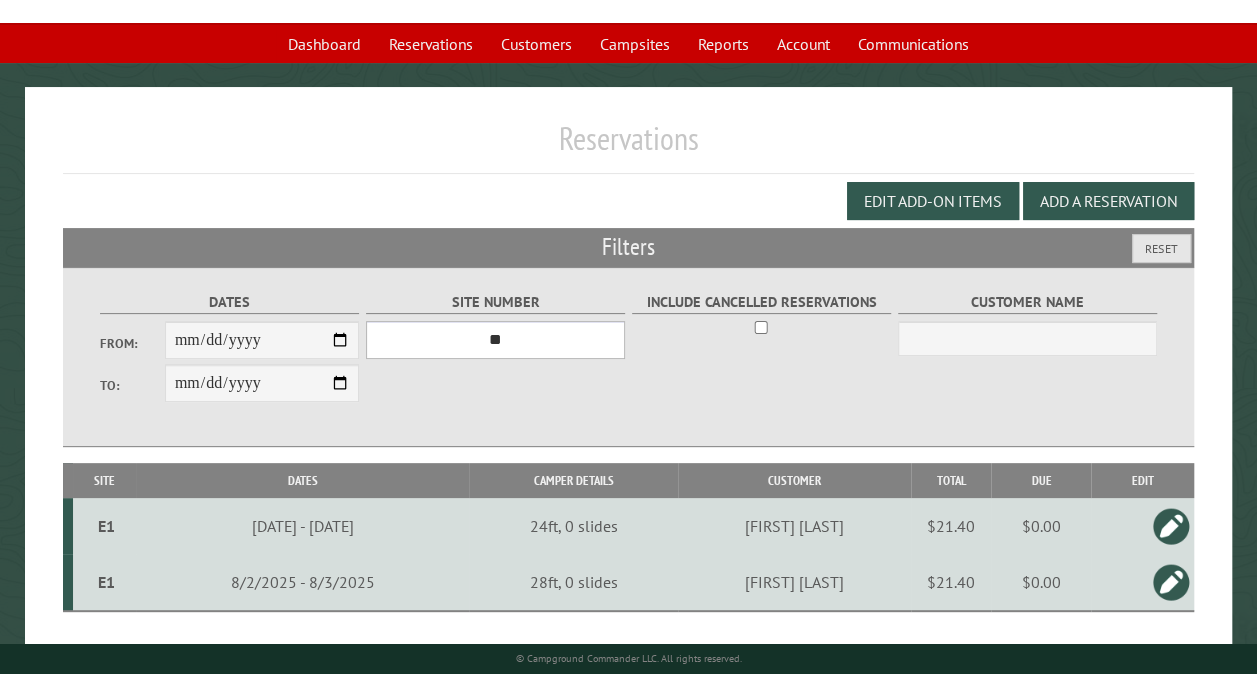 click on "*** ** ** ** ** ** ** ** ** ** *** *** *** *** ** ** ** ** ** ** ** ** ** *** *** ** ** ** ** ** ** ********* ** ** ** ** ** ** ** ** ** *** *** *** *** *** *** ** ** ** ** ** ** ** ** ** *** *** *** *** *** *** ** ** ** ** ** ** ** ** ** ** ** ** ** ** ** ** ** ** ** ** ** ** ** ** *** *** *** *** *** ***" at bounding box center (495, 340) 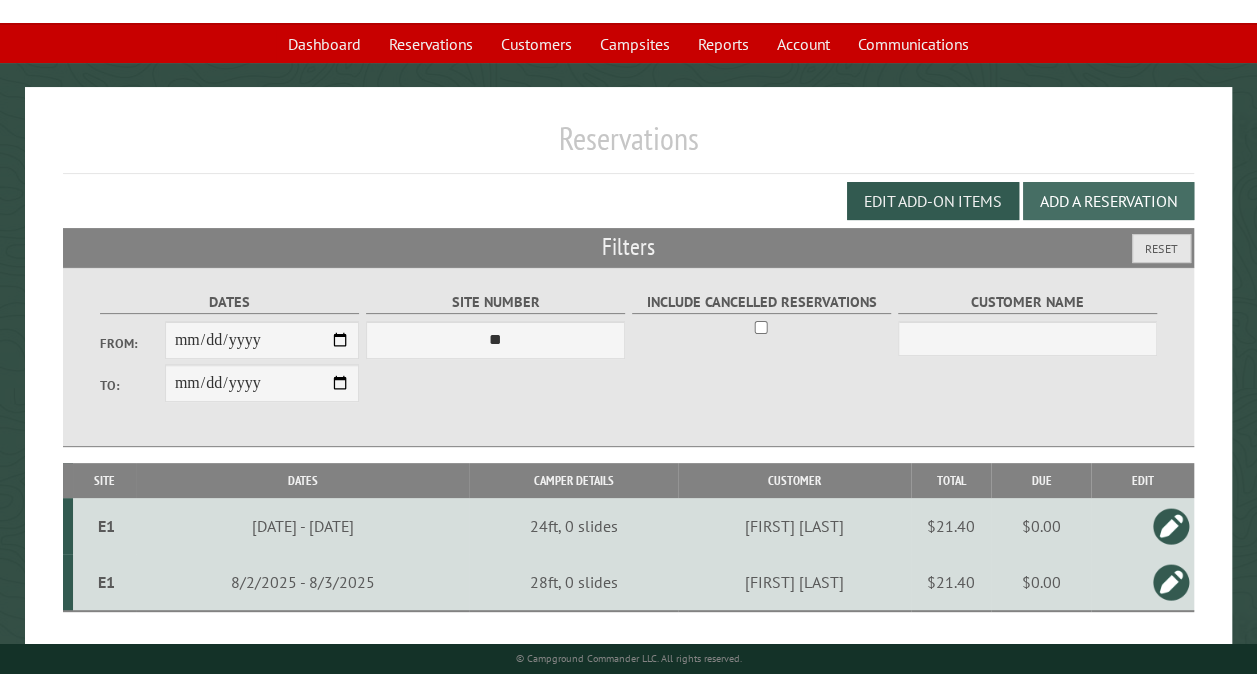 click on "Add a Reservation" at bounding box center (1108, 201) 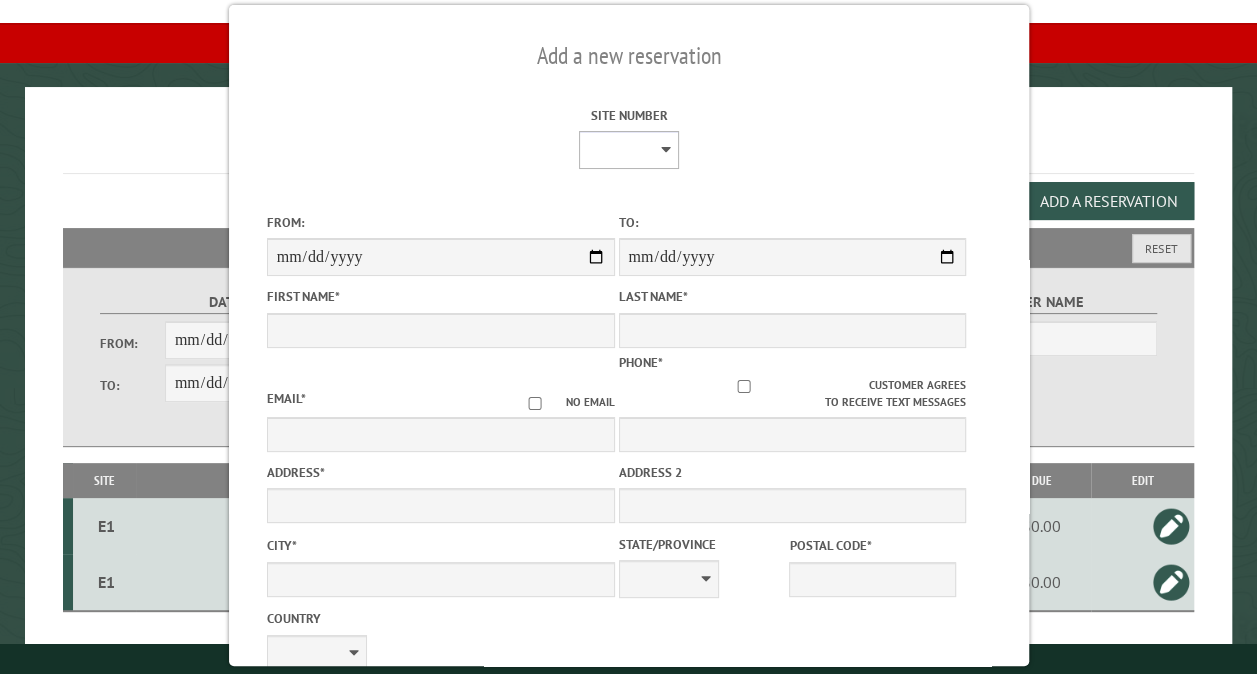 click on "** ** ** ** ** ** ** ** ** *** *** *** *** ** ** ** ** ** ** ** ** ** *** *** ** ** ** ** ** ** ********* ** ** ** ** ** ** ** ** ** *** *** *** *** *** *** ** ** ** ** ** ** ** ** ** *** *** *** *** *** *** ** ** ** ** ** ** ** ** ** ** ** ** ** ** ** ** ** ** ** ** ** ** ** ** *** *** *** *** *** ***" at bounding box center (628, 150) 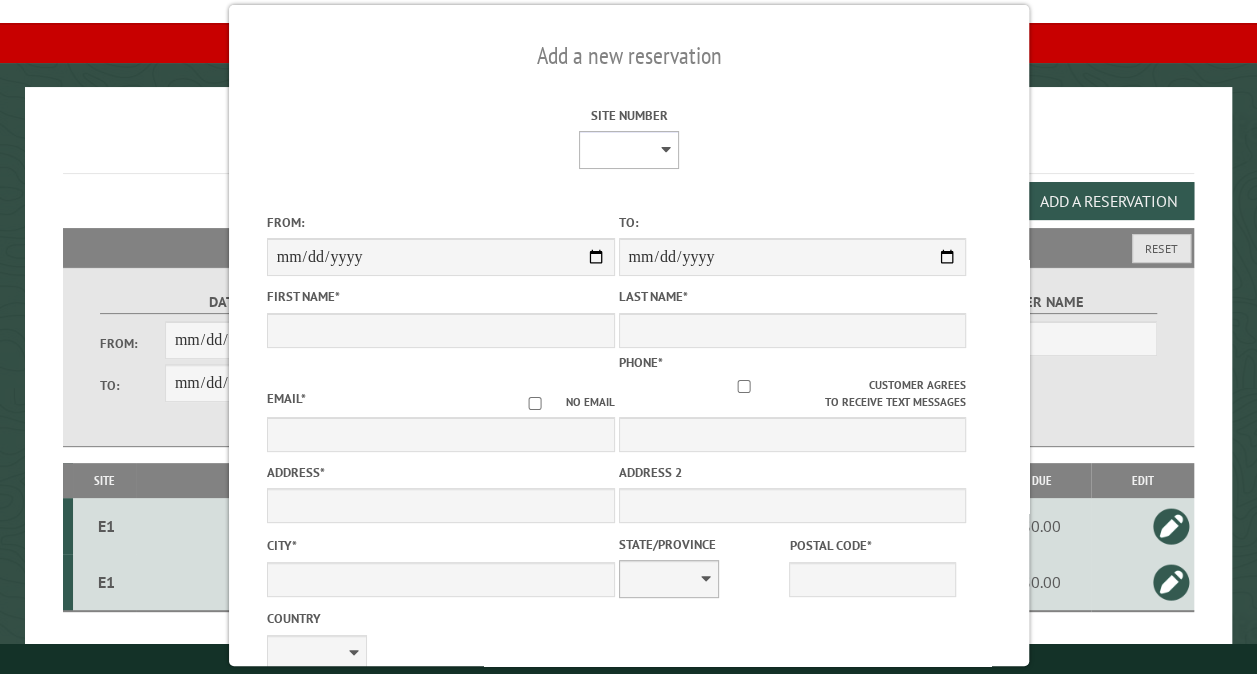 select on "**" 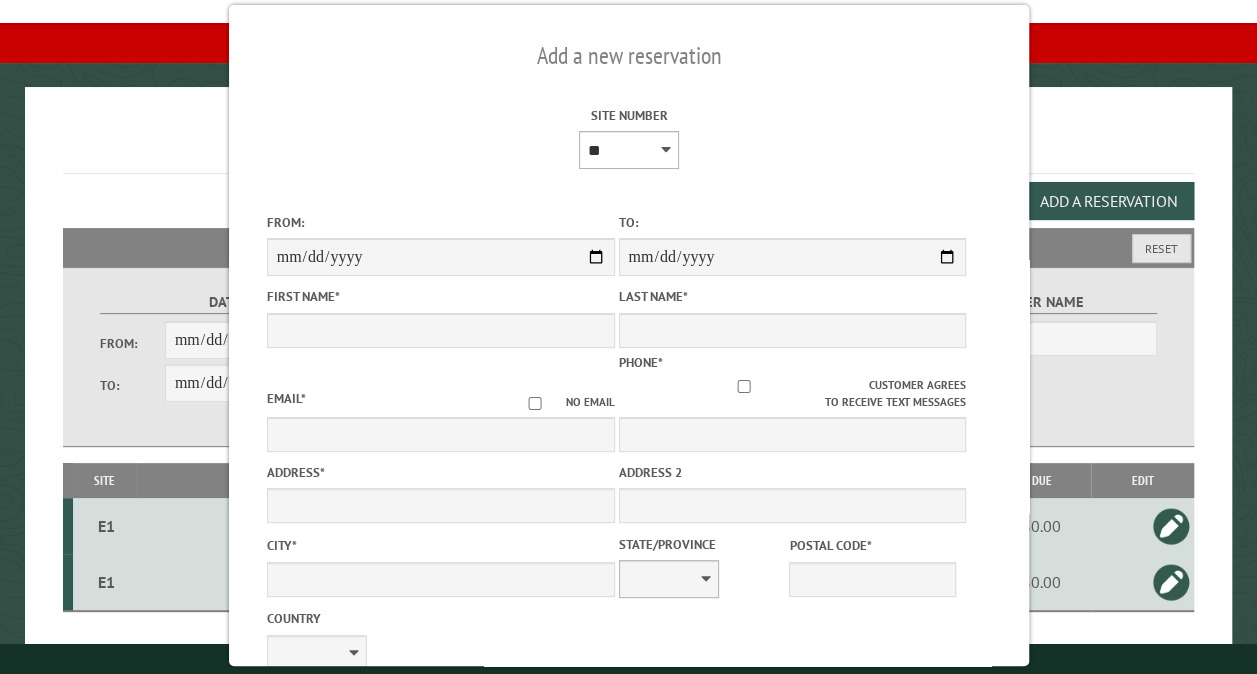click on "** ** ** ** ** ** ** ** ** *** *** *** *** ** ** ** ** ** ** ** ** ** *** *** ** ** ** ** ** ** ********* ** ** ** ** ** ** ** ** ** *** *** *** *** *** *** ** ** ** ** ** ** ** ** ** *** *** *** *** *** *** ** ** ** ** ** ** ** ** ** ** ** ** ** ** ** ** ** ** ** ** ** ** ** ** *** *** *** *** *** ***" at bounding box center [628, 150] 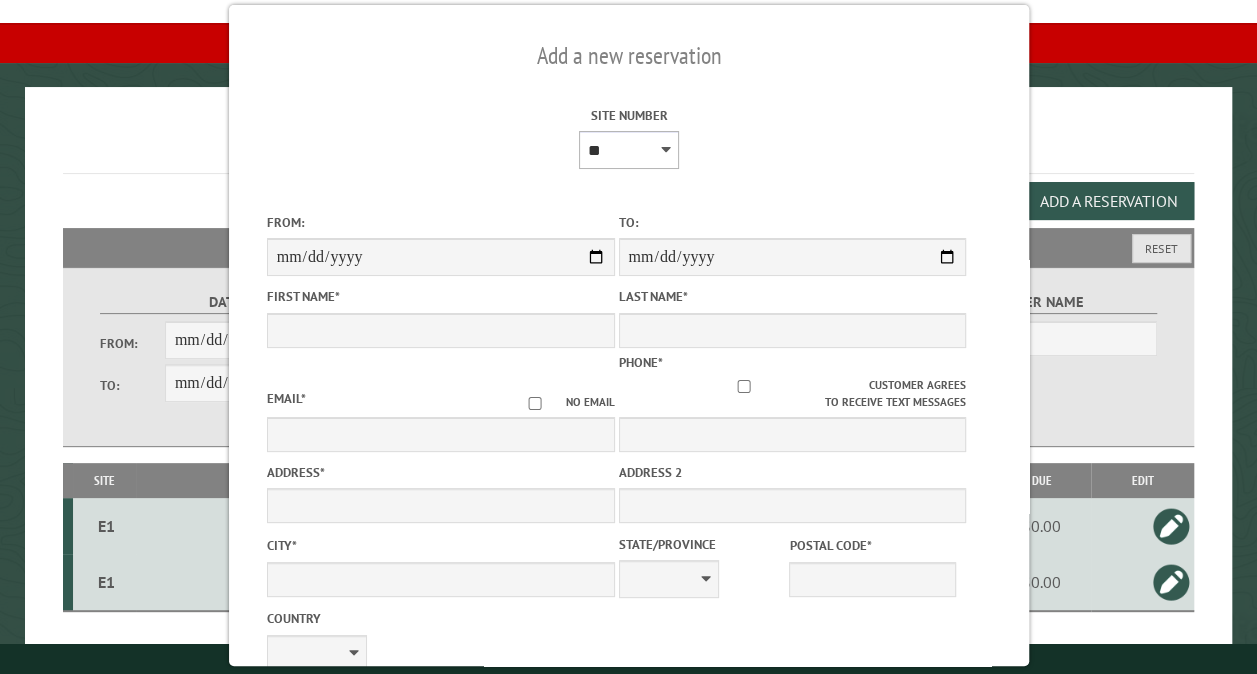 type on "****" 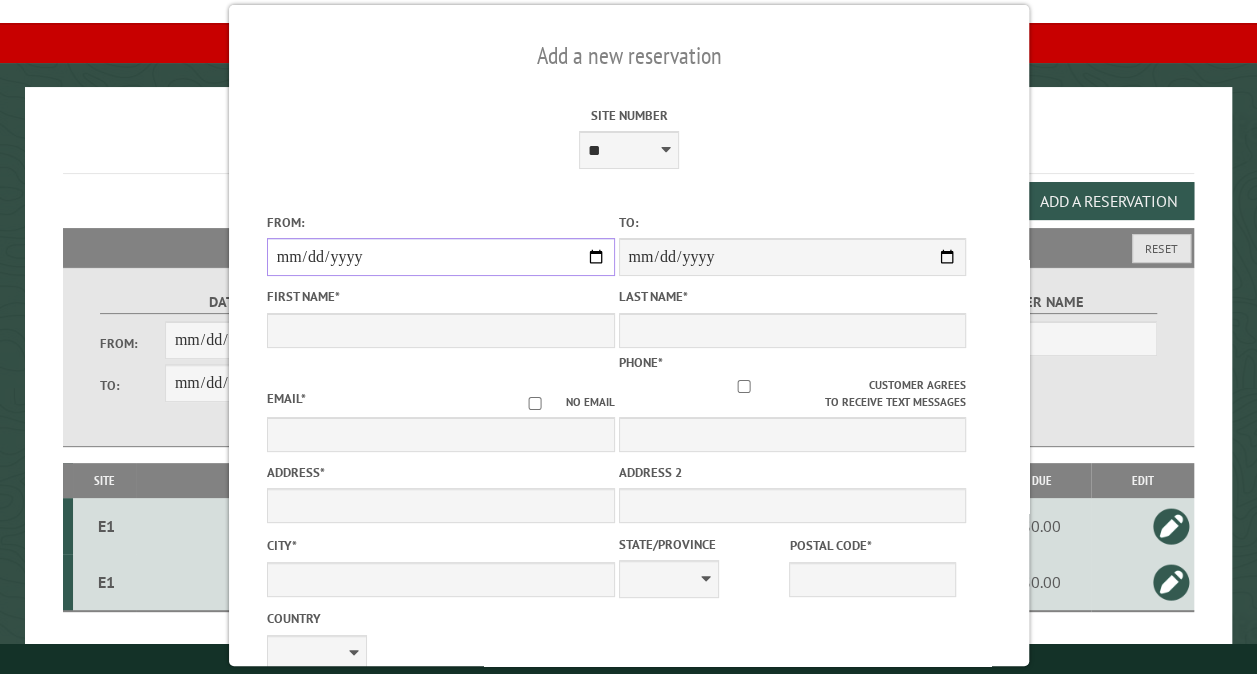 click on "From:" at bounding box center [440, 257] 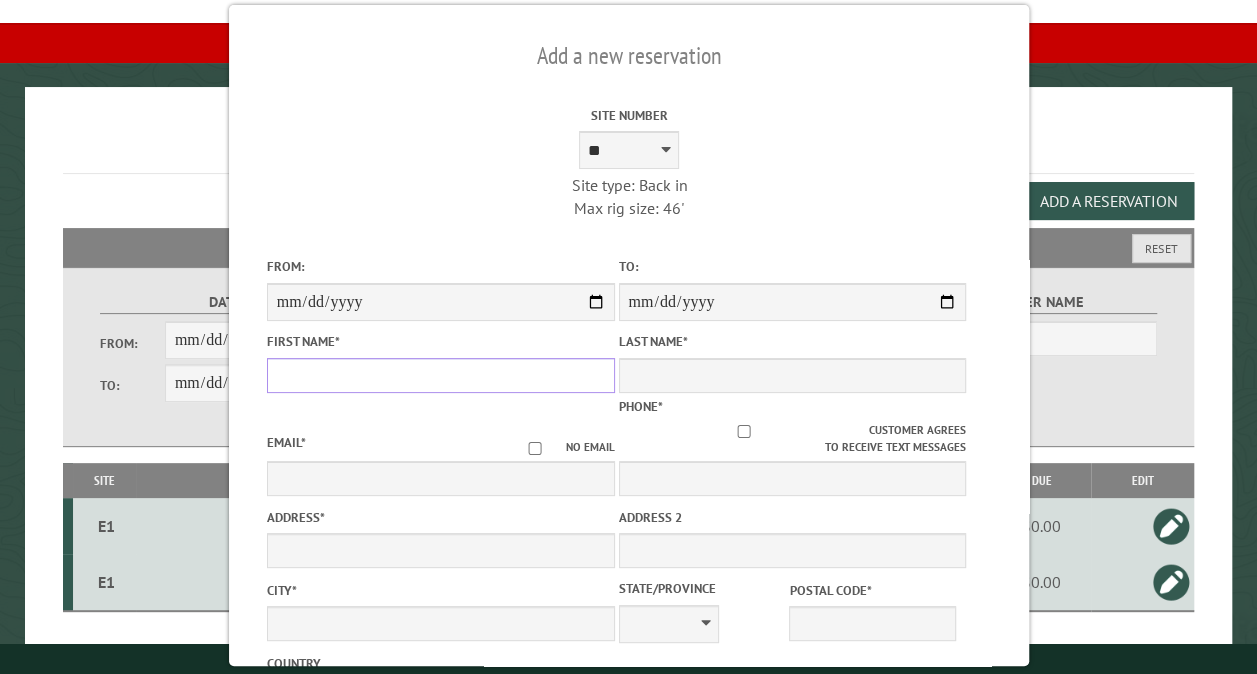 click on "First Name *" at bounding box center (440, 375) 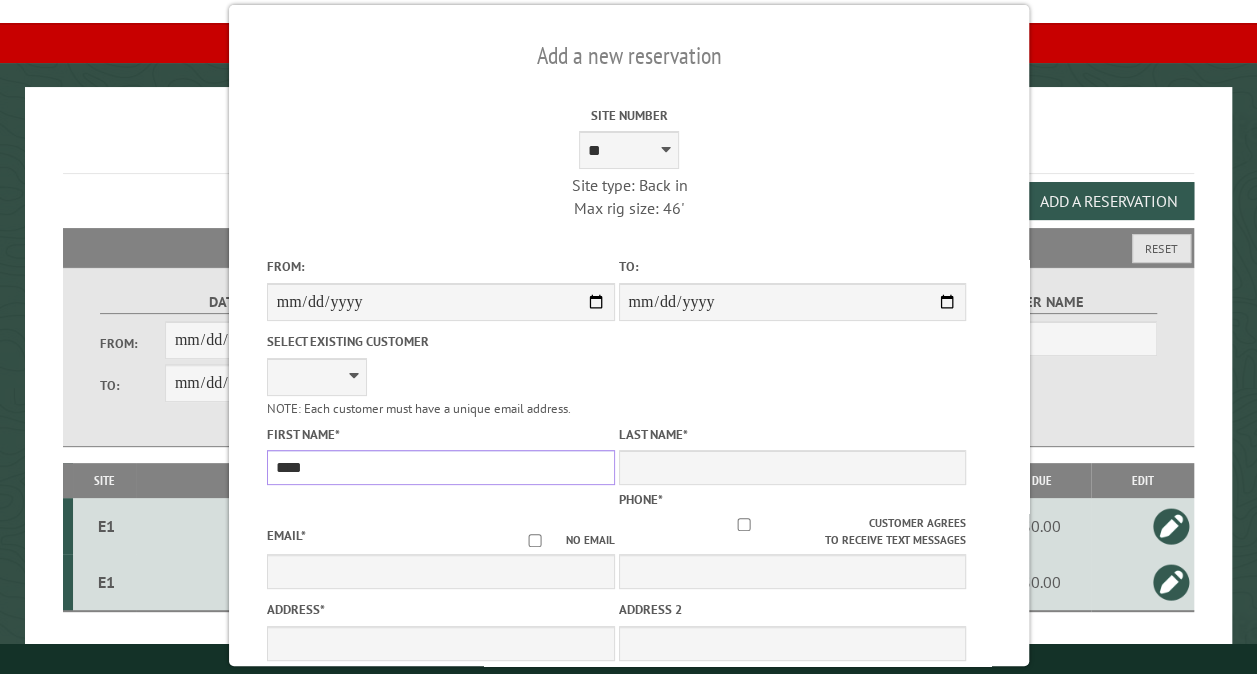 type on "****" 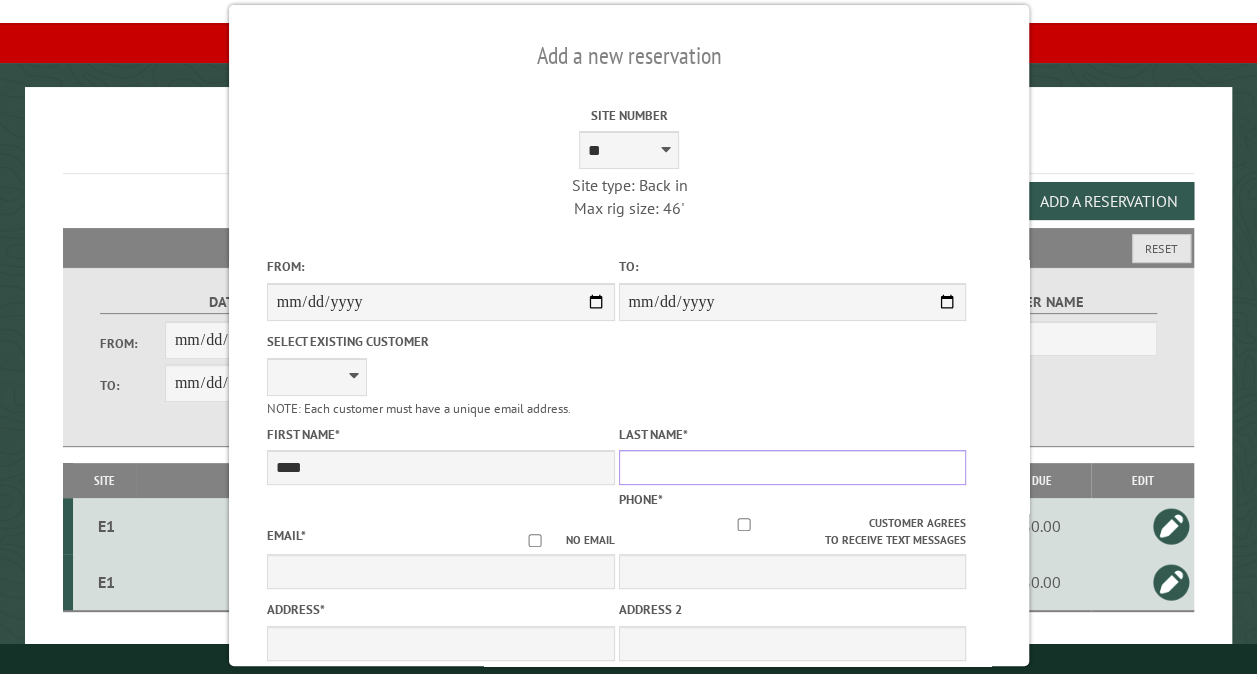 click on "Last Name *" at bounding box center (792, 467) 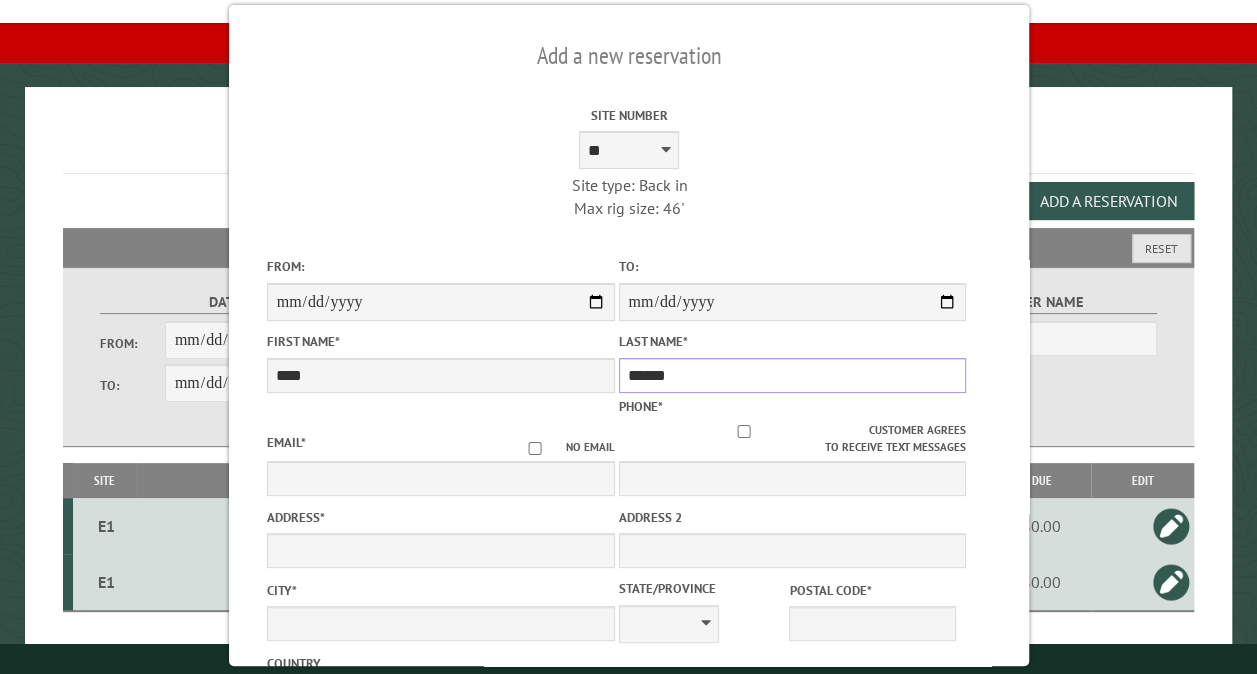 type on "******" 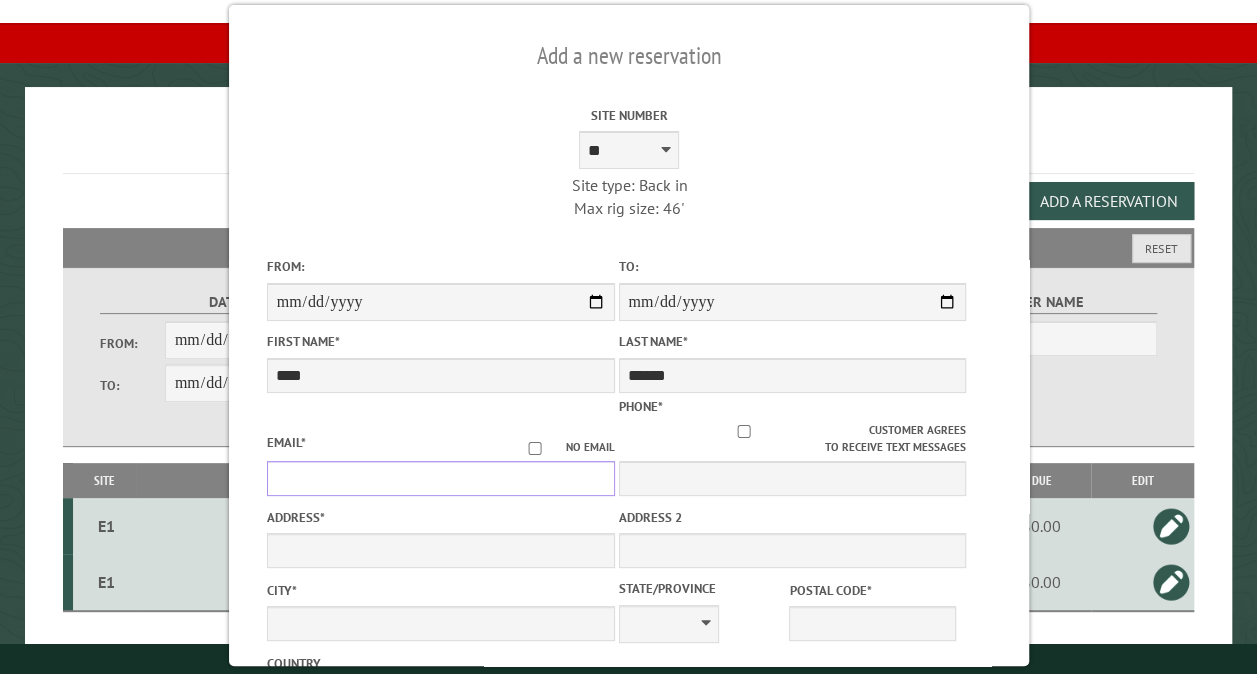 click on "Email *" at bounding box center (440, 478) 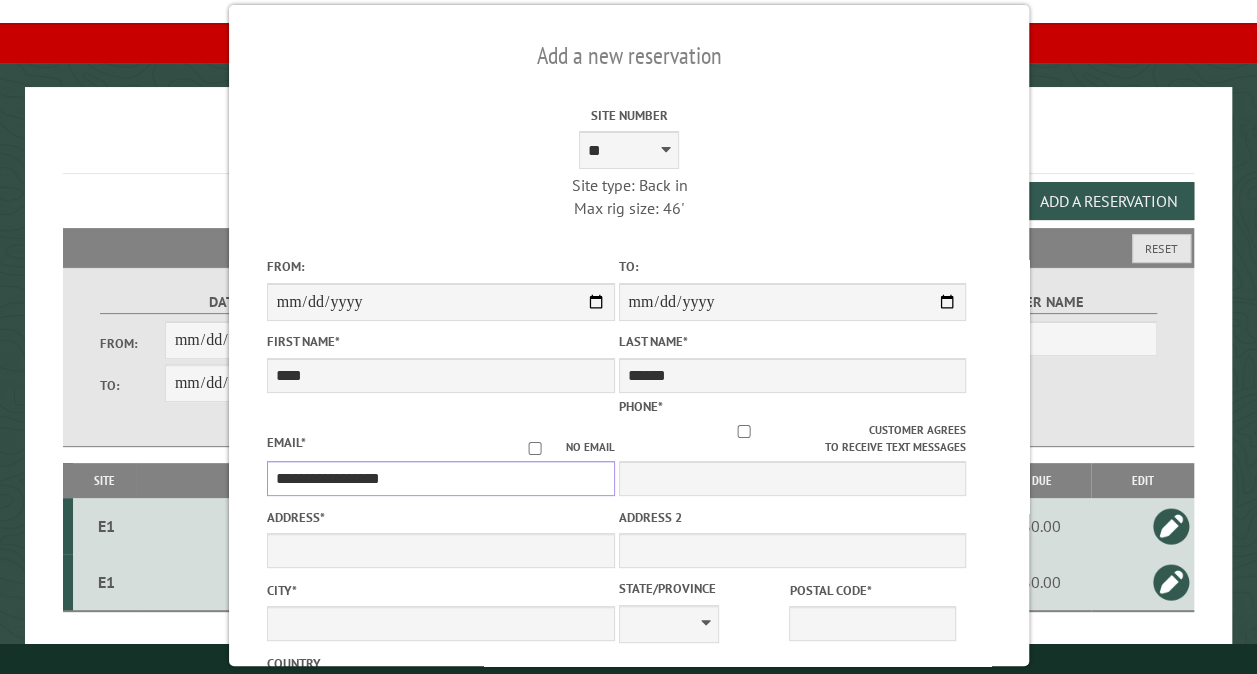 type on "**********" 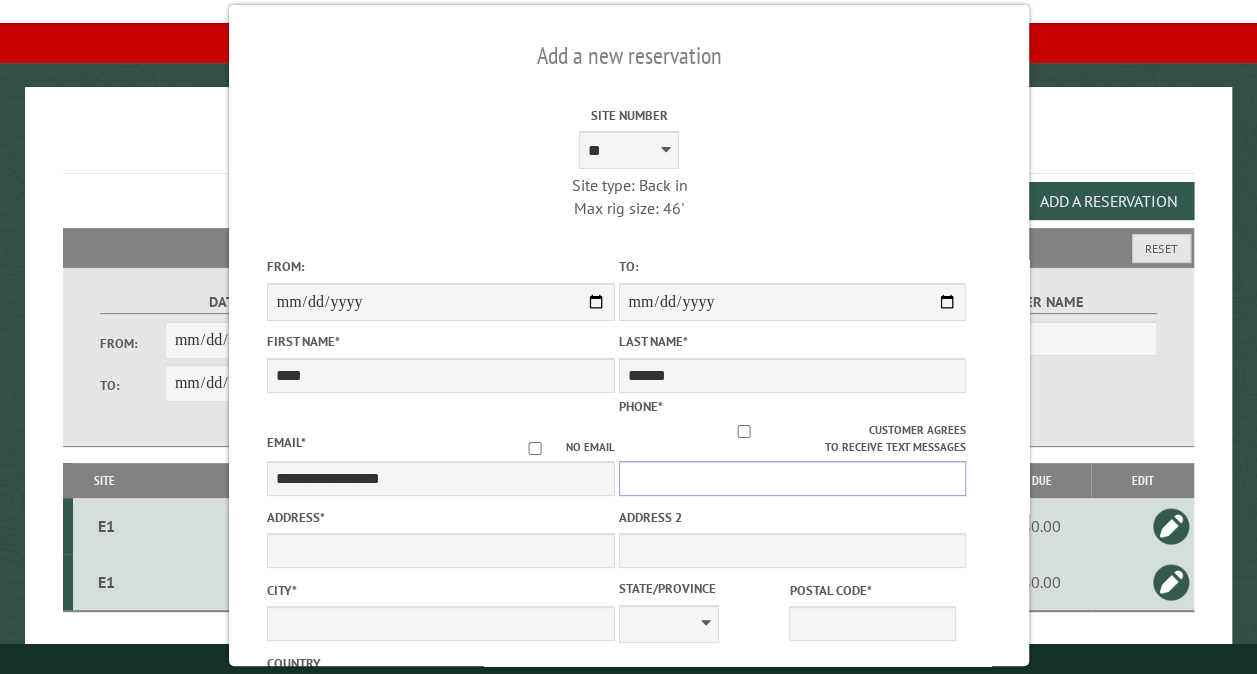 click on "Phone *" at bounding box center [792, 478] 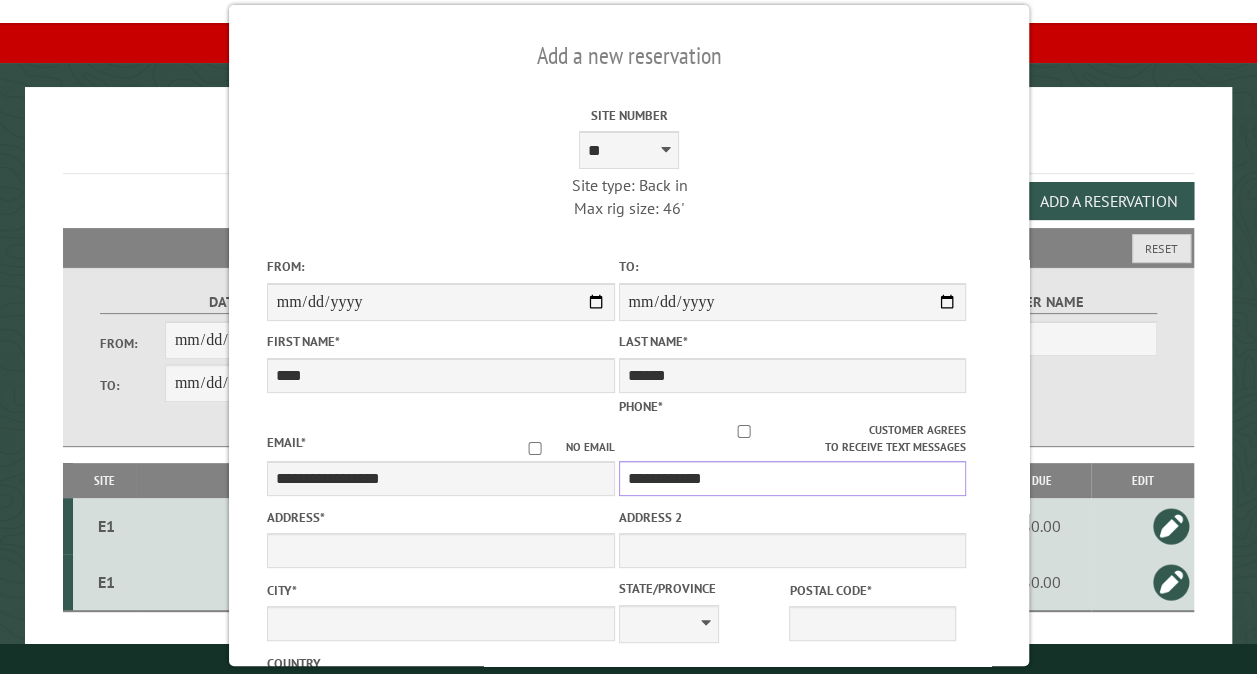 type on "**********" 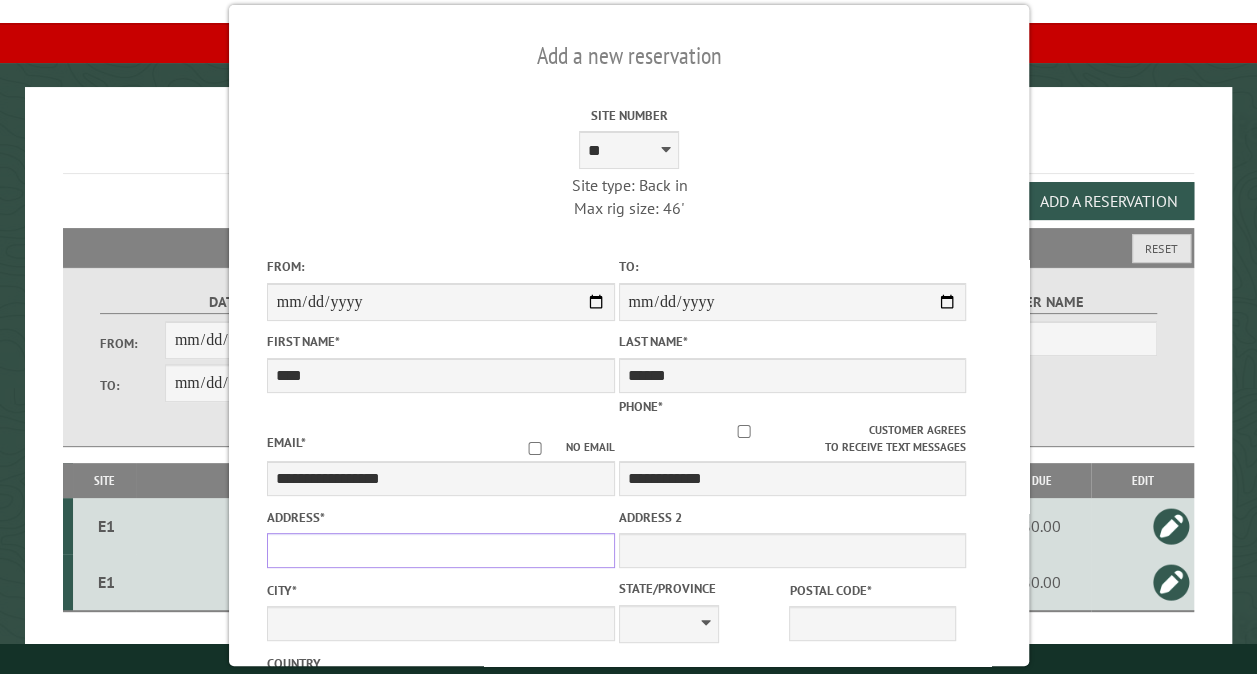 click on "Address *" at bounding box center (440, 550) 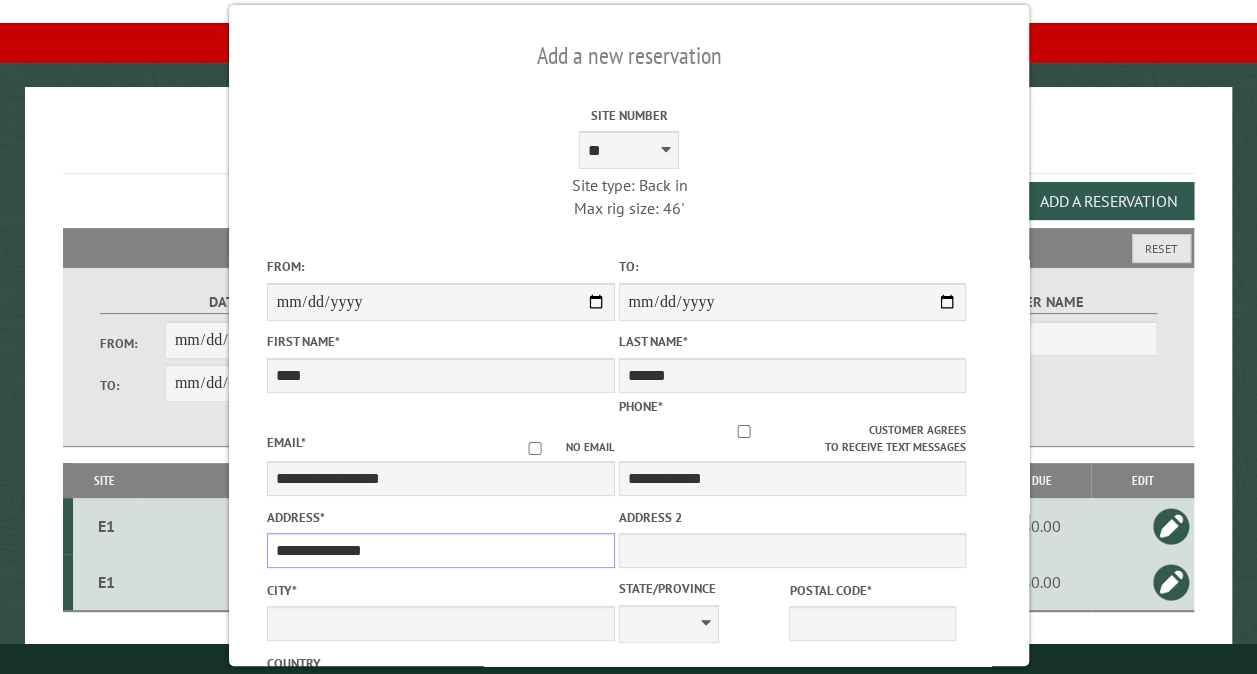 type on "**********" 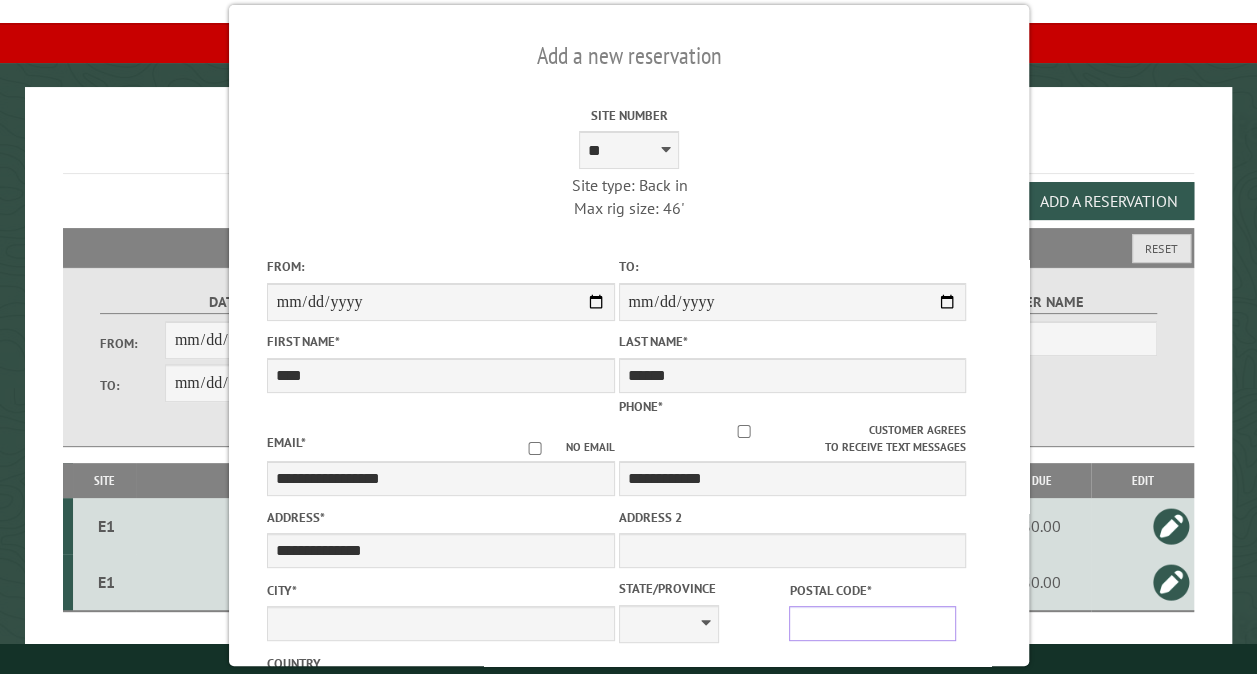click on "Postal Code *" at bounding box center [872, 623] 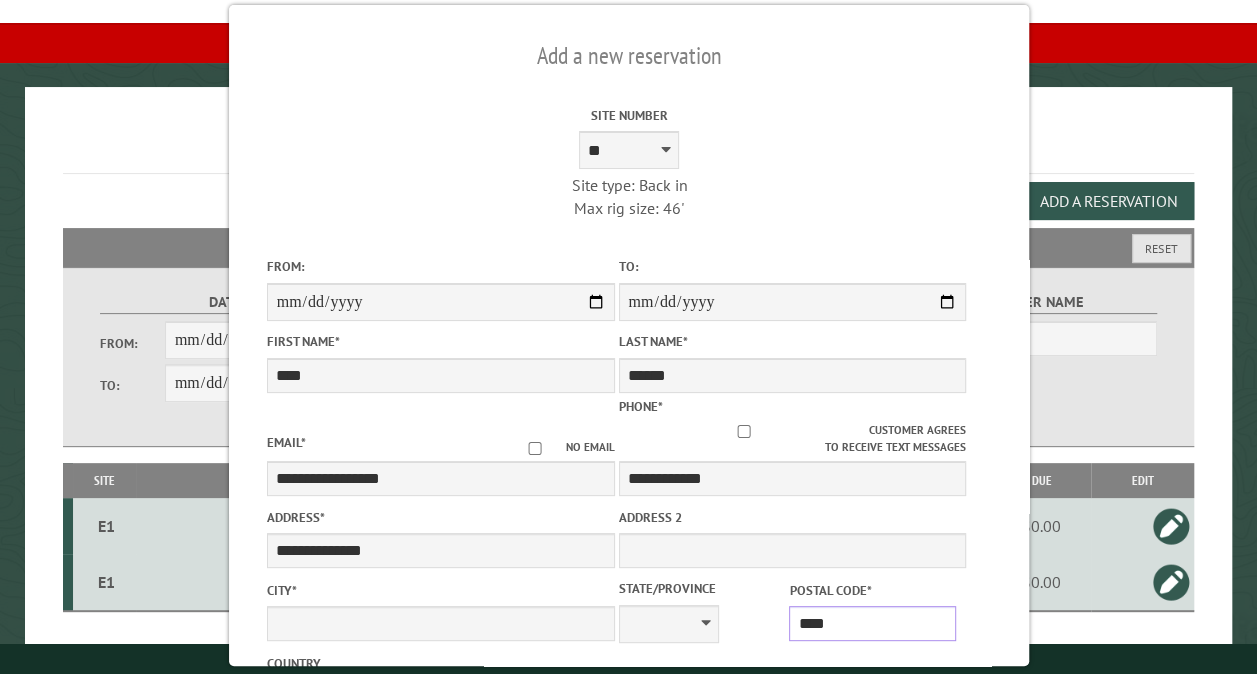 type on "*****" 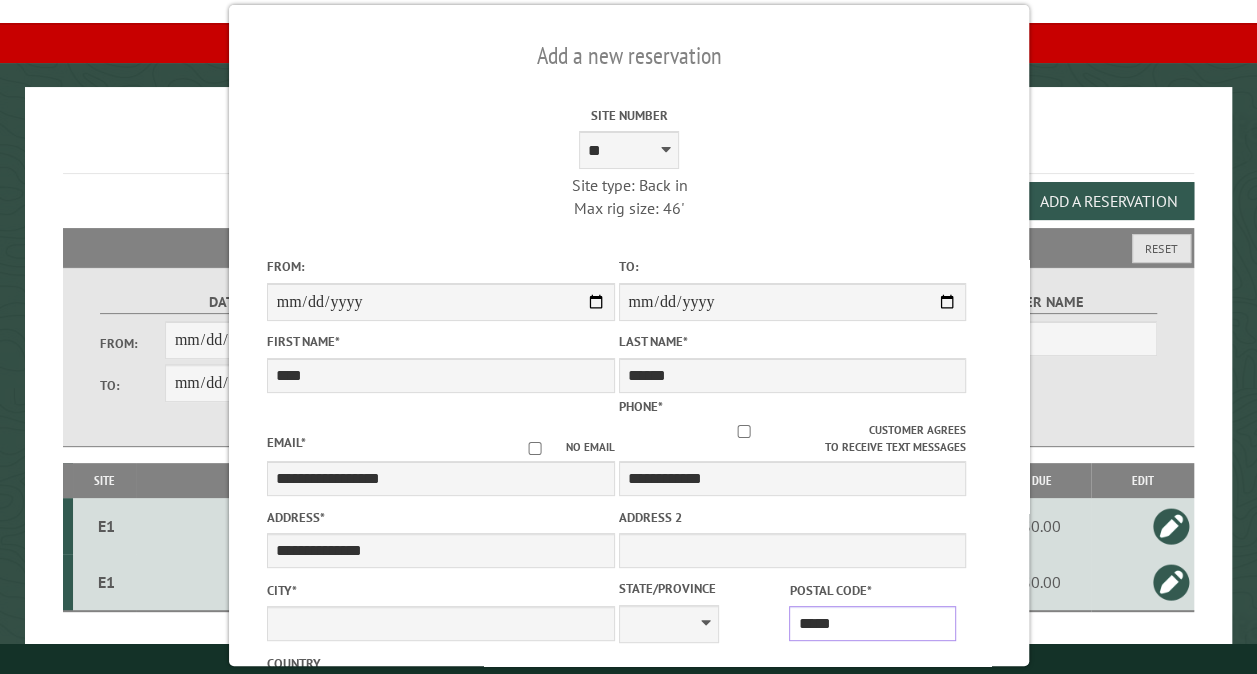 type on "*******" 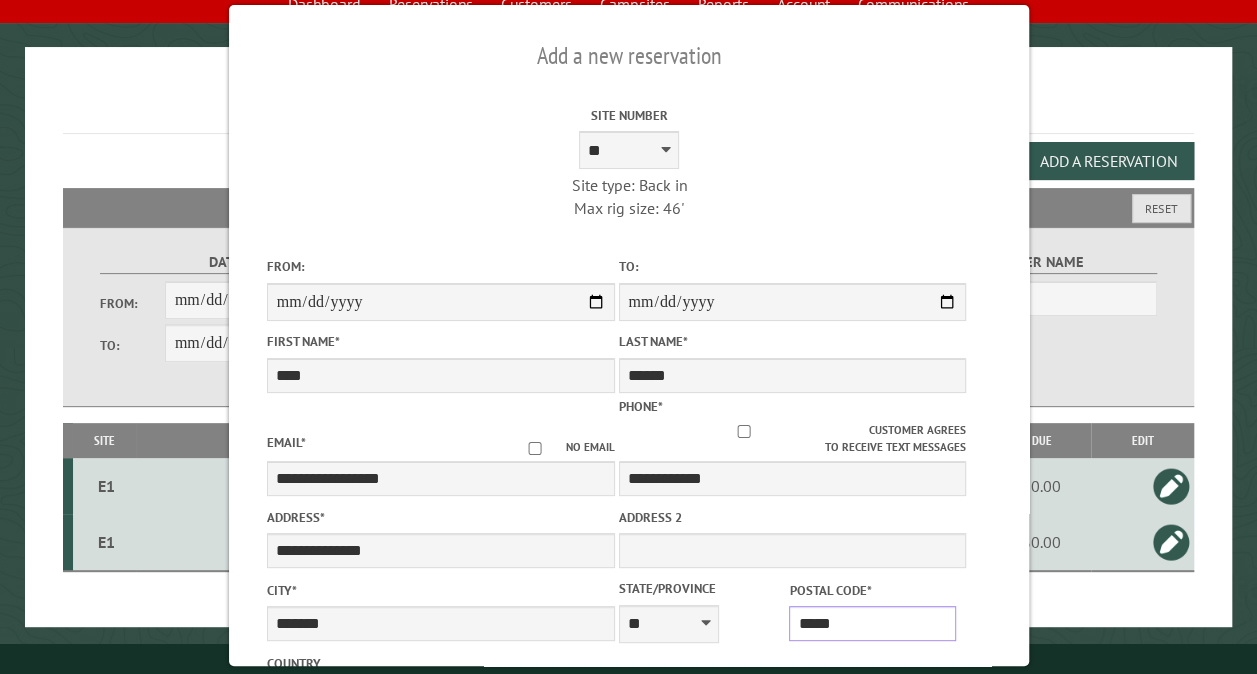 scroll, scrollTop: 155, scrollLeft: 0, axis: vertical 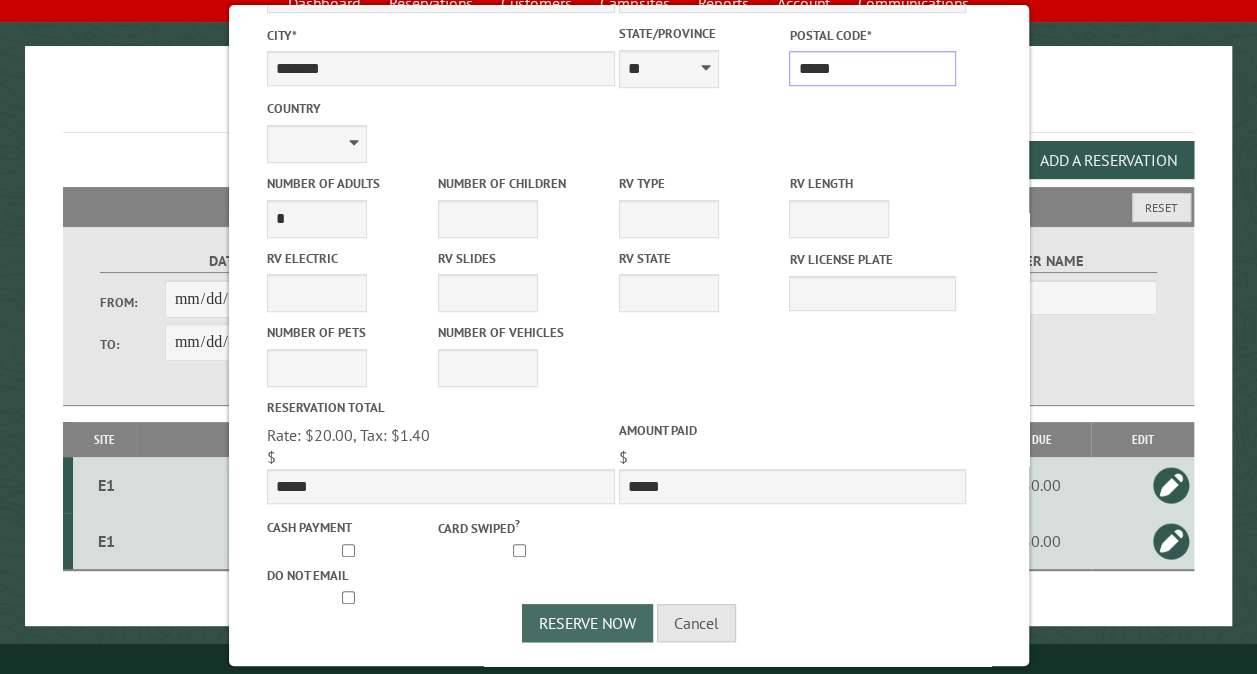 type on "*****" 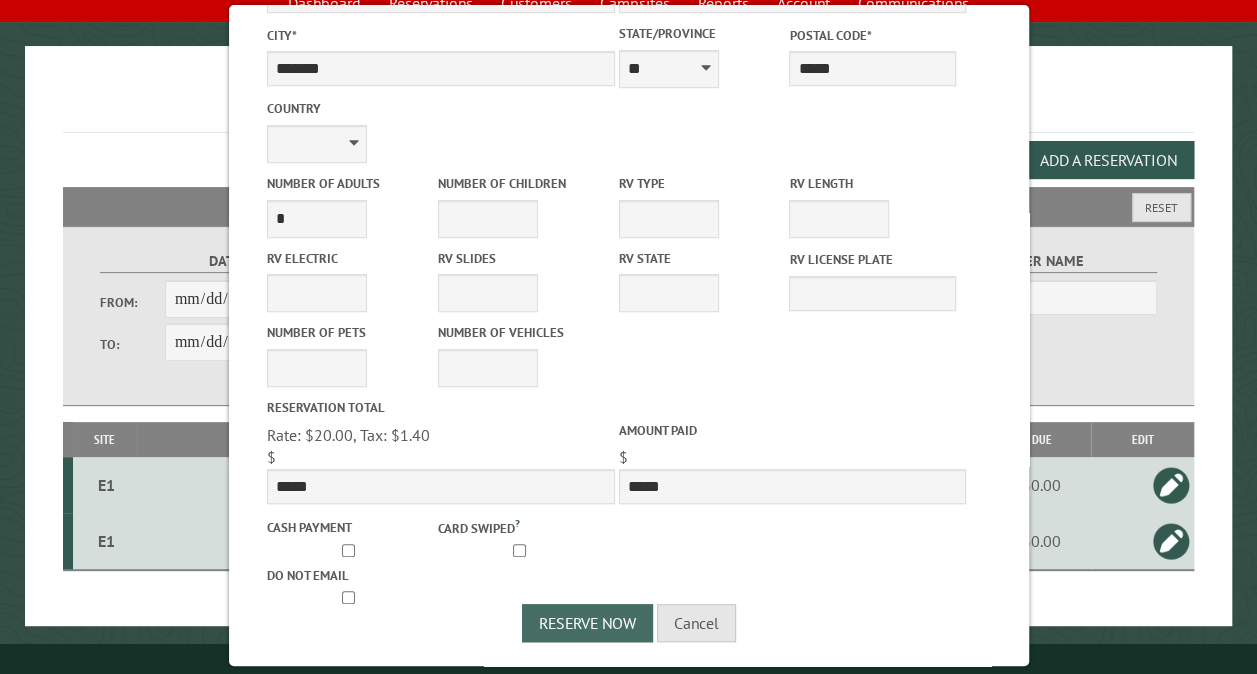 click on "Reserve Now" at bounding box center (587, 623) 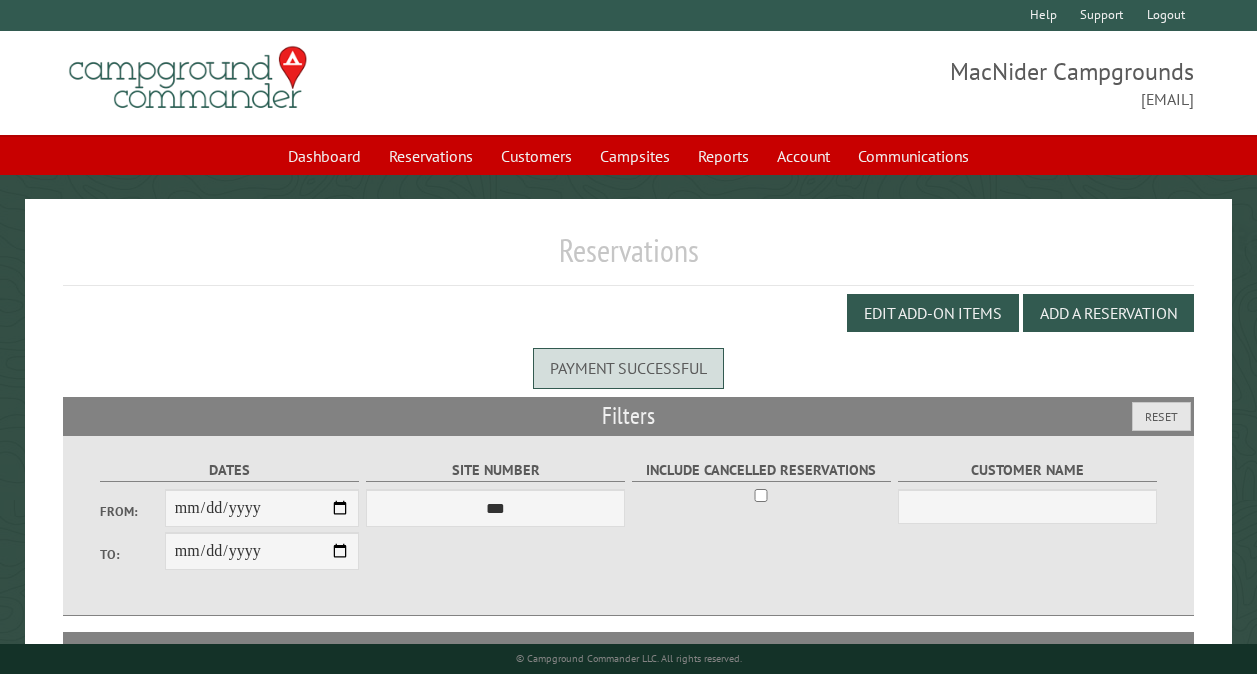 scroll, scrollTop: 0, scrollLeft: 0, axis: both 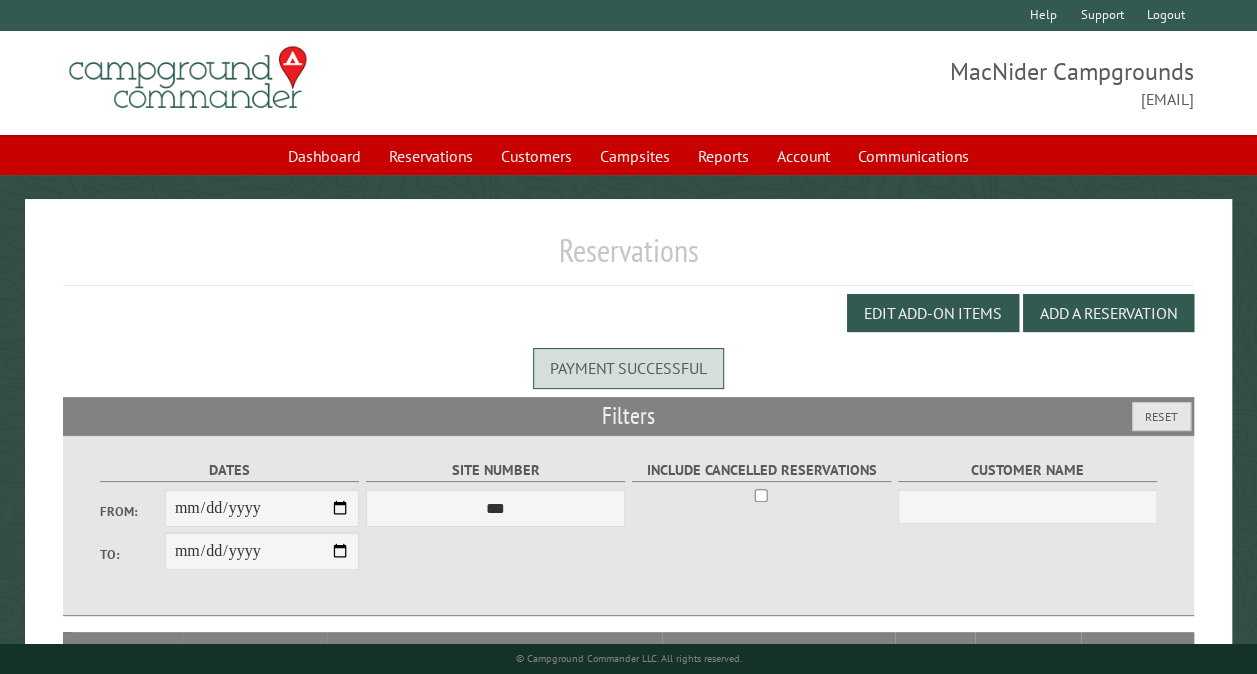 click on "From:" at bounding box center (262, 508) 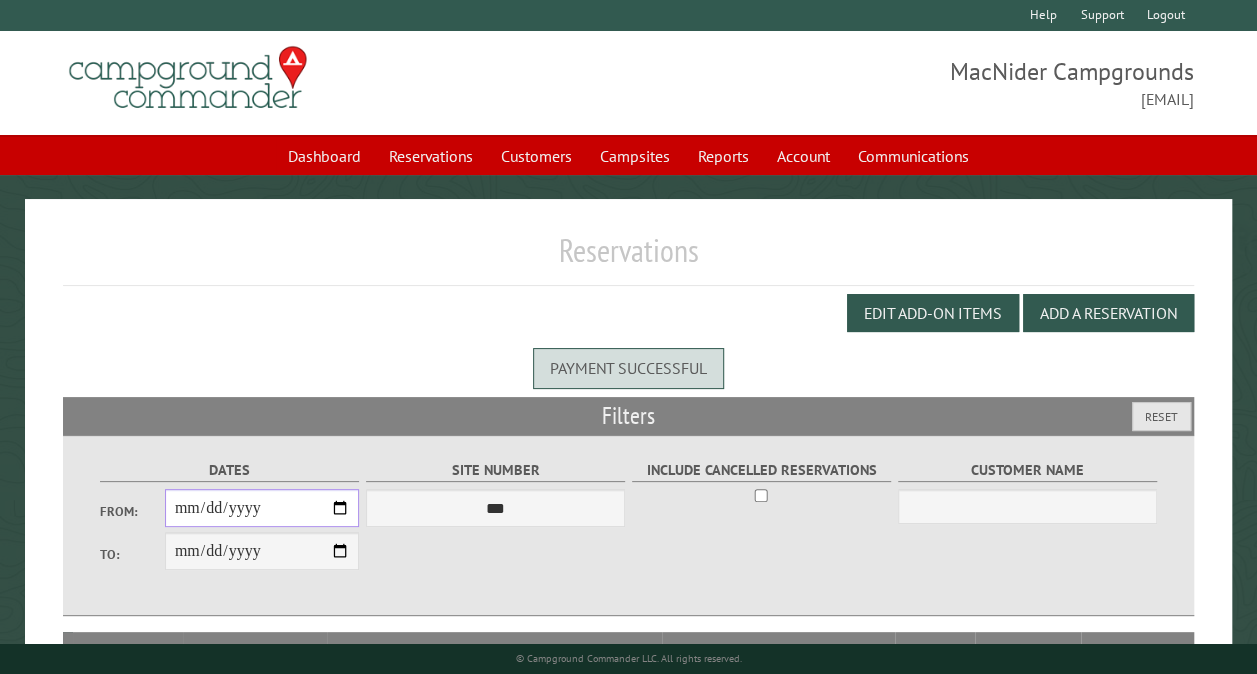 type on "**********" 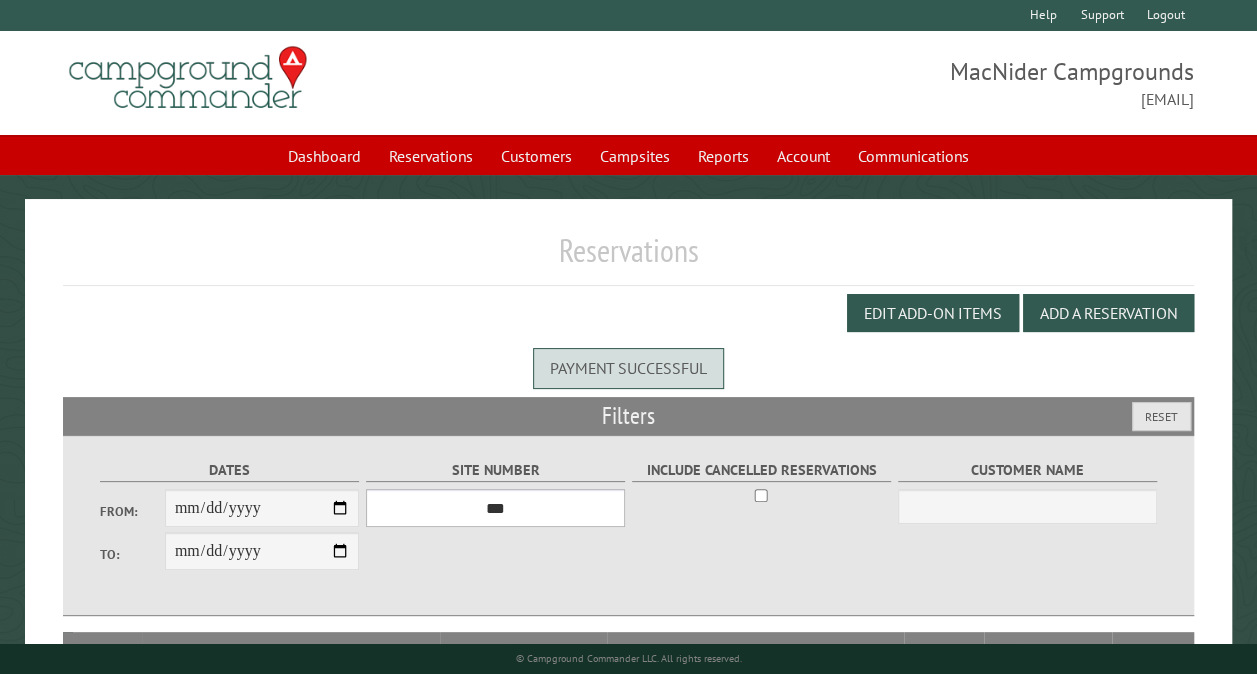 click on "*** ** ** ** ** ** ** ** ** ** *** *** *** *** ** ** ** ** ** ** ** ** ** *** *** ** ** ** ** ** ** ********* ** ** ** ** ** ** ** ** ** *** *** *** *** *** *** ** ** ** ** ** ** ** ** ** *** *** *** *** *** *** ** ** ** ** ** ** ** ** ** ** ** ** ** ** ** ** ** ** ** ** ** ** ** ** *** *** *** *** *** ***" at bounding box center (495, 508) 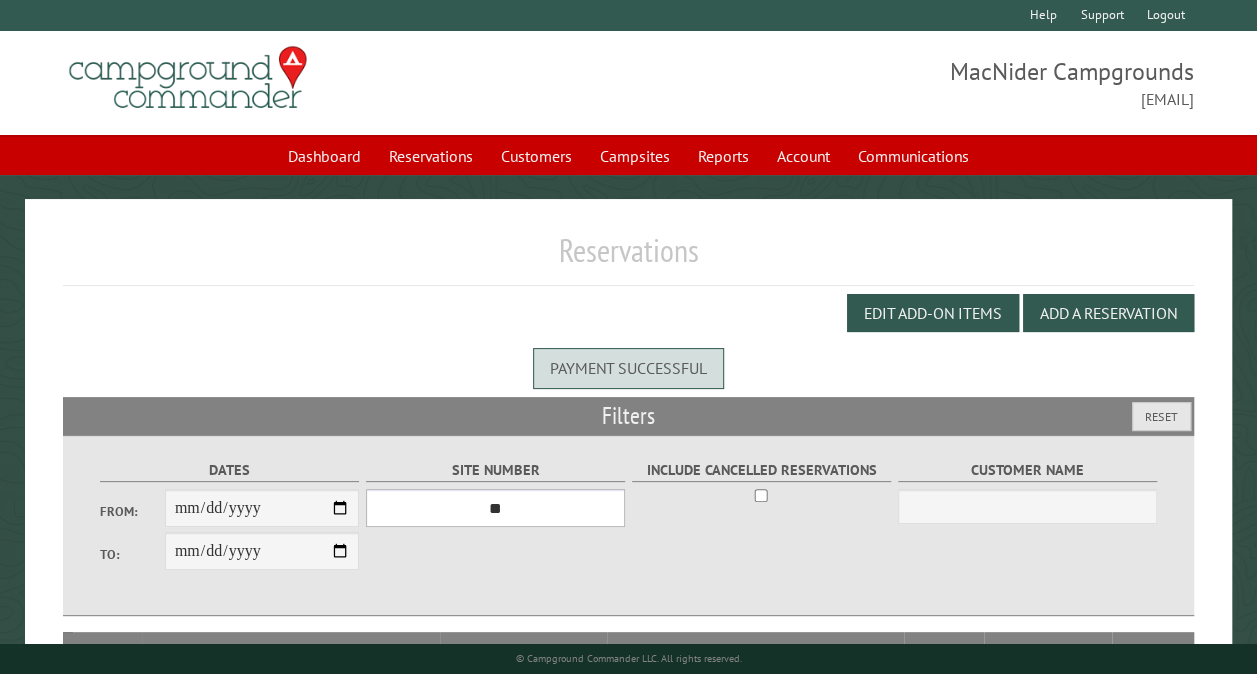 click on "*** ** ** ** ** ** ** ** ** ** *** *** *** *** ** ** ** ** ** ** ** ** ** *** *** ** ** ** ** ** ** ********* ** ** ** ** ** ** ** ** ** *** *** *** *** *** *** ** ** ** ** ** ** ** ** ** *** *** *** *** *** *** ** ** ** ** ** ** ** ** ** ** ** ** ** ** ** ** ** ** ** ** ** ** ** ** *** *** *** *** *** ***" at bounding box center [495, 508] 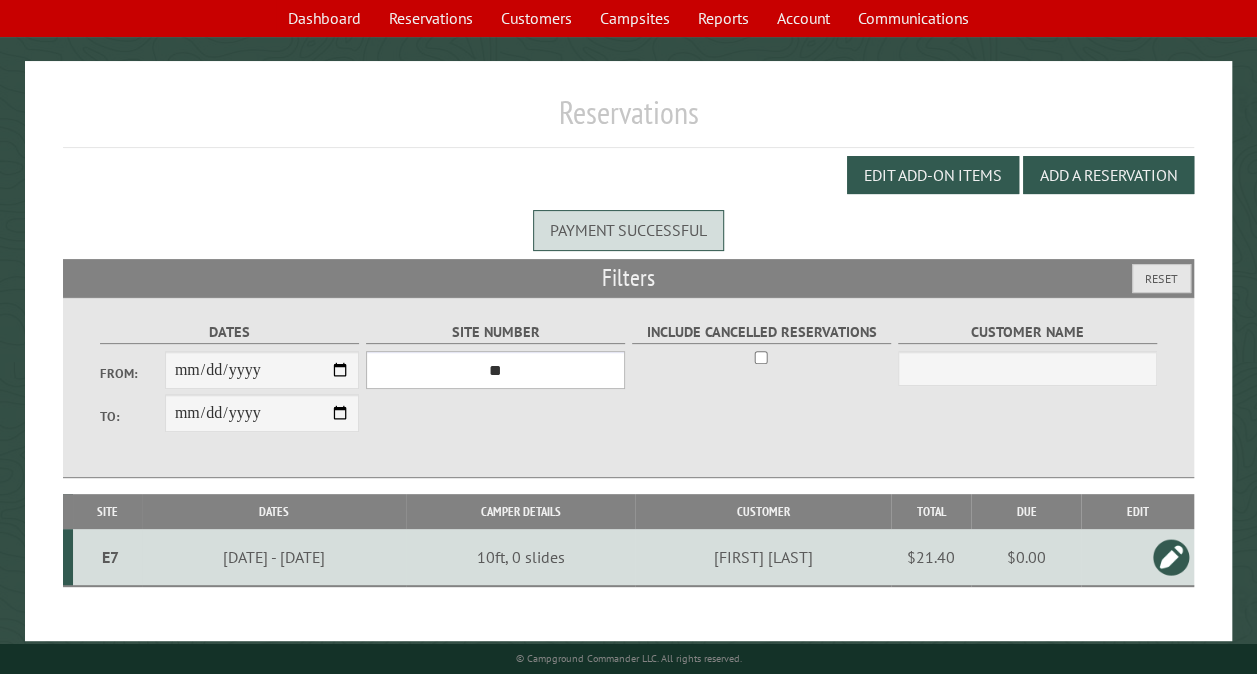 scroll, scrollTop: 154, scrollLeft: 0, axis: vertical 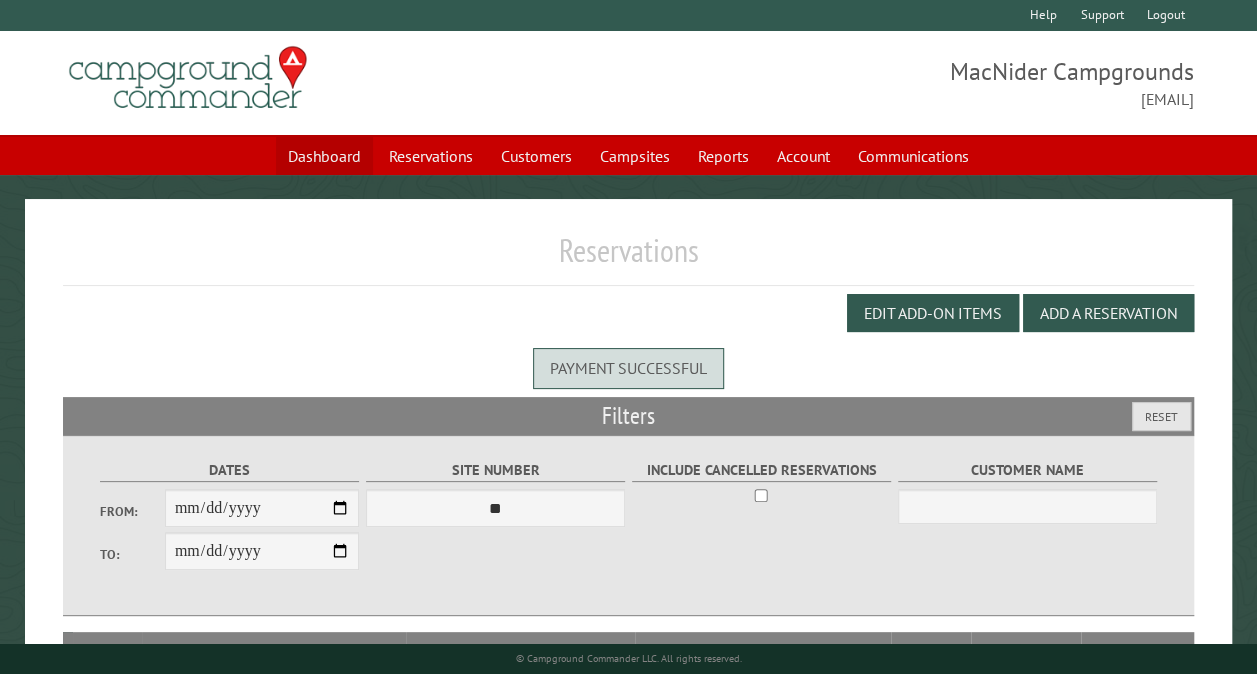 click on "Dashboard" at bounding box center [324, 156] 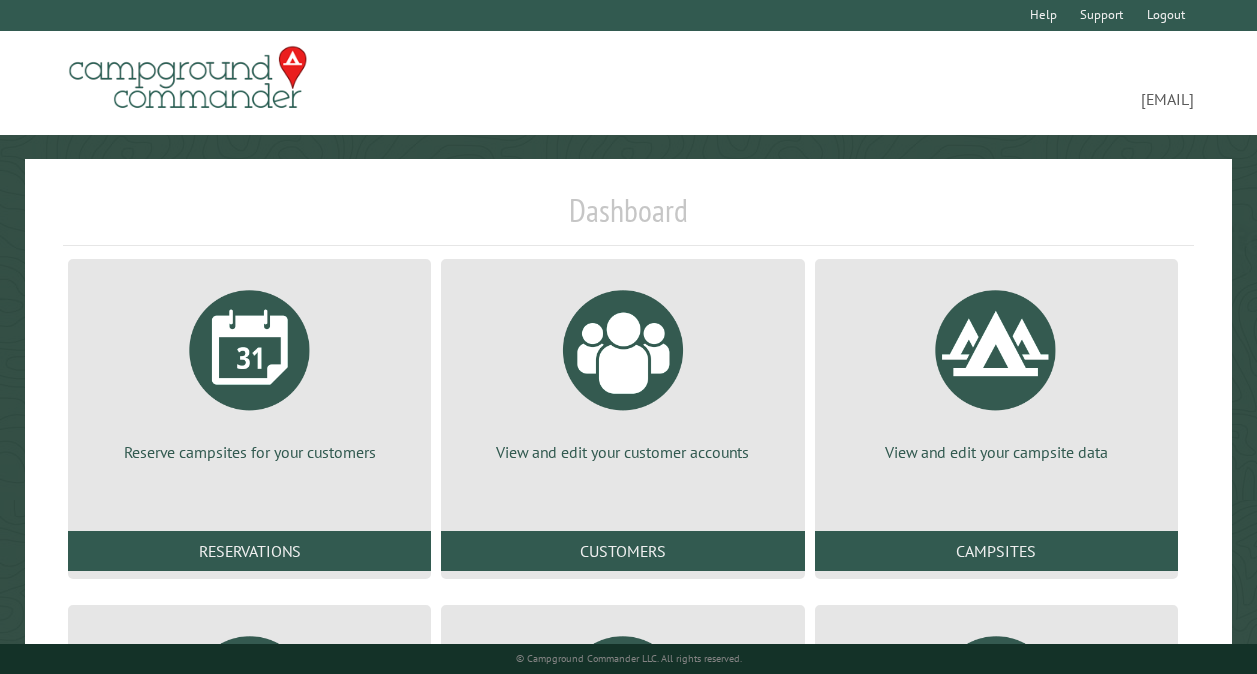 scroll, scrollTop: 0, scrollLeft: 0, axis: both 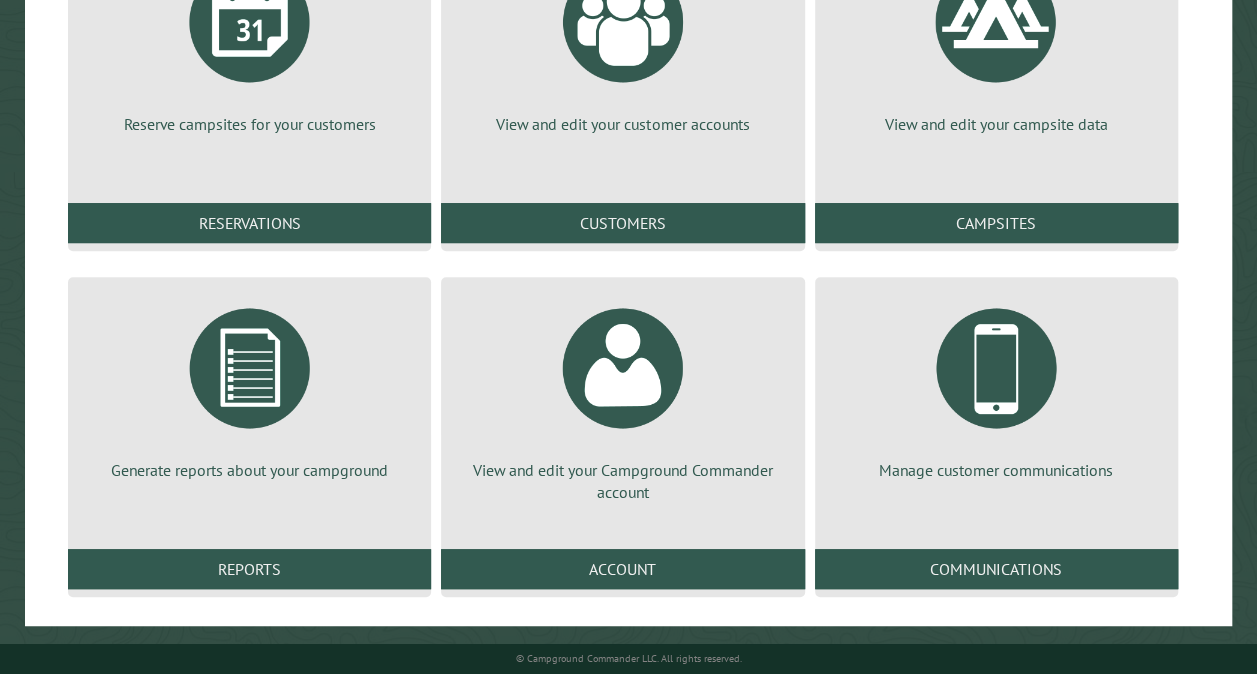 click on "Reports" at bounding box center (249, 569) 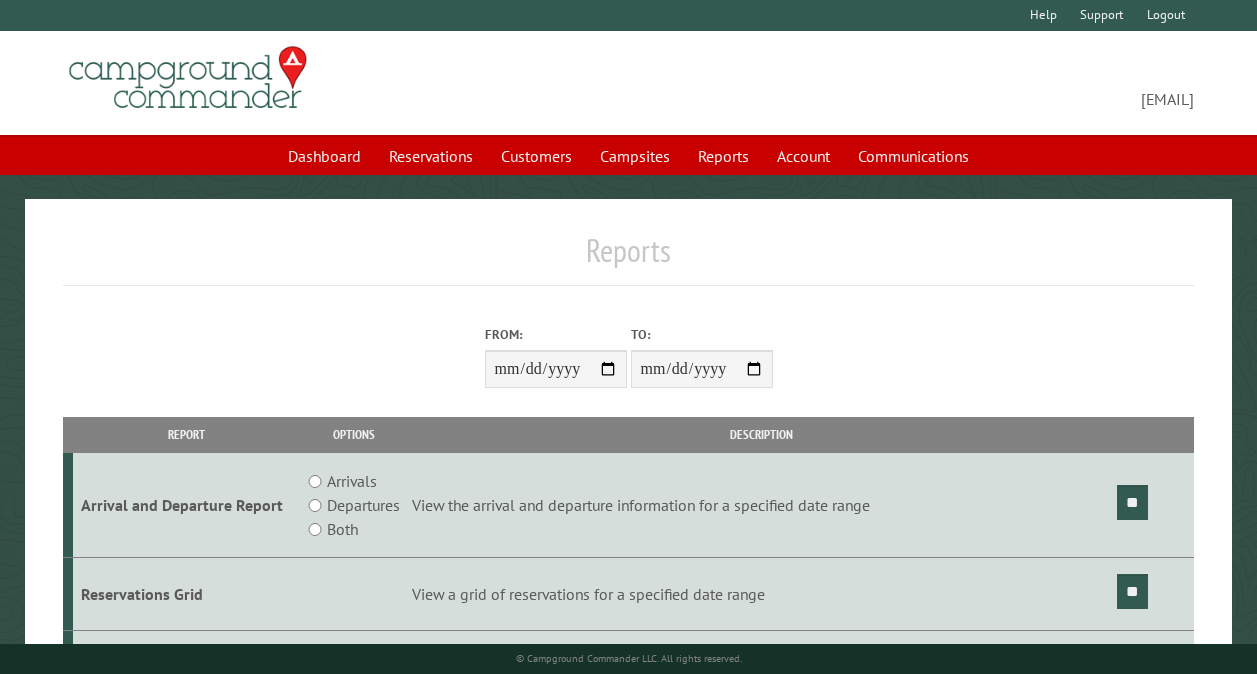 scroll, scrollTop: 0, scrollLeft: 0, axis: both 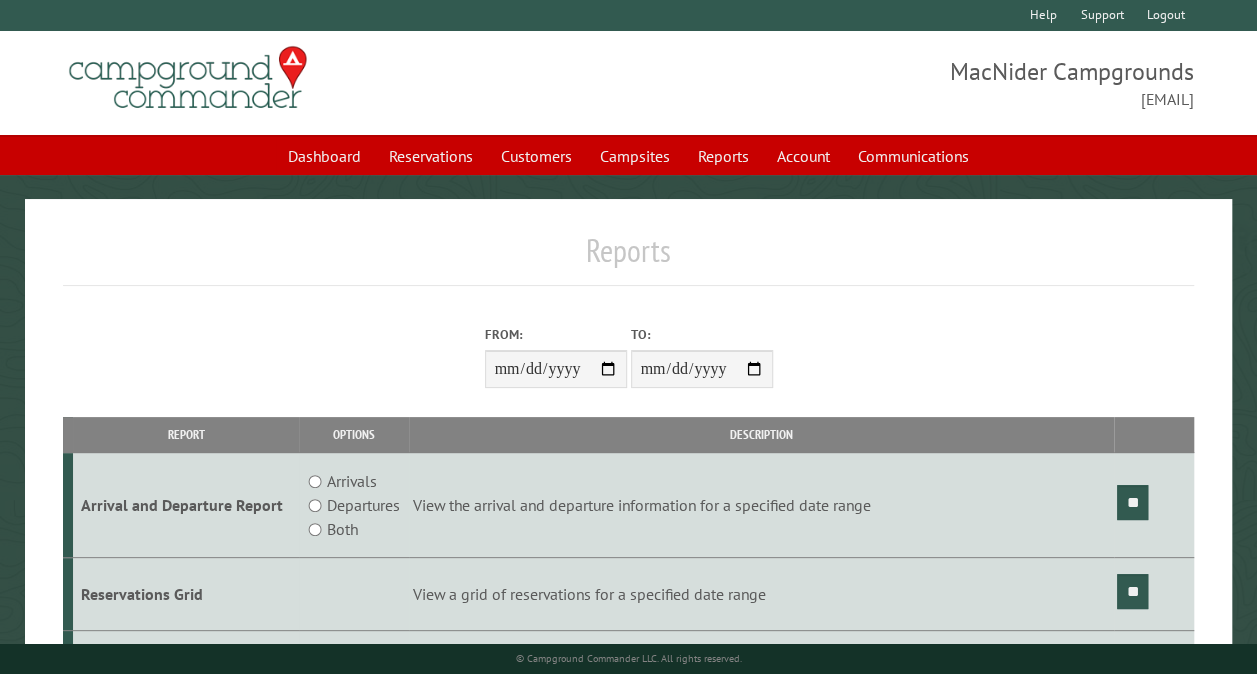 click on "From:" at bounding box center [556, 369] 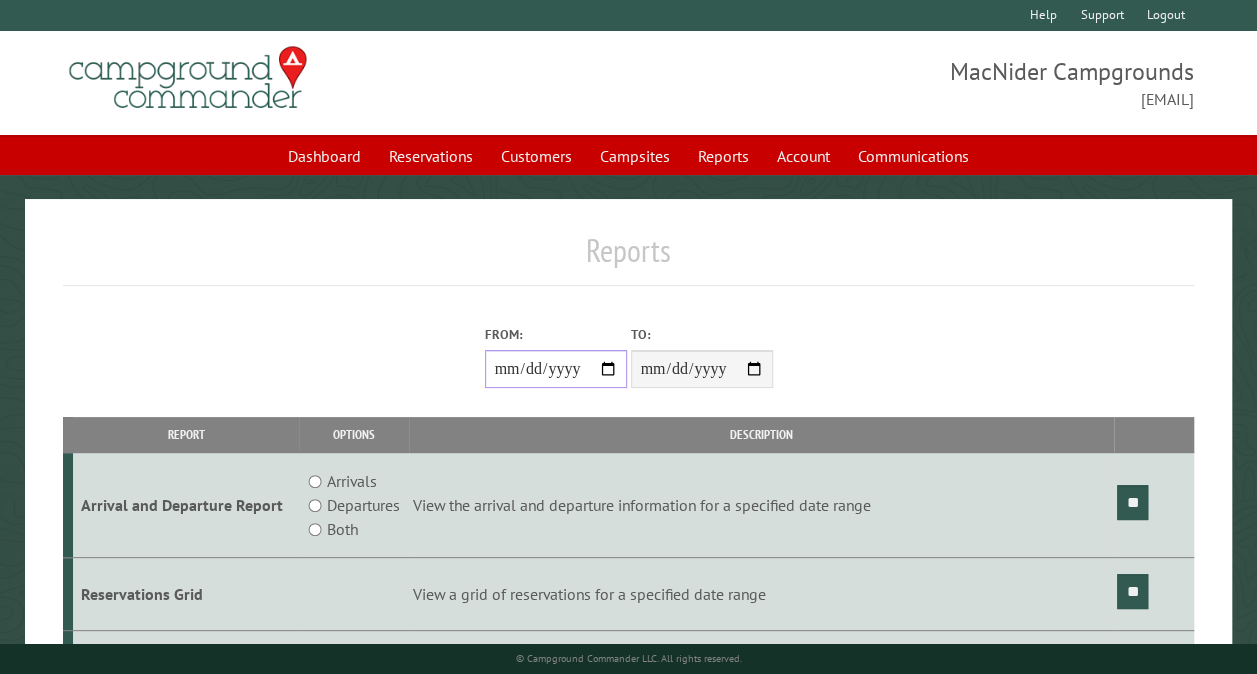 type on "**********" 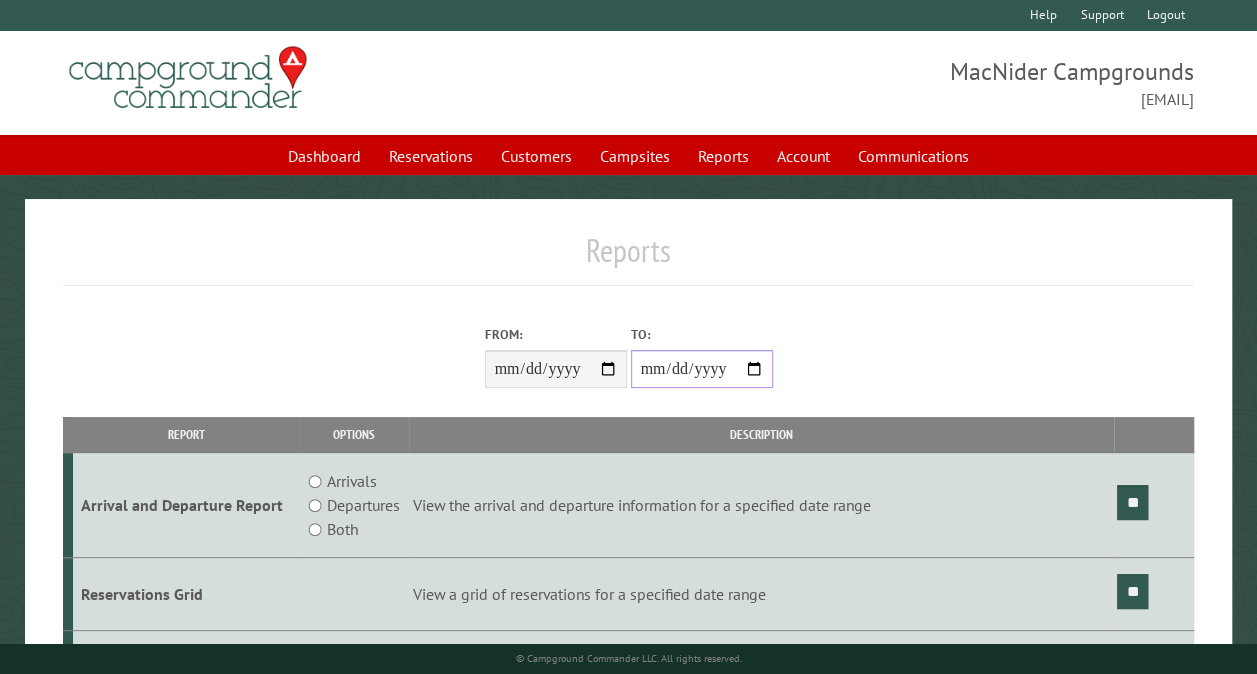 click on "**********" at bounding box center (702, 369) 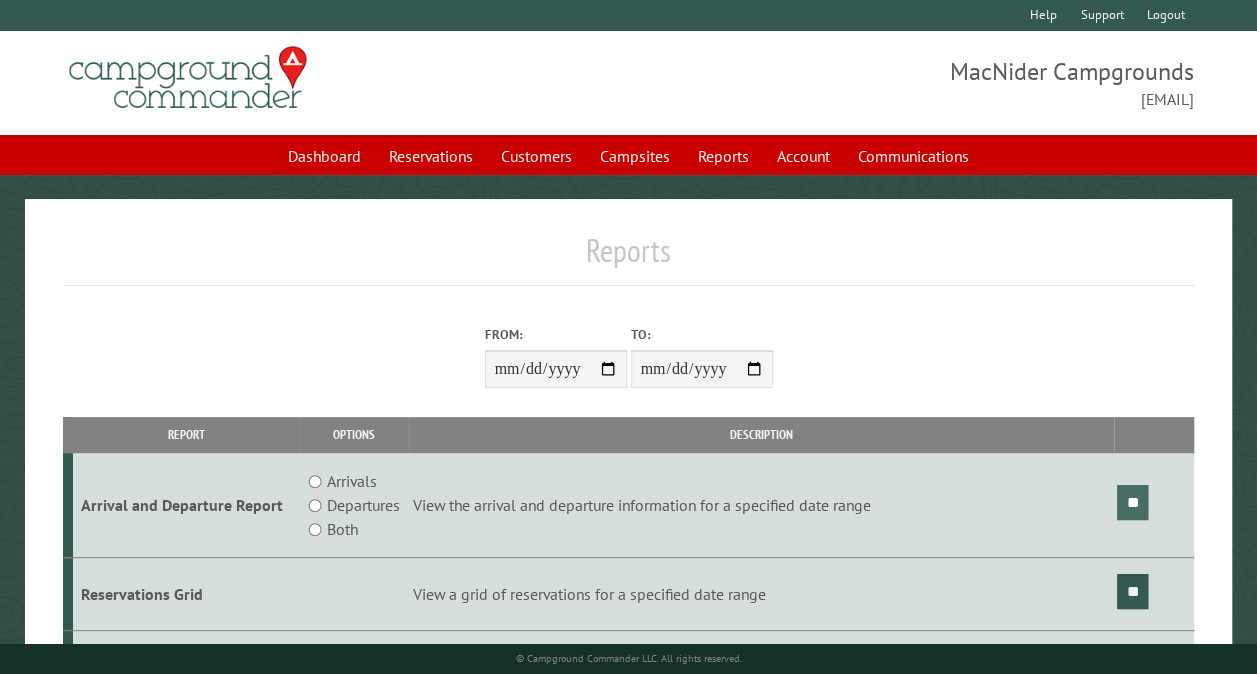 click on "**" at bounding box center (1132, 502) 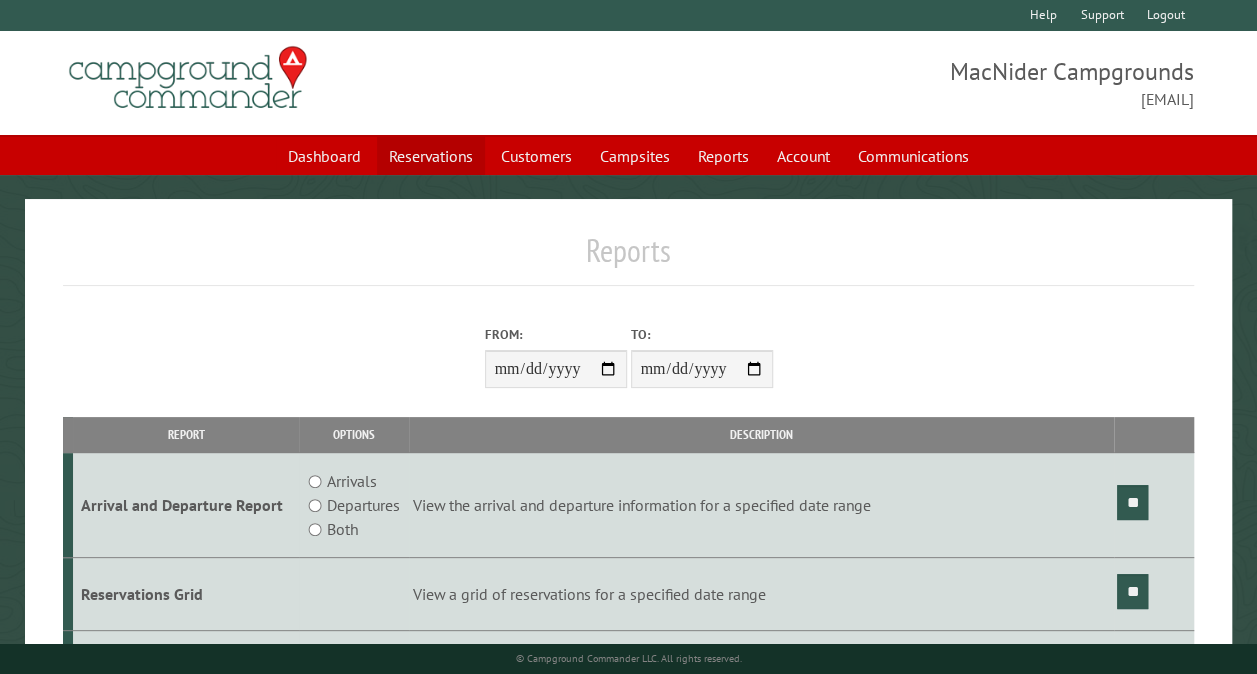 click on "Reservations" at bounding box center [431, 156] 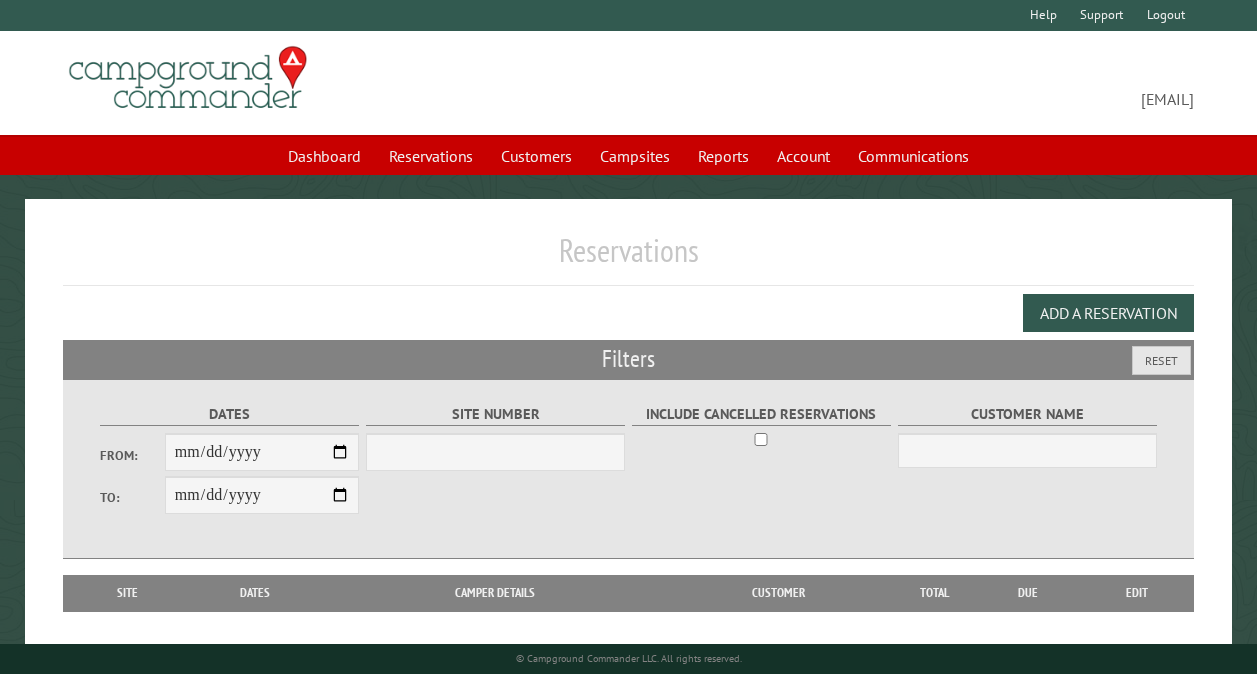 scroll, scrollTop: 0, scrollLeft: 0, axis: both 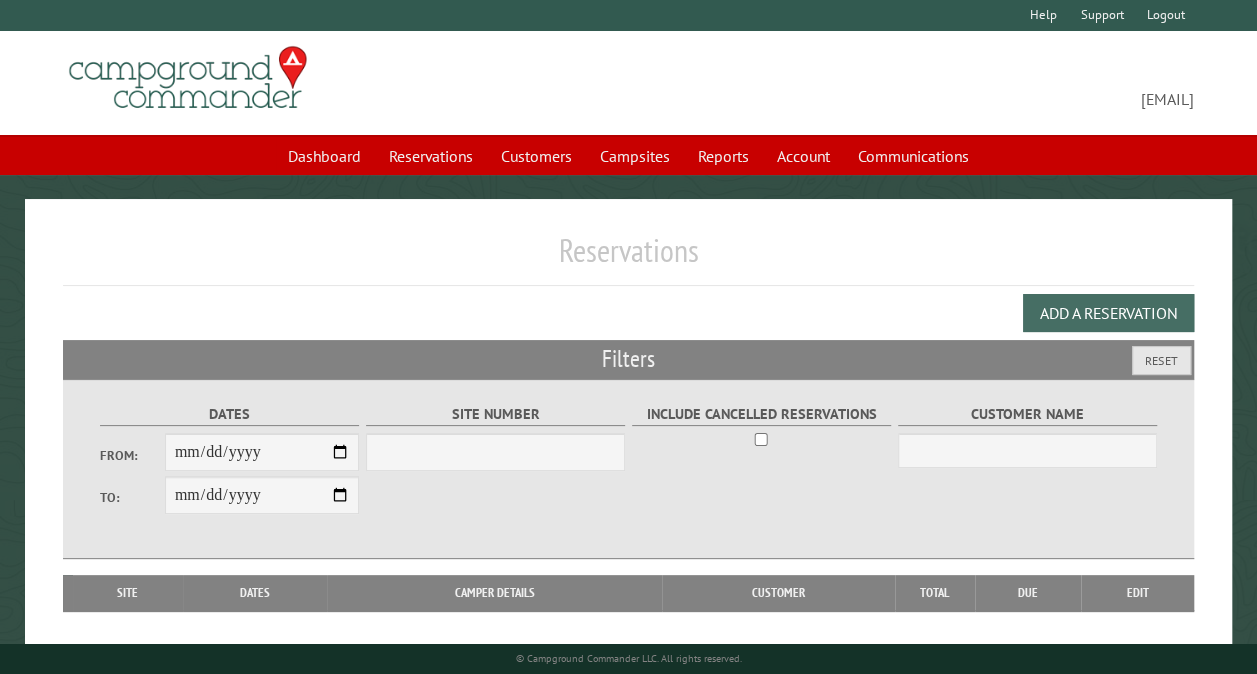 type 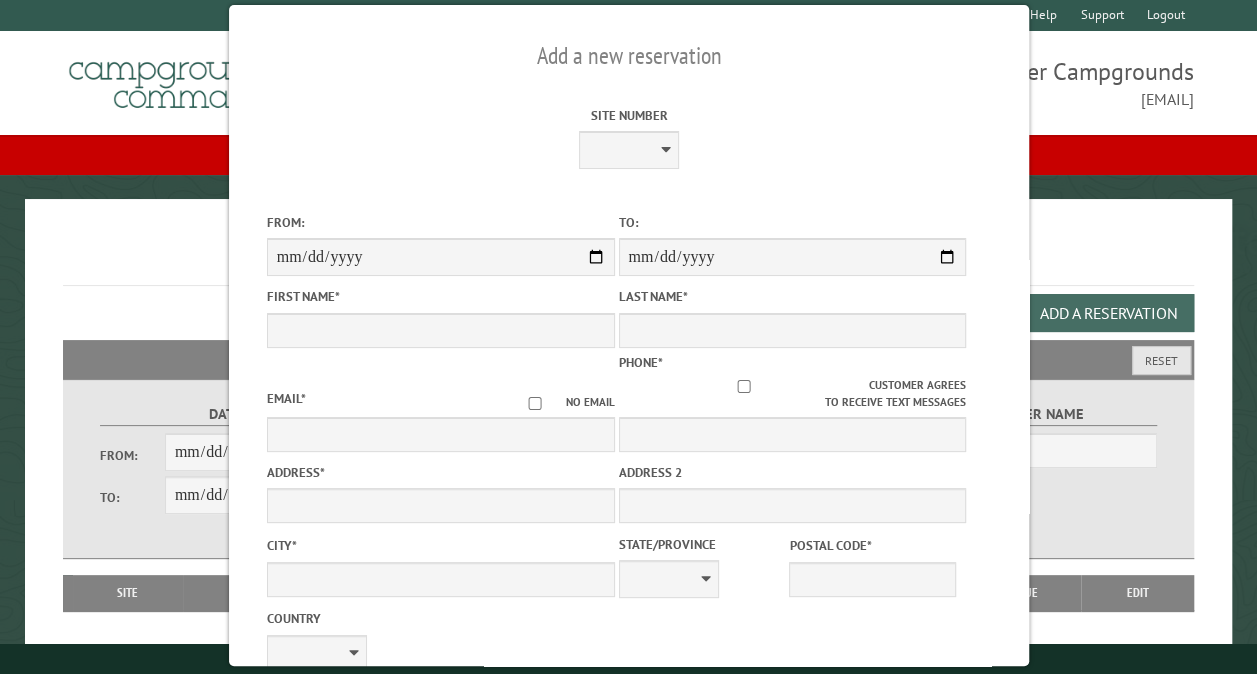 select on "***" 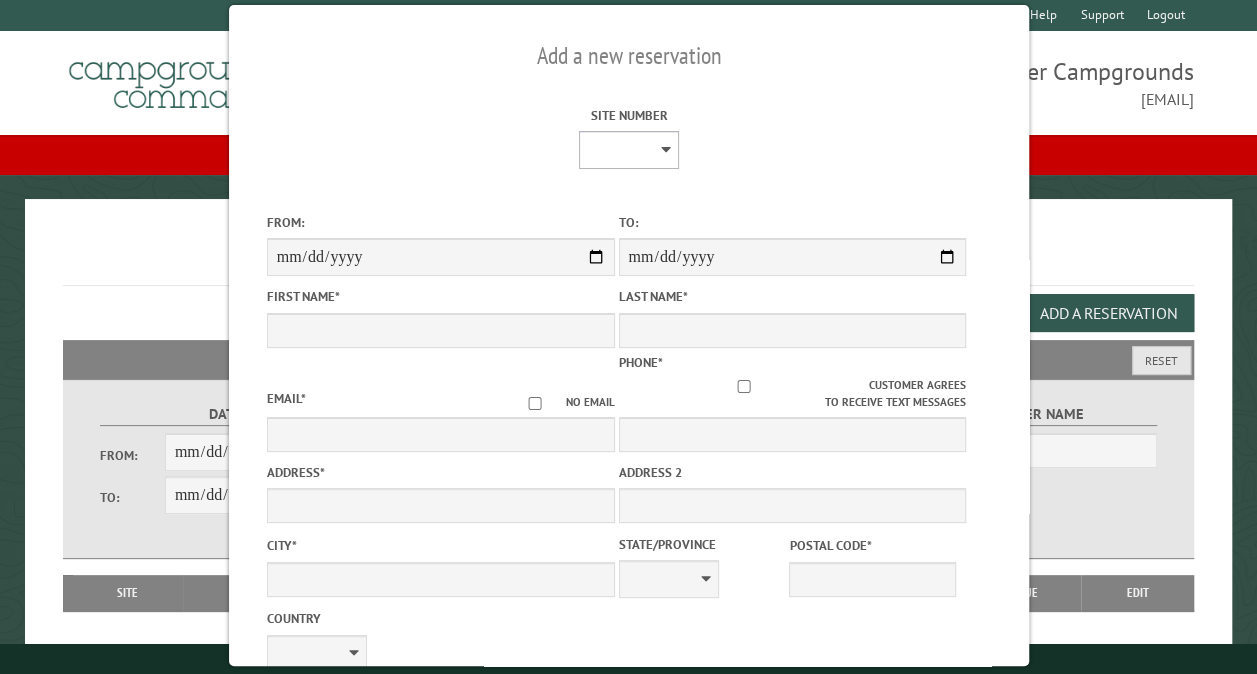 click on "** ** ** ** ** ** ** ** ** *** *** *** *** ** ** ** ** ** ** ** ** ** *** *** ** ** ** ** ** ** ********* ** ** ** ** ** ** ** ** ** *** *** *** *** *** *** ** ** ** ** ** ** ** ** ** *** *** *** *** *** *** ** ** ** ** ** ** ** ** ** ** ** ** ** ** ** ** ** ** ** ** ** ** ** ** *** *** *** *** *** ***" at bounding box center [628, 150] 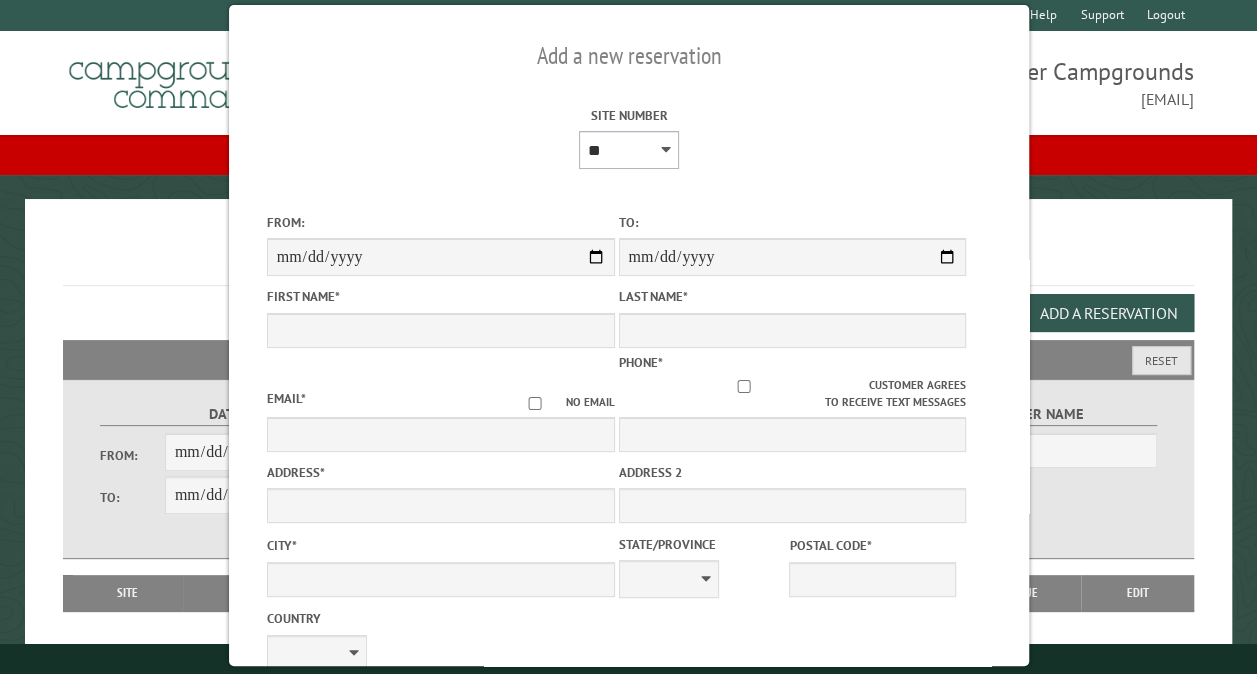 click on "** ** ** ** ** ** ** ** ** *** *** *** *** ** ** ** ** ** ** ** ** ** *** *** ** ** ** ** ** ** ********* ** ** ** ** ** ** ** ** ** *** *** *** *** *** *** ** ** ** ** ** ** ** ** ** *** *** *** *** *** *** ** ** ** ** ** ** ** ** ** ** ** ** ** ** ** ** ** ** ** ** ** ** ** ** *** *** *** *** *** ***" at bounding box center [628, 150] 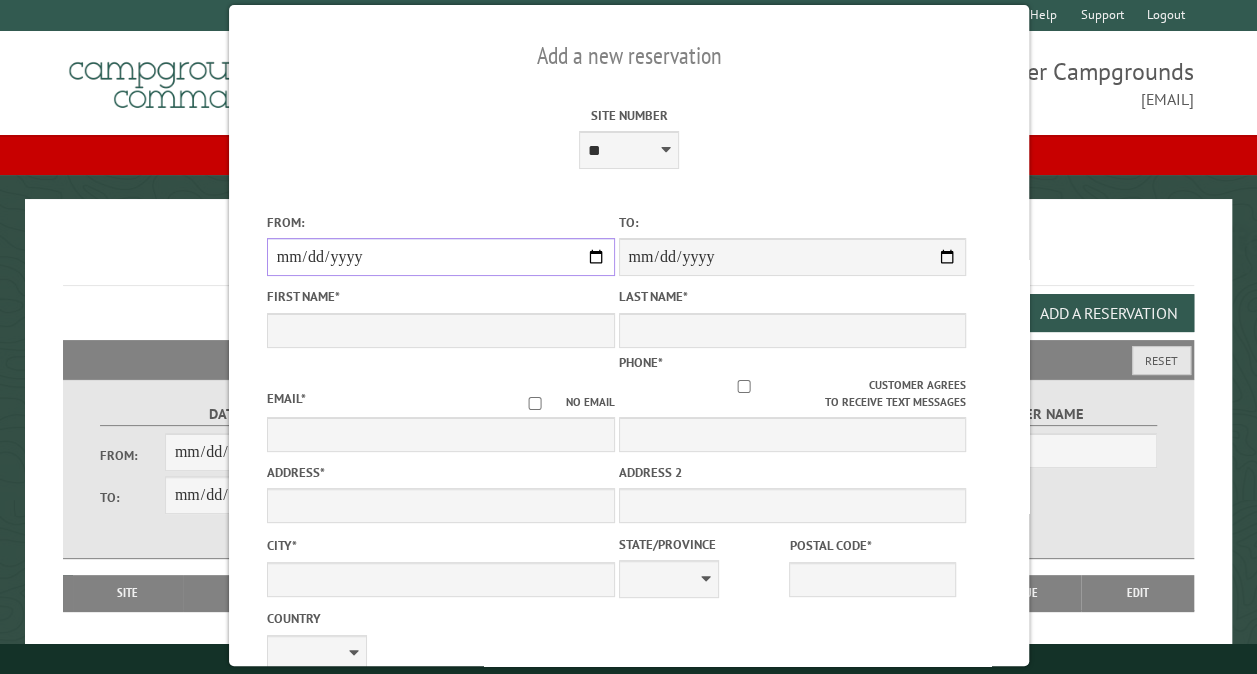 click on "From:" at bounding box center (440, 257) 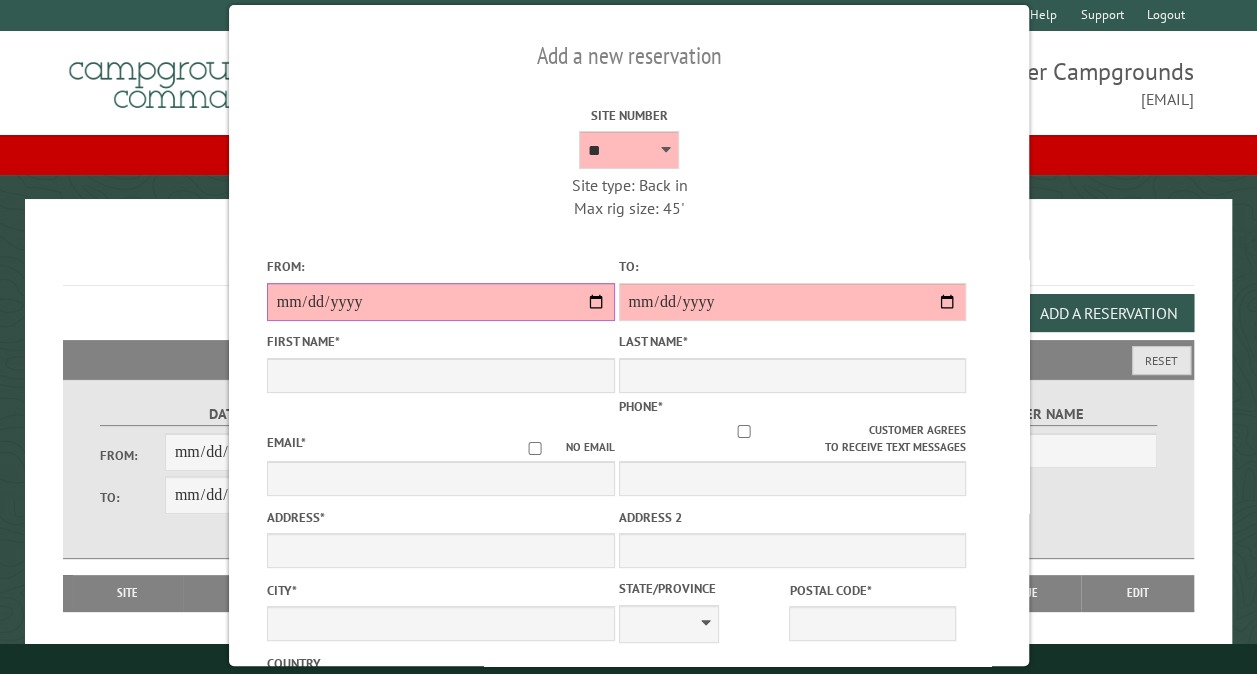type on "*****" 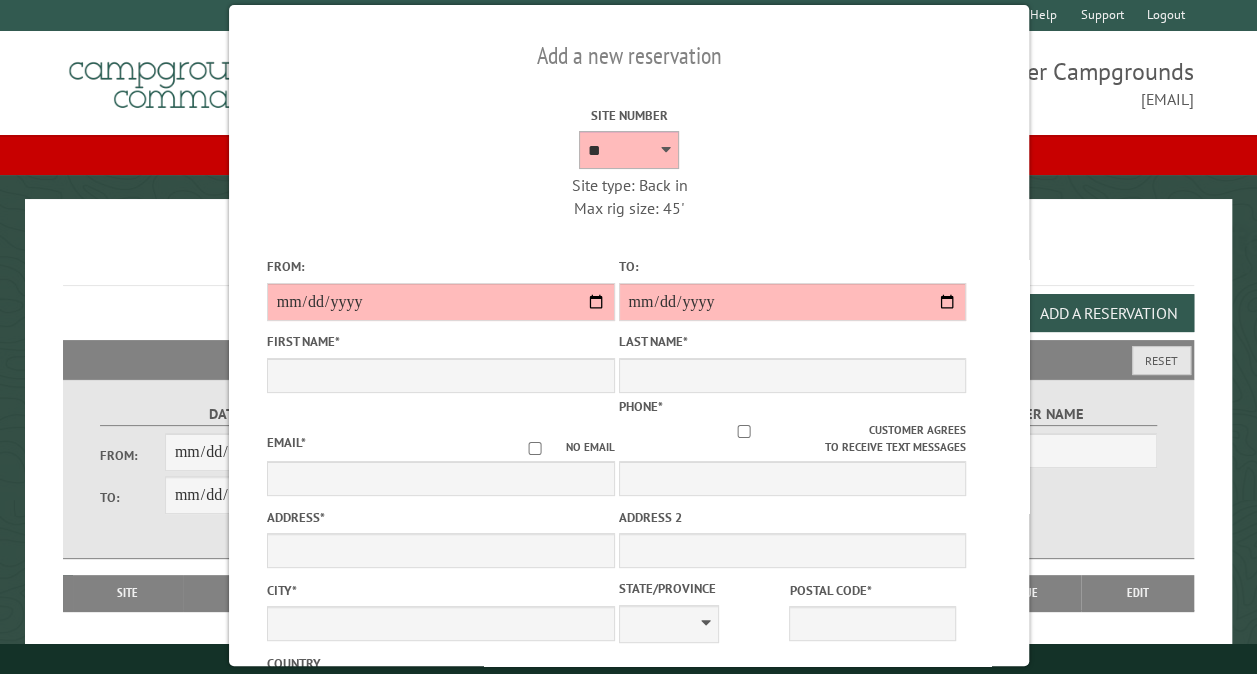 click on "** ** ** ** ** ** ** ** ** *** *** *** *** ** ** ** ** ** ** ** ** ** *** *** ** ** ** ** ** ** ********* ** ** ** ** ** ** ** ** ** *** *** *** *** *** *** ** ** ** ** ** ** ** ** ** *** *** *** *** *** *** ** ** ** ** ** ** ** ** ** ** ** ** ** ** ** ** ** ** ** ** ** ** ** ** *** *** *** *** *** ***" at bounding box center [628, 150] 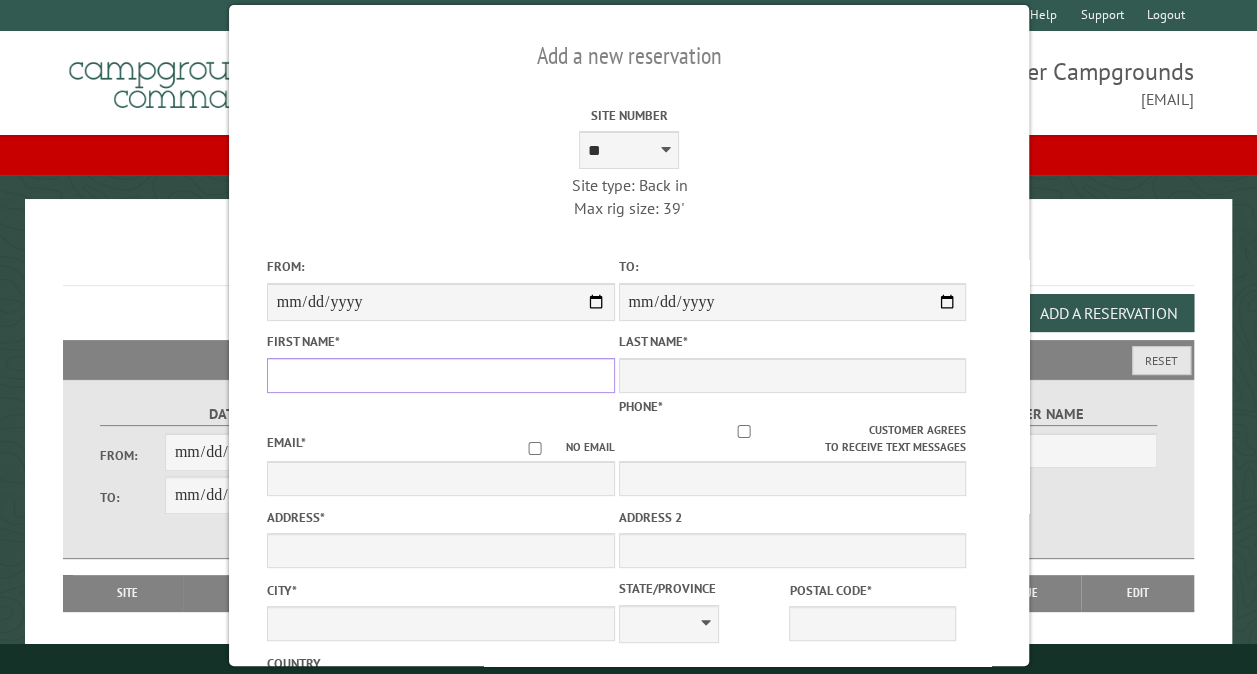 click on "First Name *" at bounding box center (440, 375) 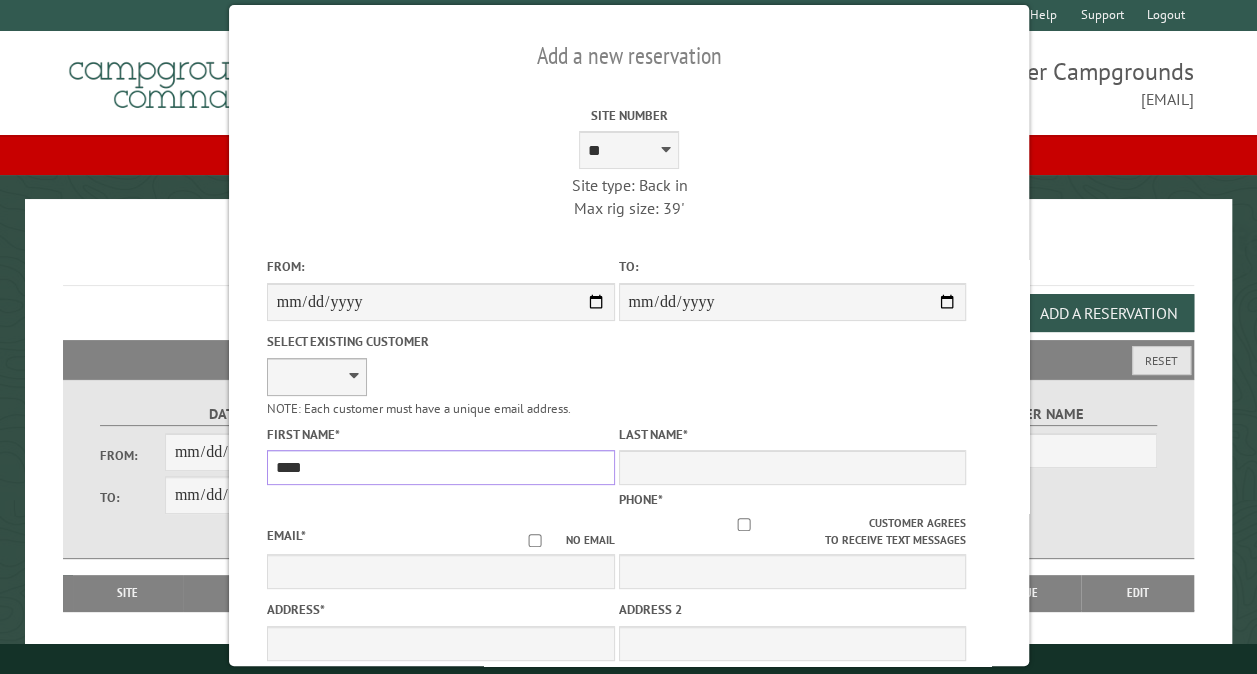 type on "****" 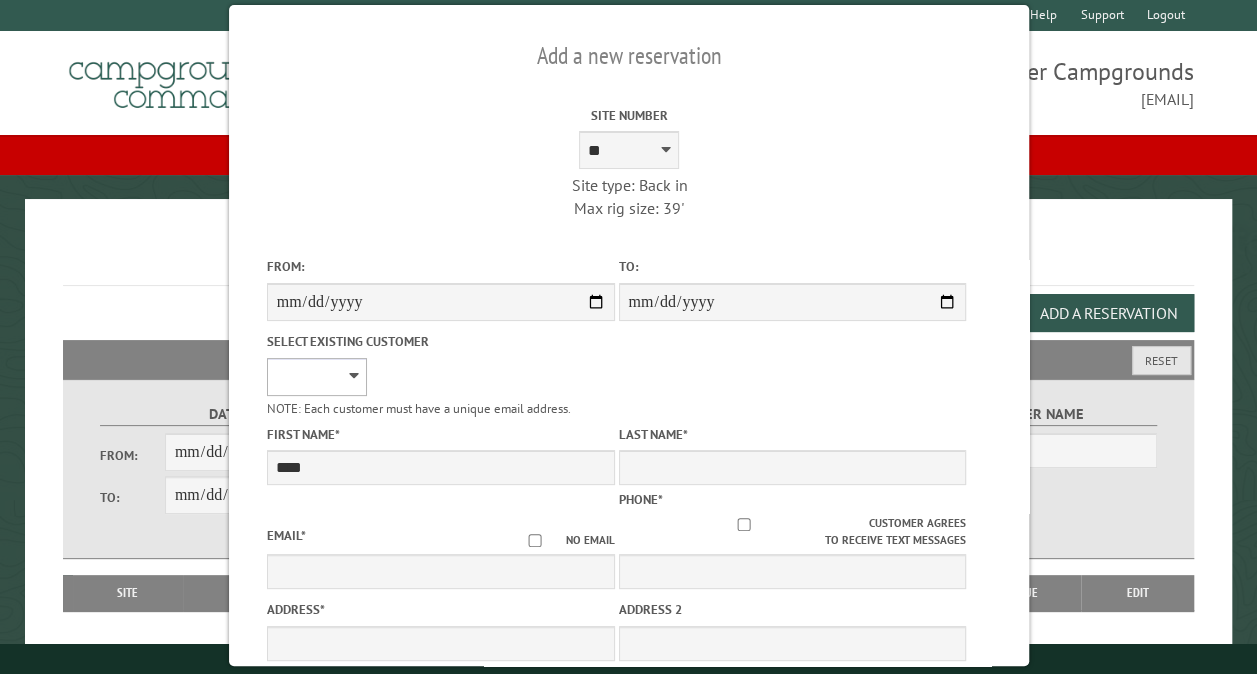 click on "**********" at bounding box center [316, 377] 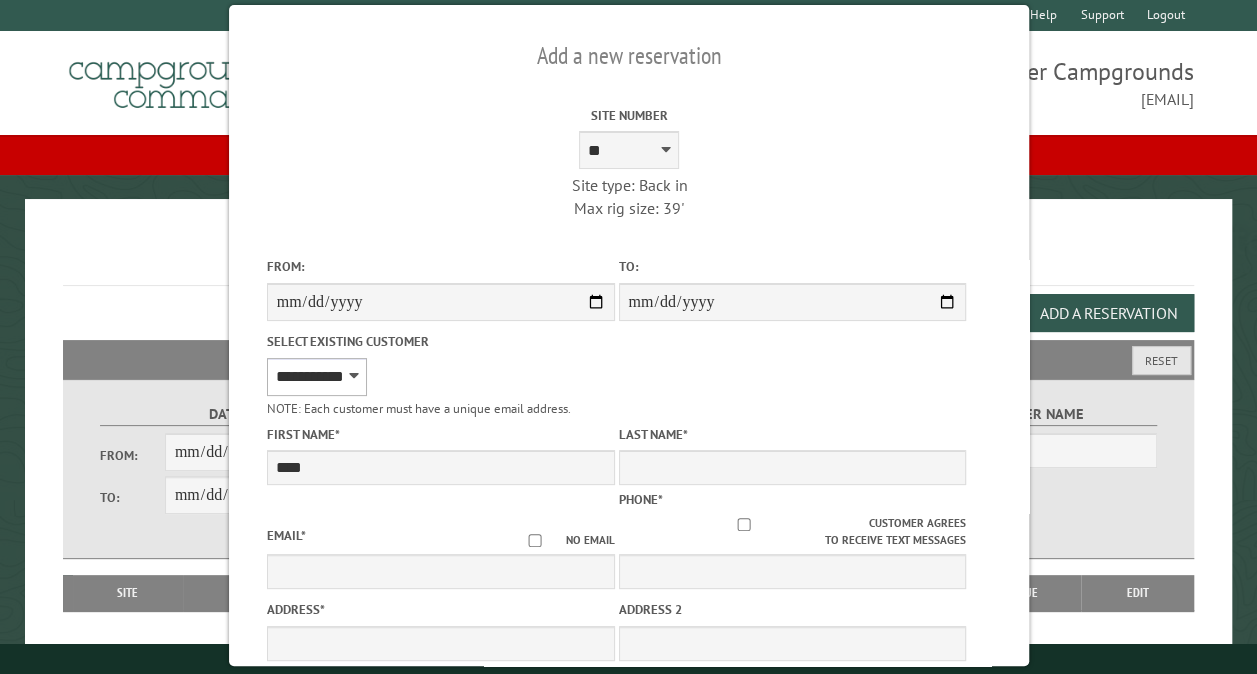 click on "**********" at bounding box center (316, 377) 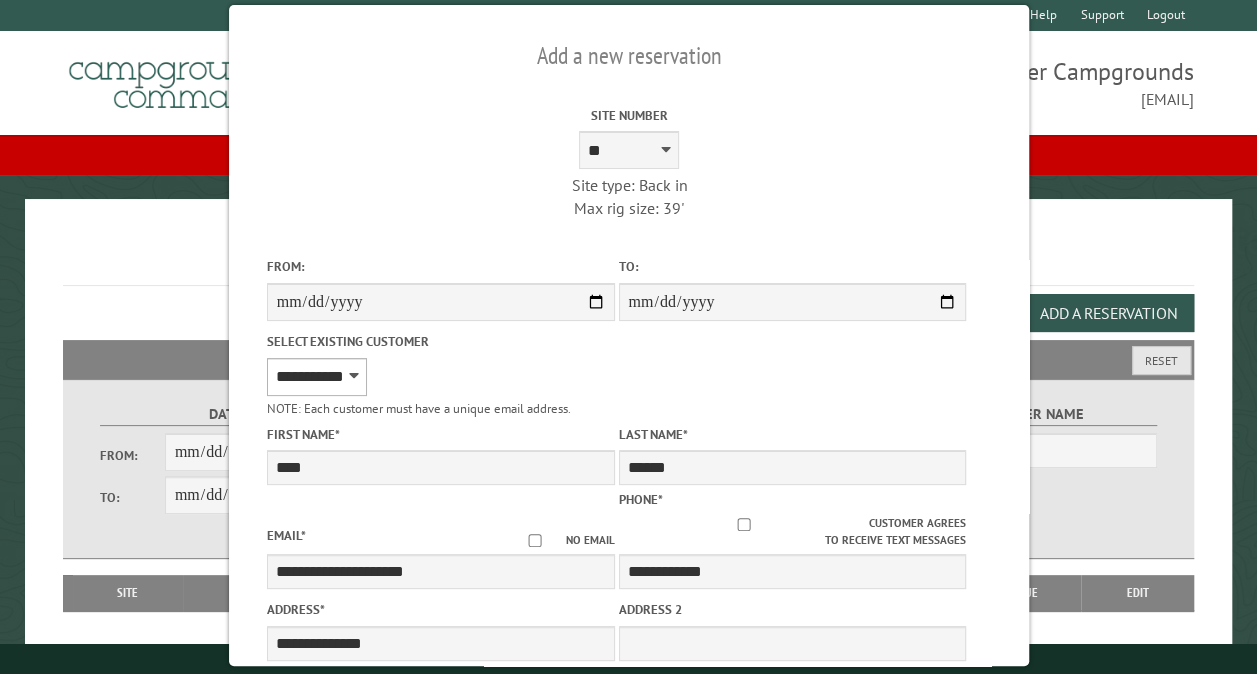 scroll, scrollTop: 578, scrollLeft: 0, axis: vertical 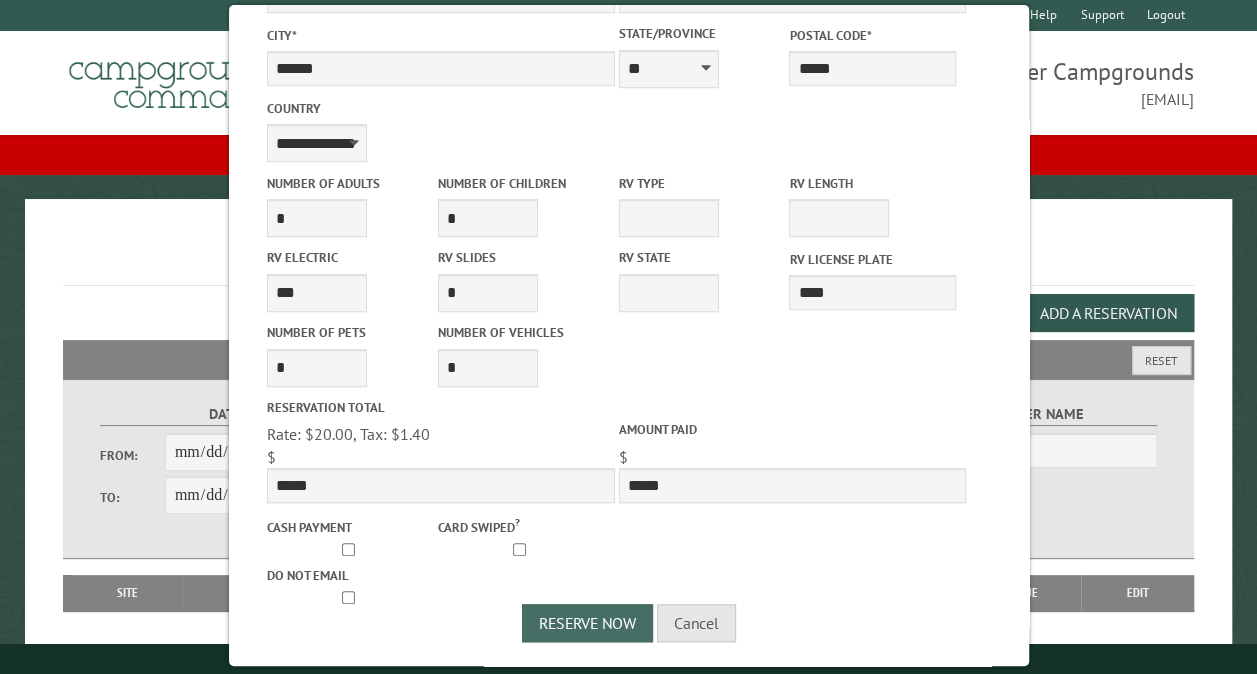 click on "Reserve Now" at bounding box center [587, 623] 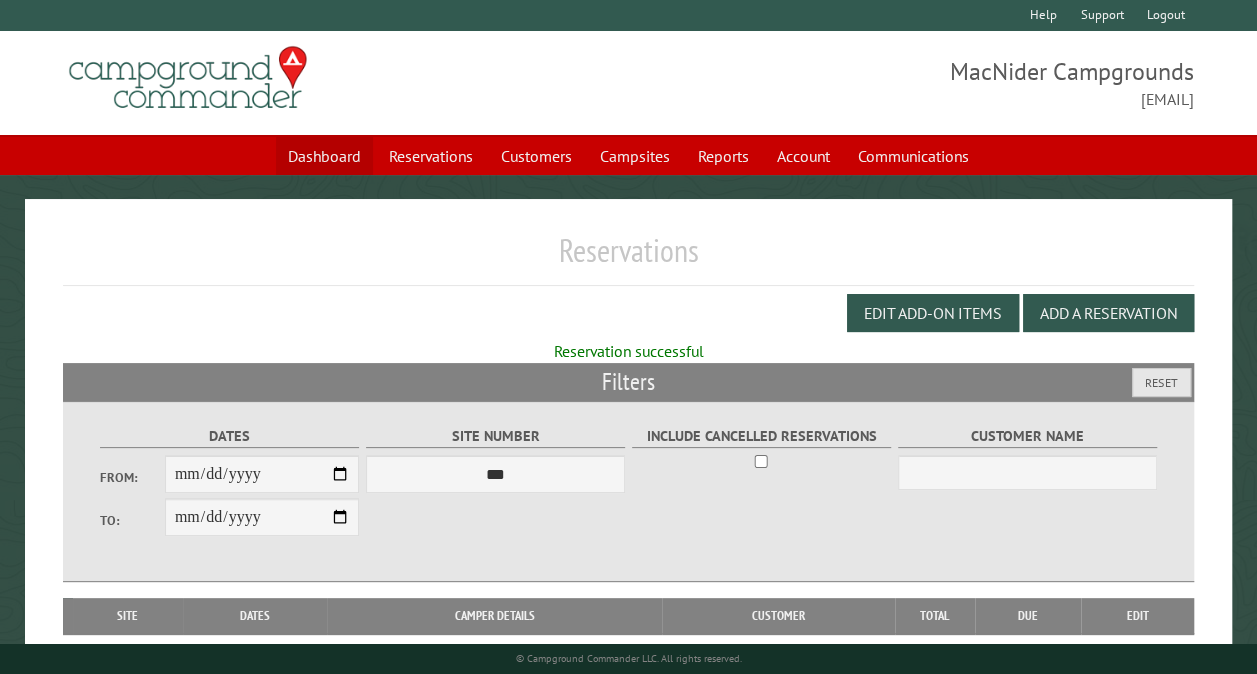 click on "Dashboard" at bounding box center [324, 156] 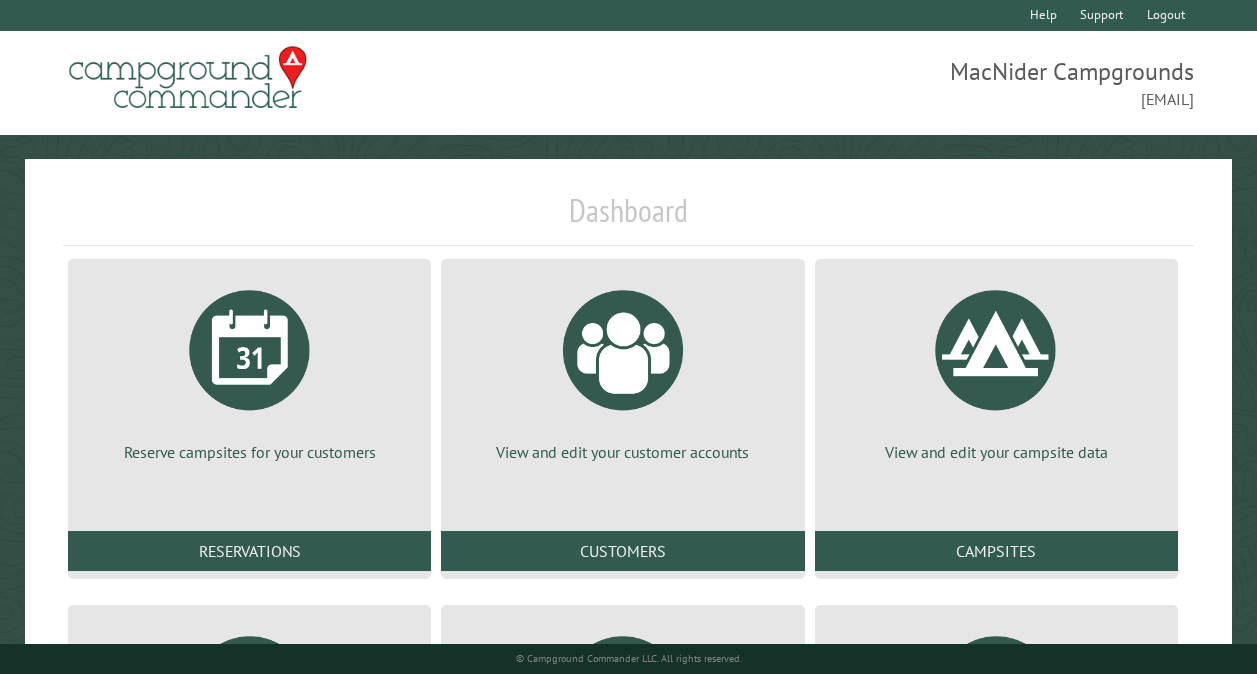 scroll, scrollTop: 328, scrollLeft: 0, axis: vertical 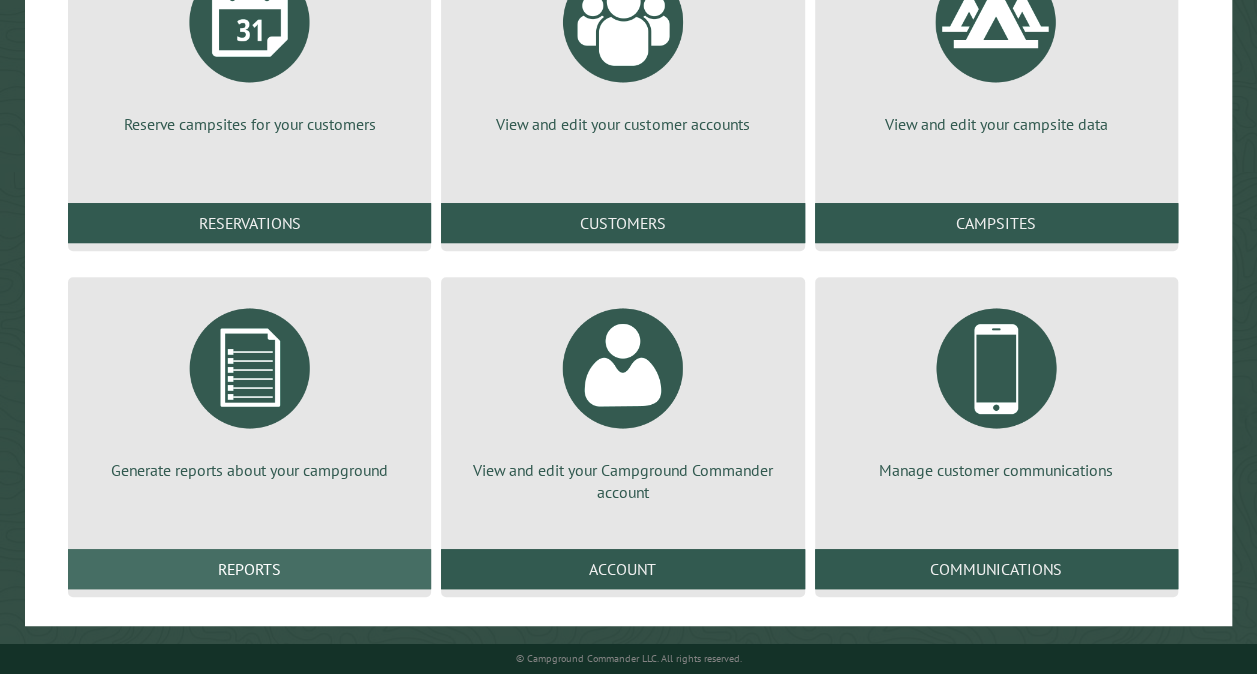 click on "Reports" at bounding box center [249, 569] 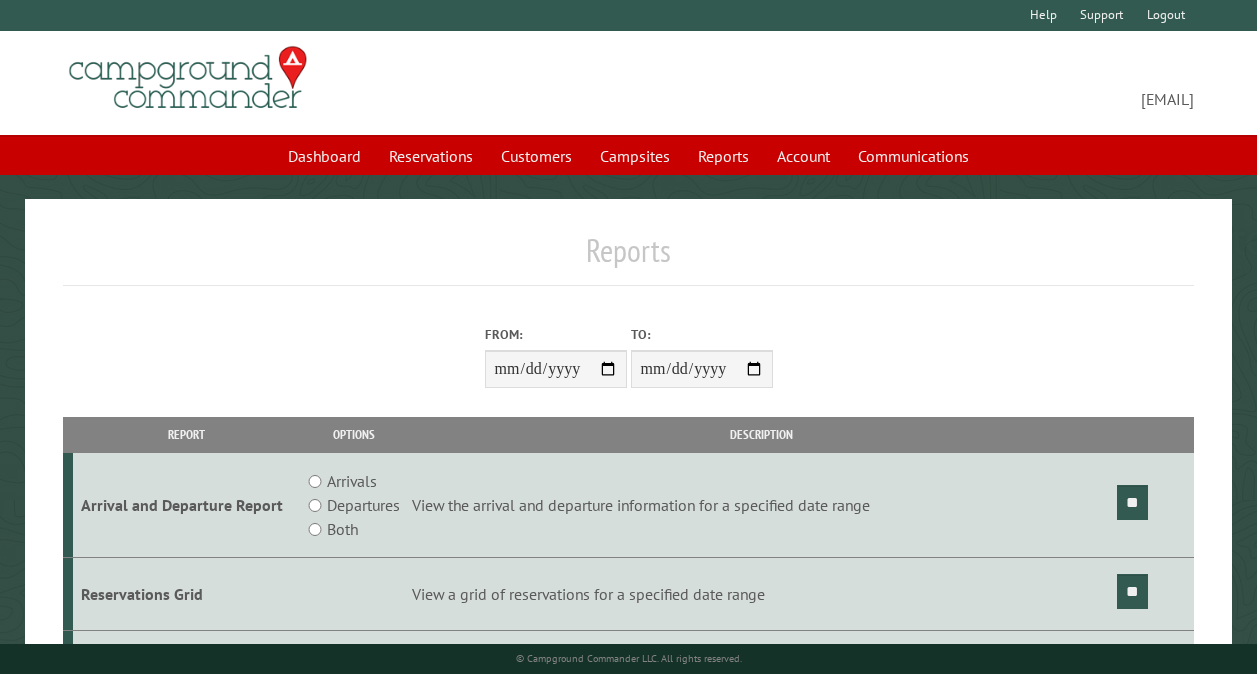 scroll, scrollTop: 0, scrollLeft: 0, axis: both 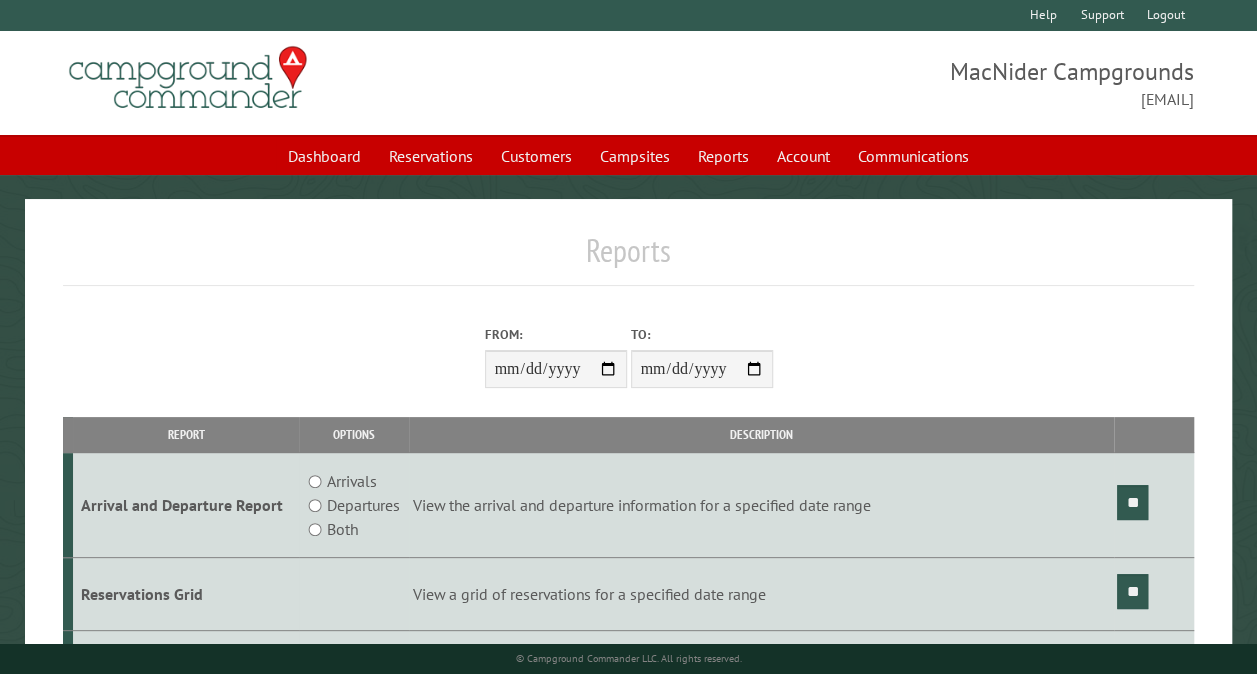 click on "From:" at bounding box center [556, 369] 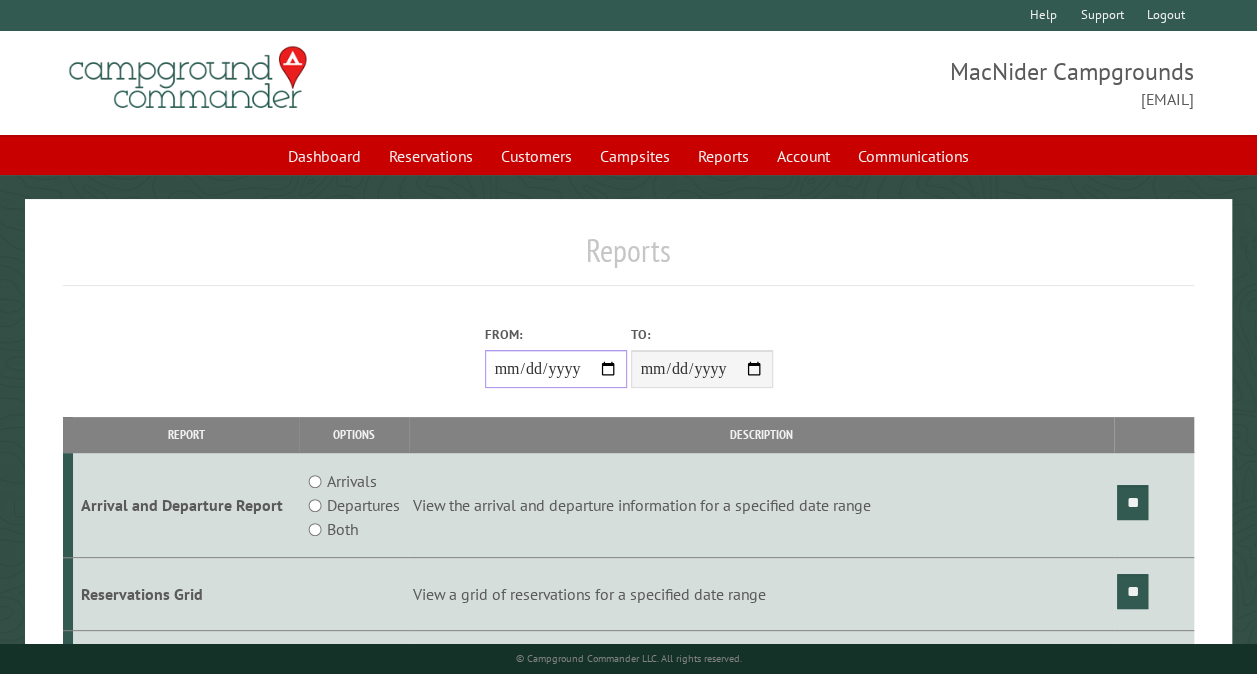 type on "**********" 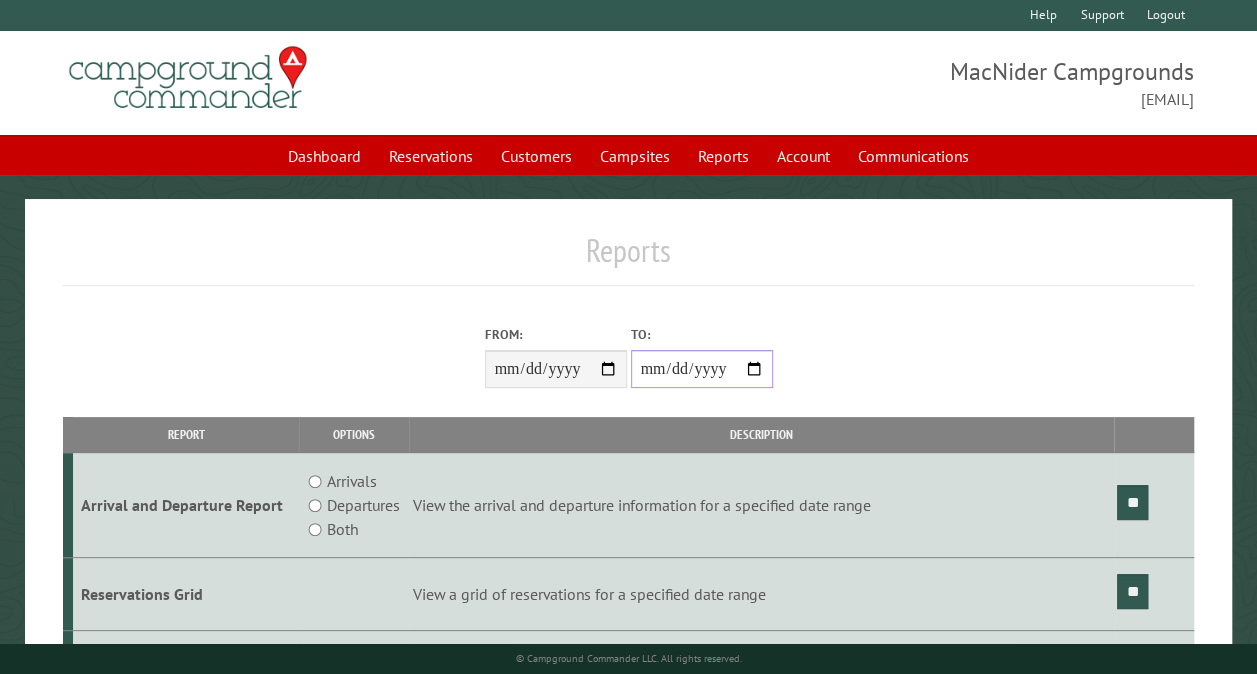 click on "**********" at bounding box center [702, 369] 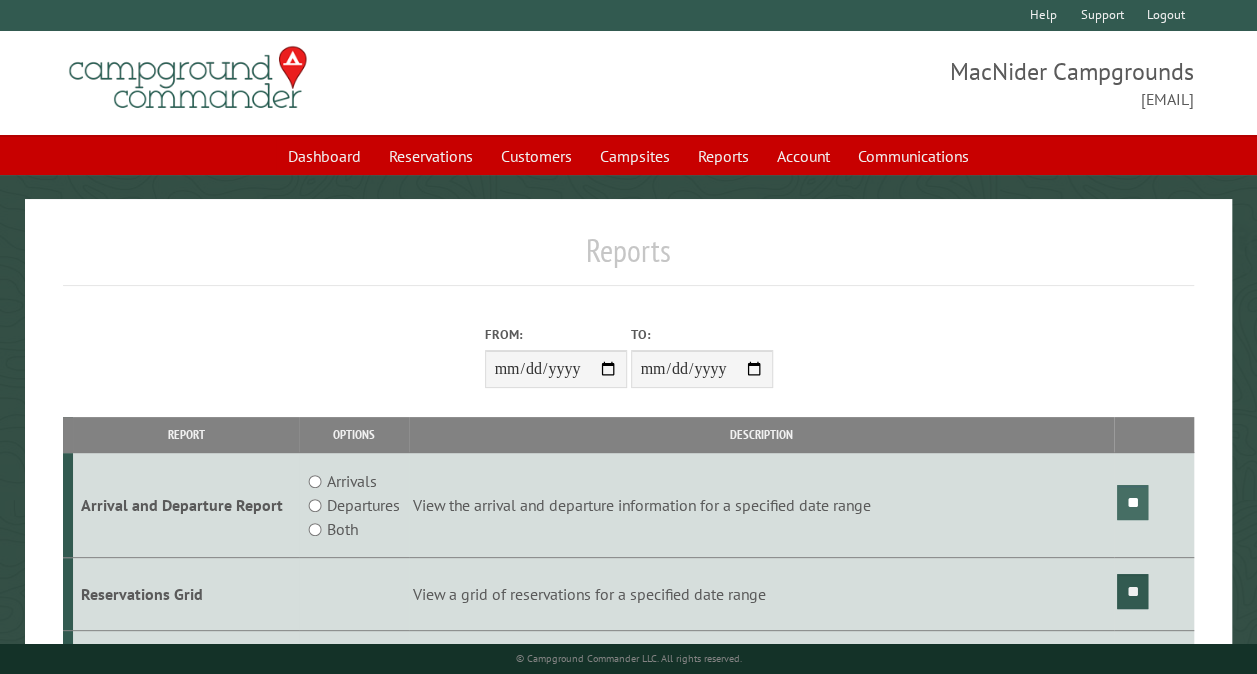 click on "**" at bounding box center (1132, 502) 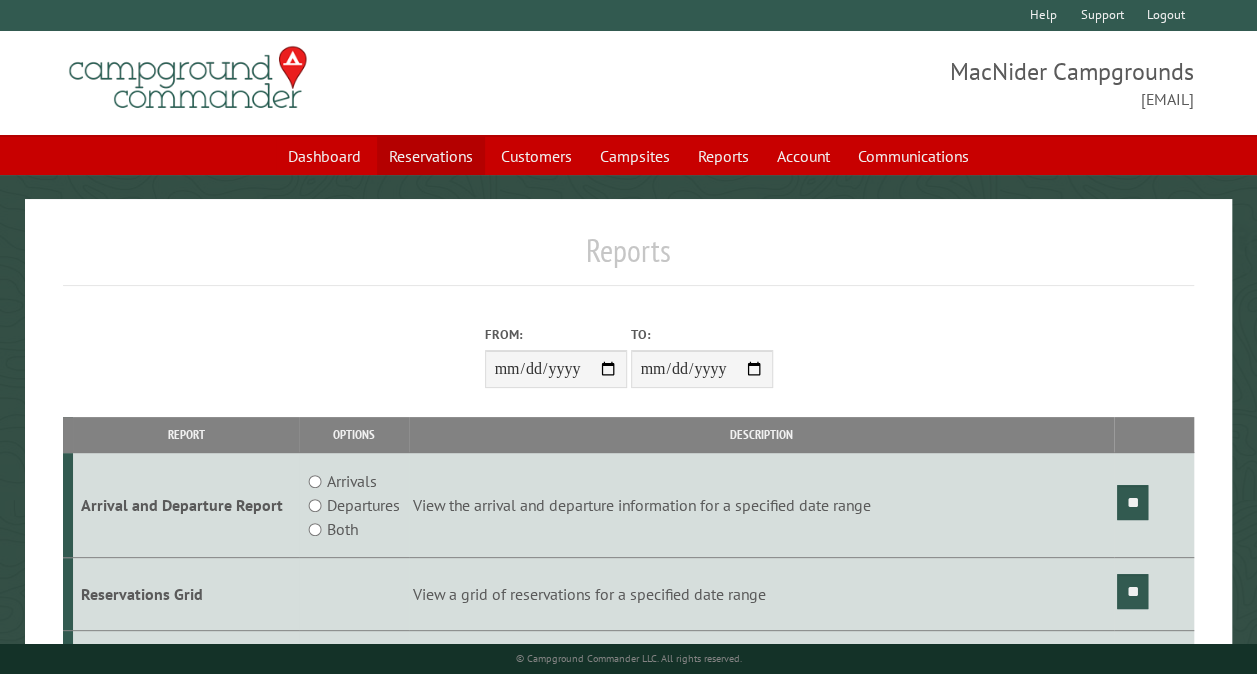 click on "Reservations" at bounding box center [431, 156] 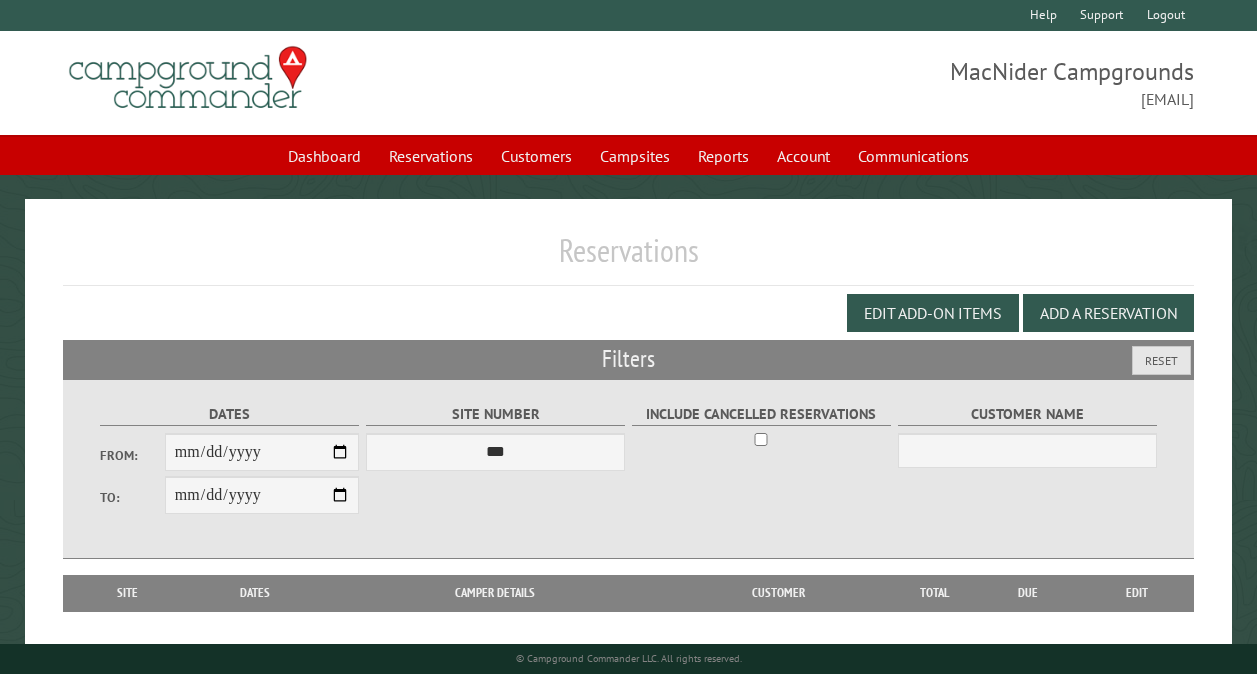 scroll, scrollTop: 0, scrollLeft: 0, axis: both 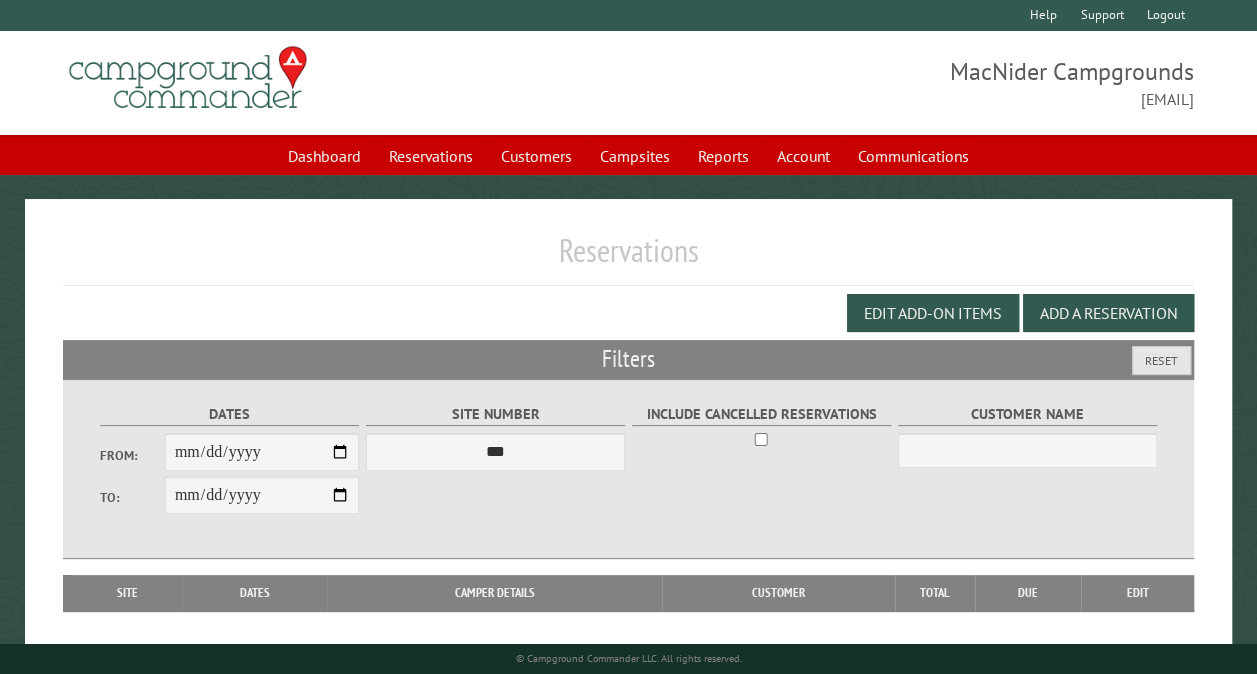 type on "**********" 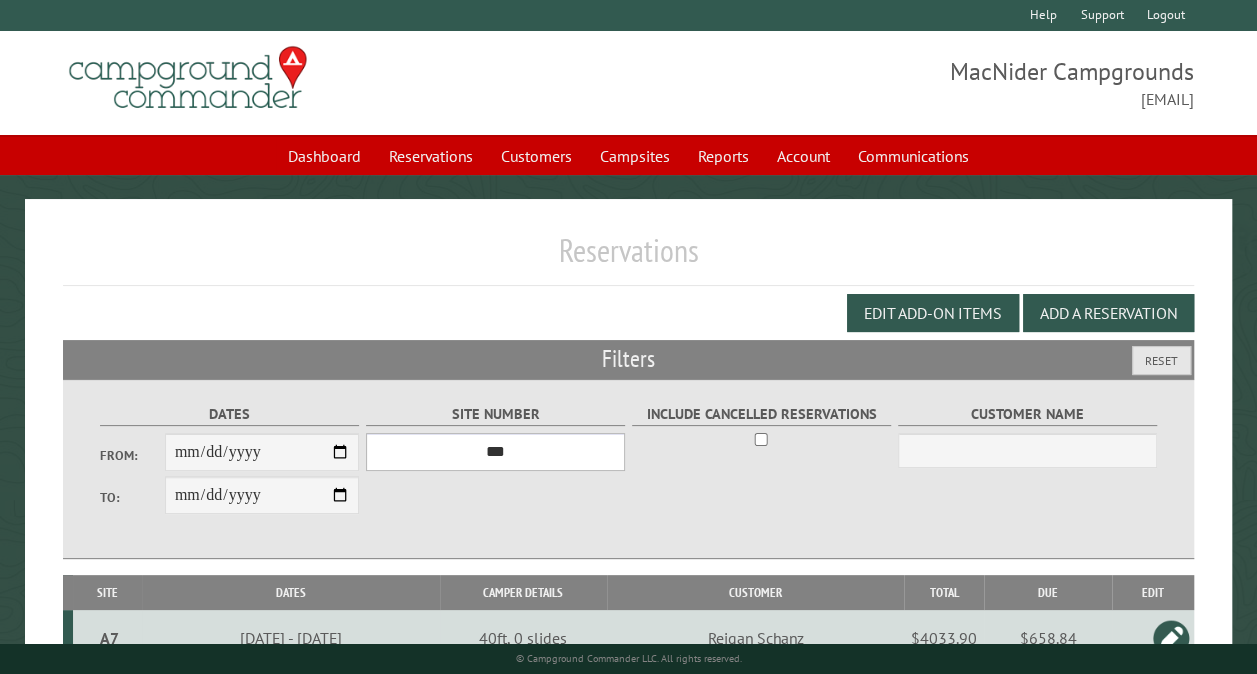 click on "*** ** ** ** ** ** ** ** ** ** *** *** *** *** ** ** ** ** ** ** ** ** ** *** *** ** ** ** ** ** ** ********* ** ** ** ** ** ** ** ** ** *** *** *** *** *** *** ** ** ** ** ** ** ** ** ** *** *** *** *** *** *** ** ** ** ** ** ** ** ** ** ** ** ** ** ** ** ** ** ** ** ** ** ** ** ** *** *** *** *** *** ***" at bounding box center (495, 452) 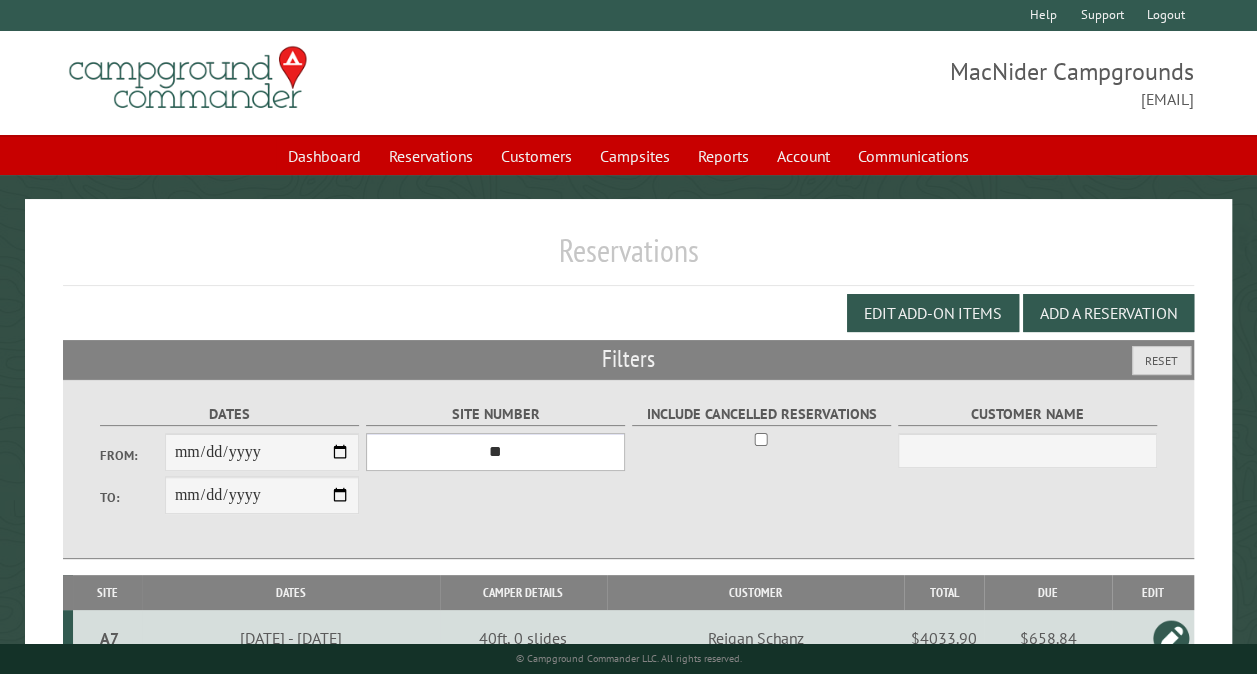 click on "*** ** ** ** ** ** ** ** ** ** *** *** *** *** ** ** ** ** ** ** ** ** ** *** *** ** ** ** ** ** ** ********* ** ** ** ** ** ** ** ** ** *** *** *** *** *** *** ** ** ** ** ** ** ** ** ** *** *** *** *** *** *** ** ** ** ** ** ** ** ** ** ** ** ** ** ** ** ** ** ** ** ** ** ** ** ** *** *** *** *** *** ***" at bounding box center (495, 452) 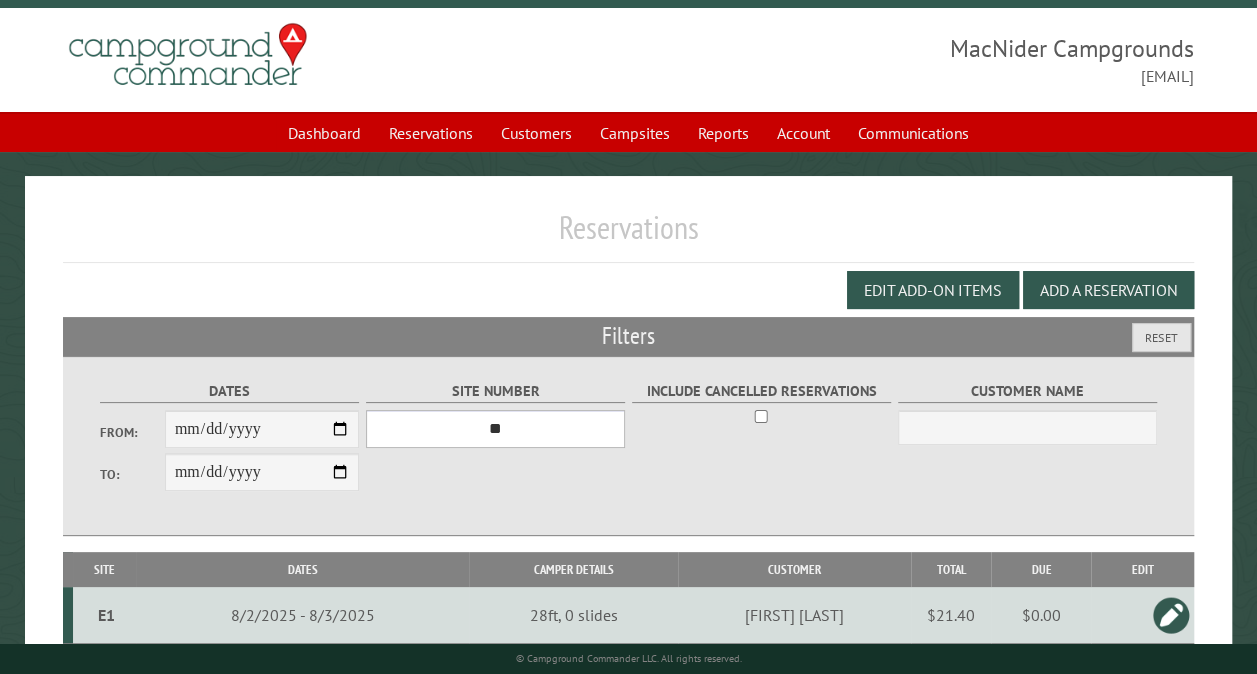 scroll, scrollTop: 40, scrollLeft: 0, axis: vertical 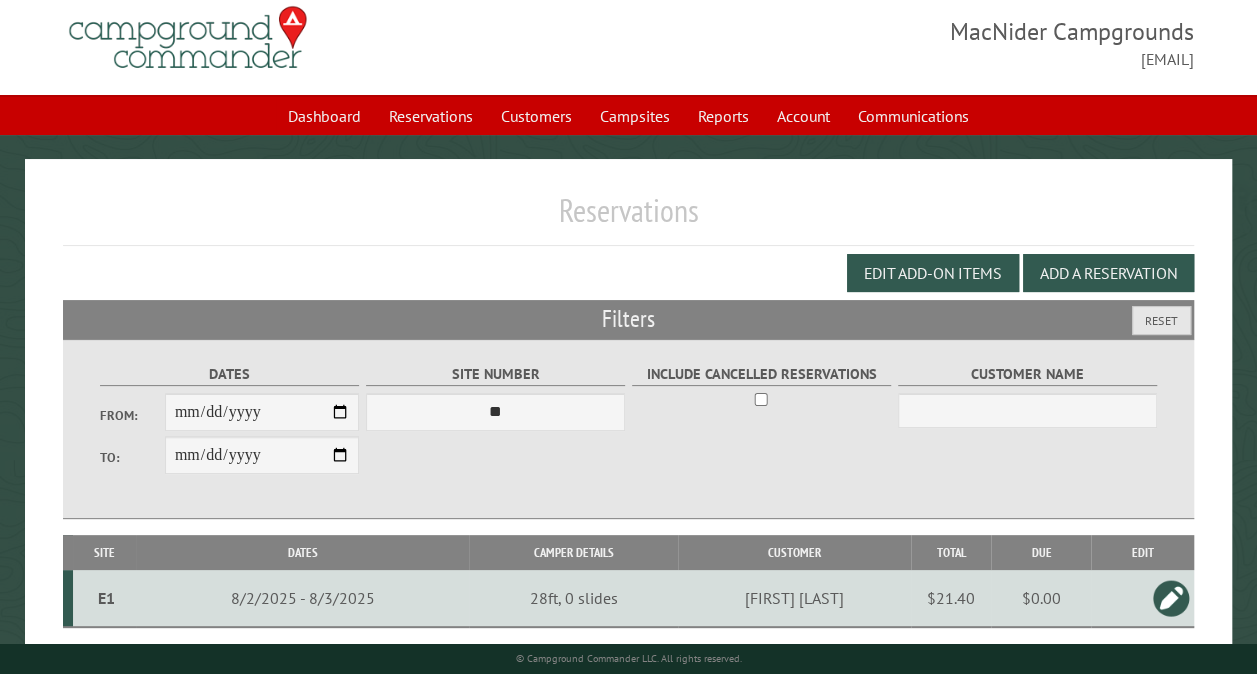 click at bounding box center (1171, 598) 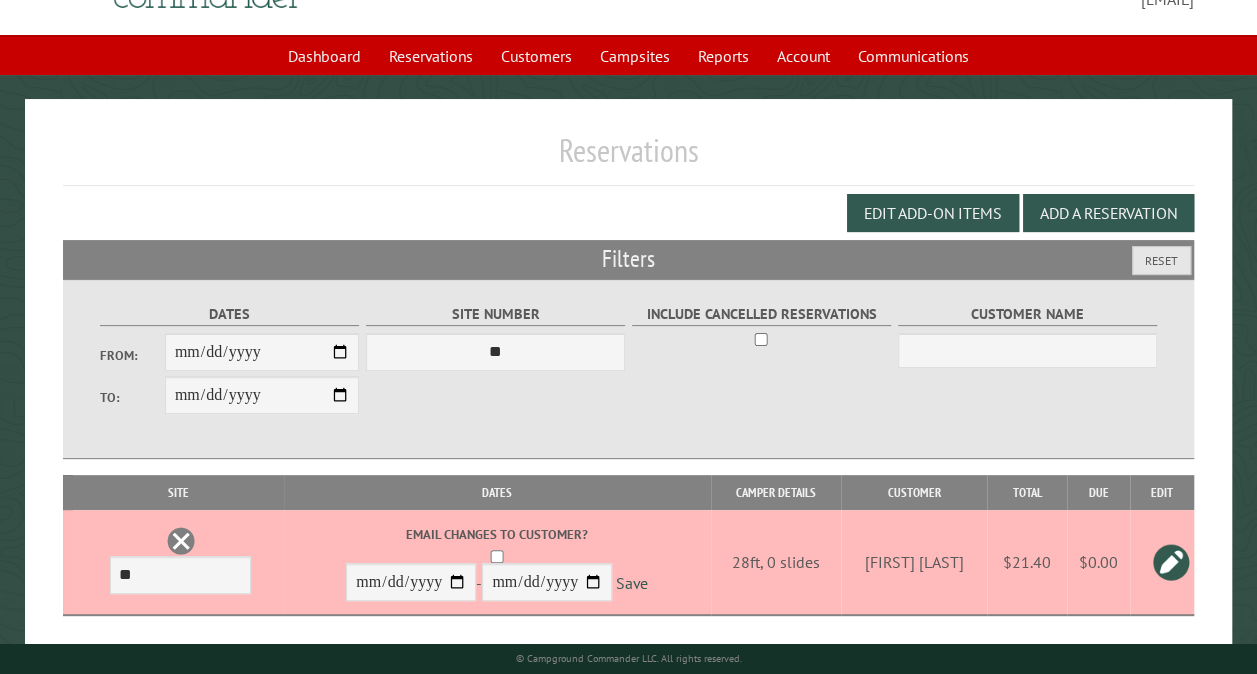 scroll, scrollTop: 120, scrollLeft: 0, axis: vertical 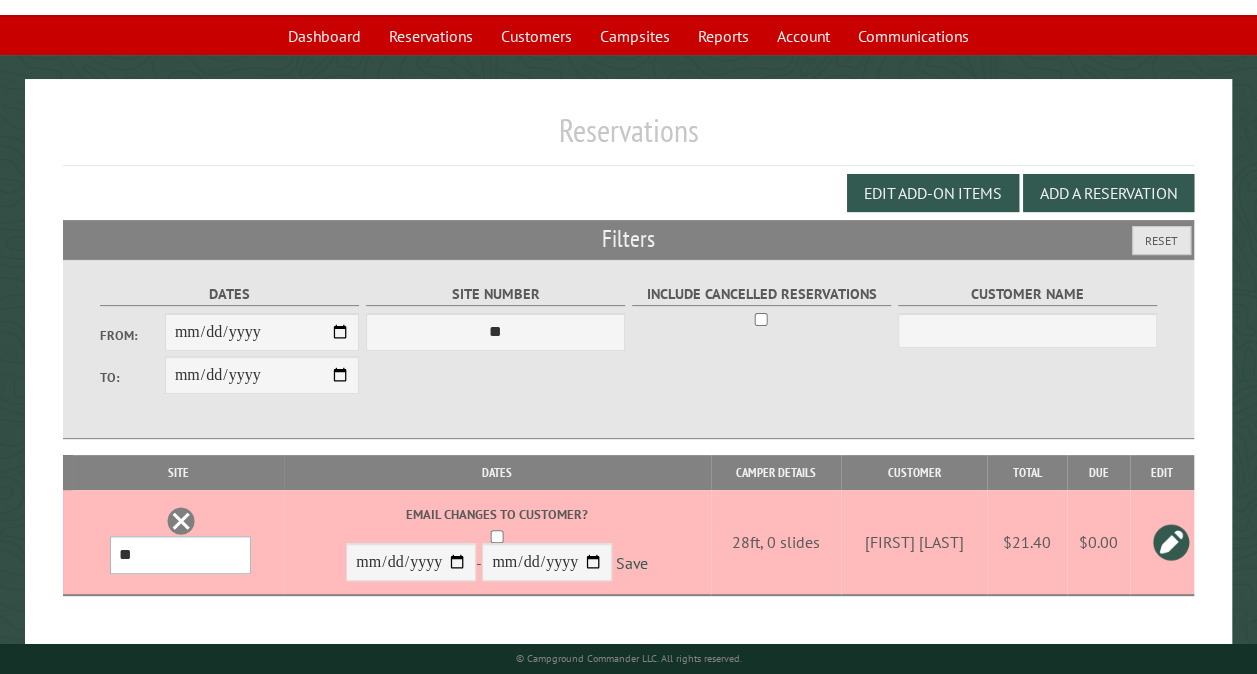click on "*** ** ** ** ** ** ** ** ** ** *** *** *** *** ** ** ** ** ** ** ** ** ** *** *** ** ** ** ** ** ** ********* ** ** ** ** ** ** ** ** ** *** *** *** *** *** *** ** ** ** ** ** ** ** ** ** *** *** *** *** *** *** ** ** ** ** ** ** ** ** ** ** ** ** ** ** ** ** ** ** ** ** ** ** ** ** *** *** *** *** *** ***" at bounding box center (180, 555) 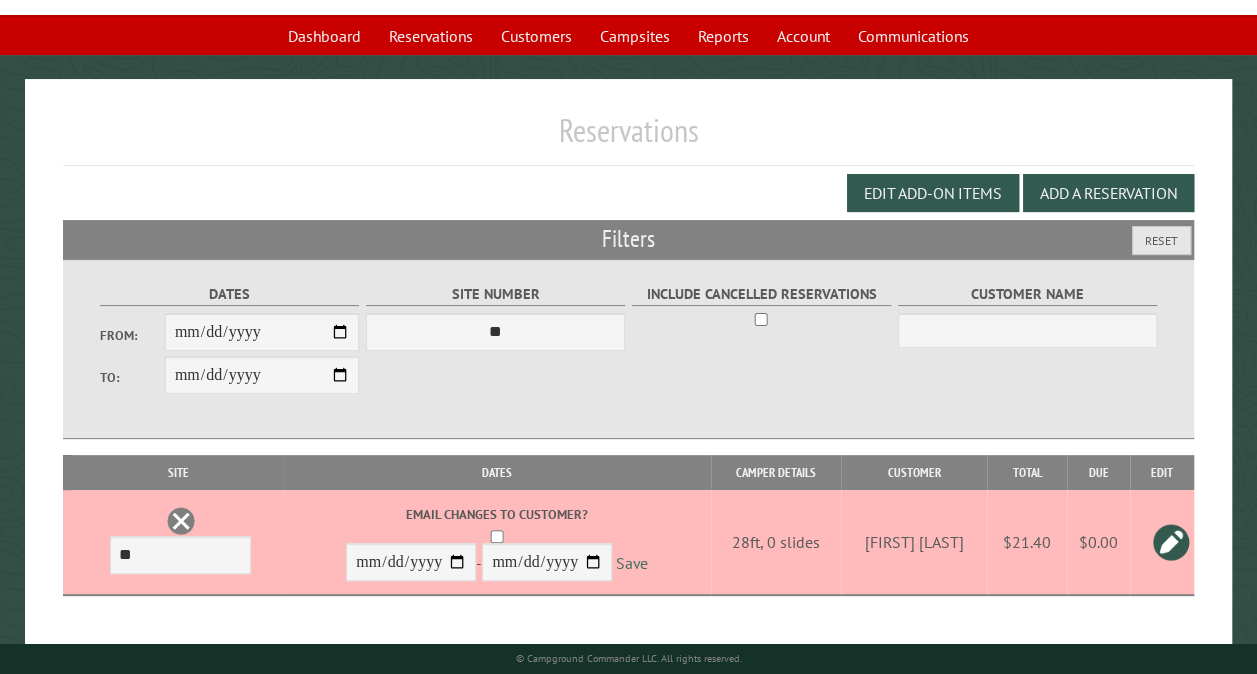 click on "Save" at bounding box center [632, 563] 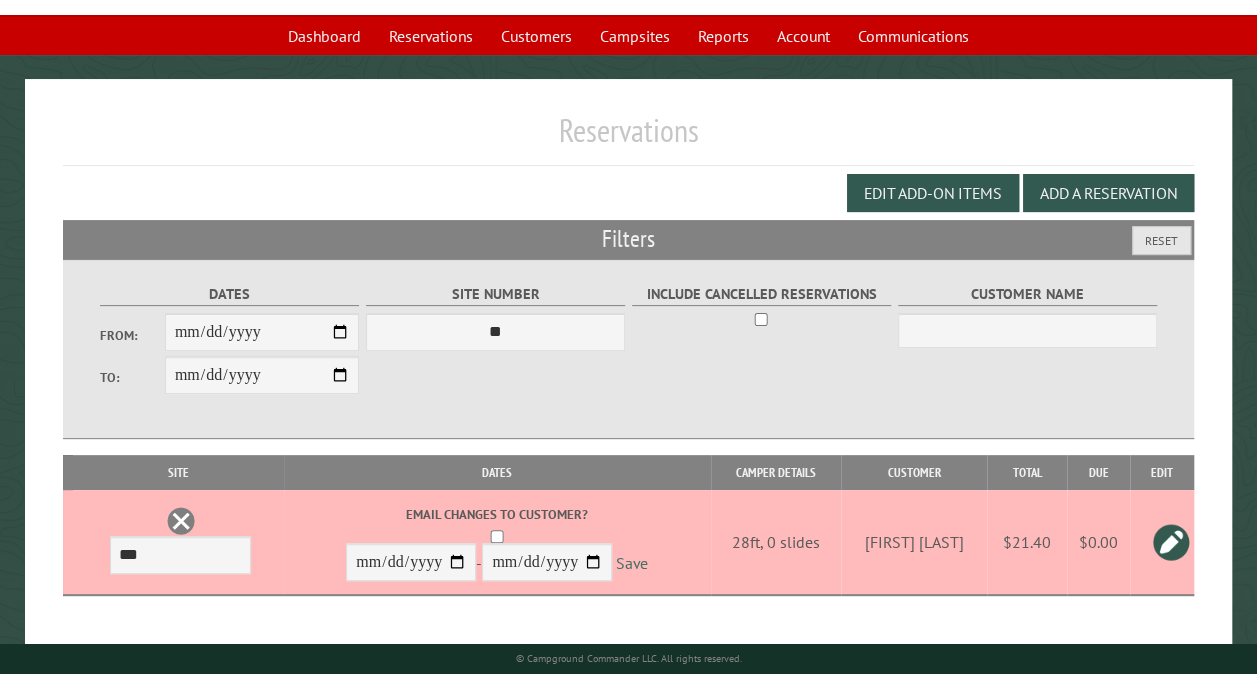 scroll, scrollTop: 112, scrollLeft: 0, axis: vertical 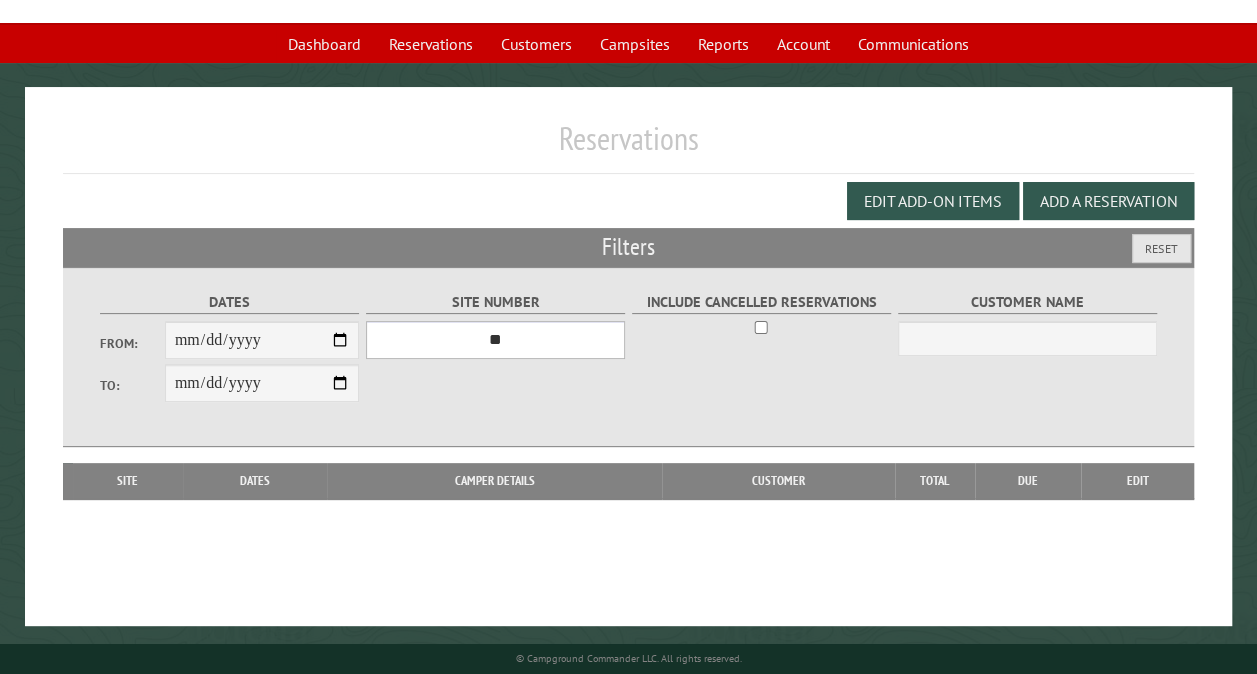 click on "*** ** ** ** ** ** ** ** ** ** *** *** *** *** ** ** ** ** ** ** ** ** ** *** *** ** ** ** ** ** ** ********* ** ** ** ** ** ** ** ** ** *** *** *** *** *** *** ** ** ** ** ** ** ** ** ** *** *** *** *** *** *** ** ** ** ** ** ** ** ** ** ** ** ** ** ** ** ** ** ** ** ** ** ** ** ** *** *** *** *** *** ***" at bounding box center [495, 340] 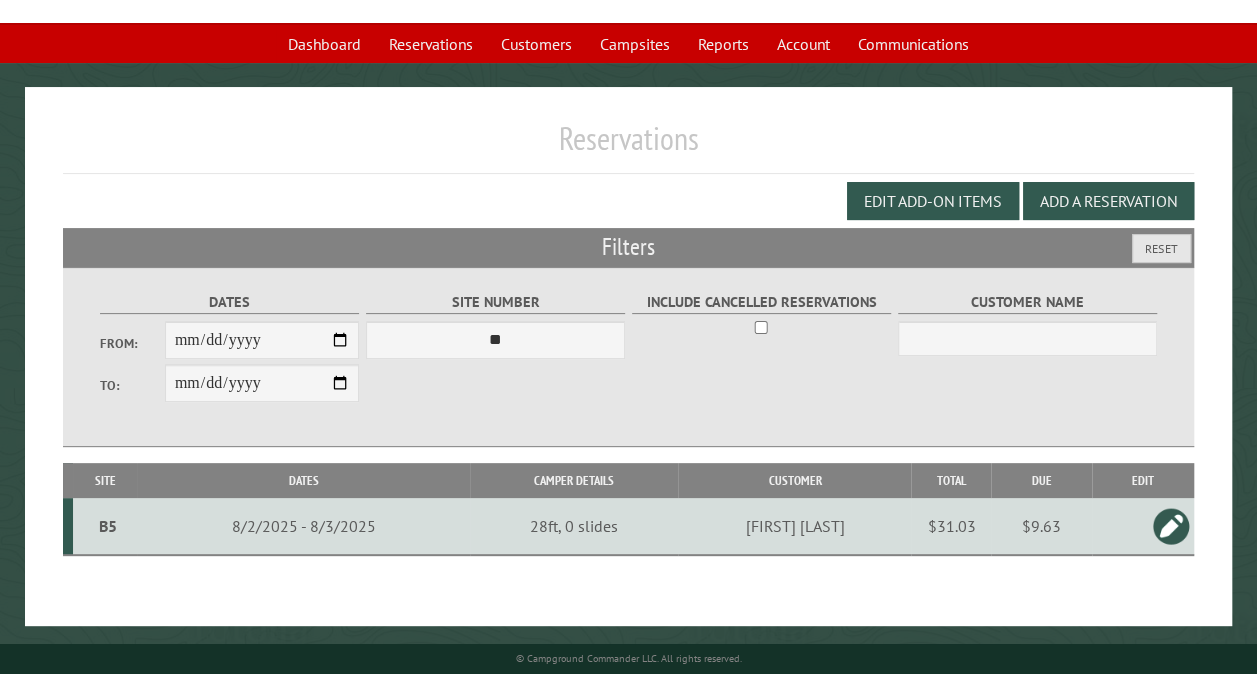 click on "B5" at bounding box center (107, 526) 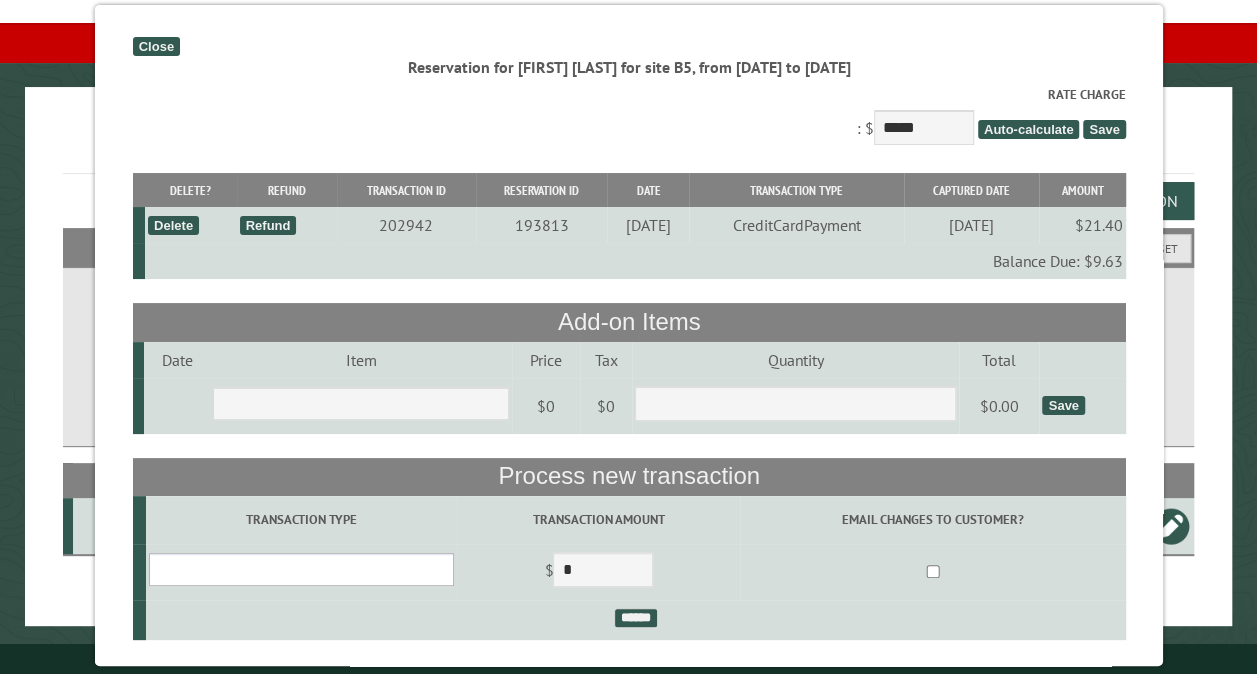 click on "**********" at bounding box center [300, 569] 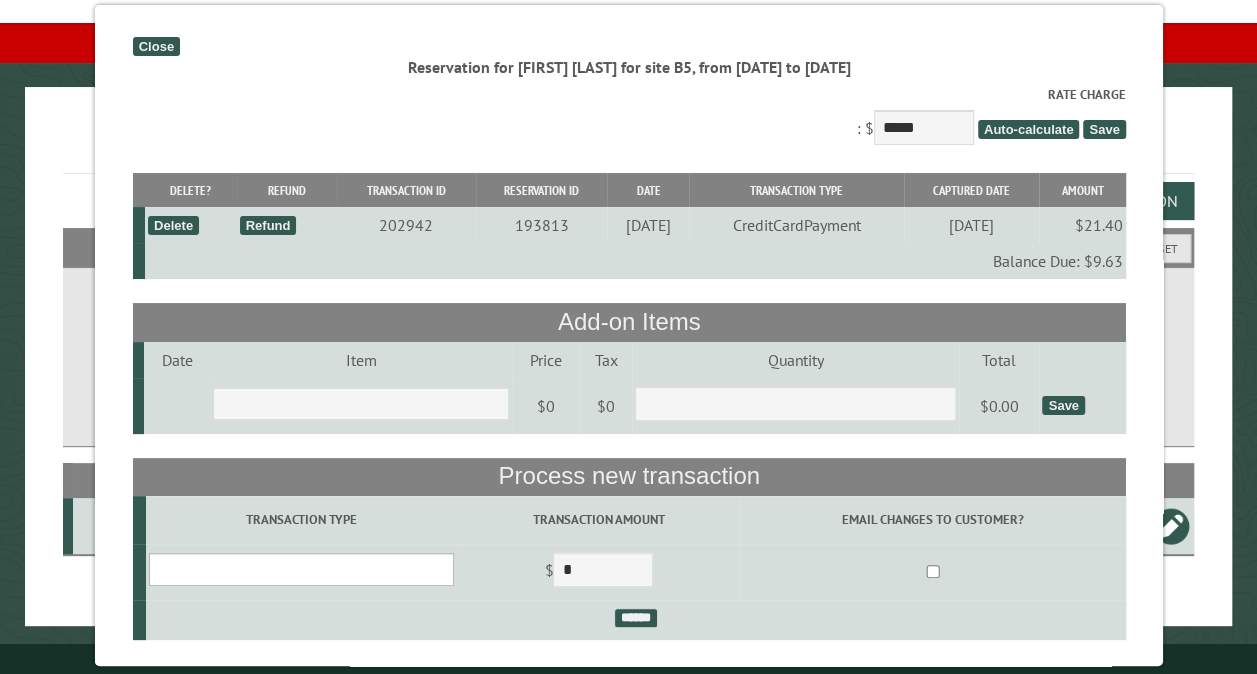 select on "*" 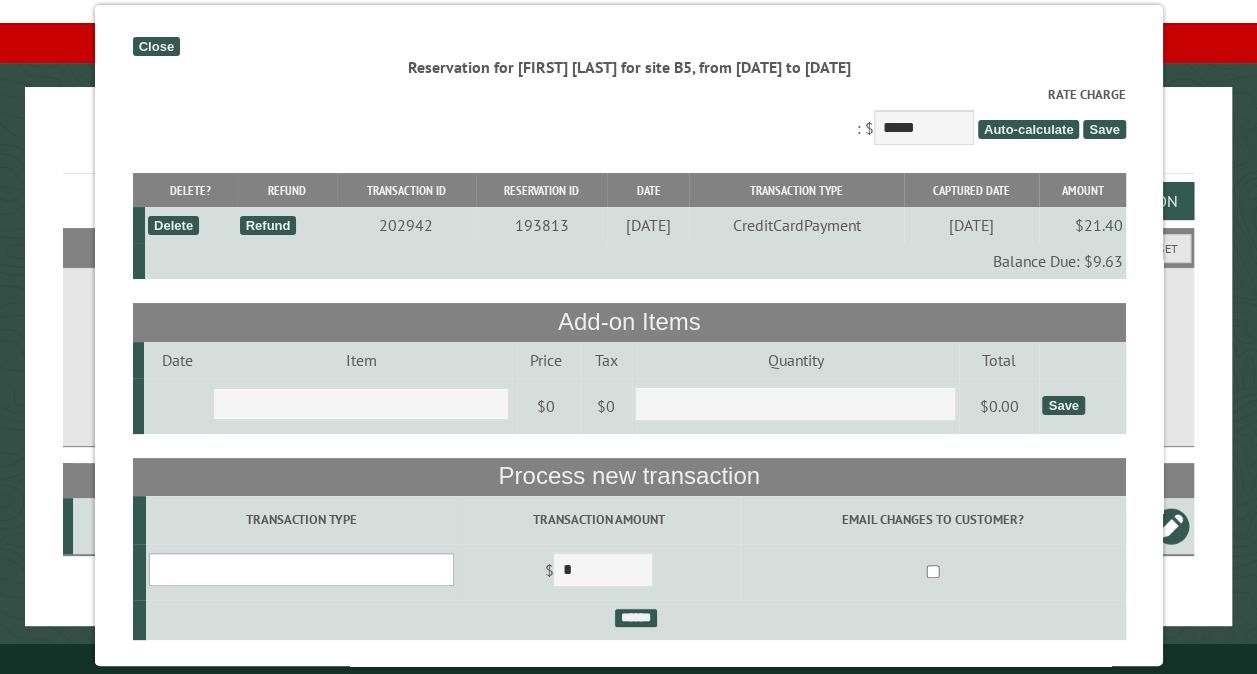 click on "**********" at bounding box center (300, 569) 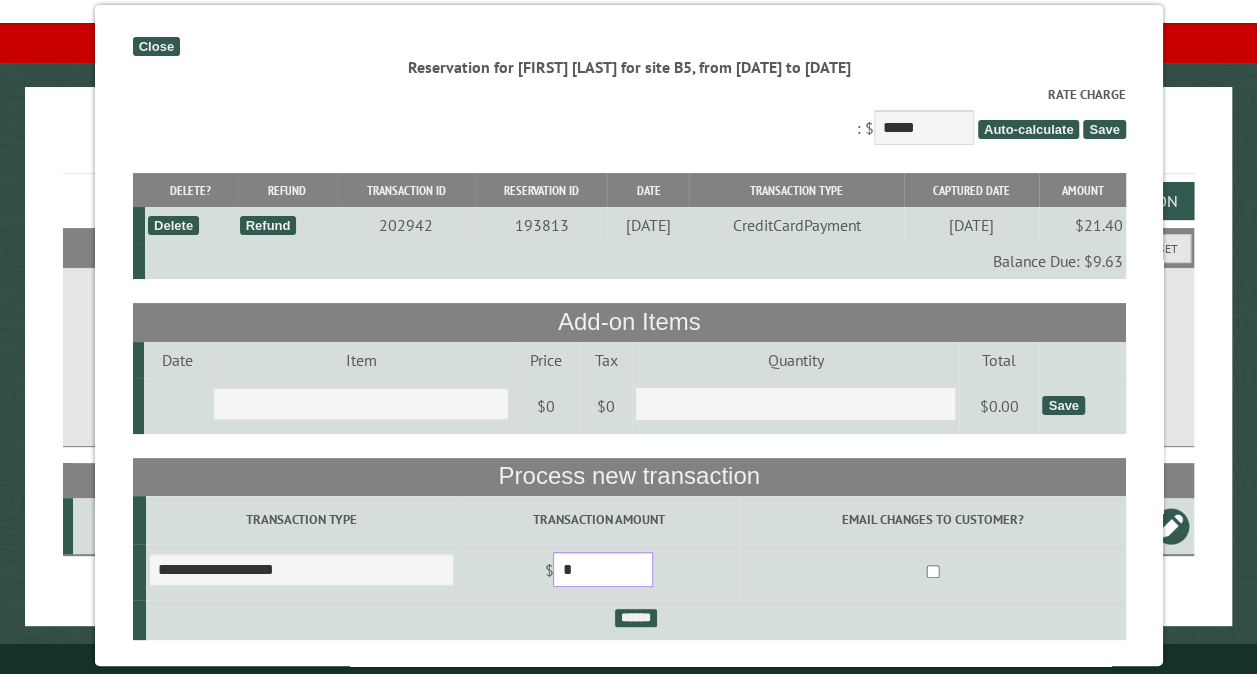 click on "*" at bounding box center (603, 569) 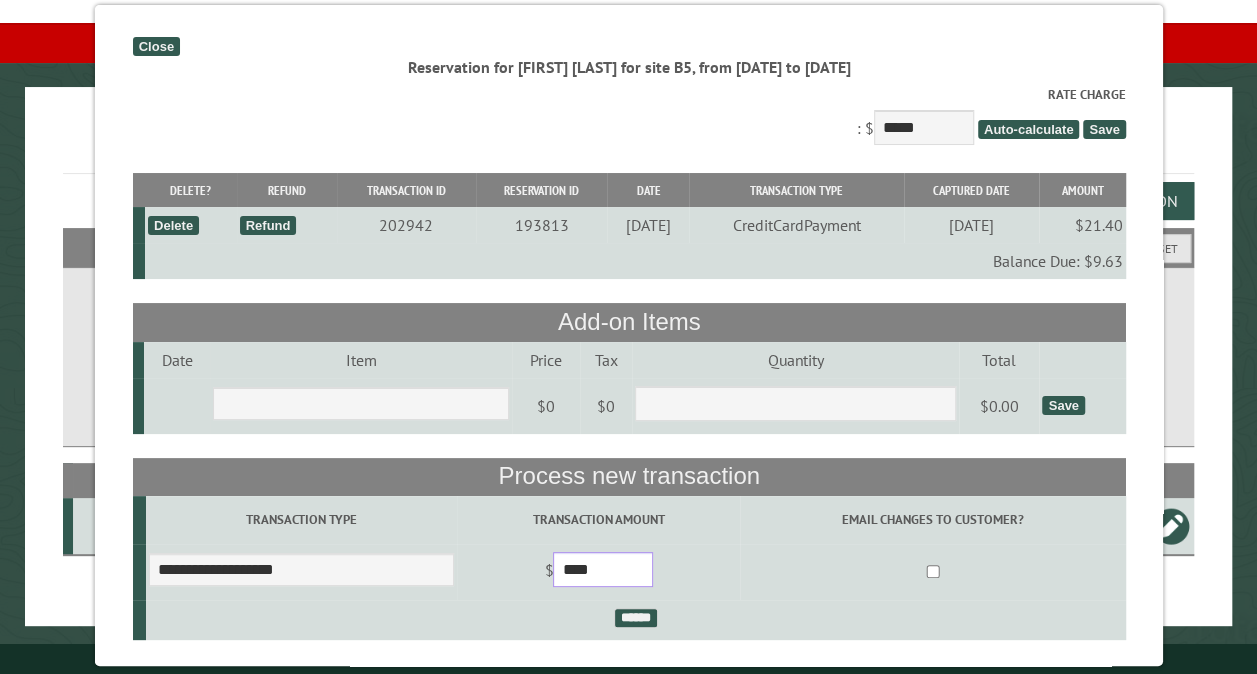 type on "****" 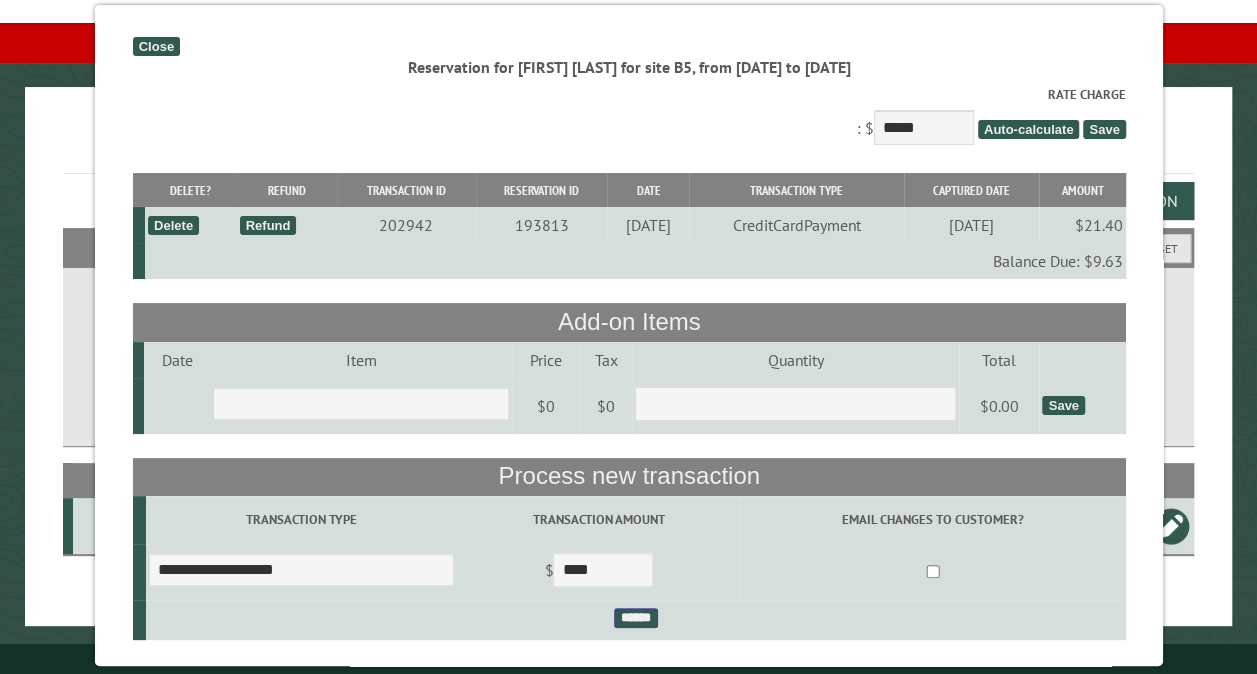 click on "******" at bounding box center [635, 618] 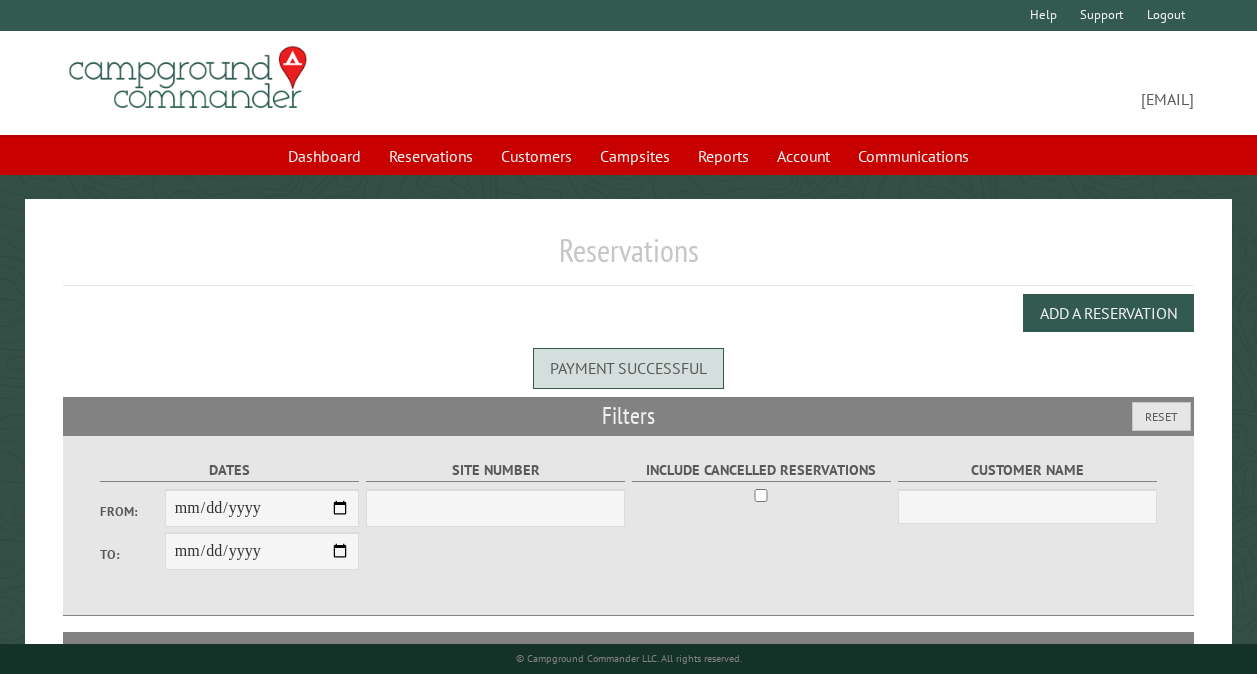 scroll, scrollTop: 0, scrollLeft: 0, axis: both 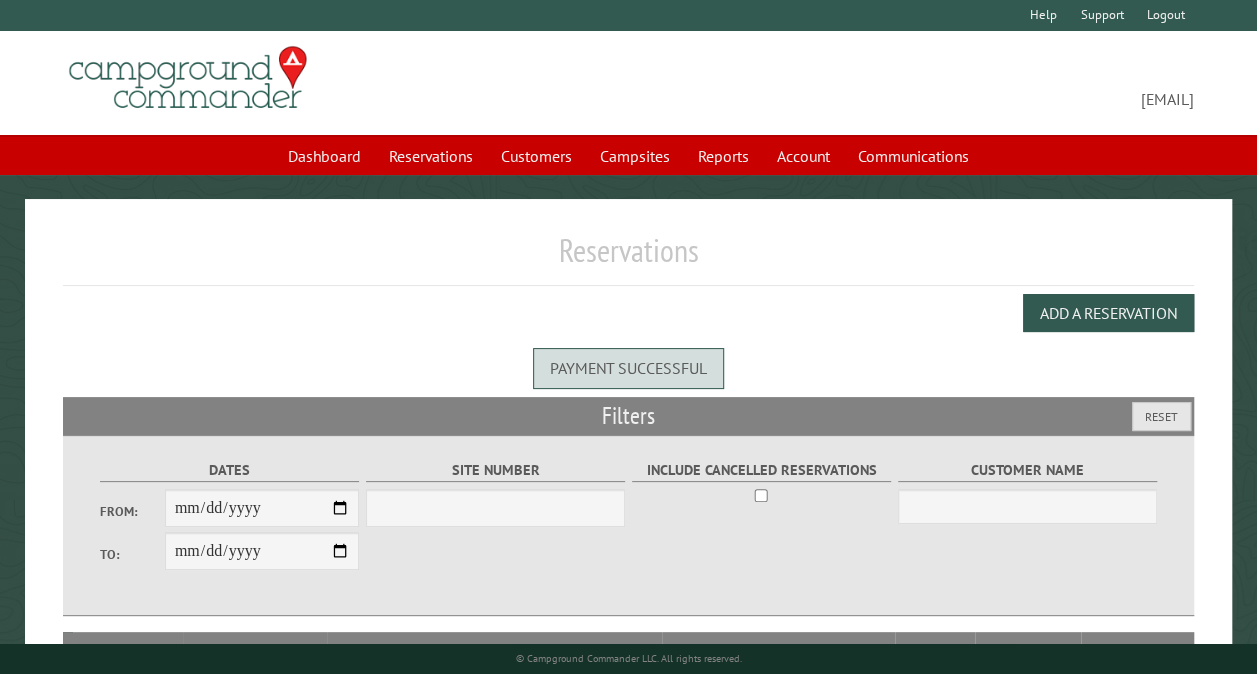 select on "***" 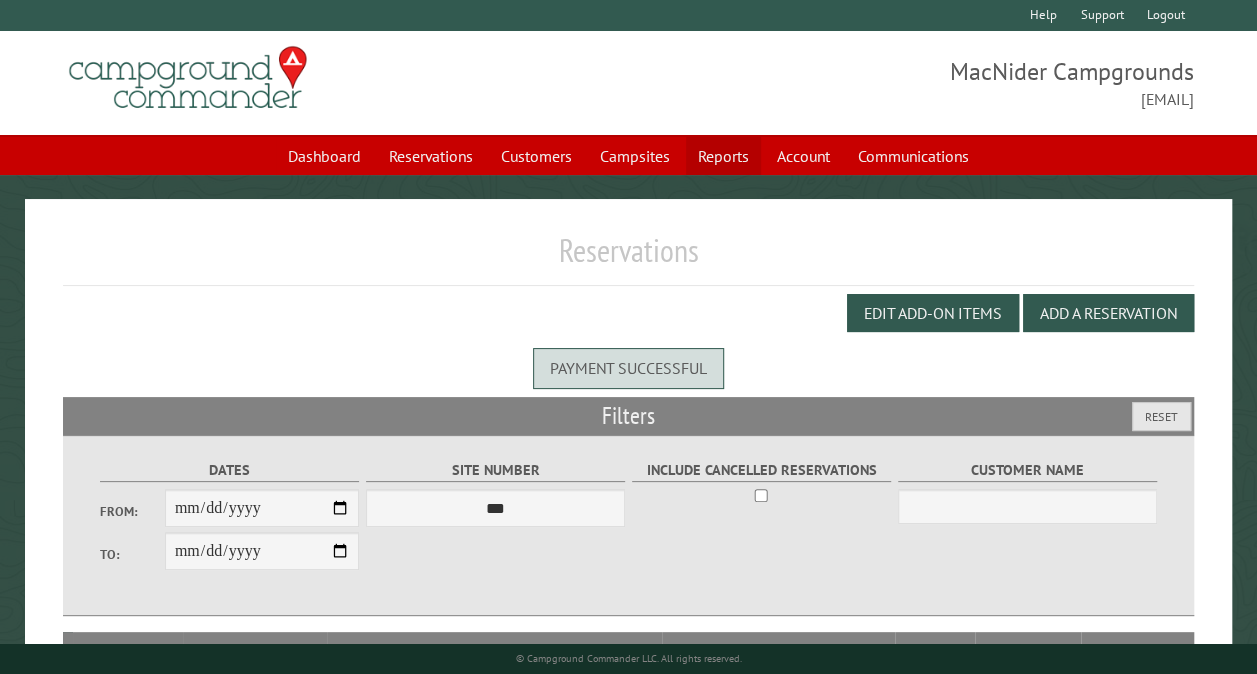click on "Reports" at bounding box center (723, 156) 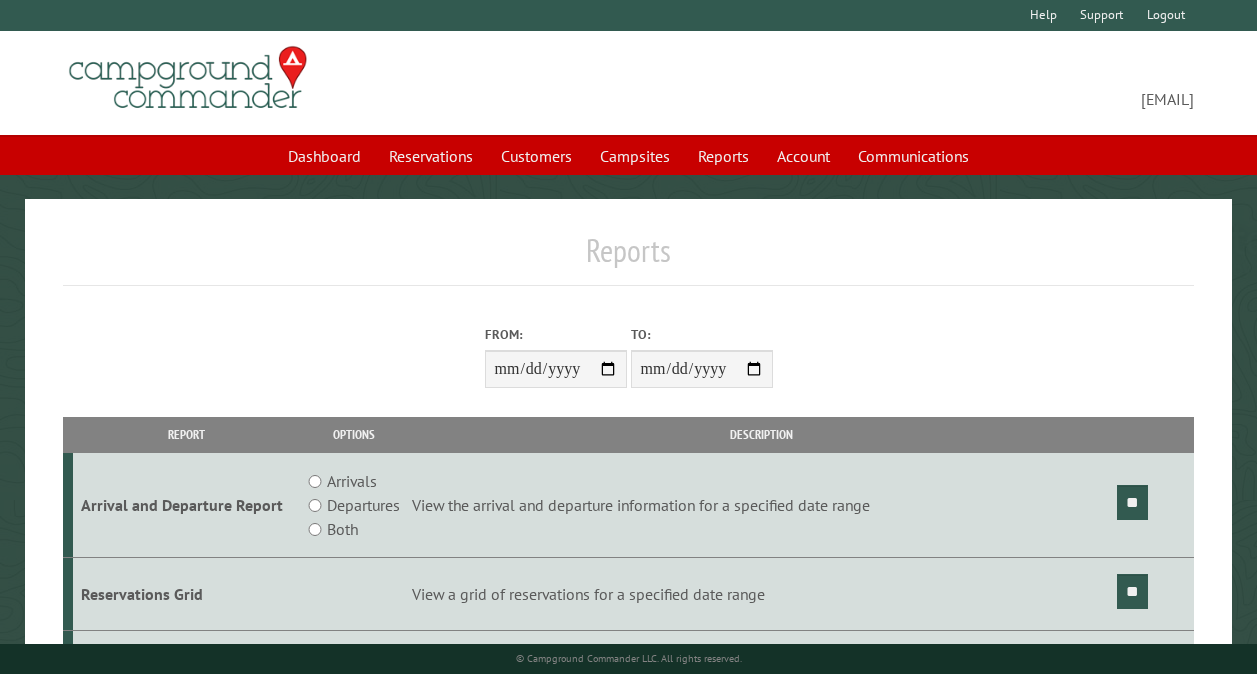 scroll, scrollTop: 0, scrollLeft: 0, axis: both 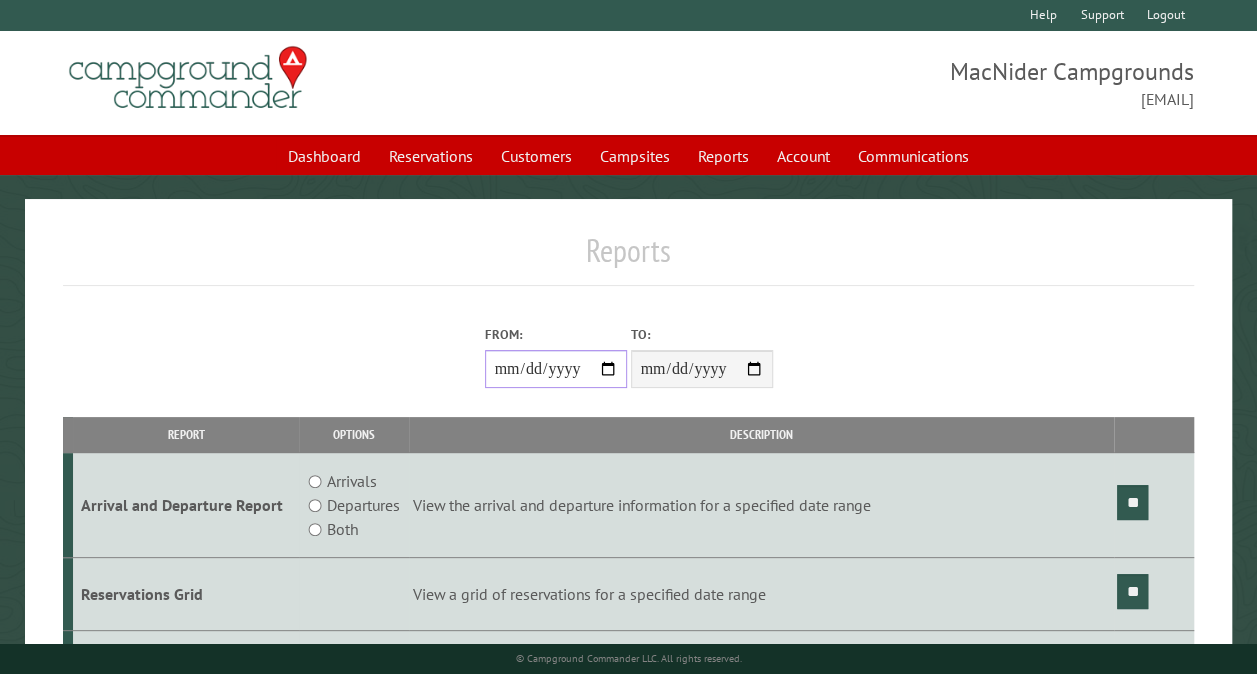 click on "From:" at bounding box center [556, 369] 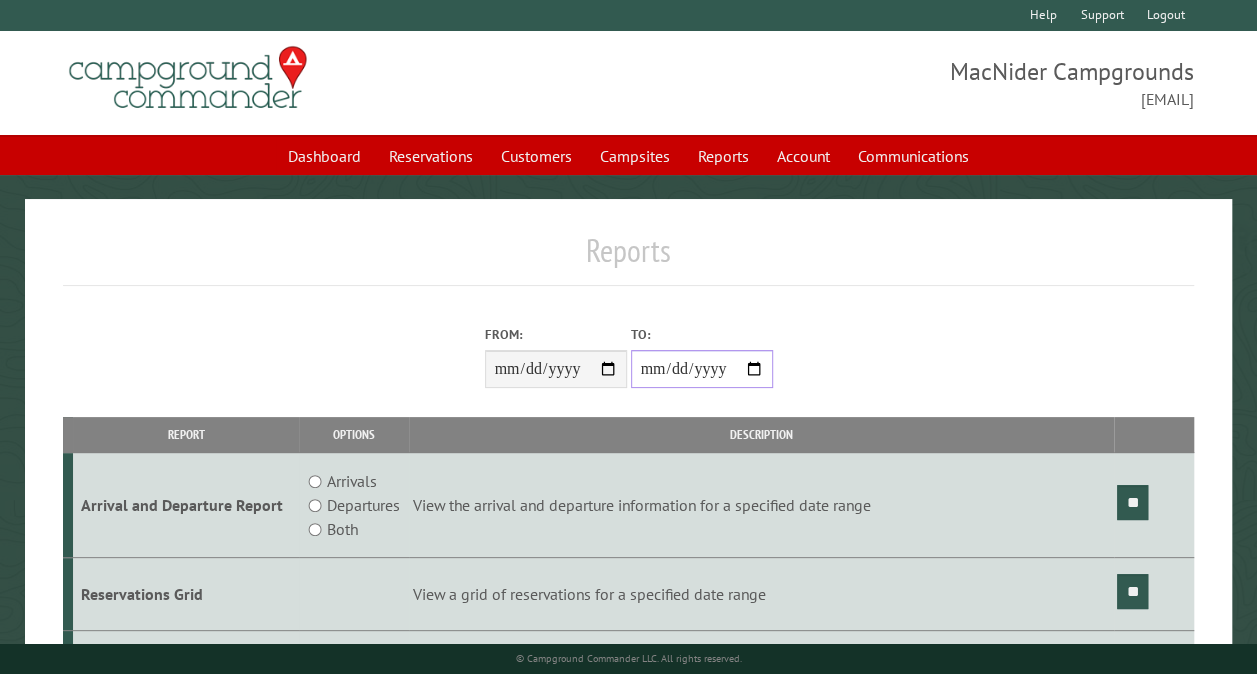 click on "**********" at bounding box center (702, 369) 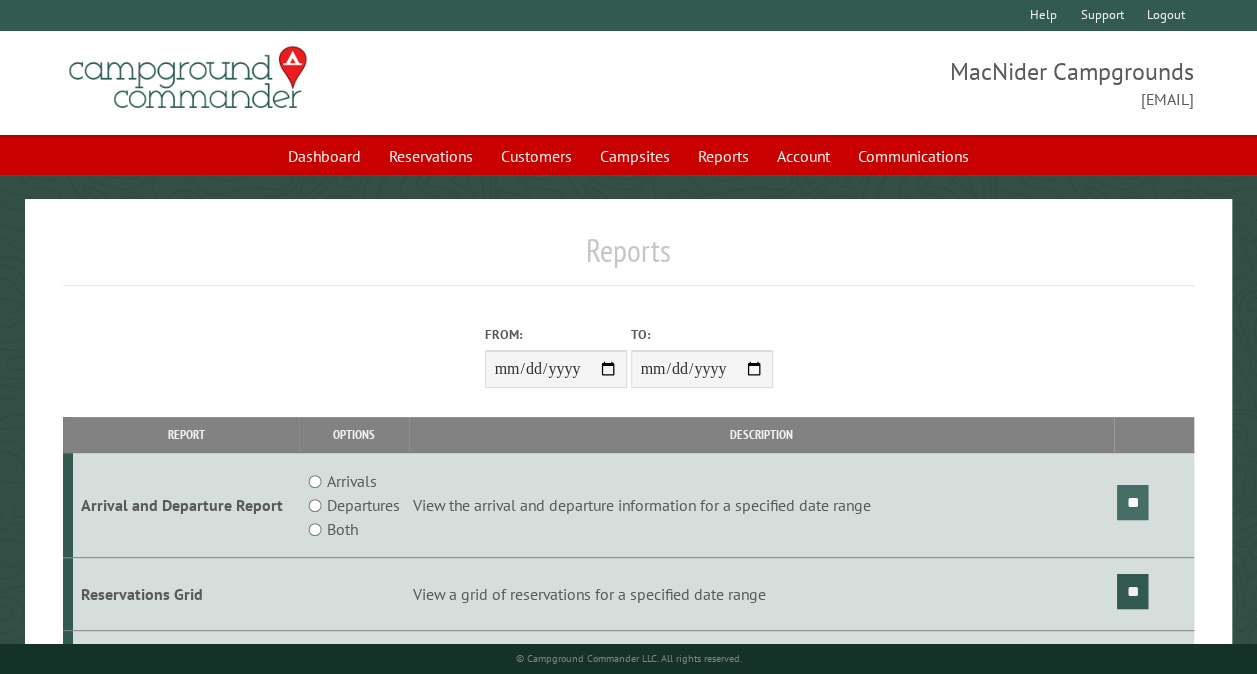 click on "**" at bounding box center [1132, 502] 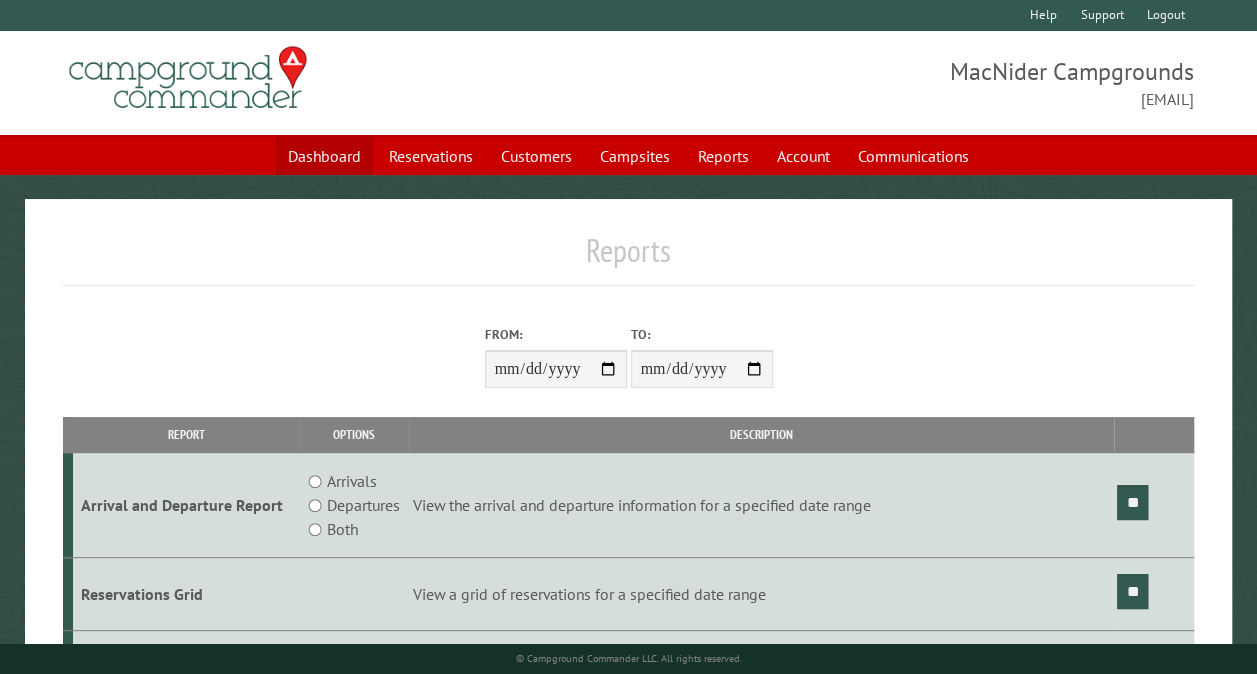 click on "Dashboard" at bounding box center (324, 156) 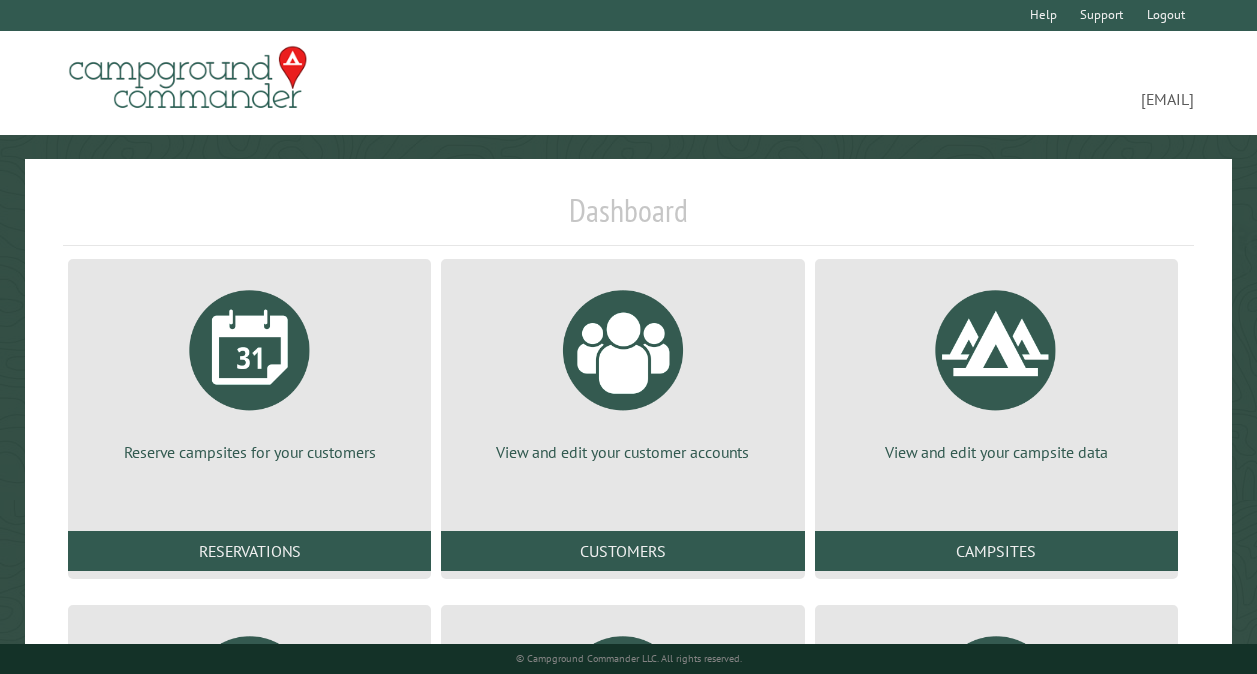 scroll, scrollTop: 0, scrollLeft: 0, axis: both 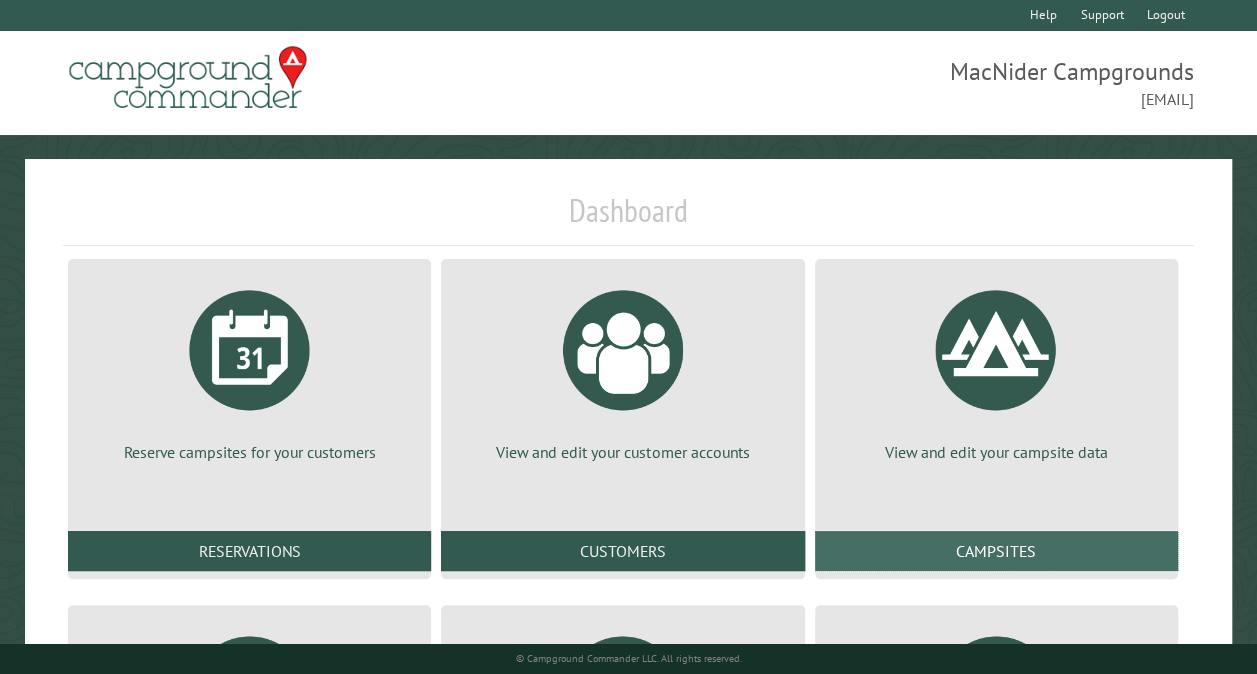 click on "Campsites" at bounding box center (996, 551) 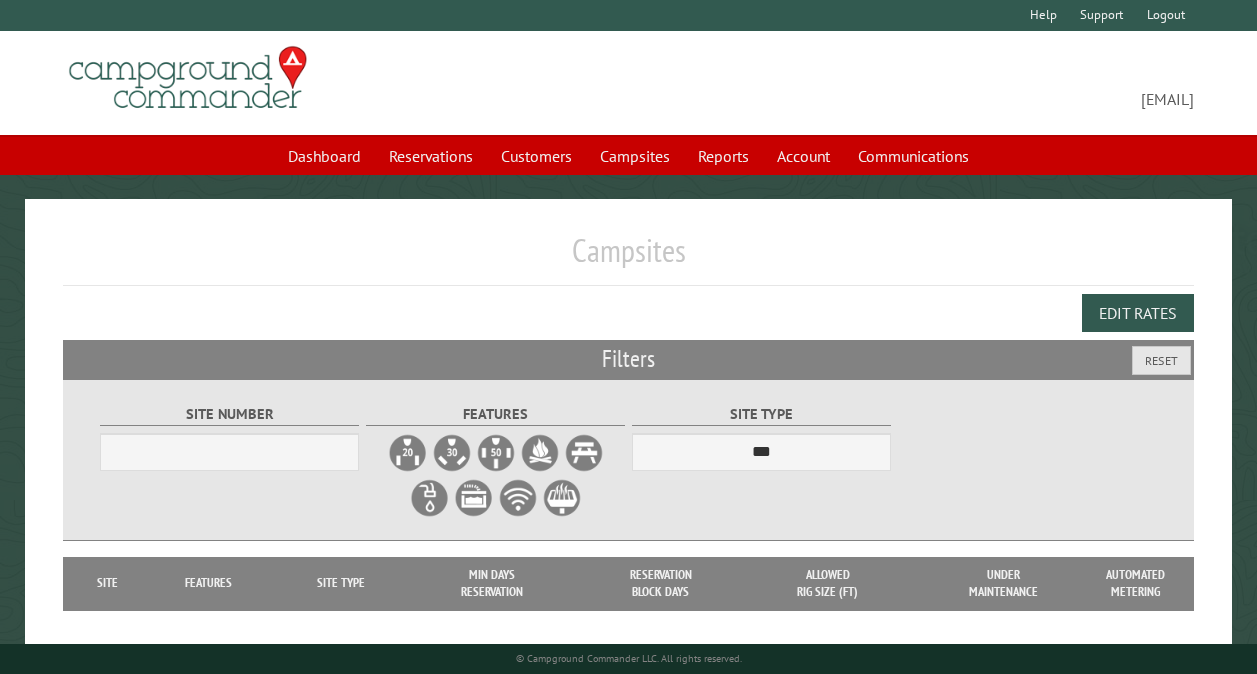 scroll, scrollTop: 0, scrollLeft: 0, axis: both 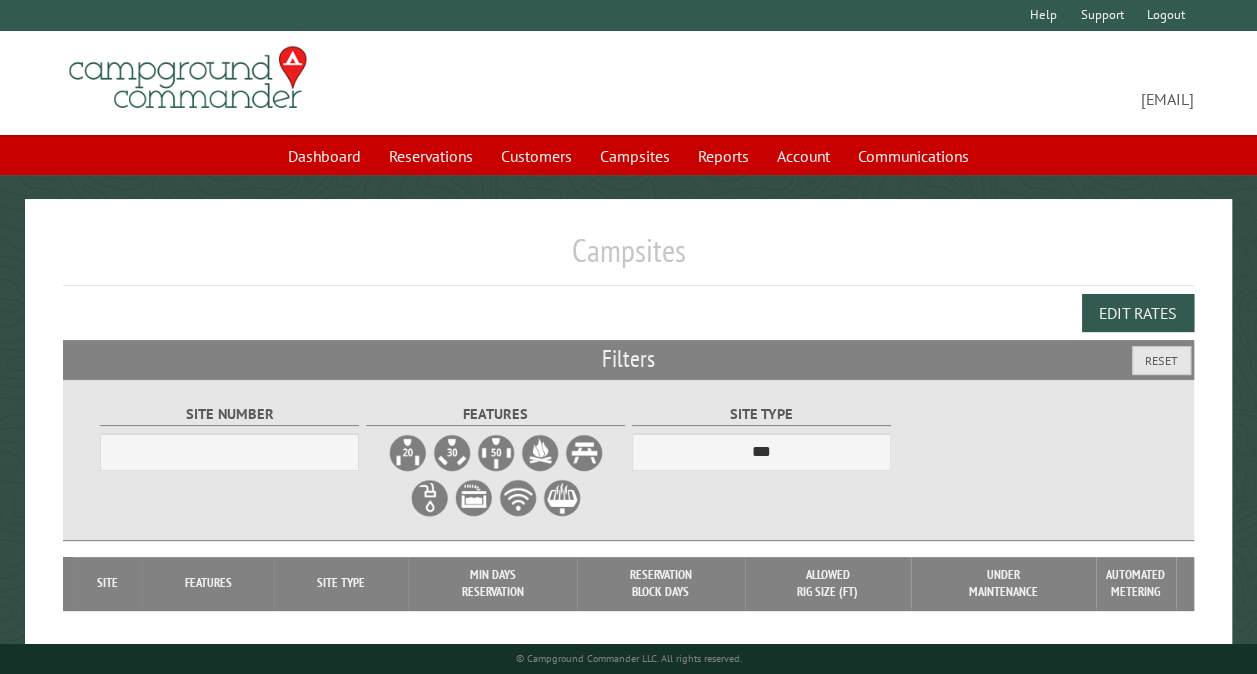 select on "***" 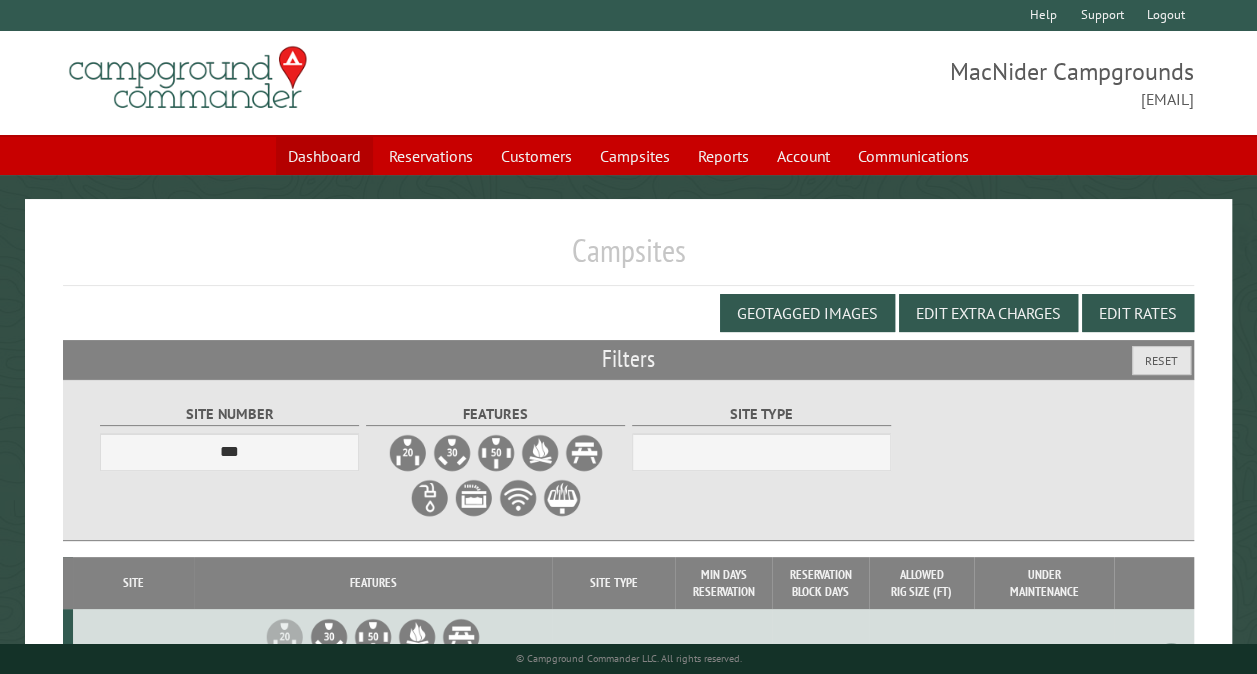 scroll, scrollTop: 500, scrollLeft: 0, axis: vertical 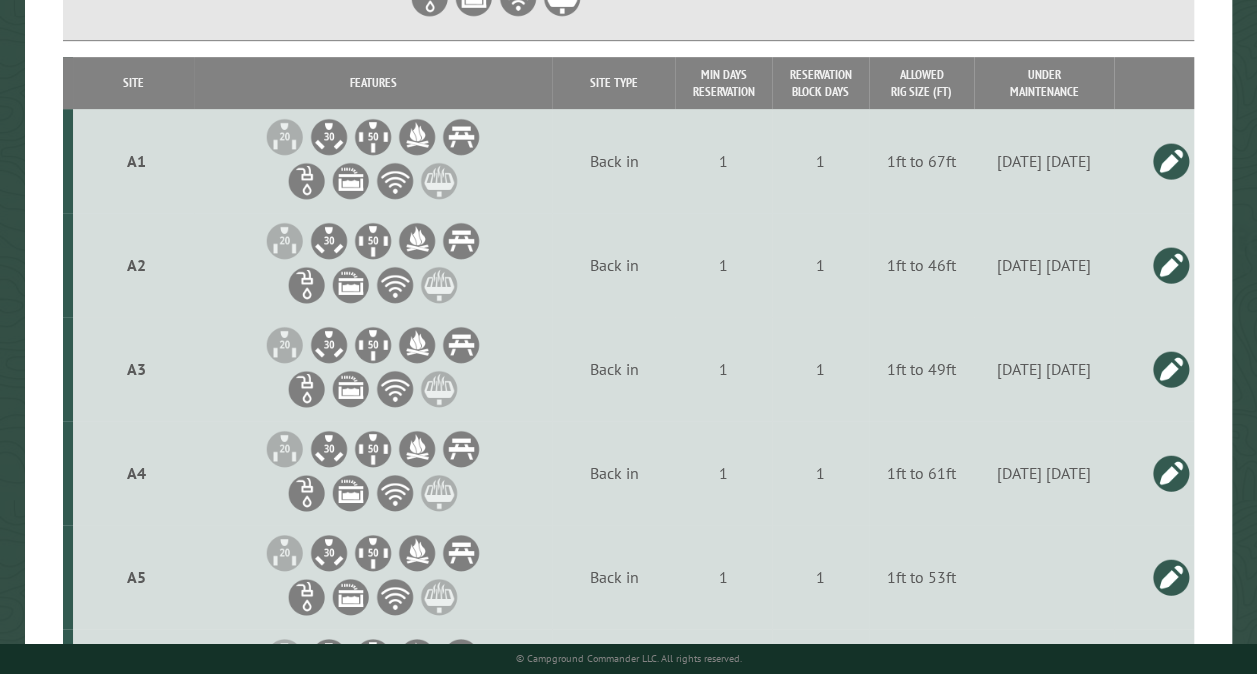 click on "**********" at bounding box center (628, 4577) 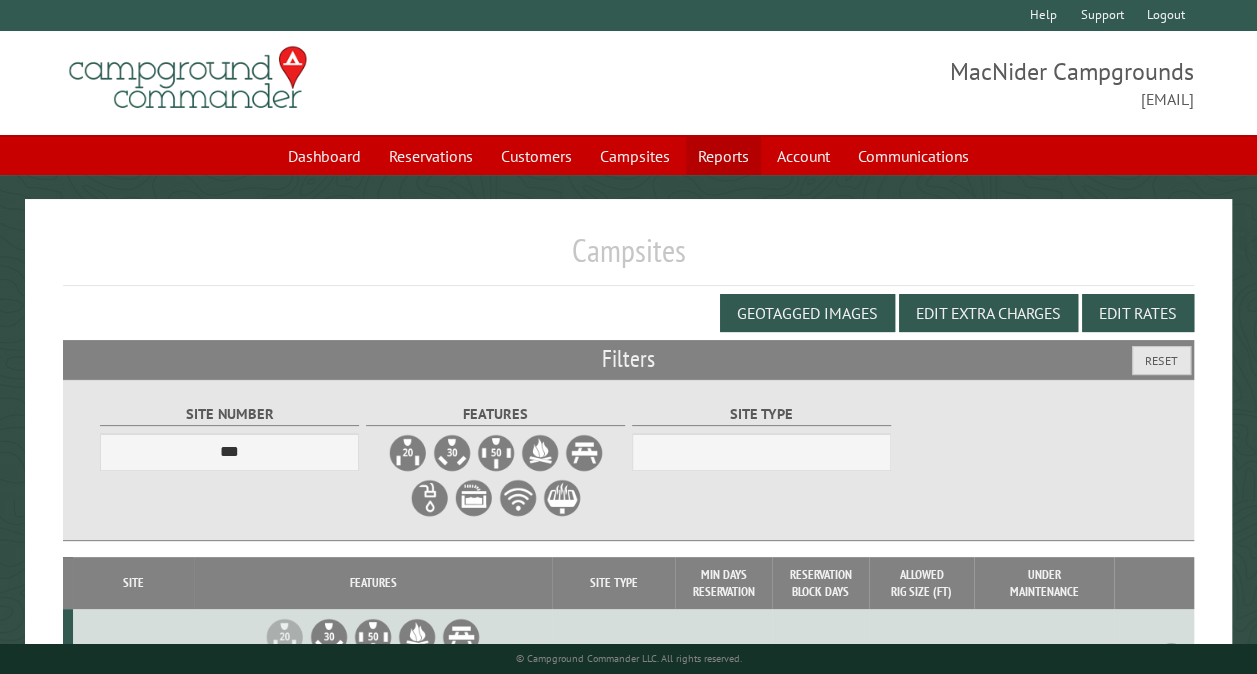 click on "Reports" at bounding box center (723, 156) 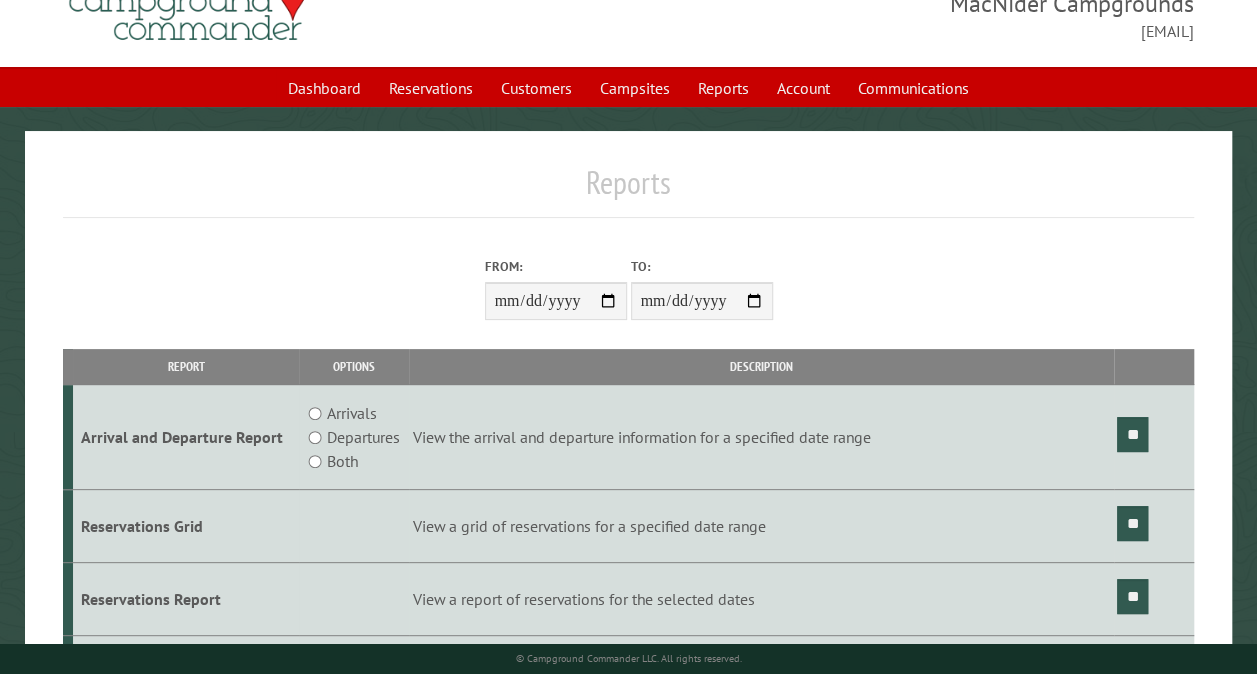 scroll, scrollTop: 100, scrollLeft: 0, axis: vertical 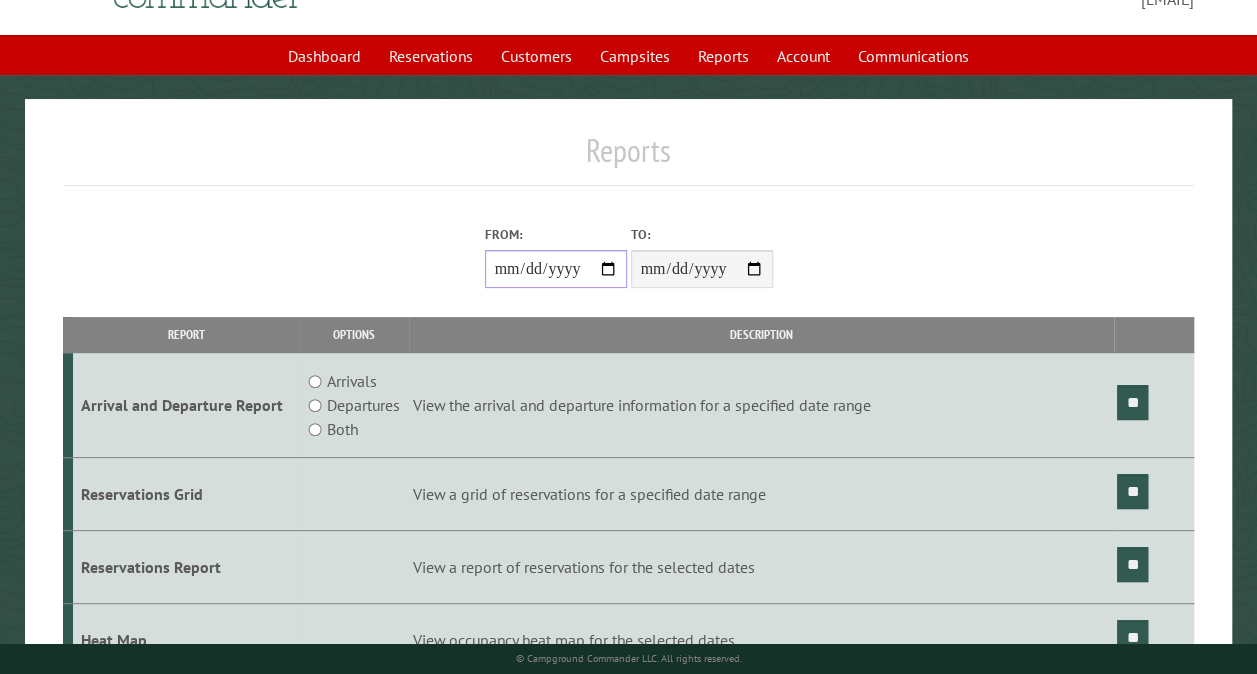 click on "From:" at bounding box center (556, 269) 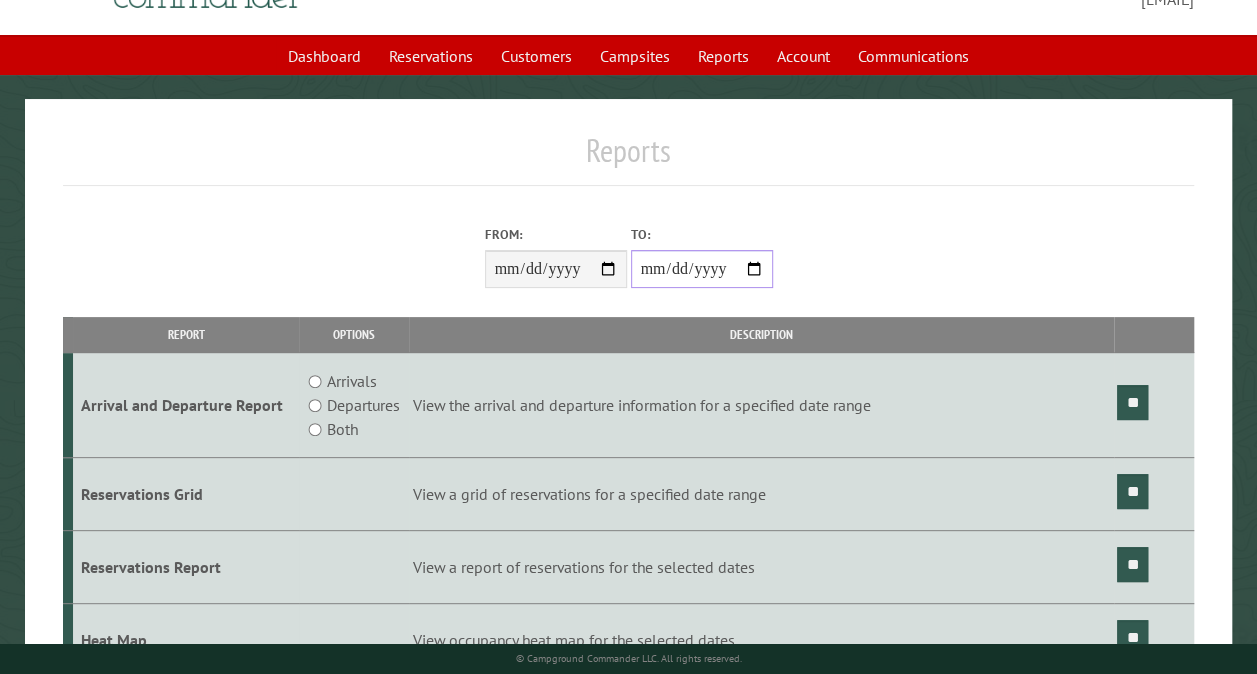 click on "**********" at bounding box center [702, 269] 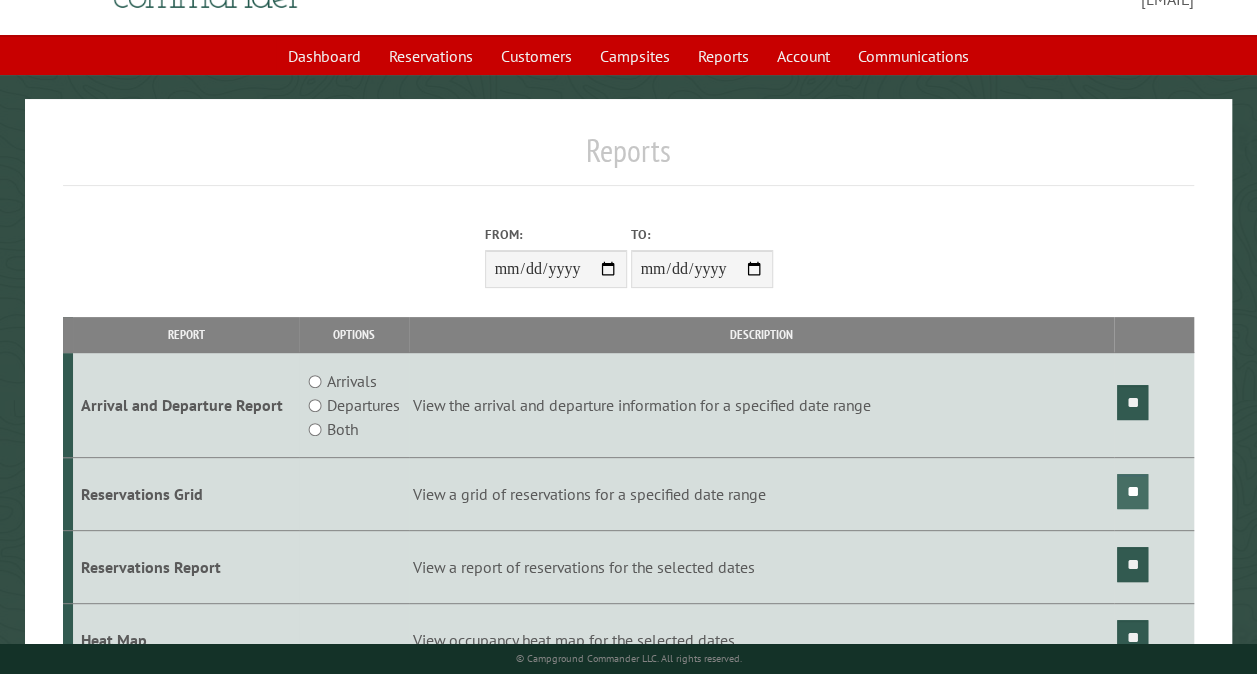 click on "**" at bounding box center (1132, 491) 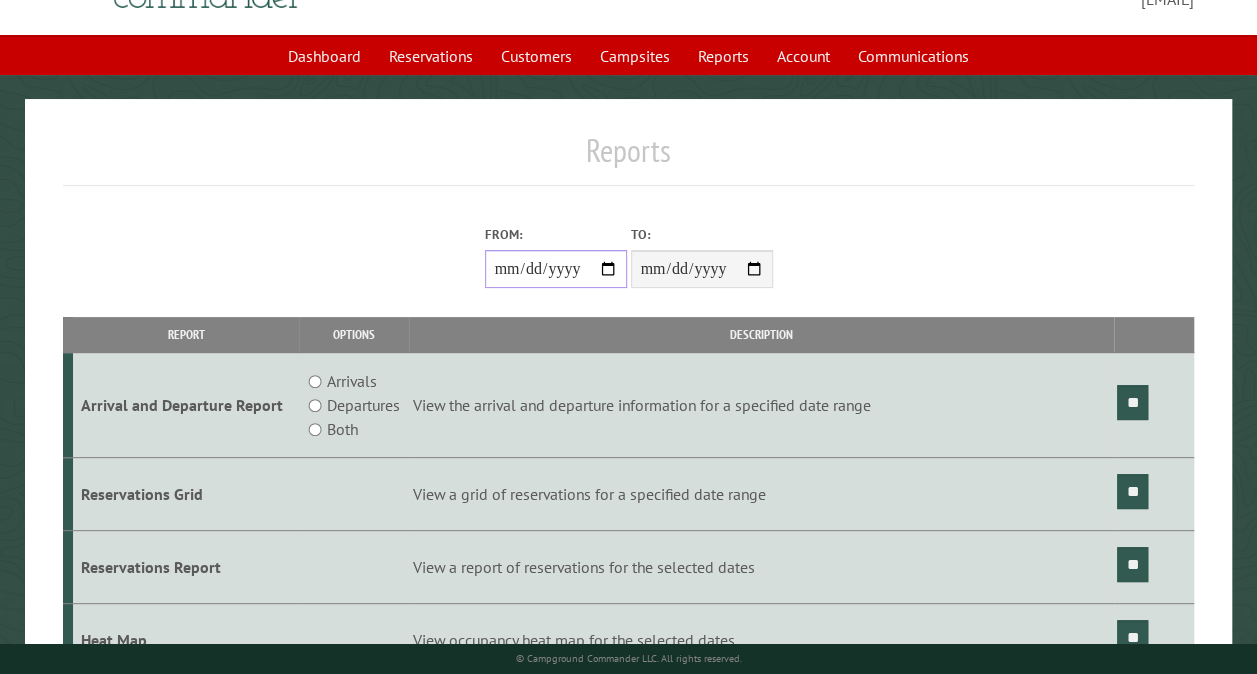 click on "**********" at bounding box center (556, 269) 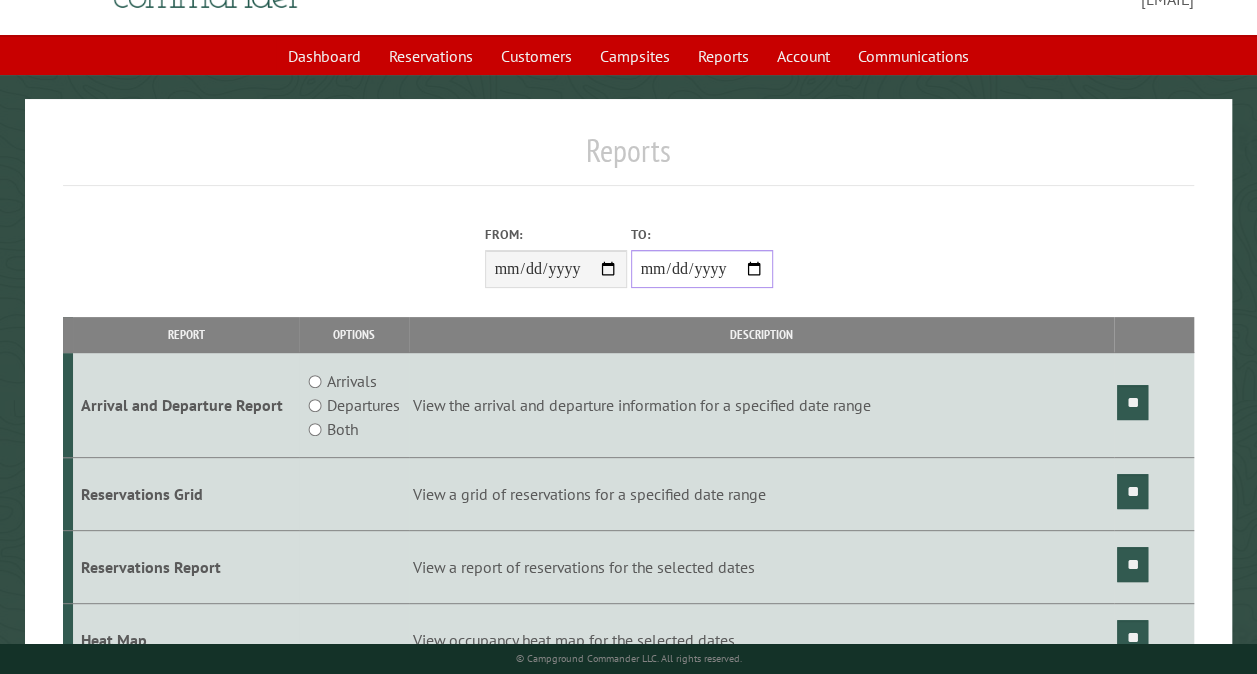 click on "**********" at bounding box center (702, 269) 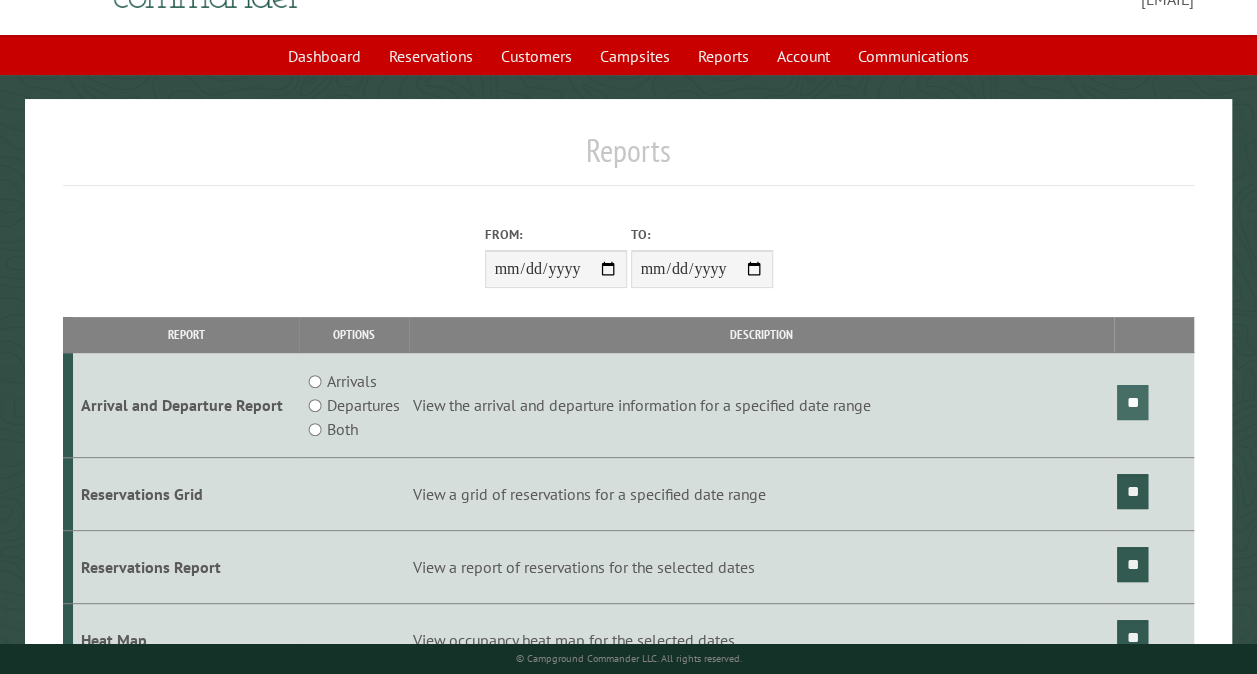 click on "**" at bounding box center (1132, 402) 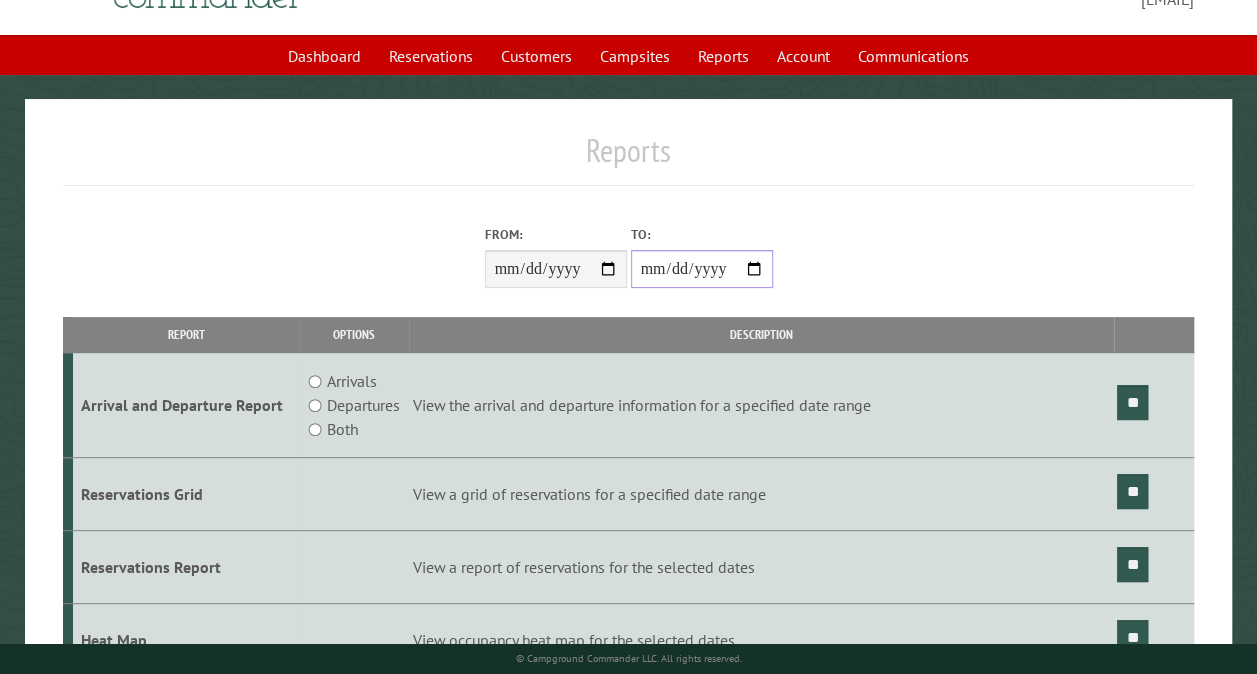 click on "**********" at bounding box center (702, 269) 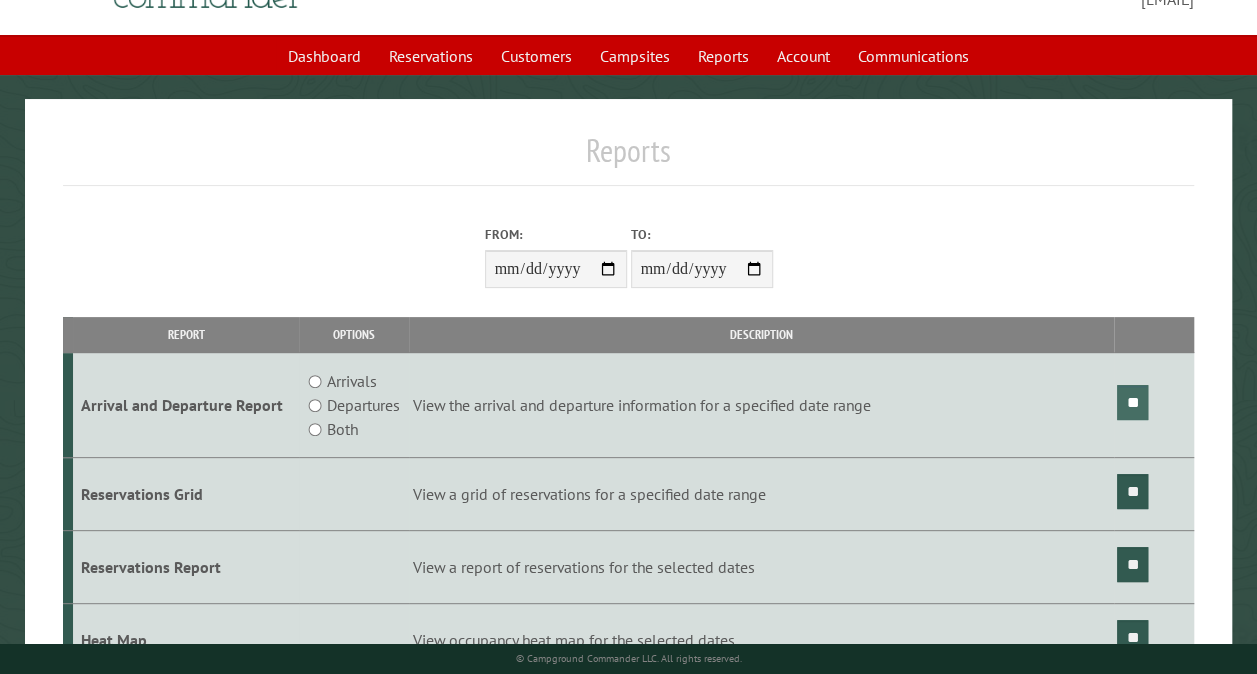 click on "**" at bounding box center [1132, 402] 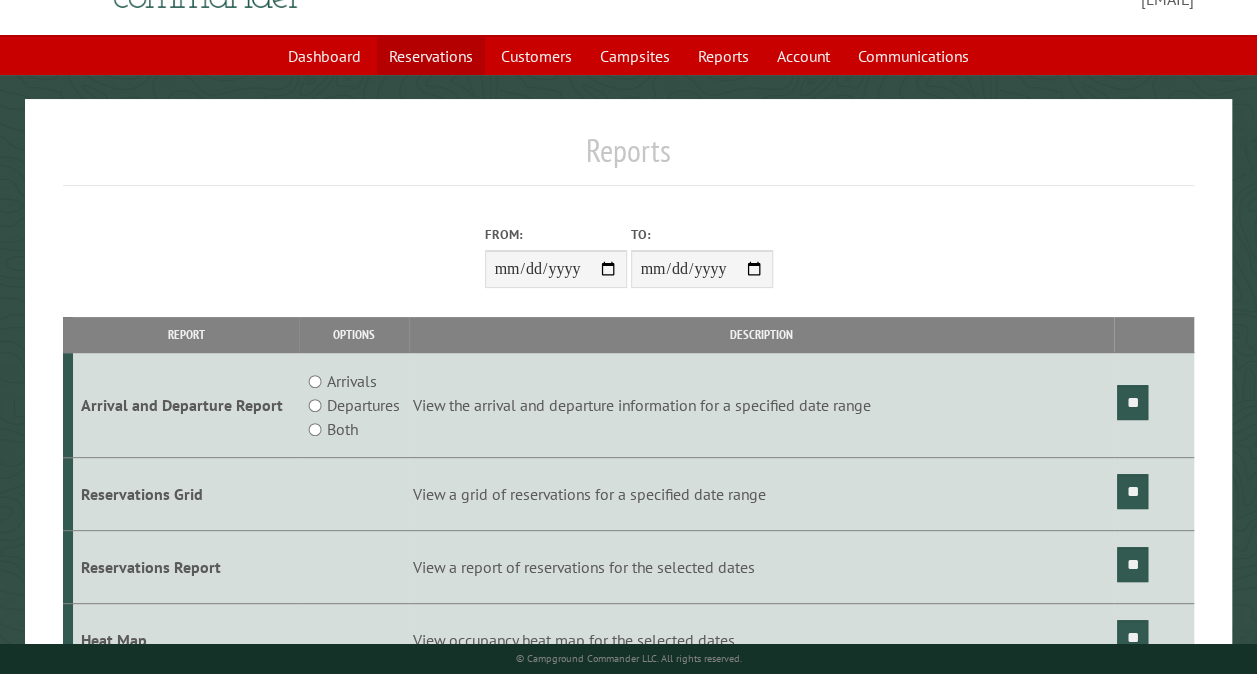 click on "Reservations" at bounding box center (431, 56) 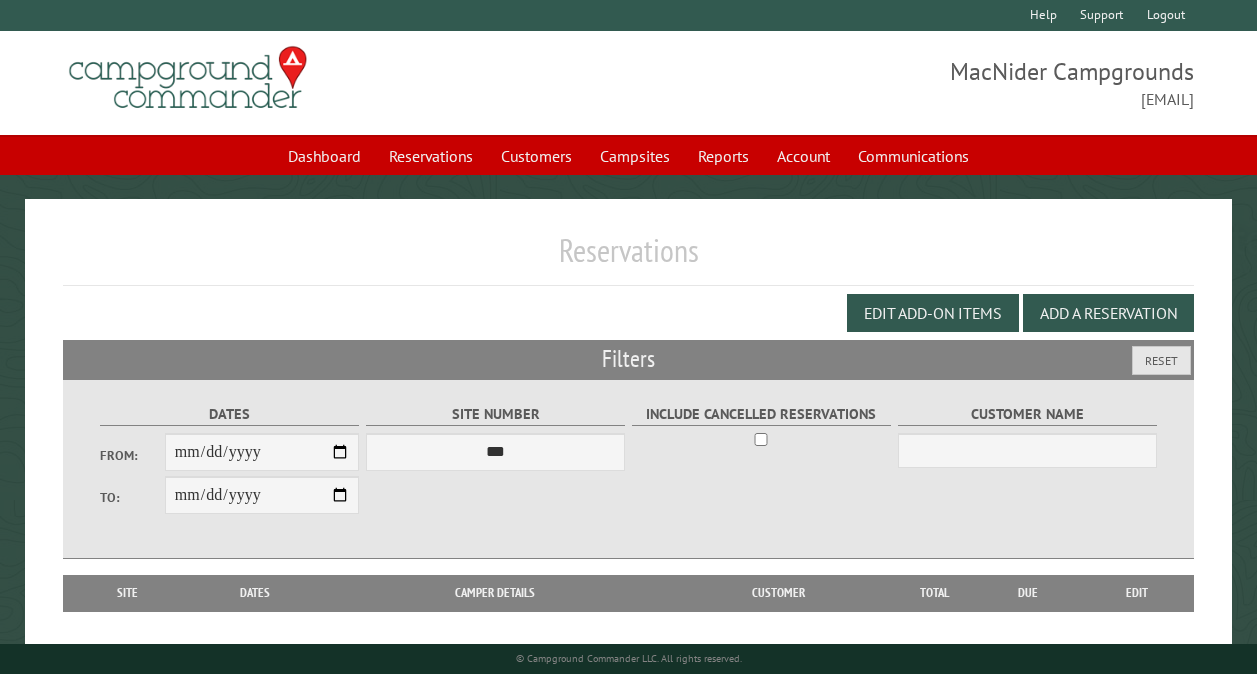 scroll, scrollTop: 0, scrollLeft: 0, axis: both 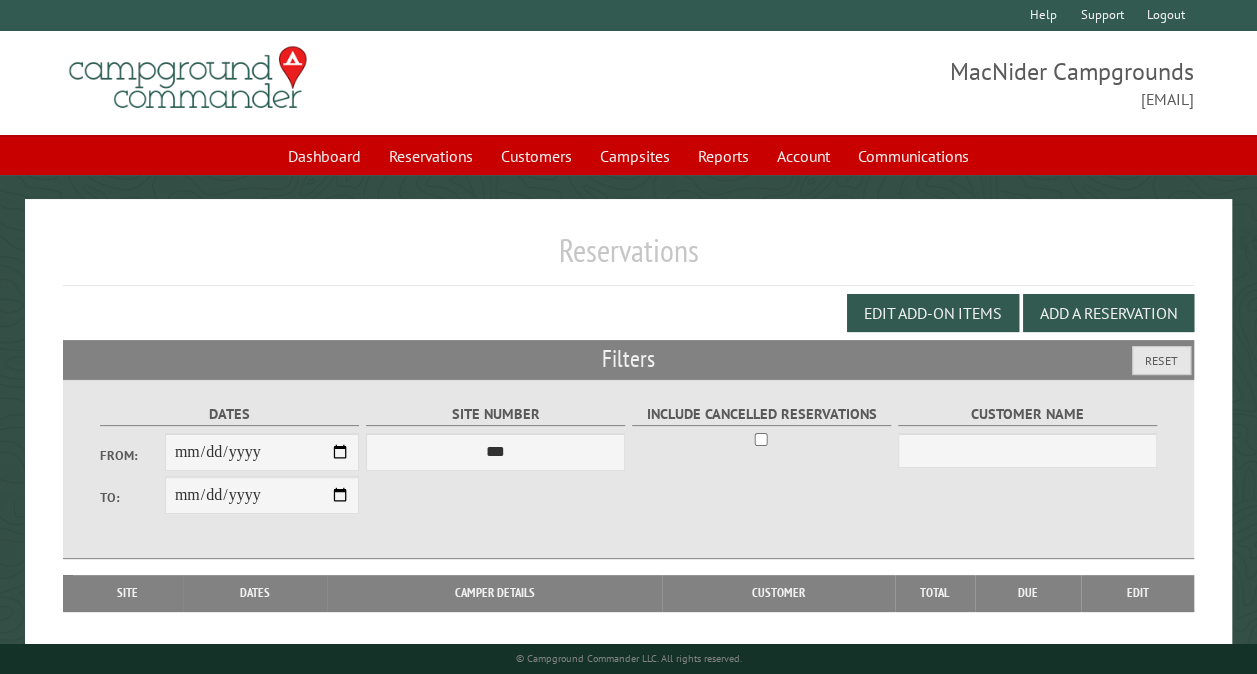 type on "**********" 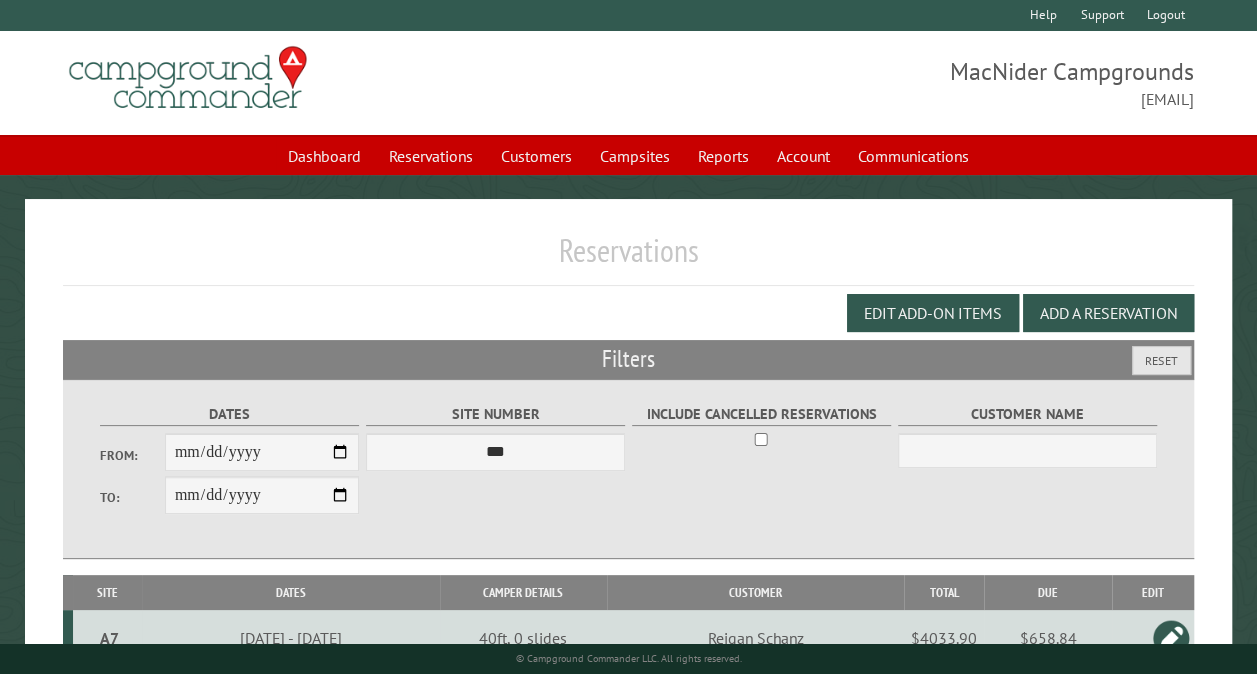 scroll, scrollTop: 589, scrollLeft: 0, axis: vertical 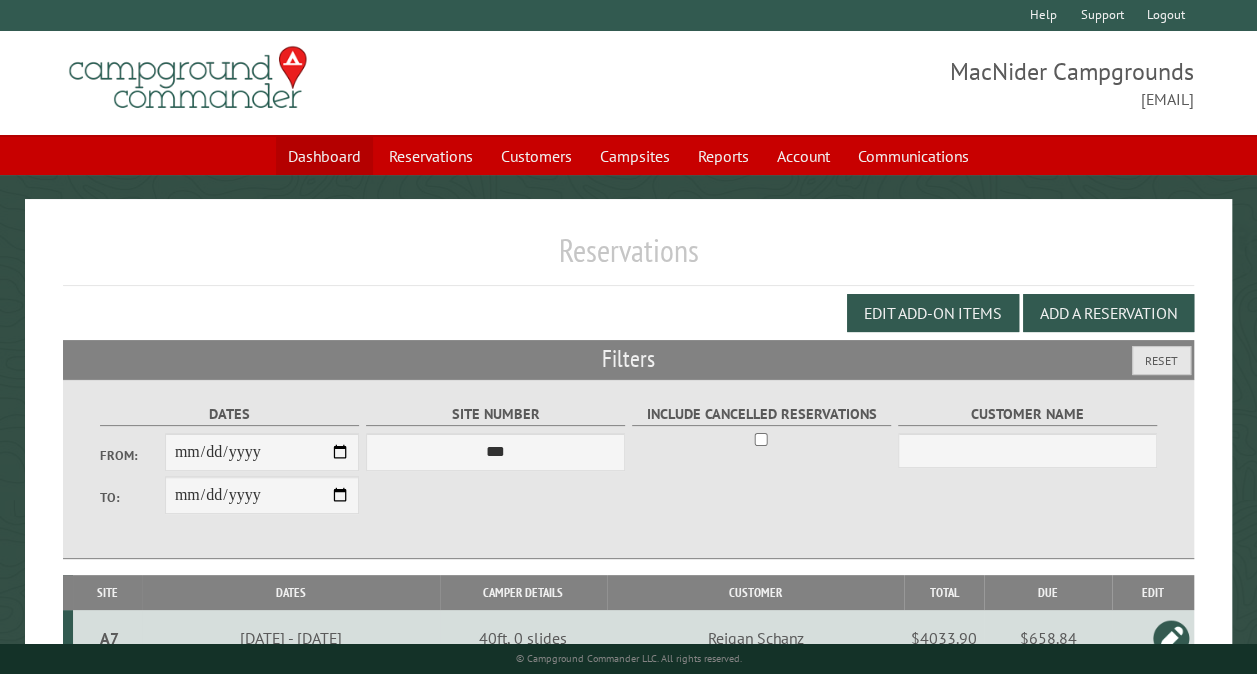 click on "Dashboard" at bounding box center (324, 156) 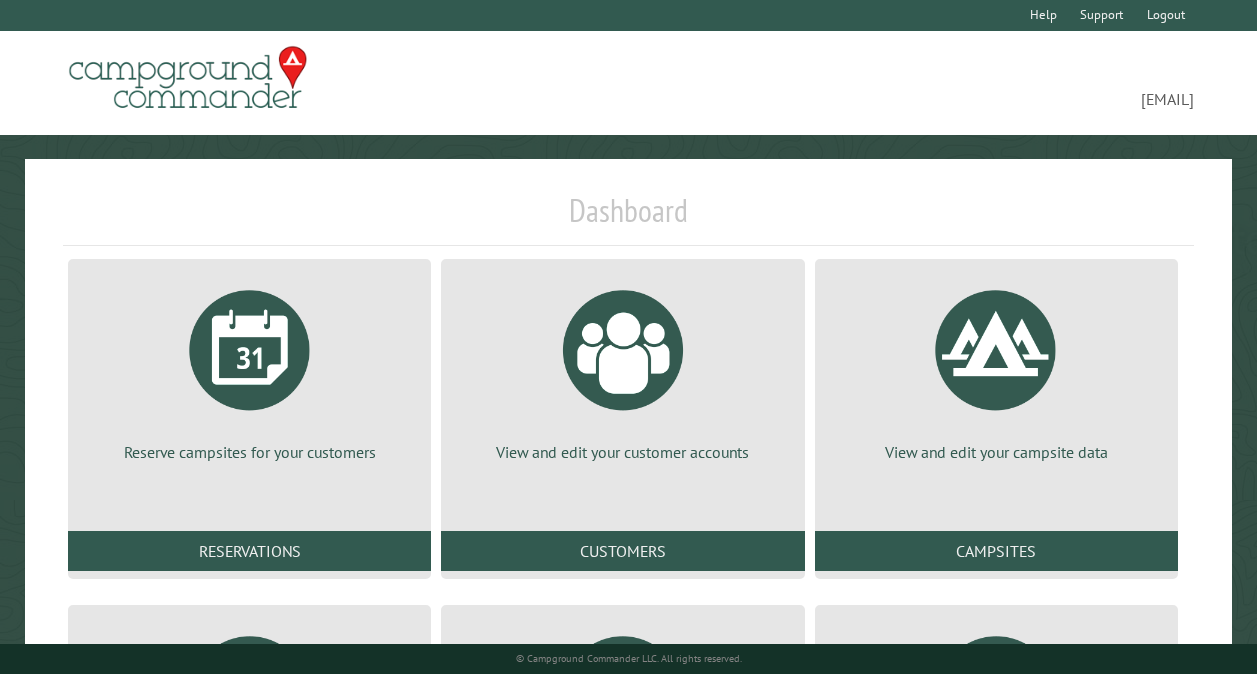 scroll, scrollTop: 0, scrollLeft: 0, axis: both 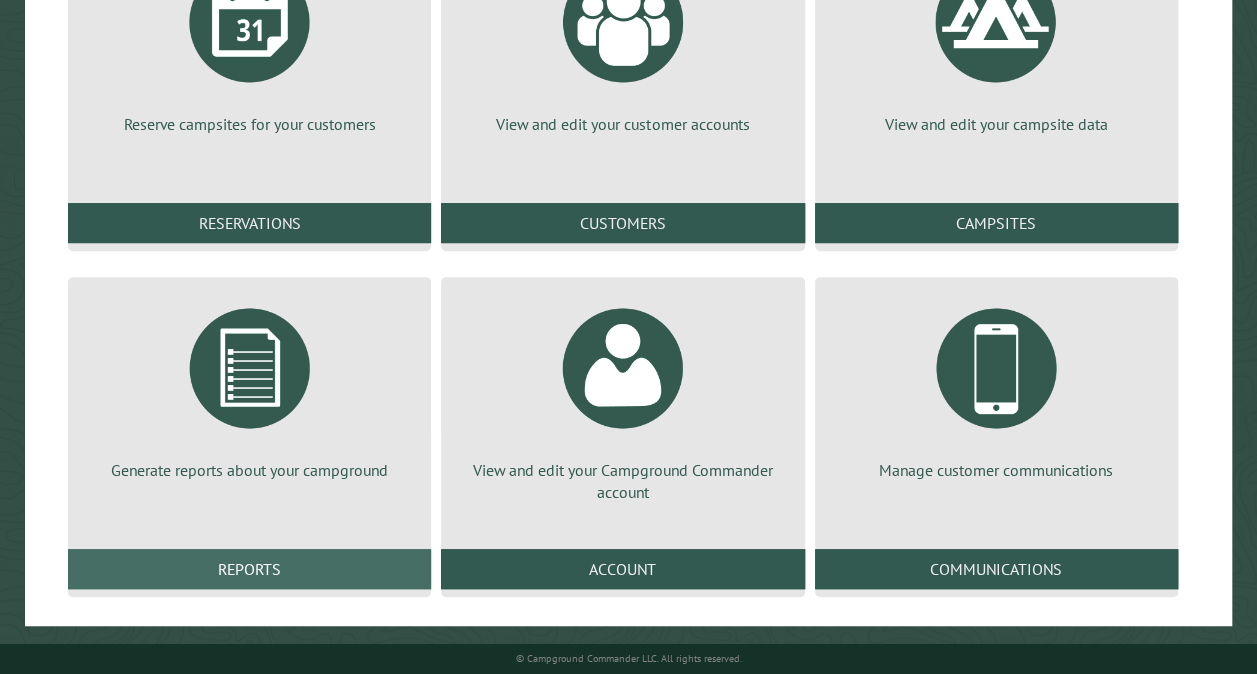click on "Reports" at bounding box center [249, 569] 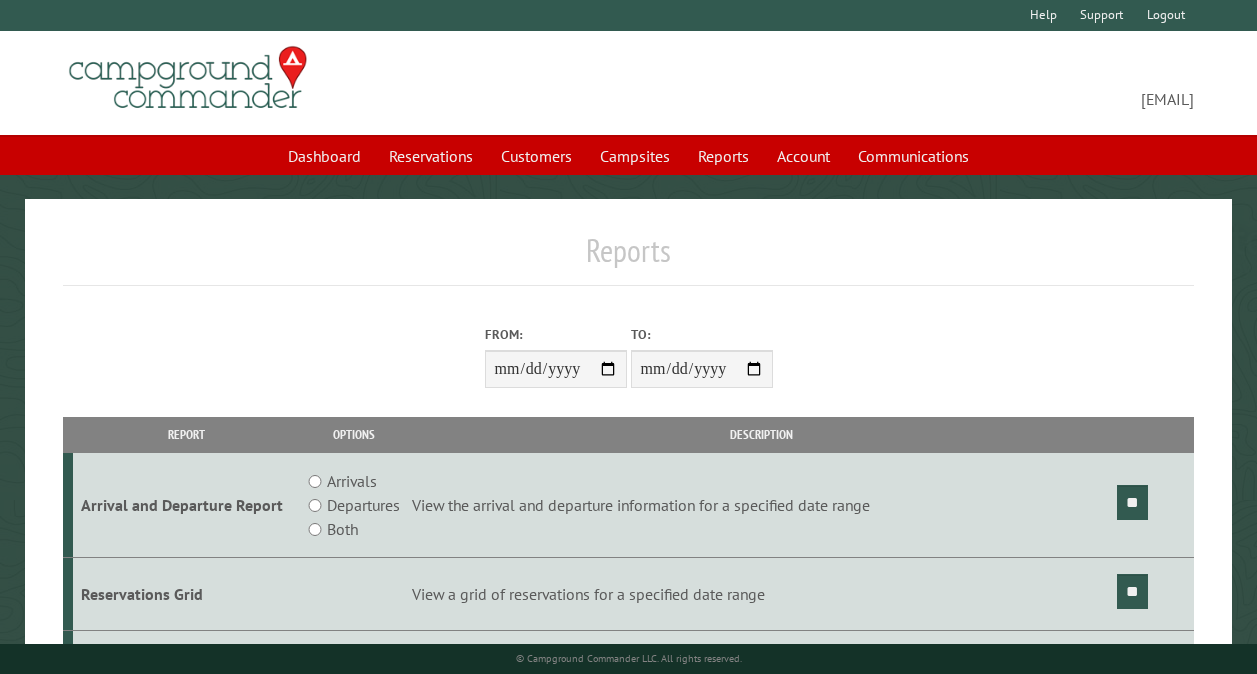 scroll, scrollTop: 0, scrollLeft: 0, axis: both 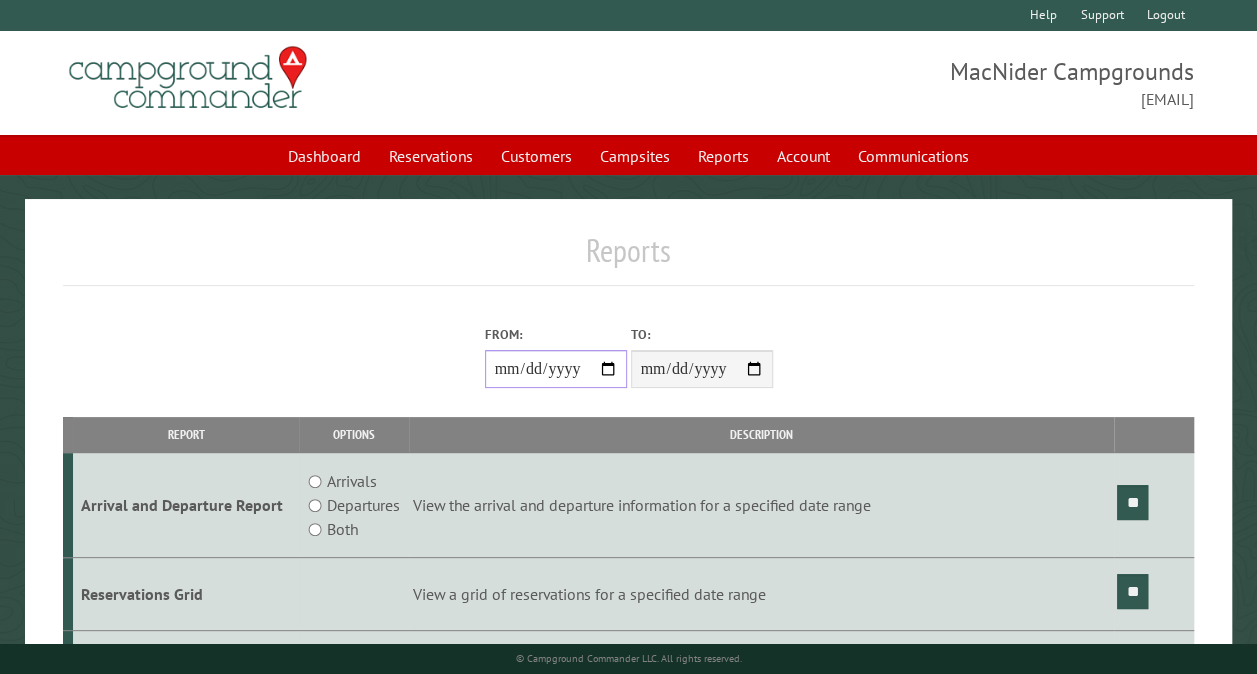 click on "From:" at bounding box center (556, 369) 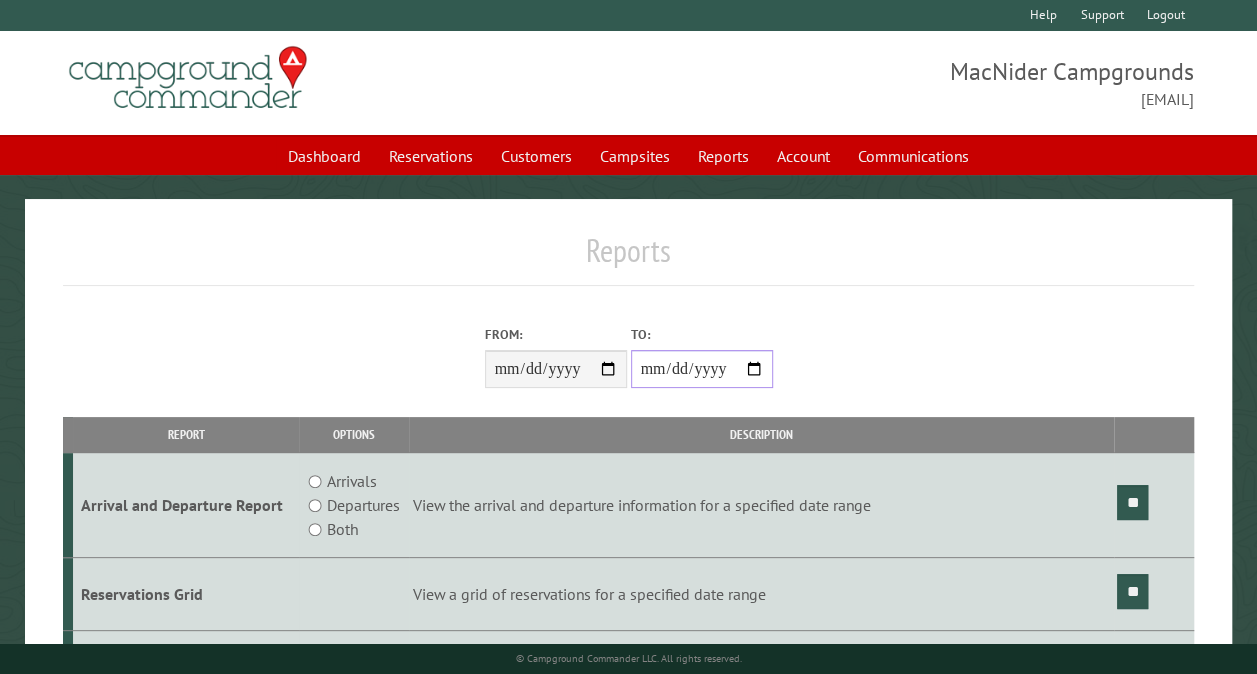 click on "**********" at bounding box center (702, 369) 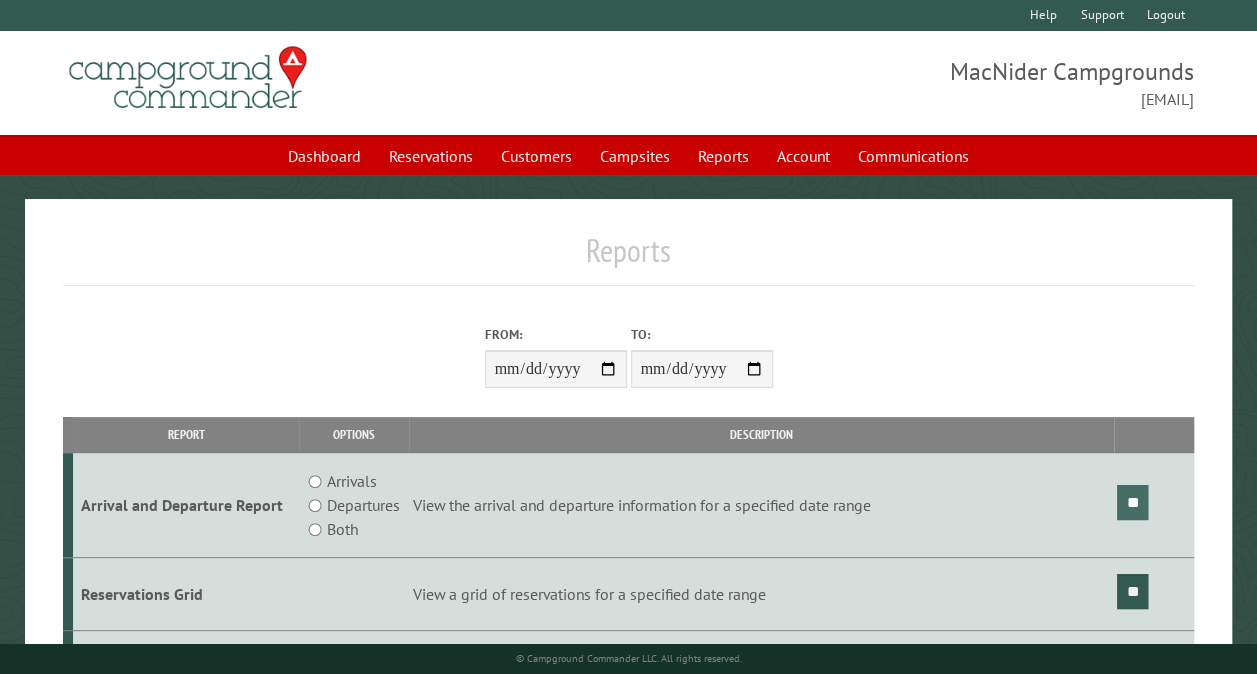 click on "**" at bounding box center (1132, 502) 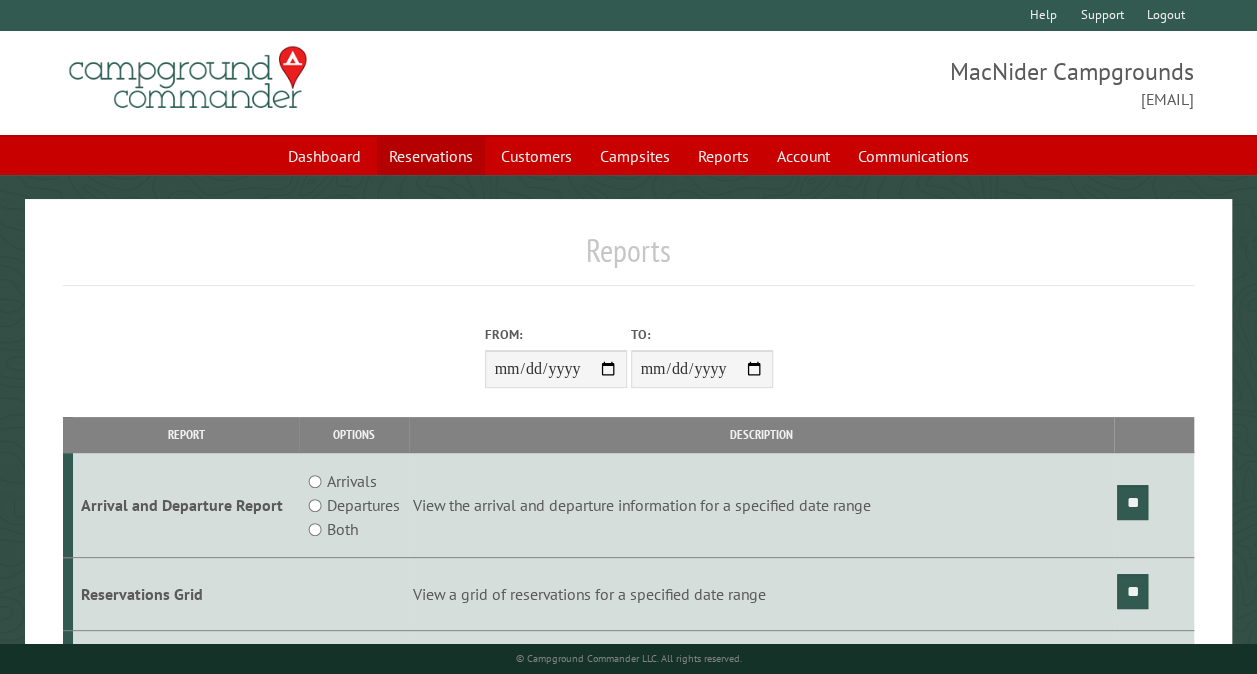 click on "Reservations" at bounding box center [431, 156] 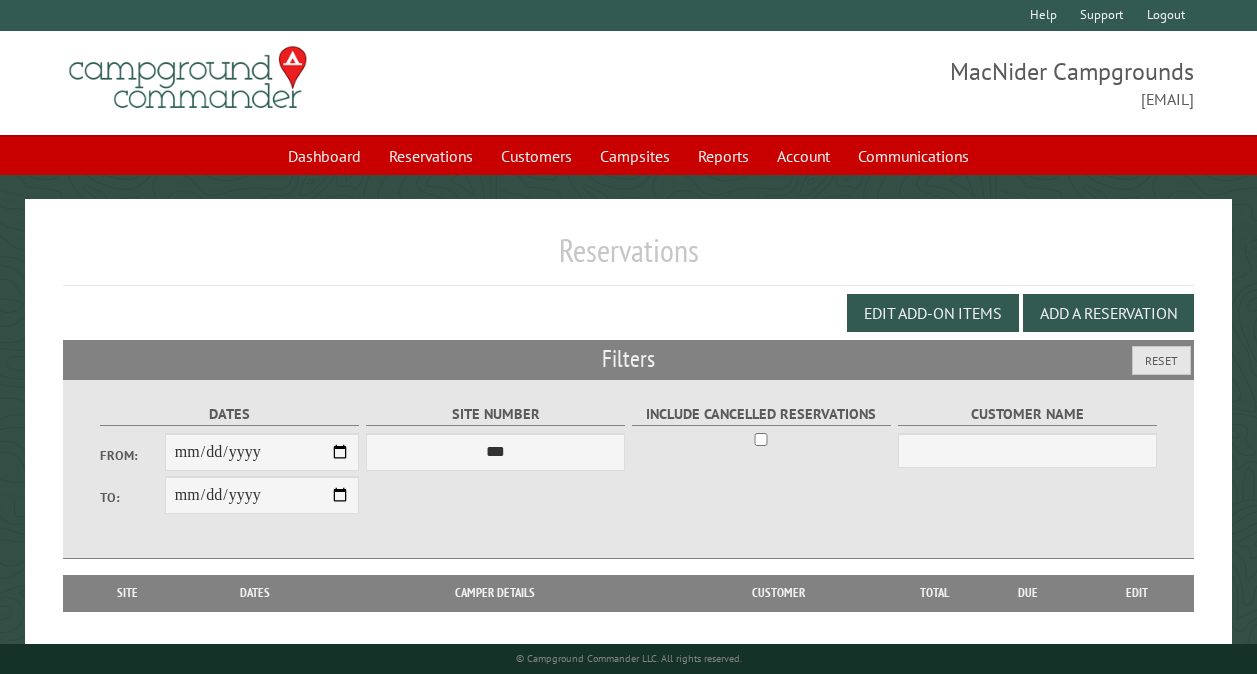 scroll, scrollTop: 0, scrollLeft: 0, axis: both 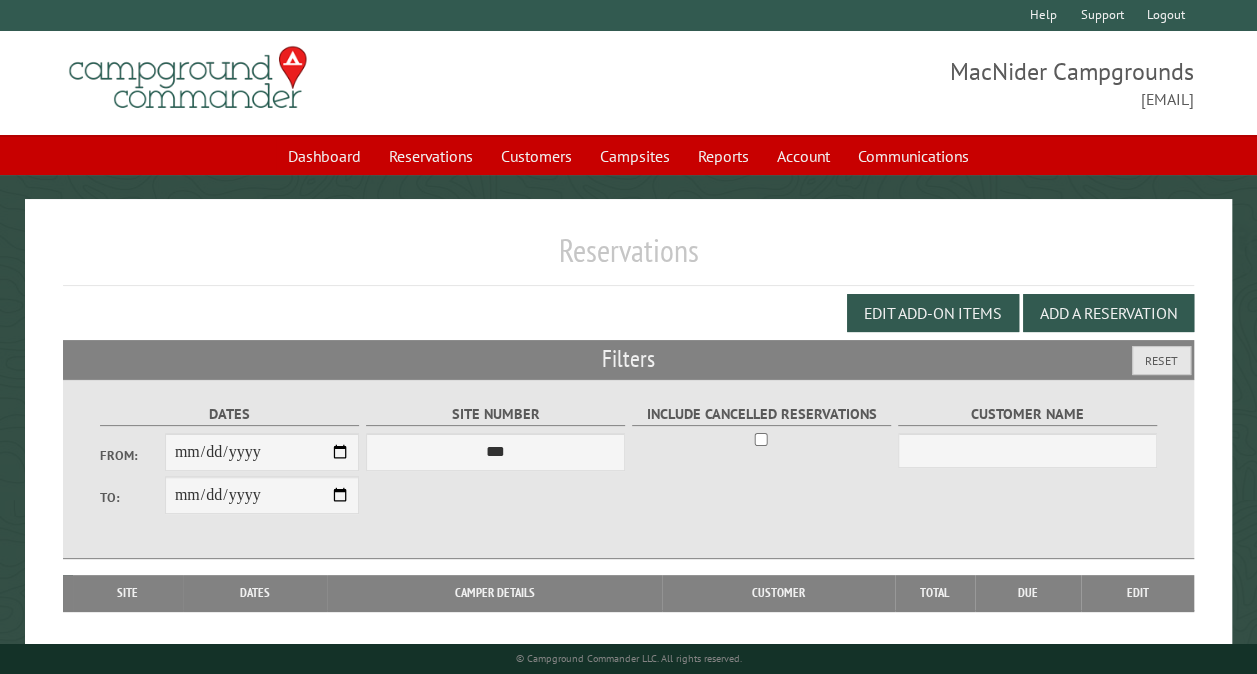 select on "**" 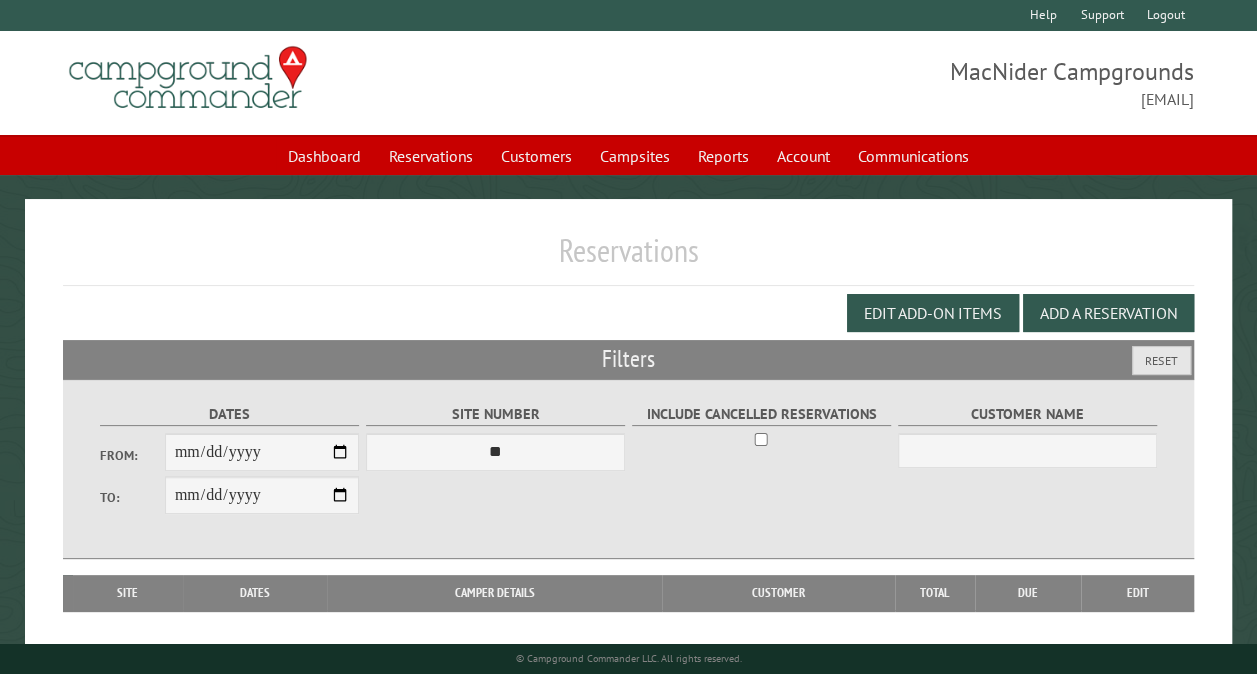 click on "*** ** ** ** ** ** ** ** ** ** *** *** *** *** ** ** ** ** ** ** ** ** ** *** *** ** ** ** ** ** ** ********* ** ** ** ** ** ** ** ** ** *** *** *** *** *** *** ** ** ** ** ** ** ** ** ** *** *** *** *** *** *** ** ** ** ** ** ** ** ** ** ** ** ** ** ** ** ** ** ** ** ** ** ** ** ** *** *** *** *** *** ***" at bounding box center (495, 452) 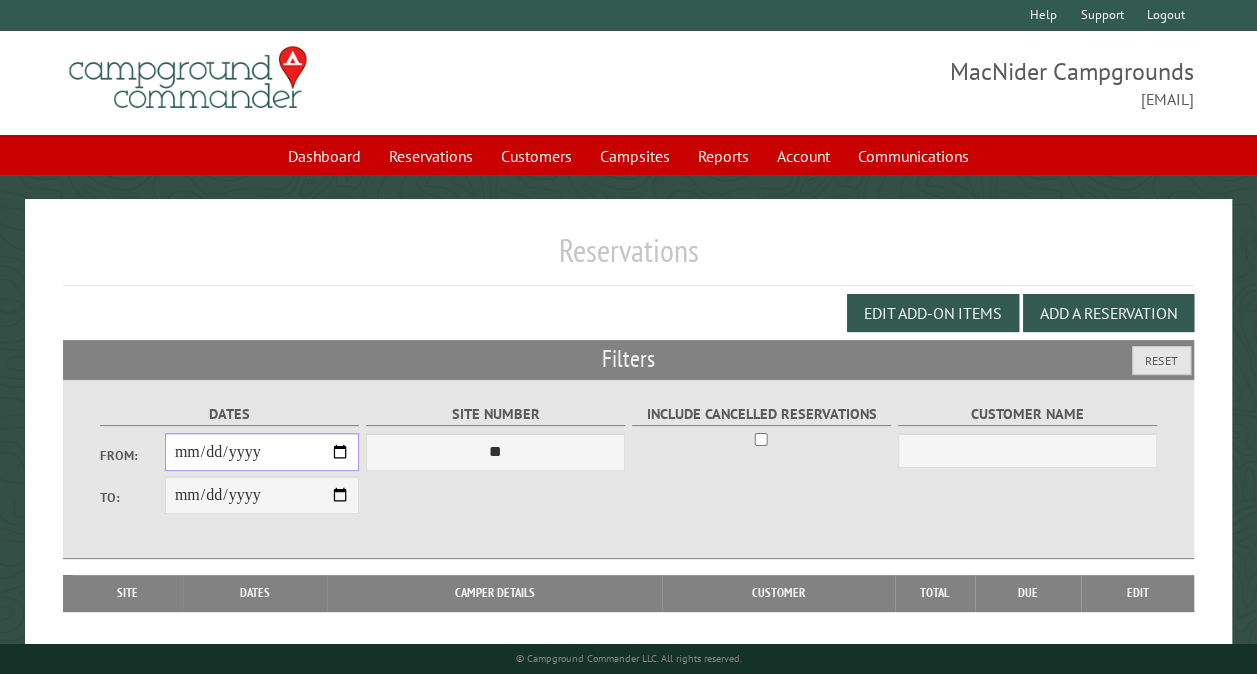 click on "From:" at bounding box center (262, 452) 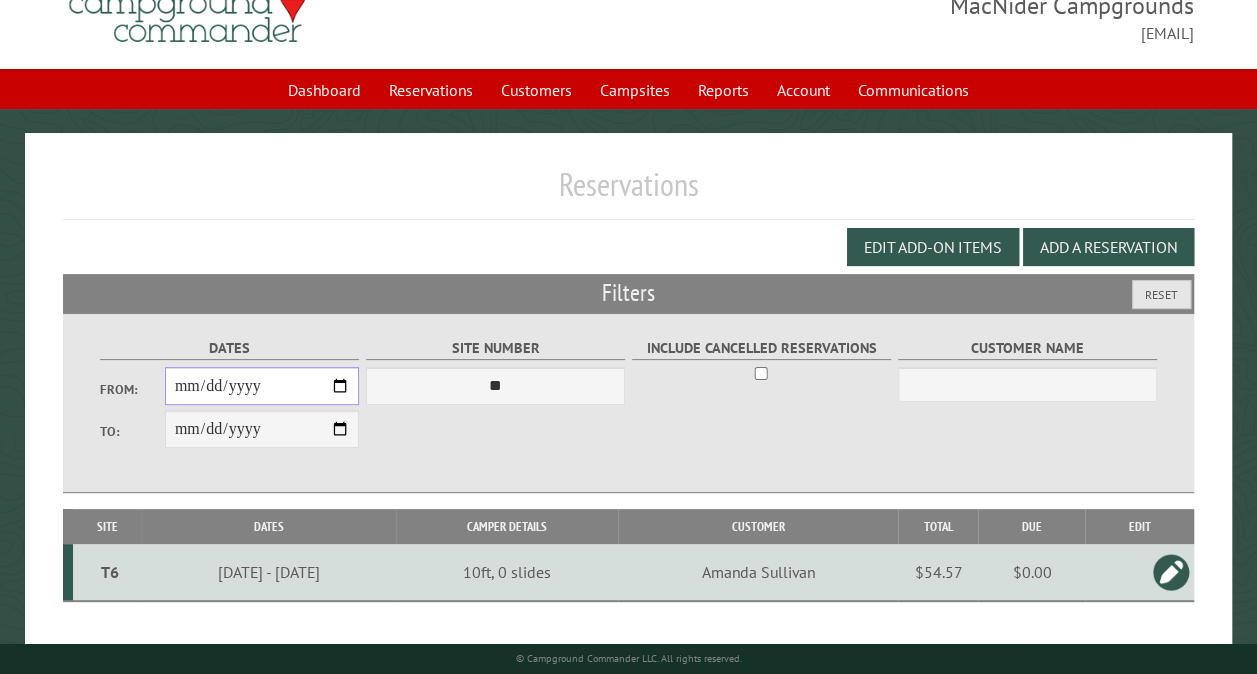scroll, scrollTop: 112, scrollLeft: 0, axis: vertical 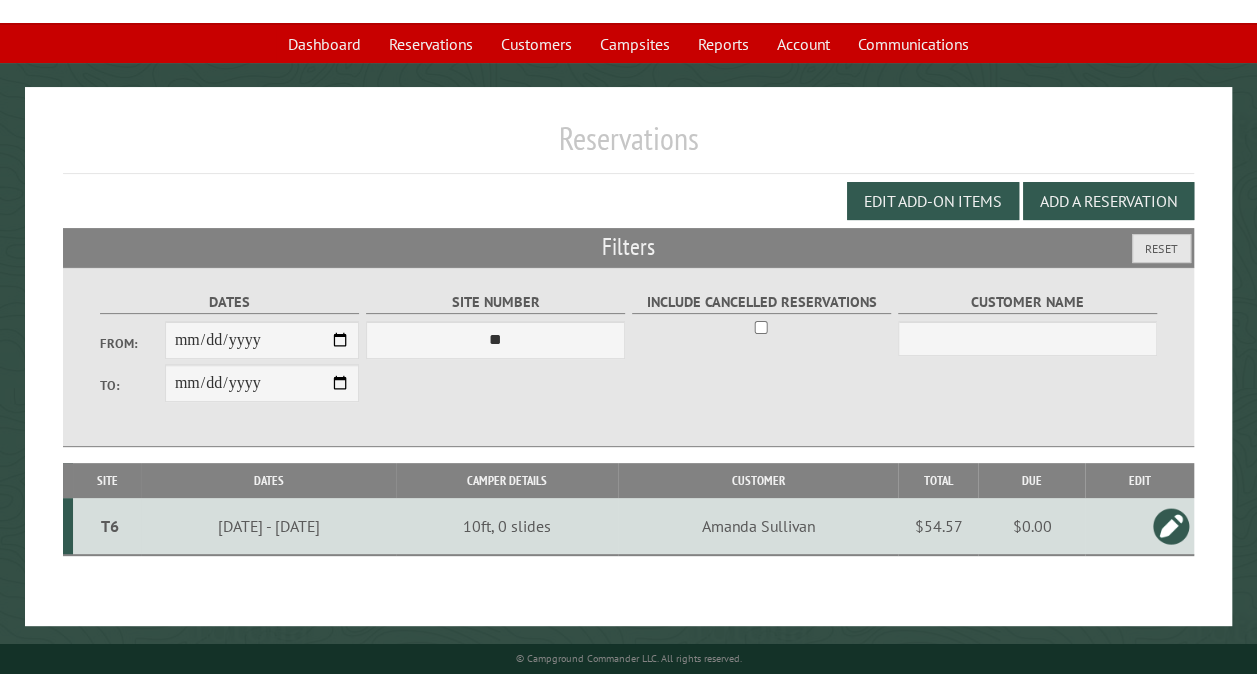 click on "T6" at bounding box center [109, 526] 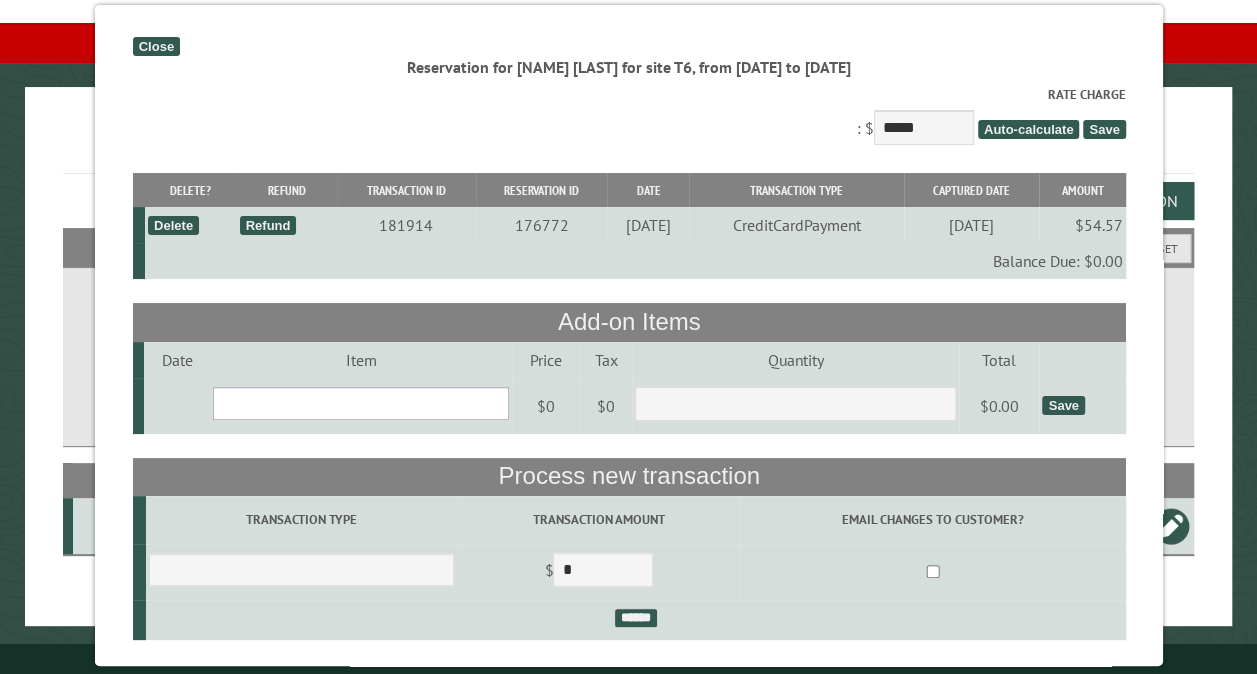 click on "**********" at bounding box center [361, 403] 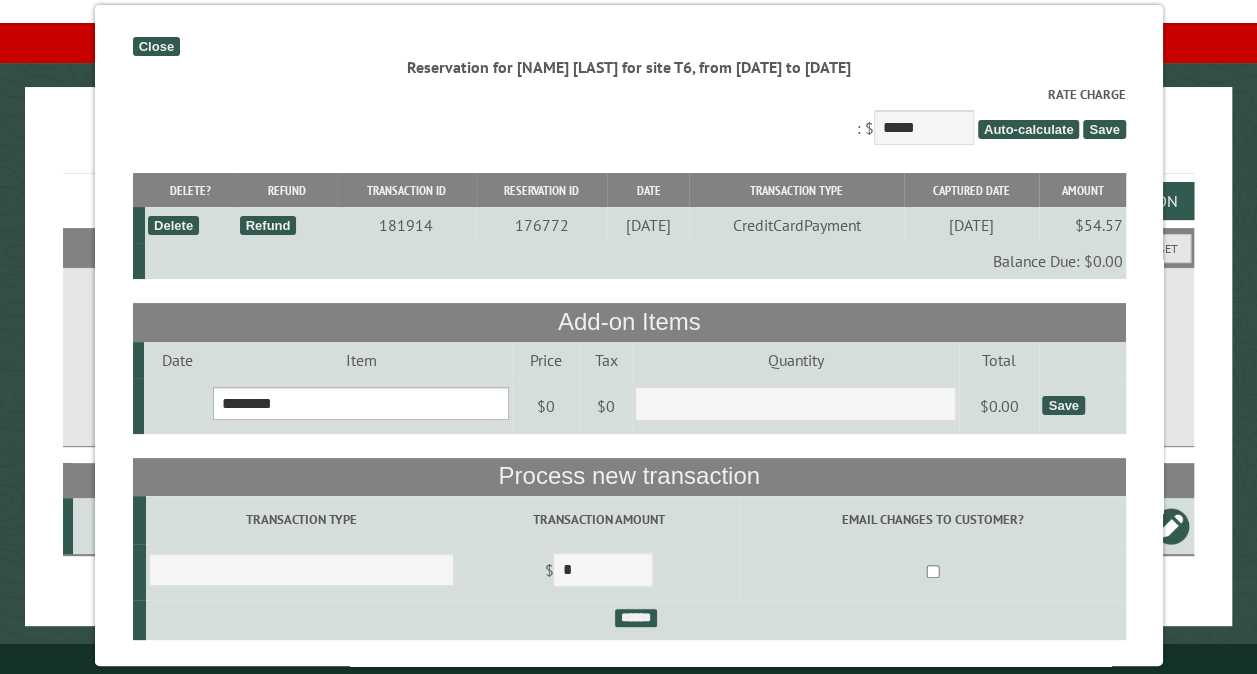 click on "**********" at bounding box center (361, 403) 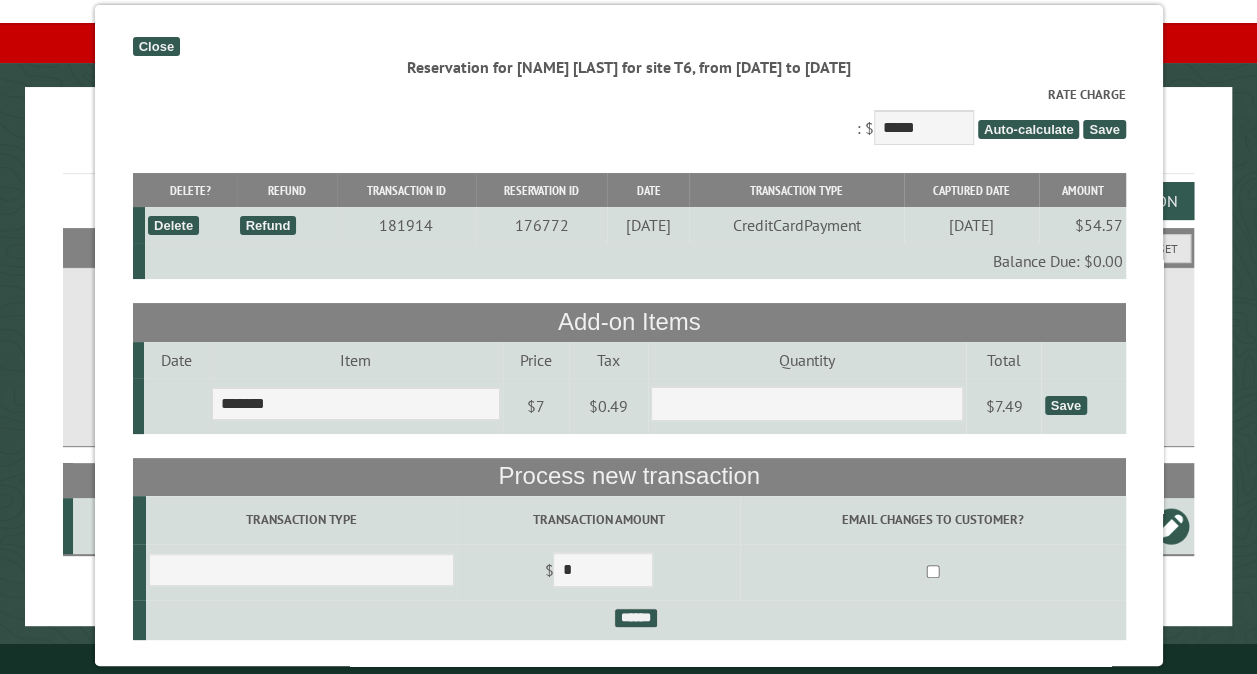 click on "Save" at bounding box center [1065, 405] 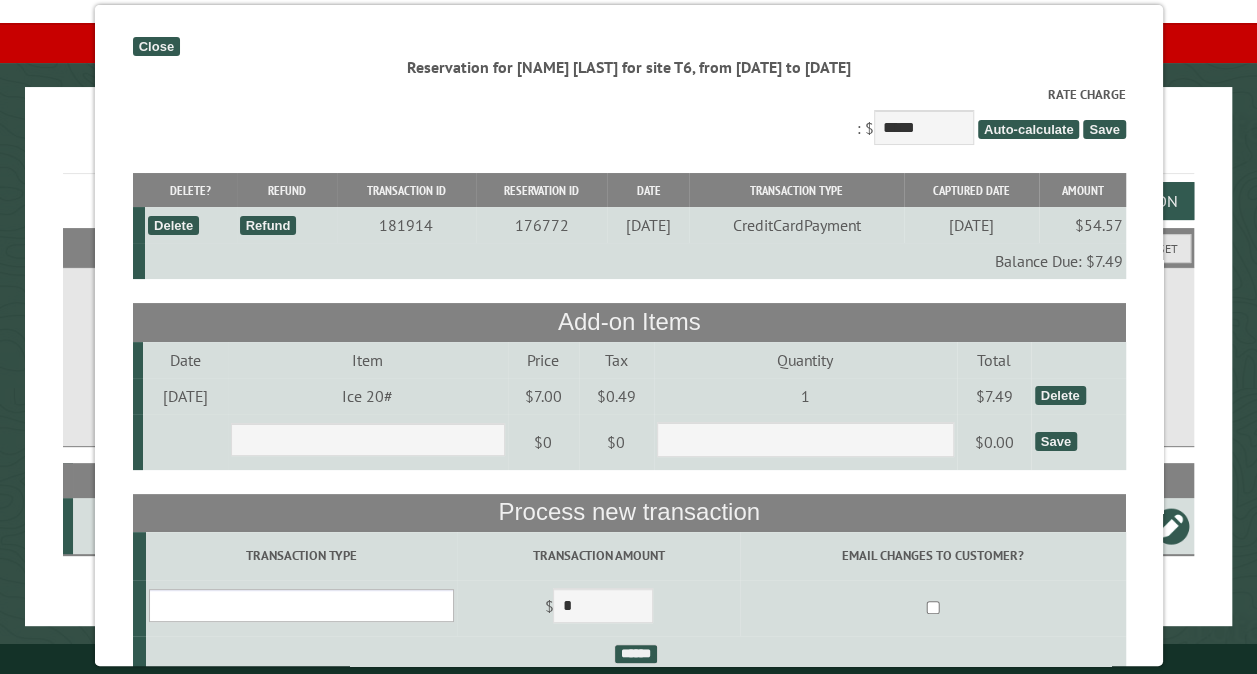click on "**********" at bounding box center [300, 605] 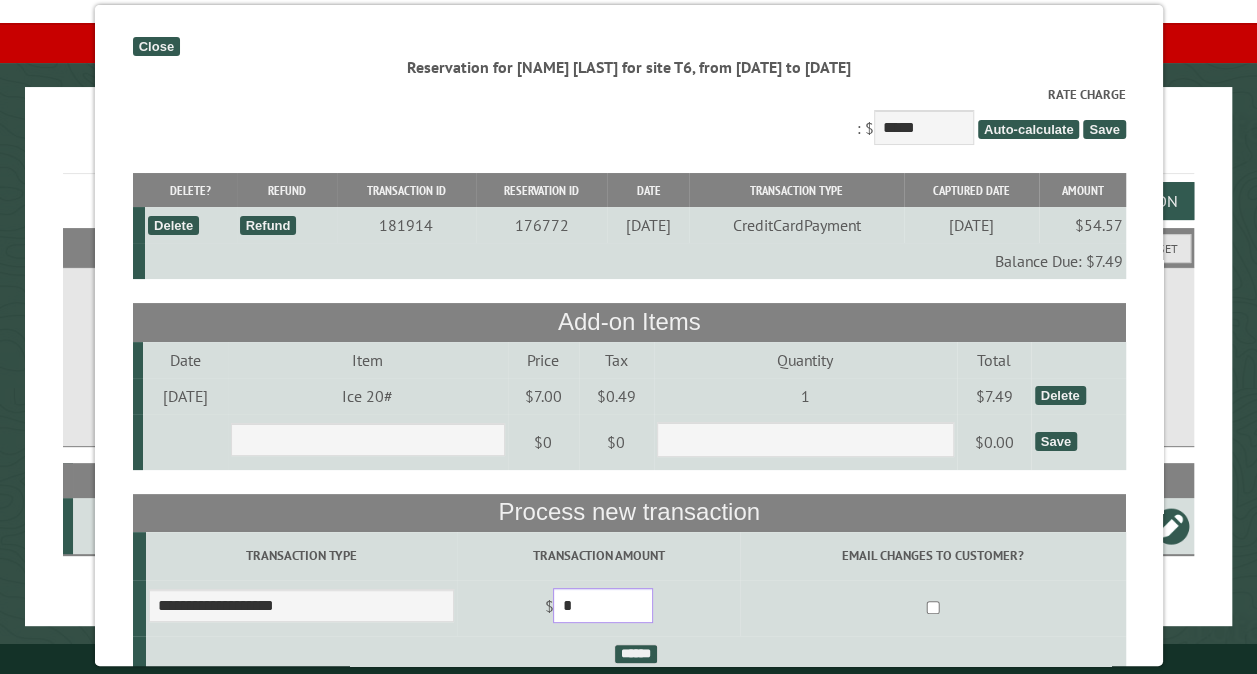 click on "*" at bounding box center (603, 605) 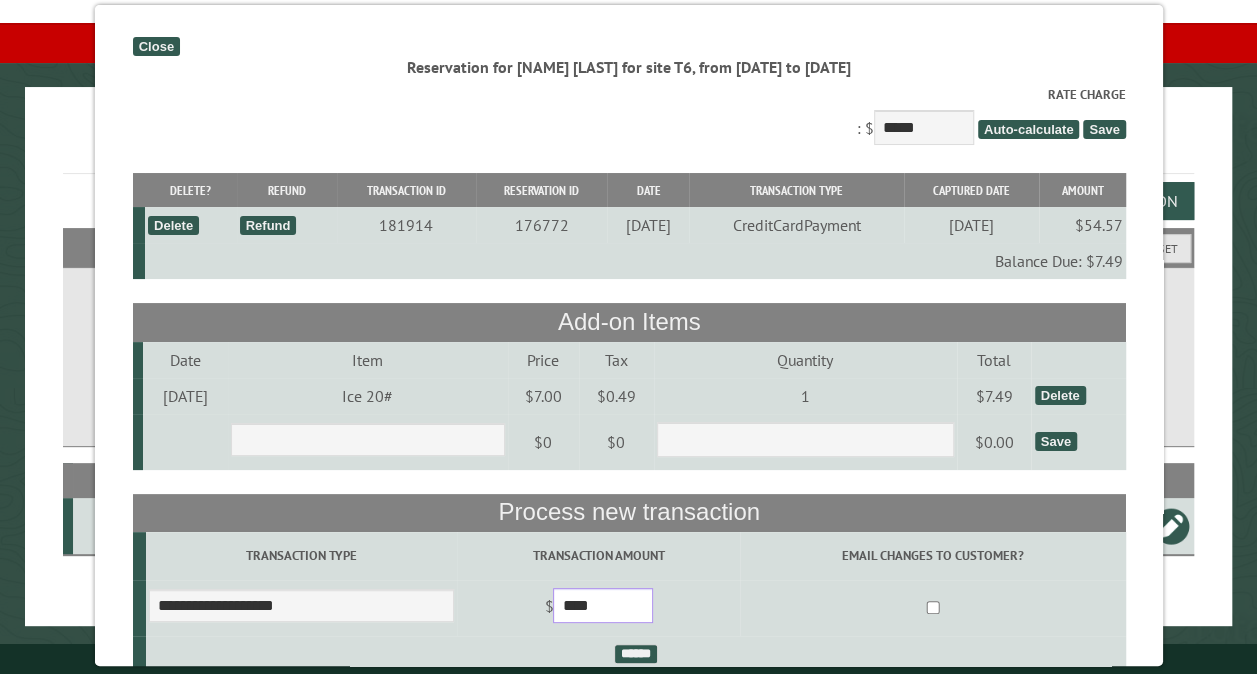 scroll, scrollTop: 212, scrollLeft: 0, axis: vertical 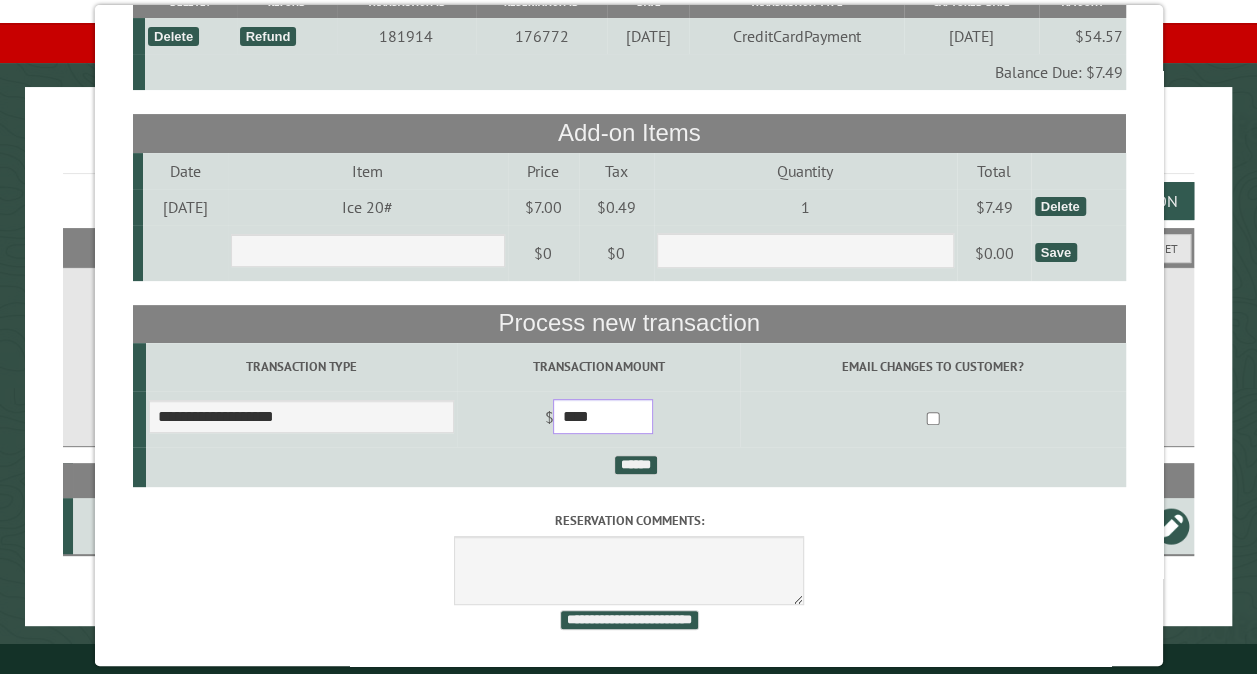 type on "****" 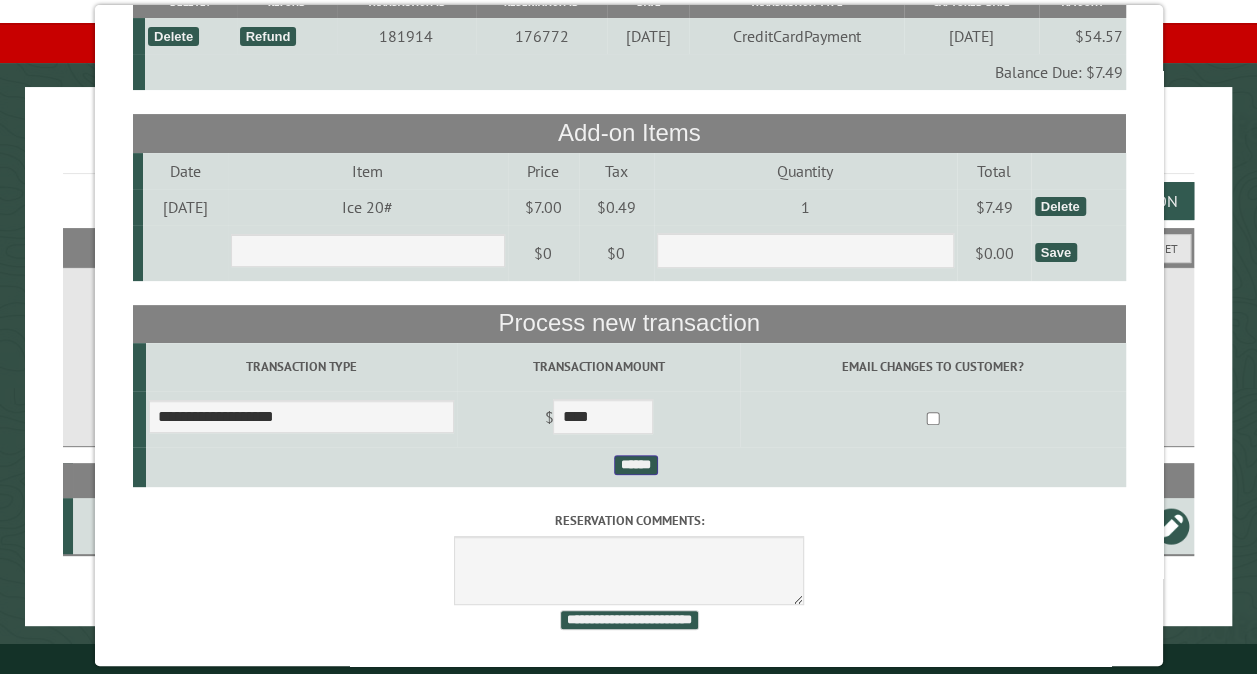 click on "******" at bounding box center (635, 465) 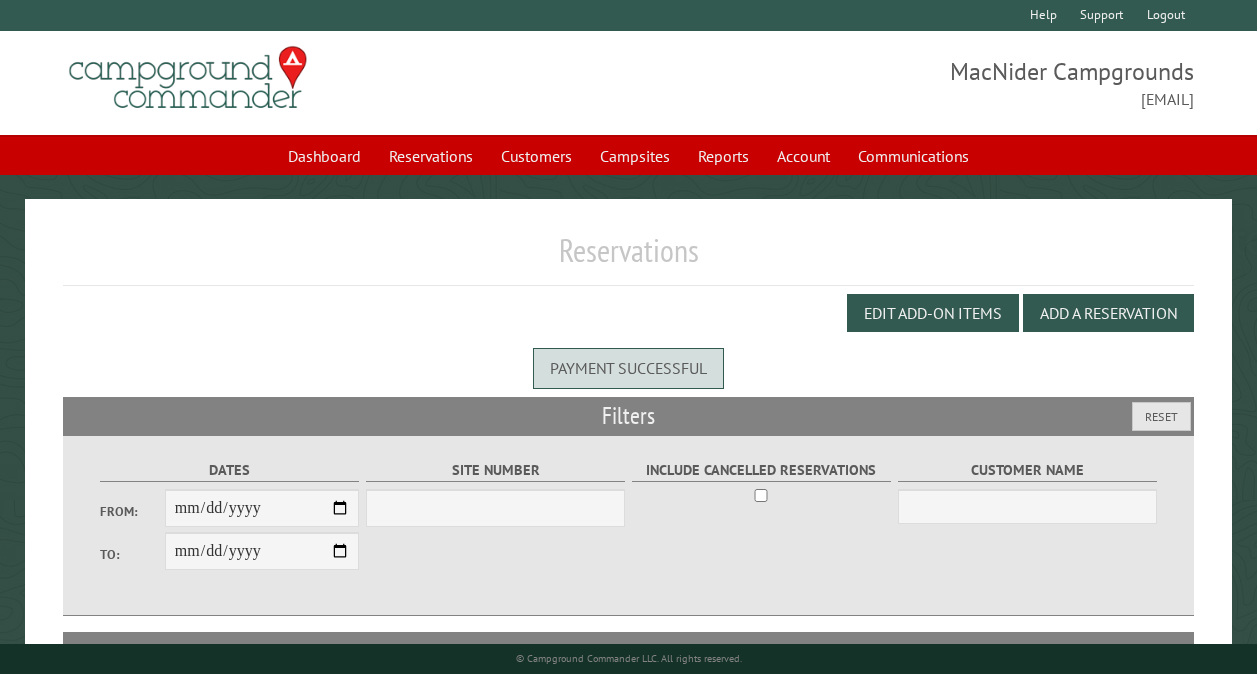 scroll, scrollTop: 0, scrollLeft: 0, axis: both 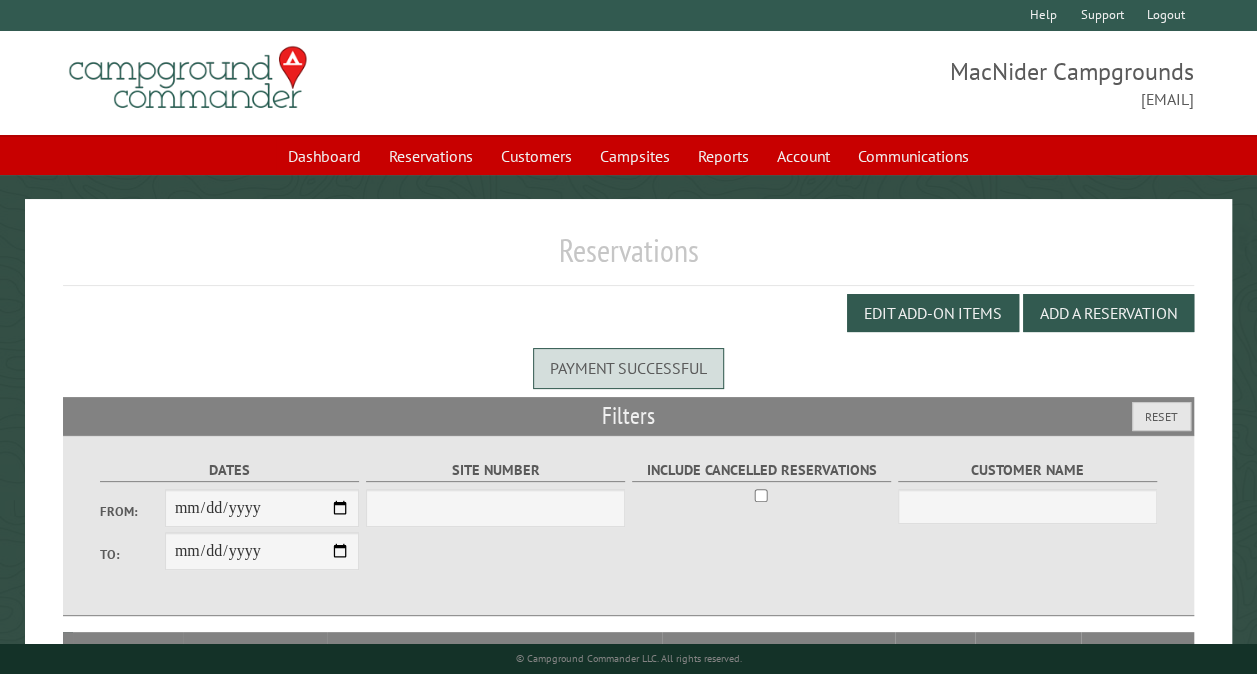 select on "***" 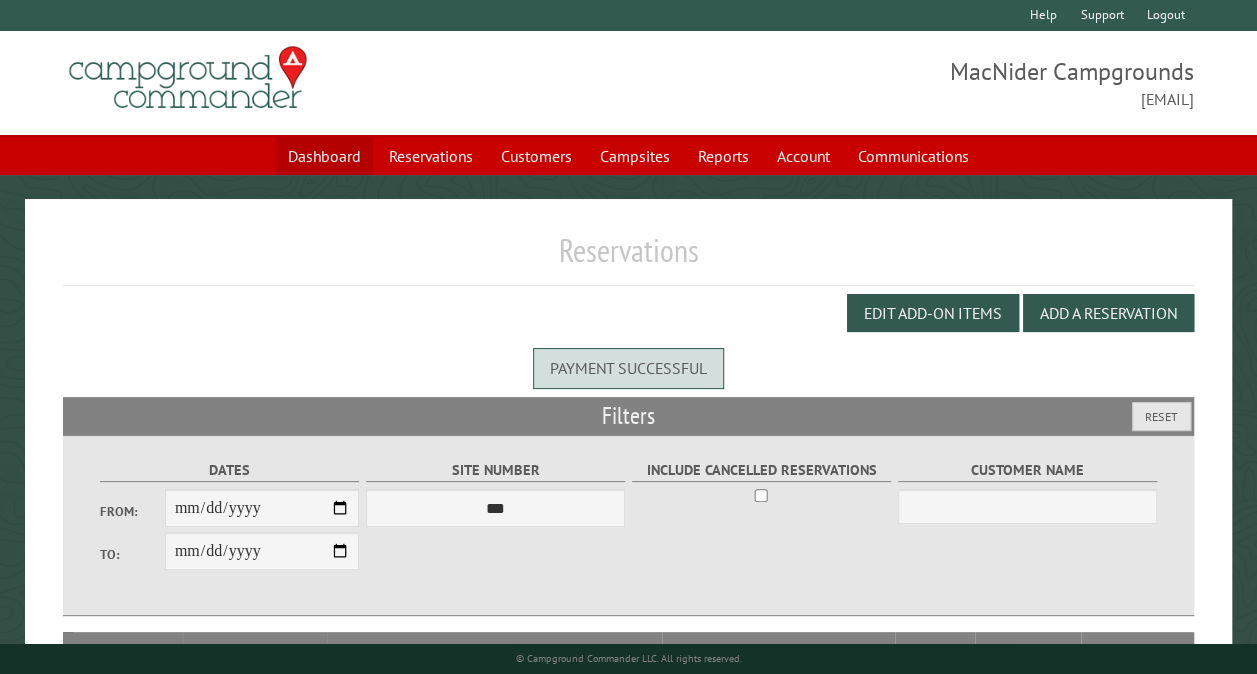 click on "Dashboard" at bounding box center [324, 156] 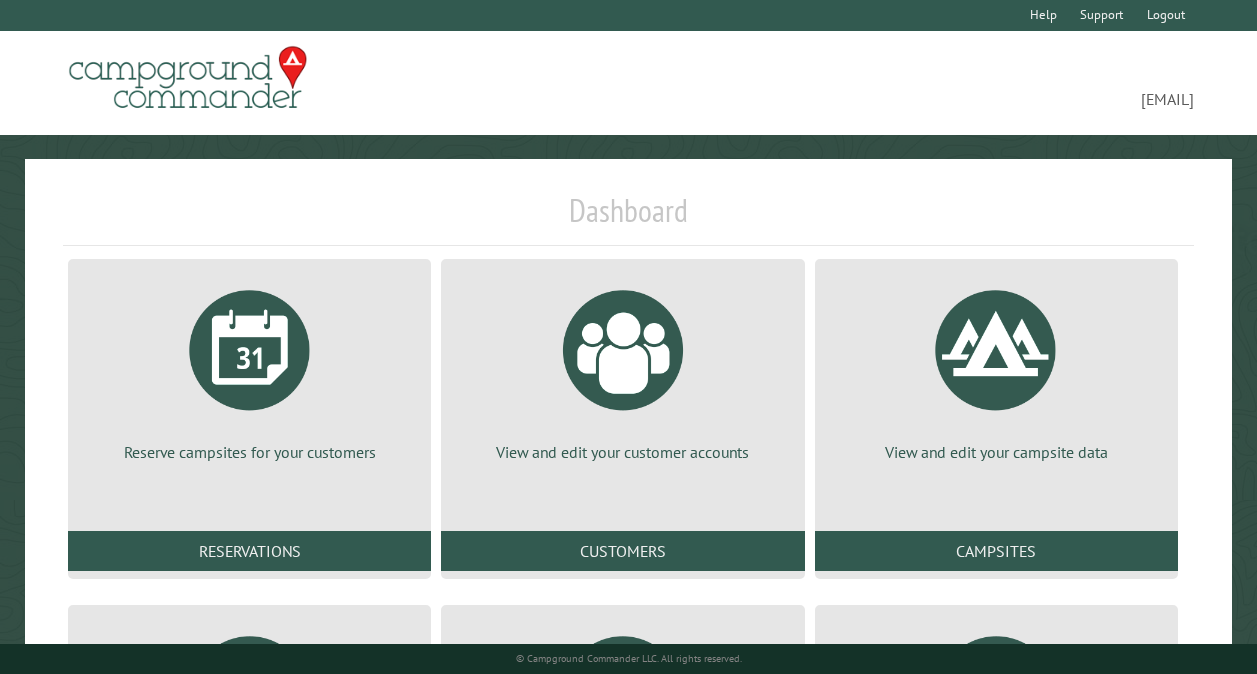 scroll, scrollTop: 0, scrollLeft: 0, axis: both 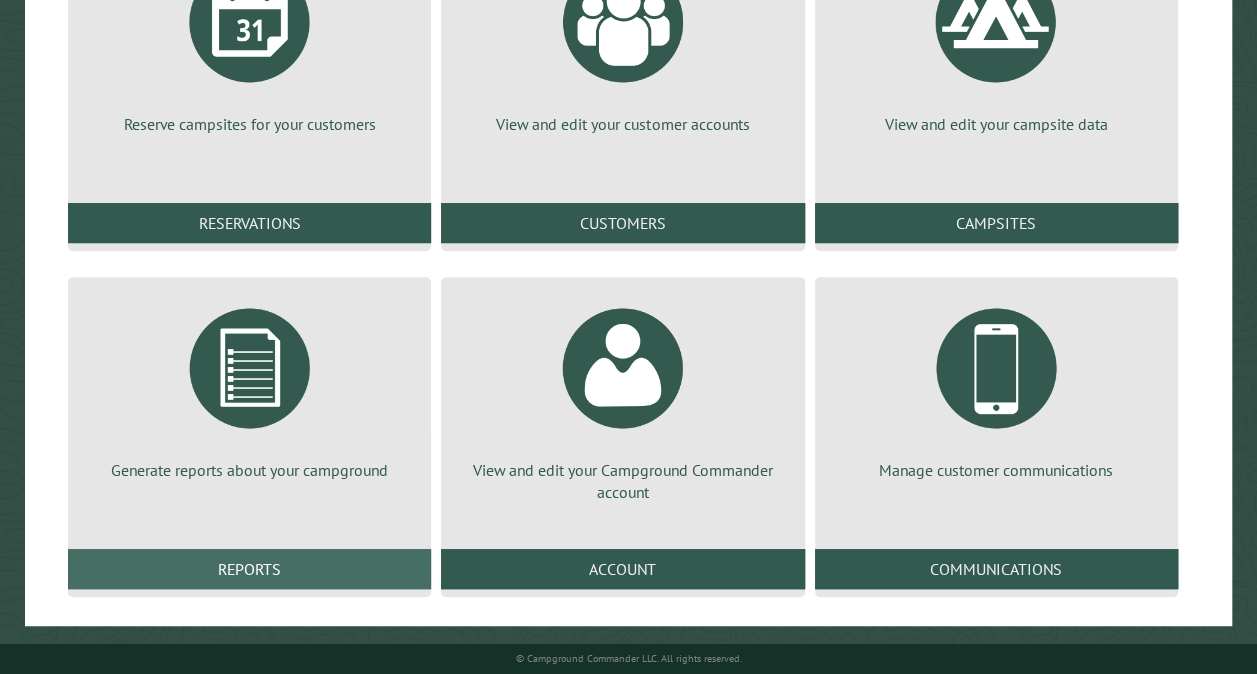 click on "Reports" at bounding box center (249, 569) 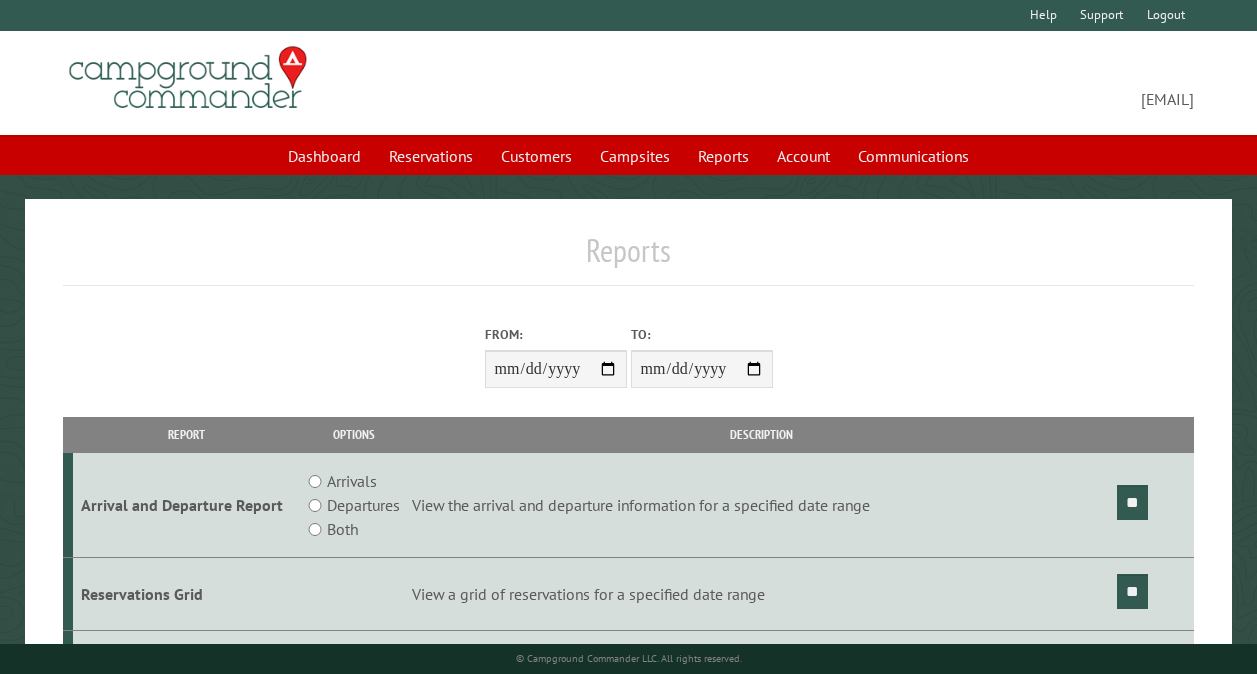 scroll, scrollTop: 0, scrollLeft: 0, axis: both 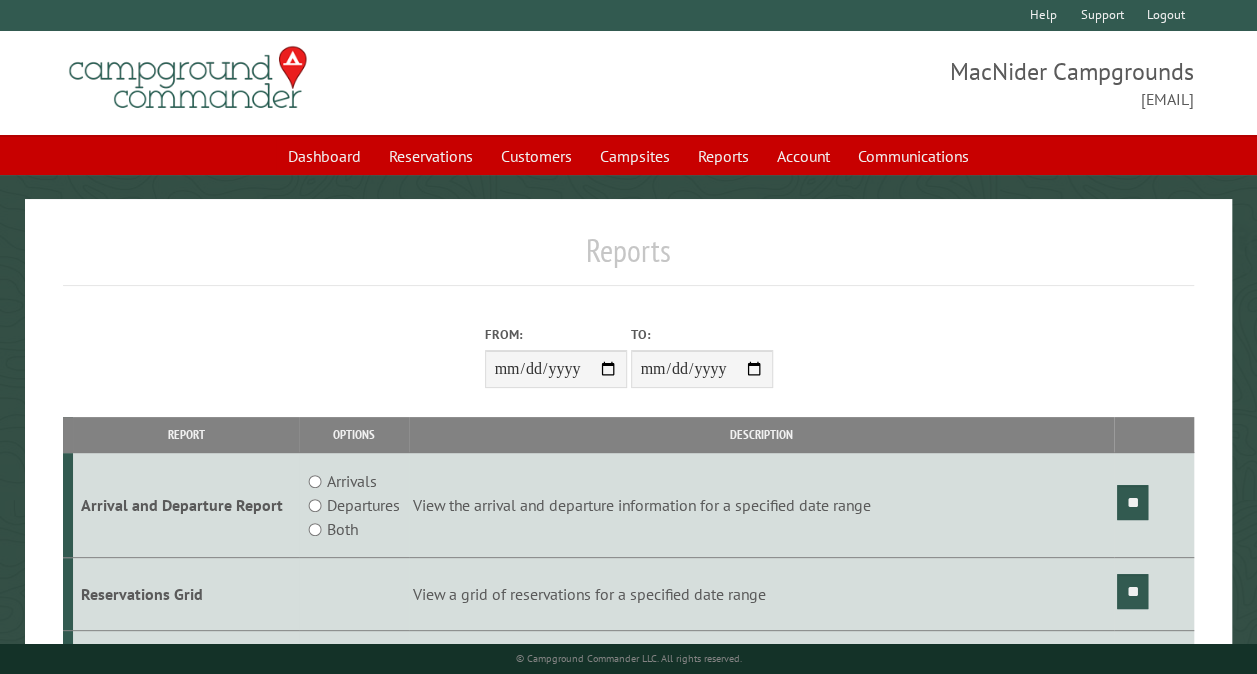 click on "From:" at bounding box center [556, 369] 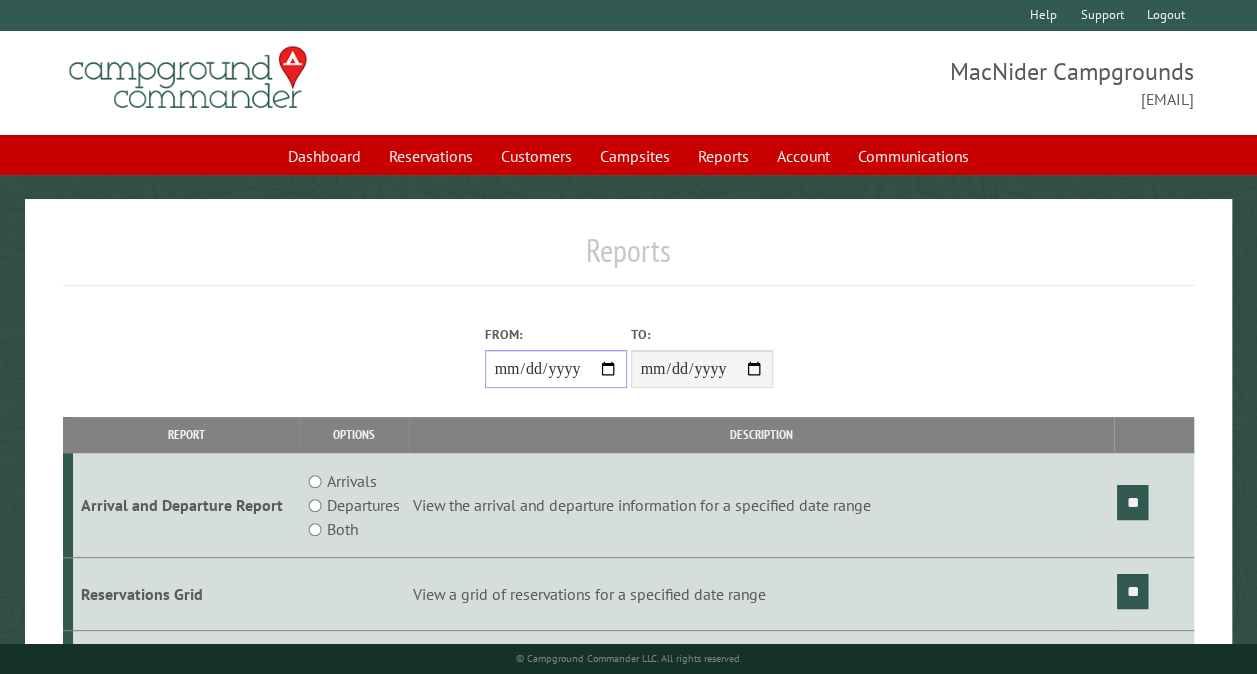 type on "**********" 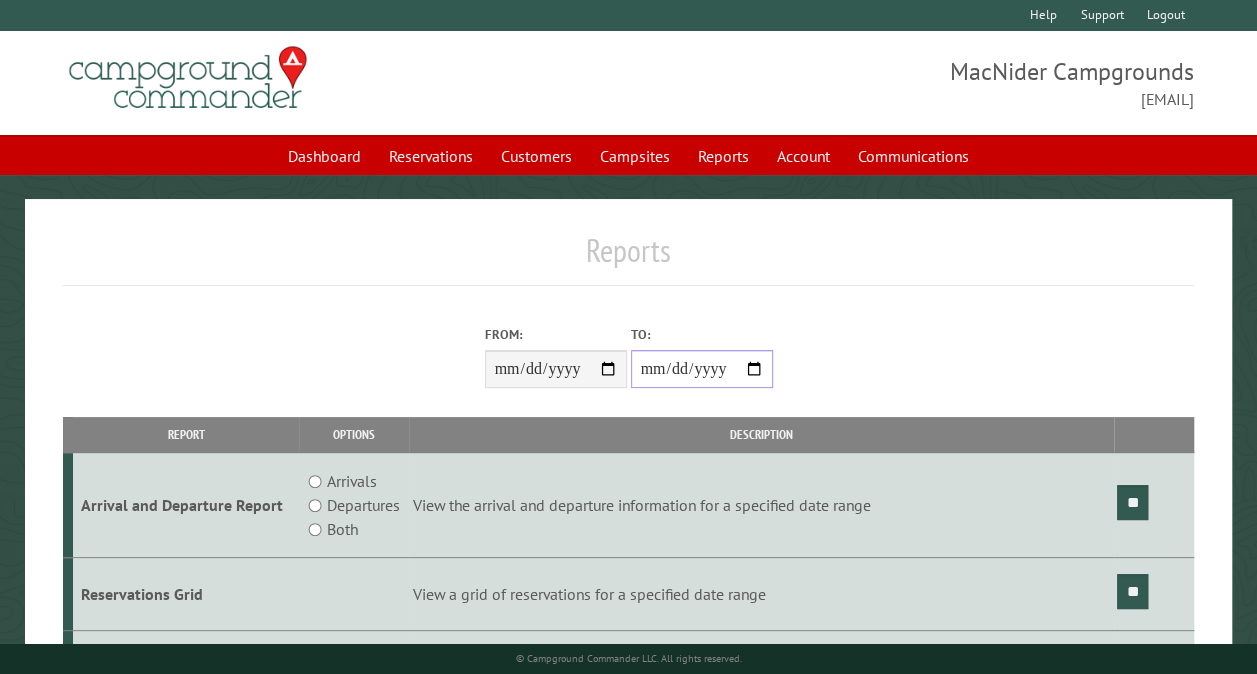 click on "**********" at bounding box center [702, 369] 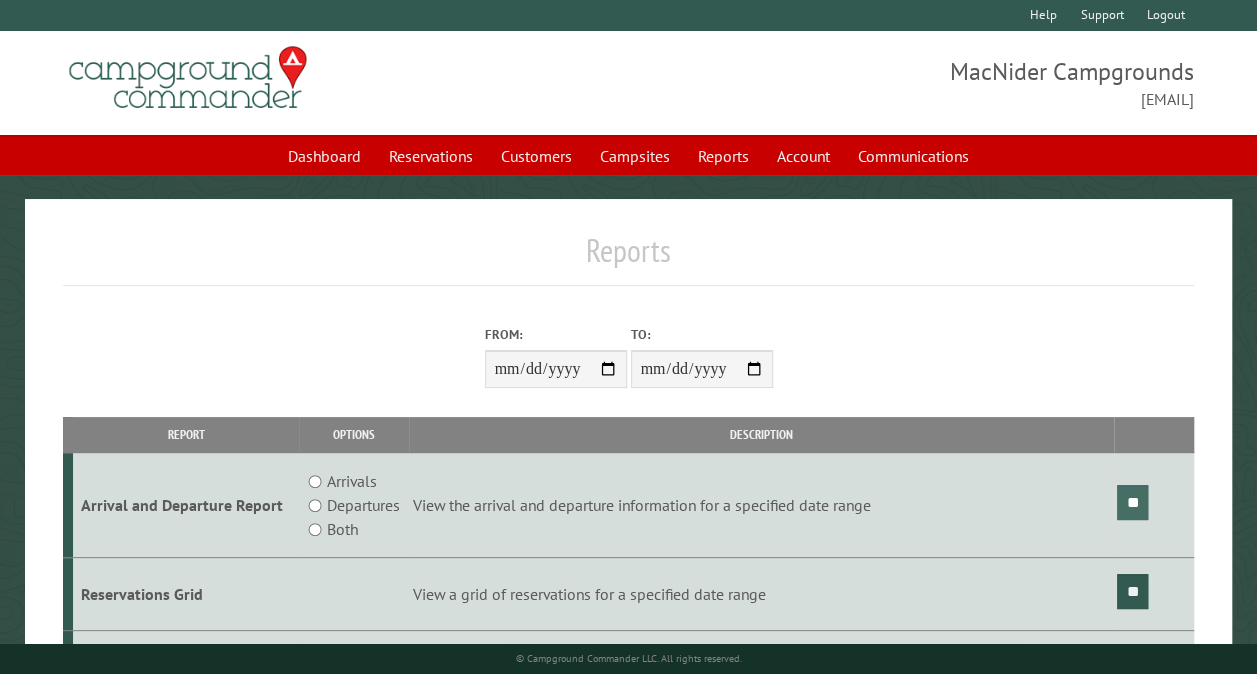 click on "**" at bounding box center (1132, 502) 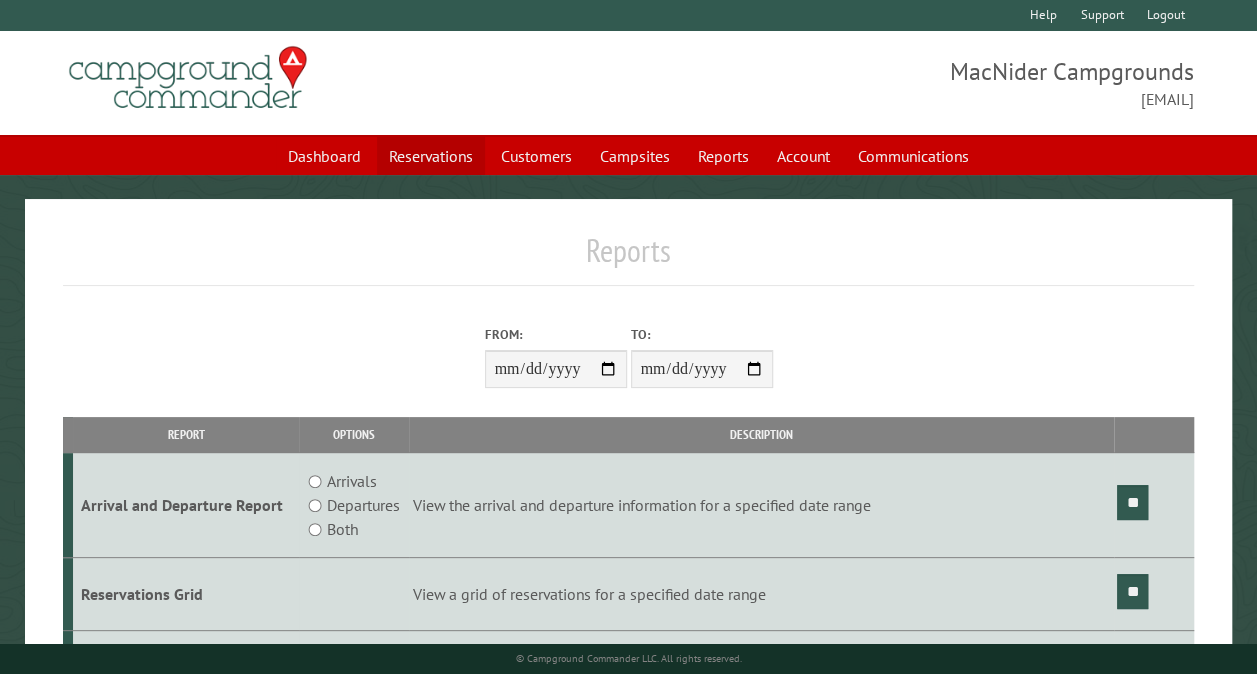 click on "Reservations" at bounding box center [431, 156] 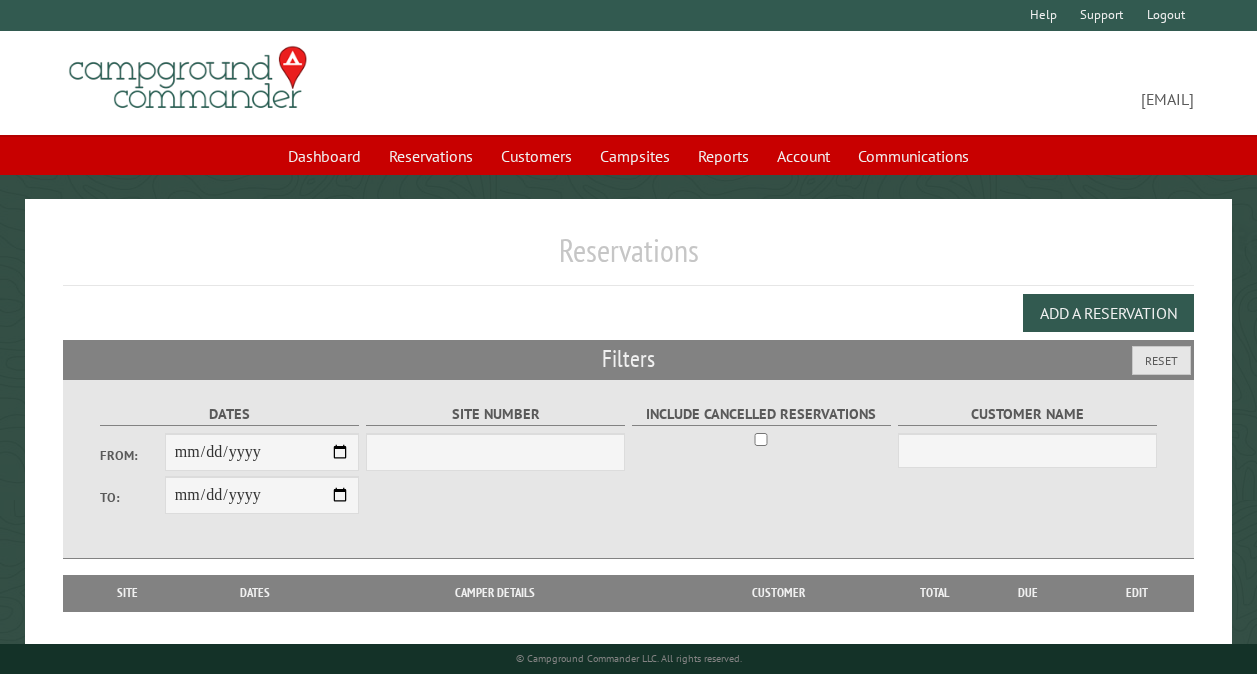 scroll, scrollTop: 0, scrollLeft: 0, axis: both 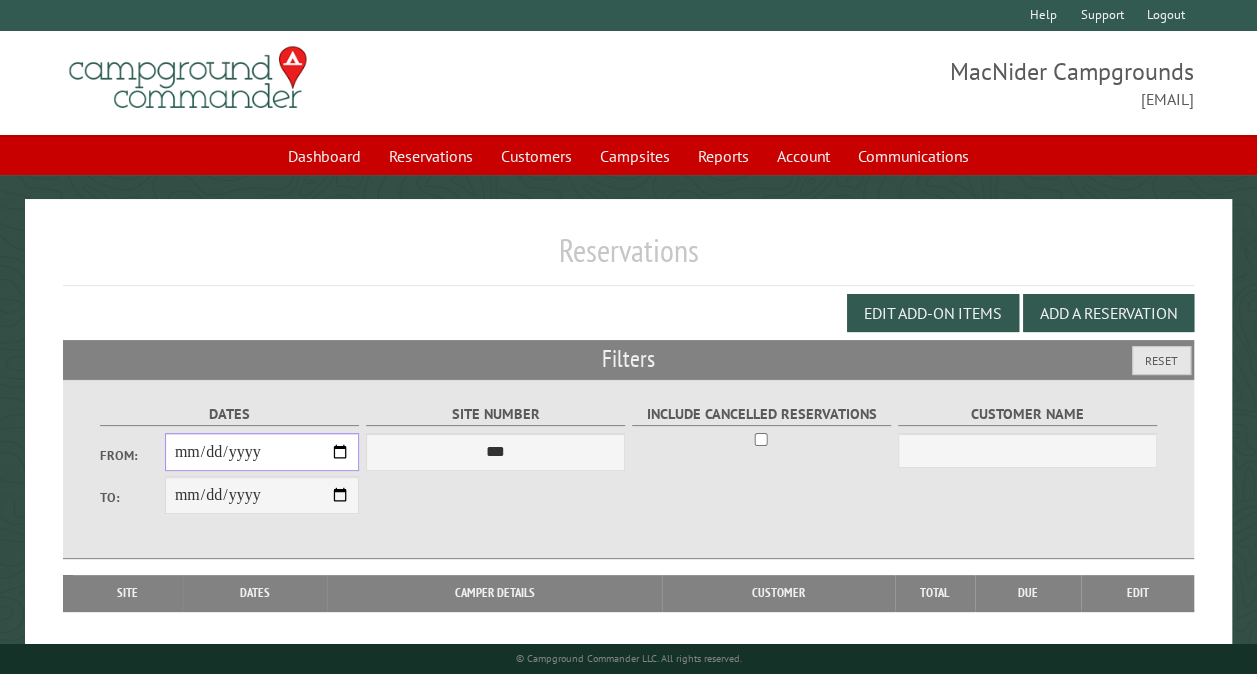 click on "From:" at bounding box center (262, 452) 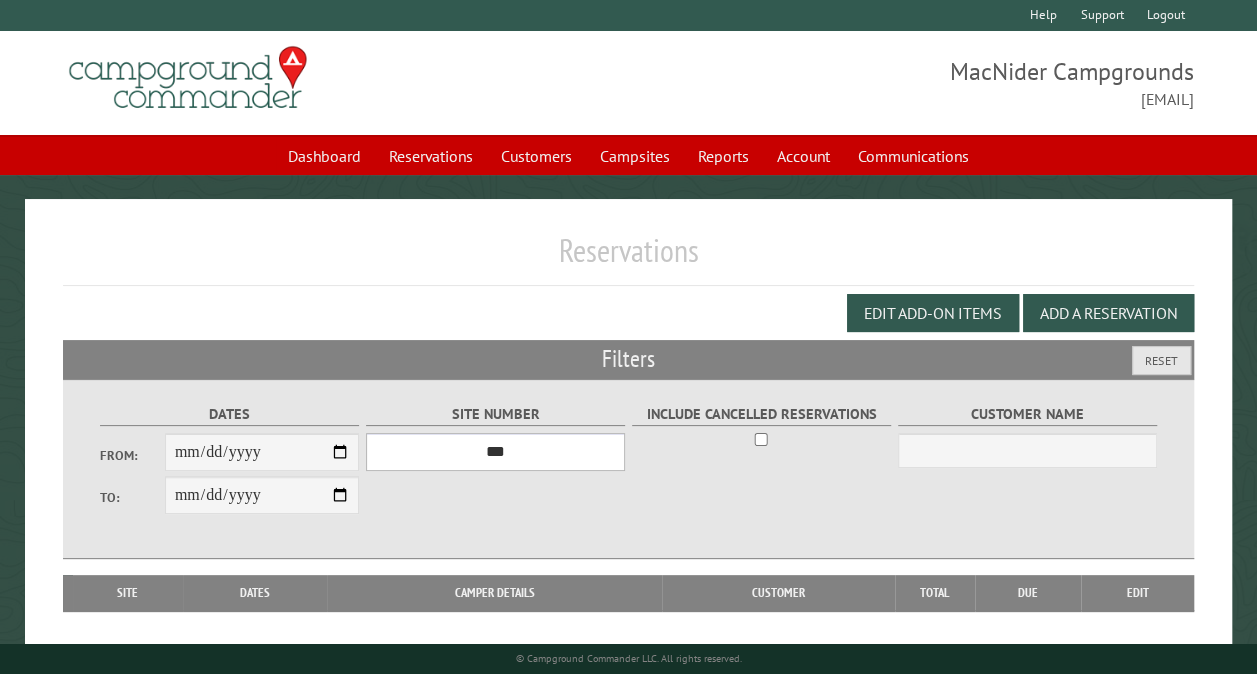 click on "*** ** ** ** ** ** ** ** ** ** *** *** *** *** ** ** ** ** ** ** ** ** ** *** *** ** ** ** ** ** ** ********* ** ** ** ** ** ** ** ** ** *** *** *** *** *** *** ** ** ** ** ** ** ** ** ** *** *** *** *** *** *** ** ** ** ** ** ** ** ** ** ** ** ** ** ** ** ** ** ** ** ** ** ** ** ** *** *** *** *** *** ***" at bounding box center (495, 452) 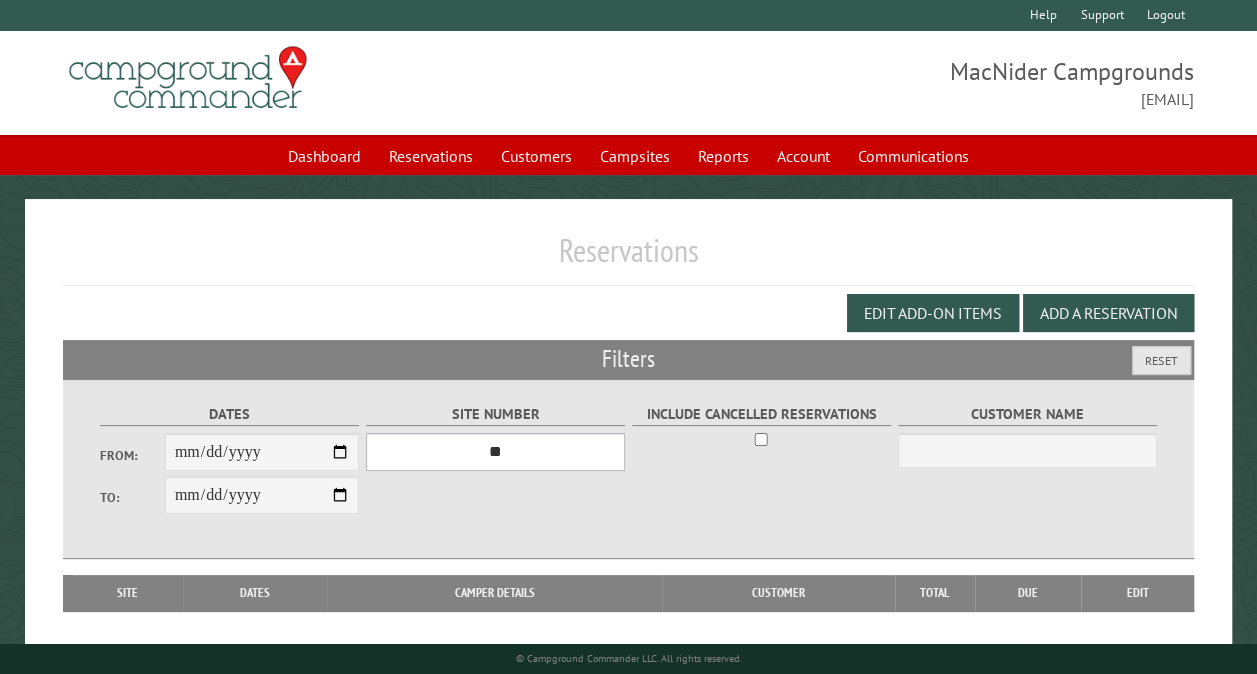 click on "*** ** ** ** ** ** ** ** ** ** *** *** *** *** ** ** ** ** ** ** ** ** ** *** *** ** ** ** ** ** ** ********* ** ** ** ** ** ** ** ** ** *** *** *** *** *** *** ** ** ** ** ** ** ** ** ** *** *** *** *** *** *** ** ** ** ** ** ** ** ** ** ** ** ** ** ** ** ** ** ** ** ** ** ** ** ** *** *** *** *** *** ***" at bounding box center [495, 452] 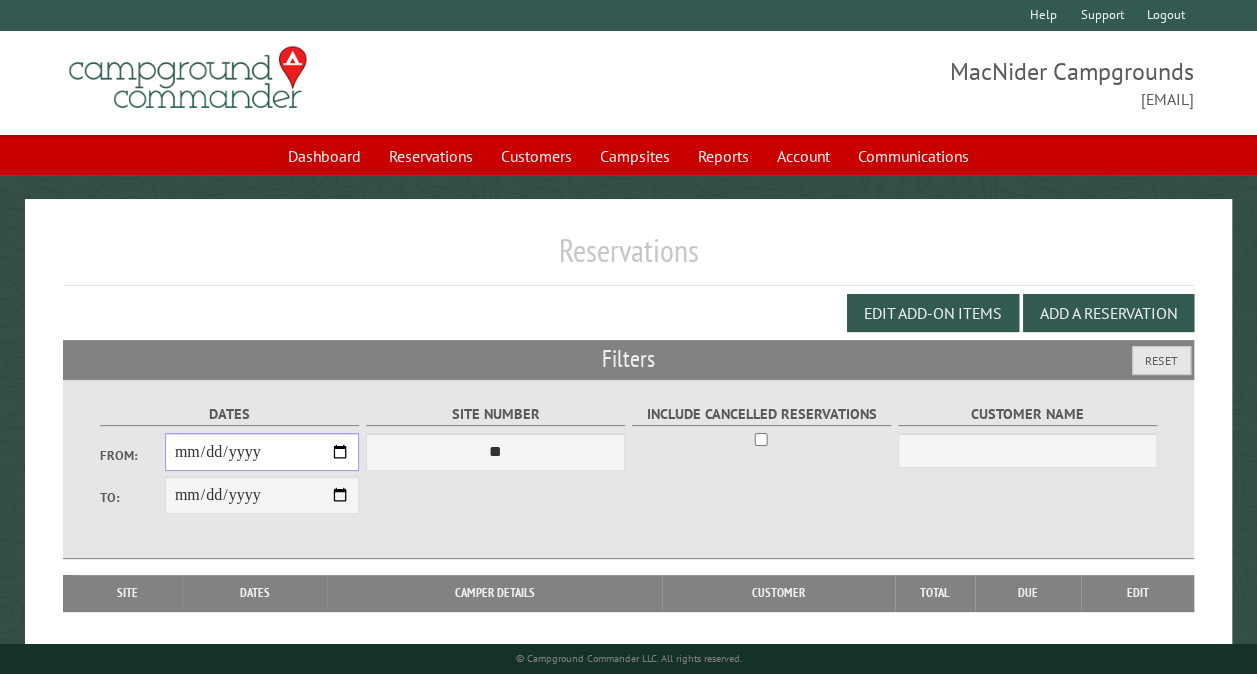 click on "From:" at bounding box center [262, 452] 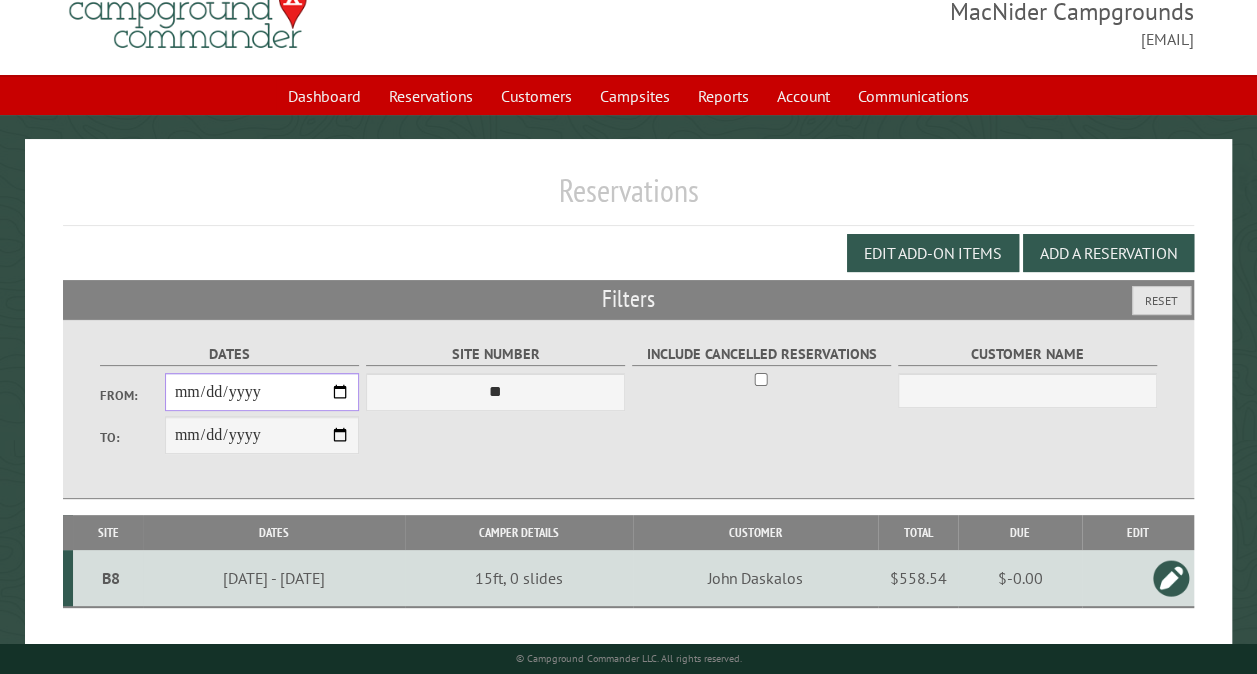 scroll, scrollTop: 80, scrollLeft: 0, axis: vertical 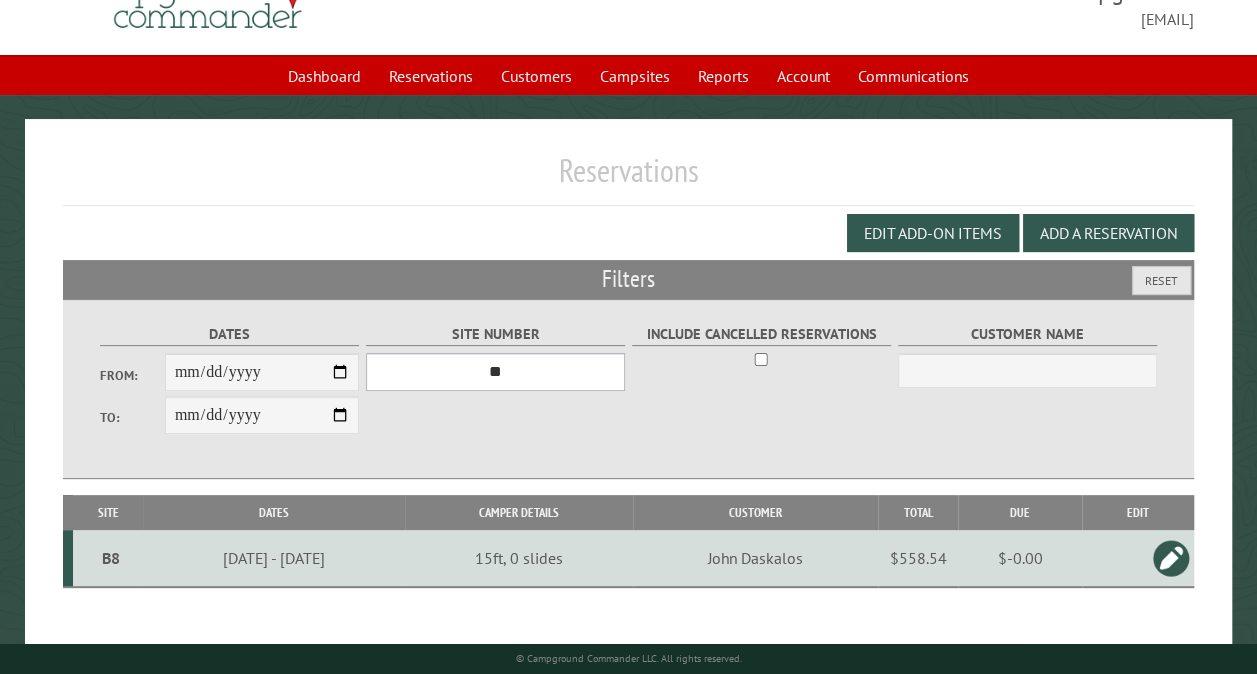 click on "*** ** ** ** ** ** ** ** ** ** *** *** *** *** ** ** ** ** ** ** ** ** ** *** *** ** ** ** ** ** ** ********* ** ** ** ** ** ** ** ** ** *** *** *** *** *** *** ** ** ** ** ** ** ** ** ** *** *** *** *** *** *** ** ** ** ** ** ** ** ** ** ** ** ** ** ** ** ** ** ** ** ** ** ** ** ** *** *** *** *** *** ***" at bounding box center (495, 372) 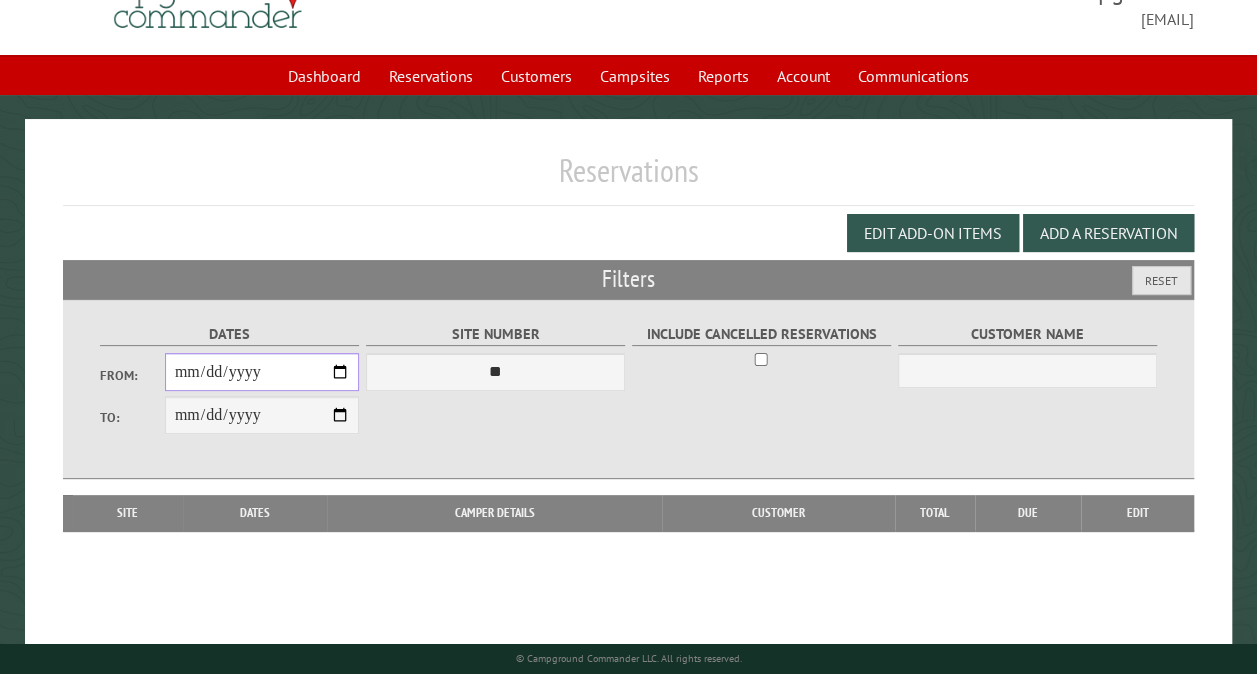 click on "**********" at bounding box center (262, 372) 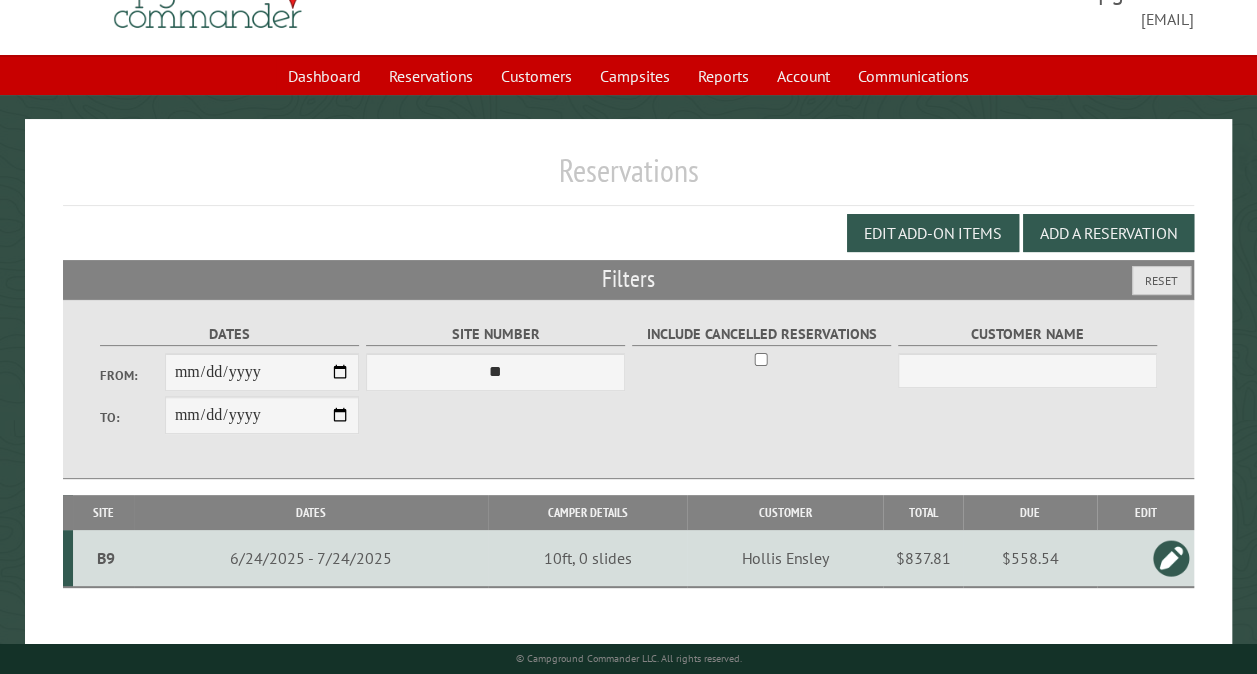click at bounding box center [1171, 558] 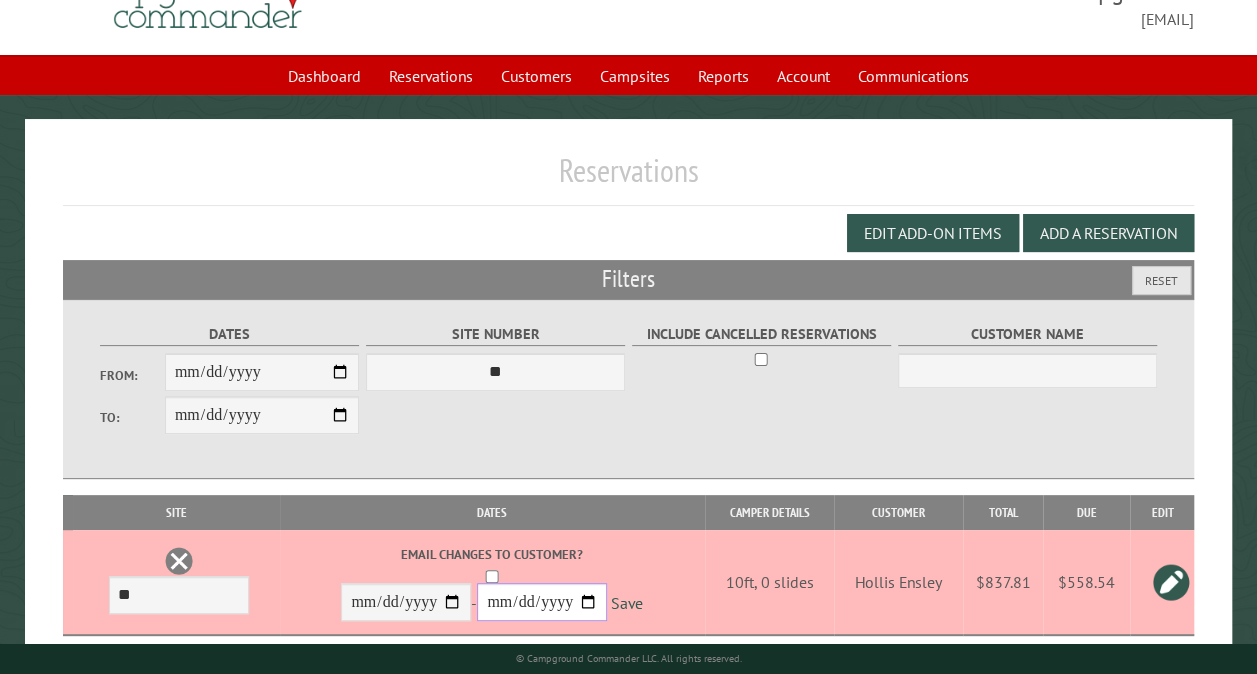 click on "**********" at bounding box center [542, 602] 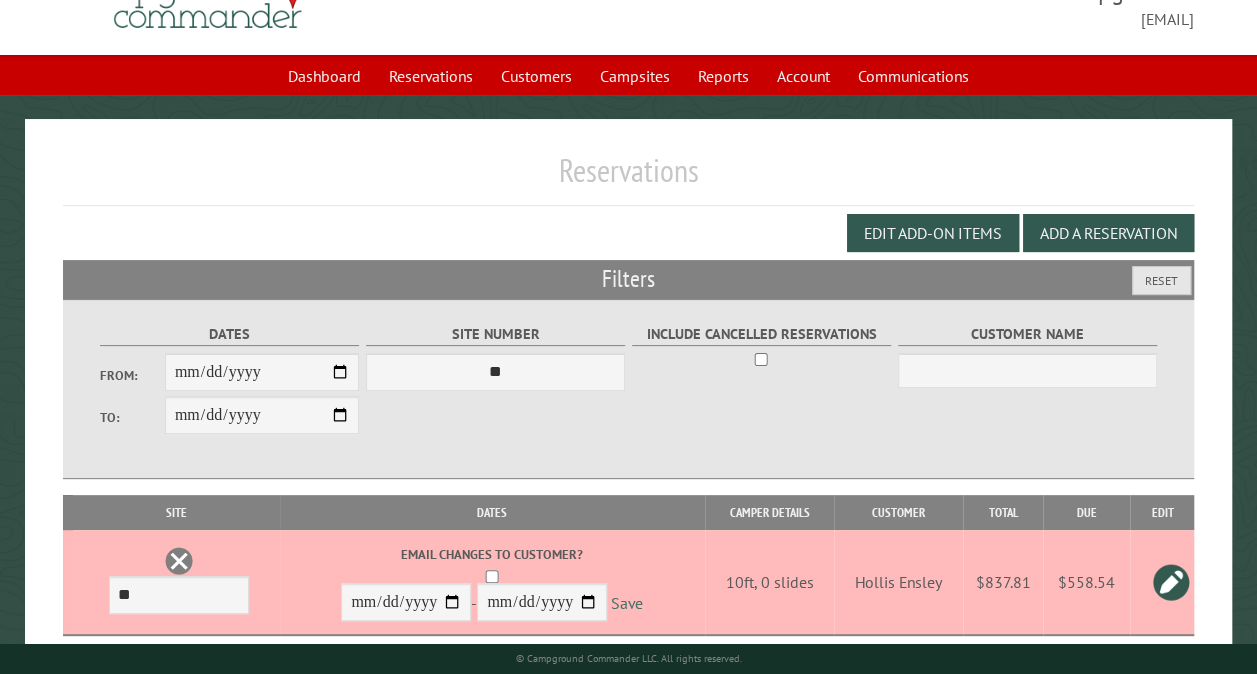 click on "Save" at bounding box center [627, 603] 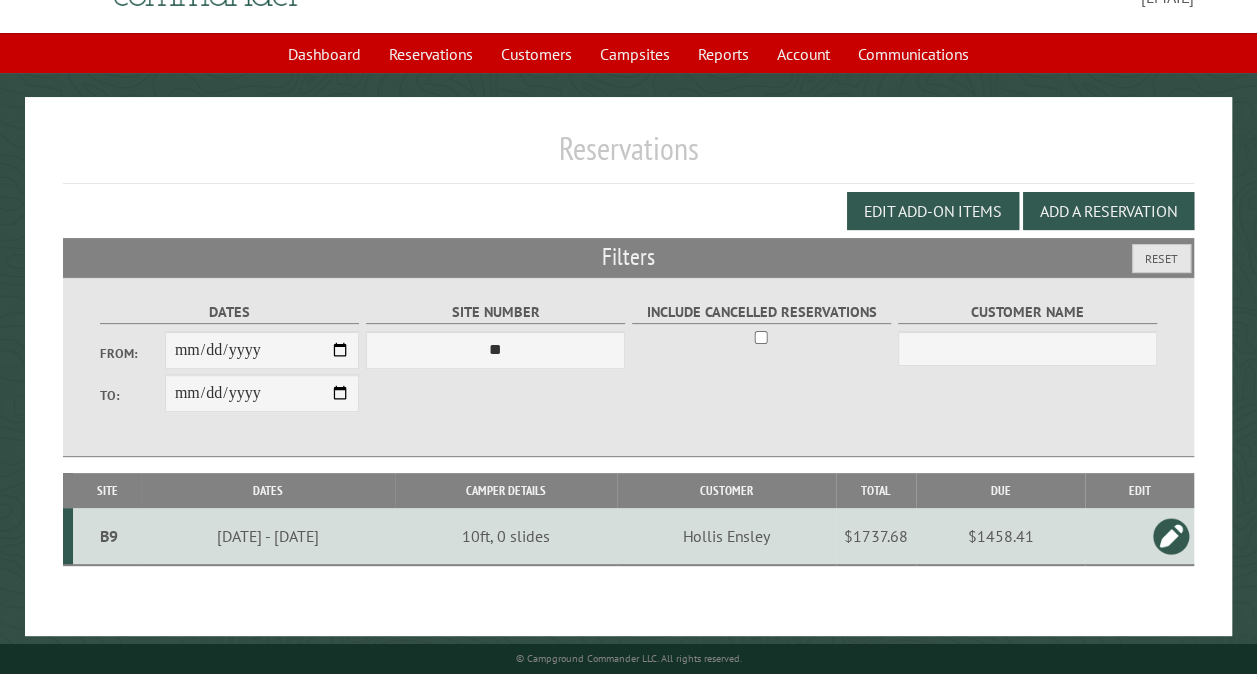 scroll, scrollTop: 112, scrollLeft: 0, axis: vertical 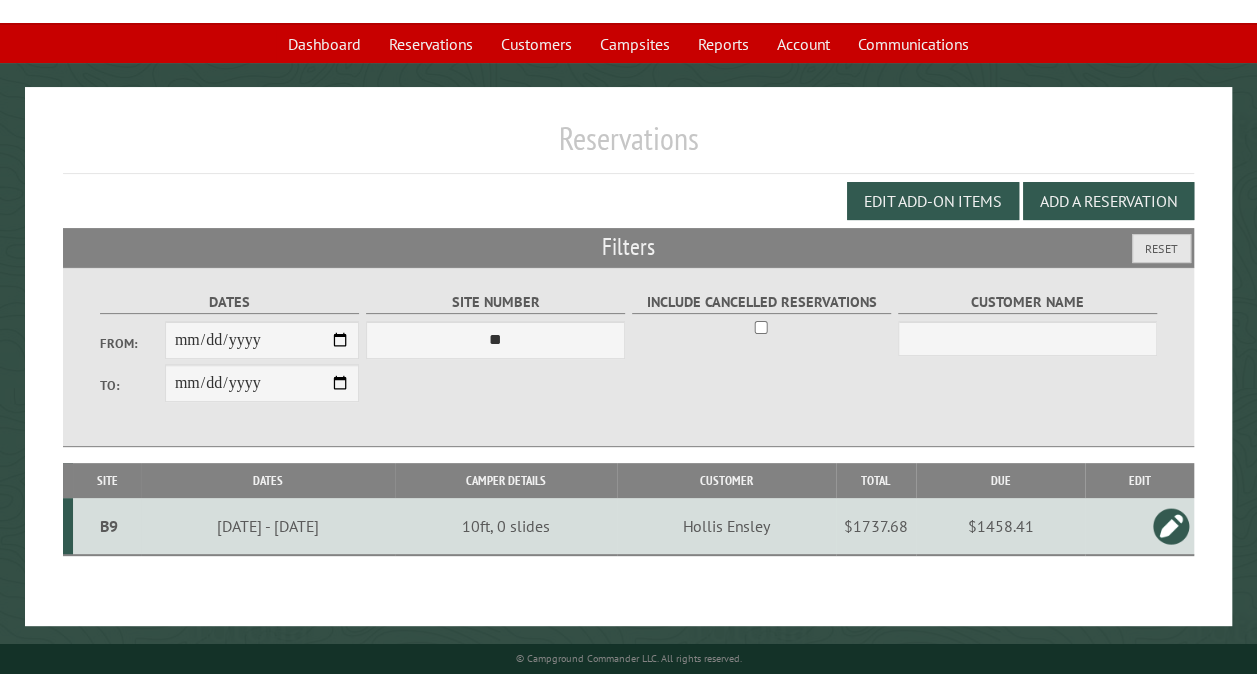 click on "B9" at bounding box center [109, 526] 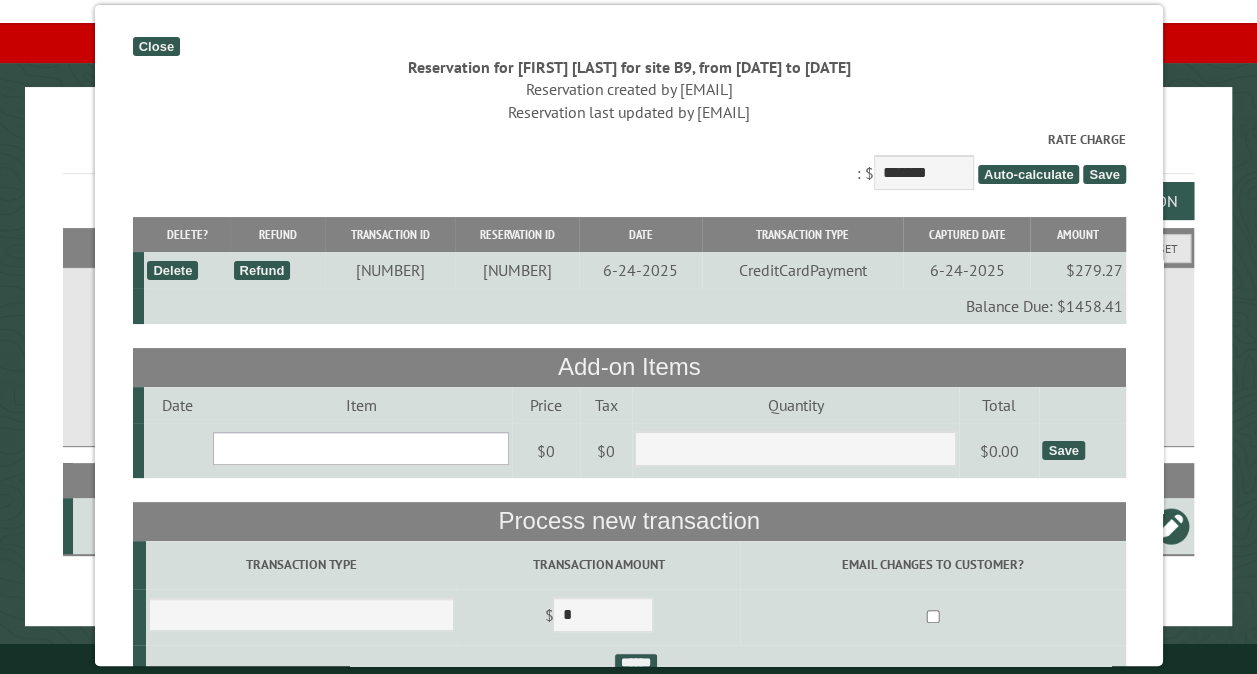 click on "**********" at bounding box center [361, 448] 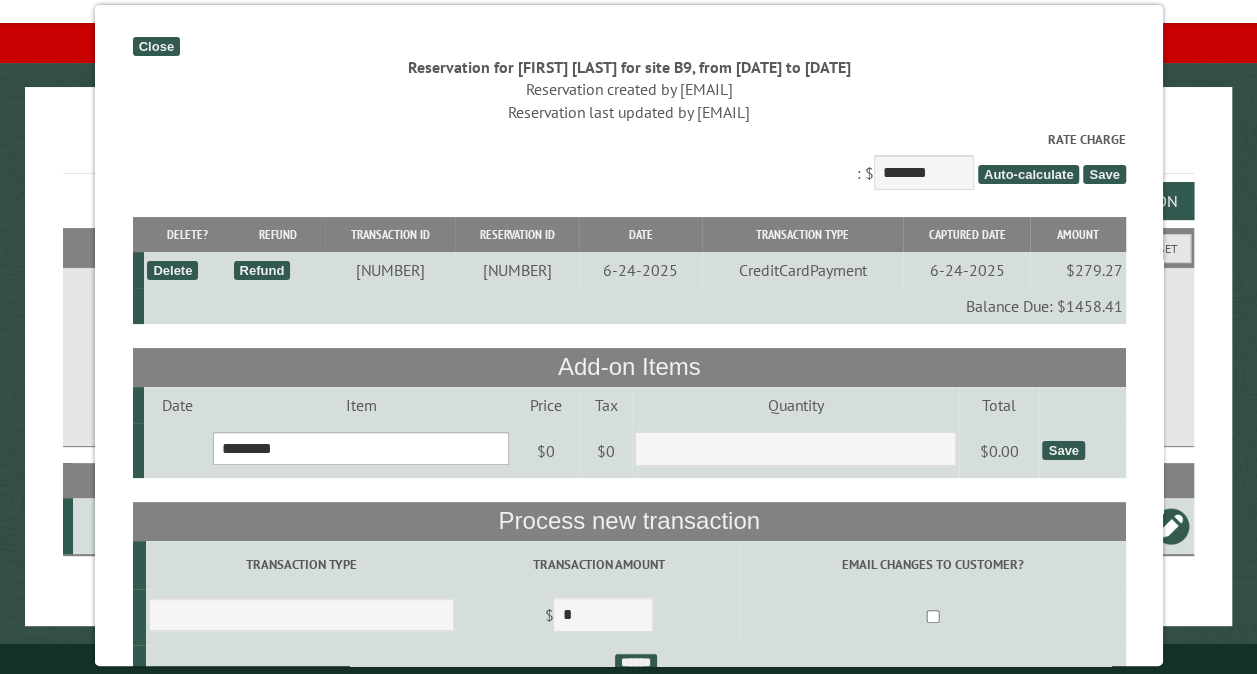 click on "**********" at bounding box center [361, 448] 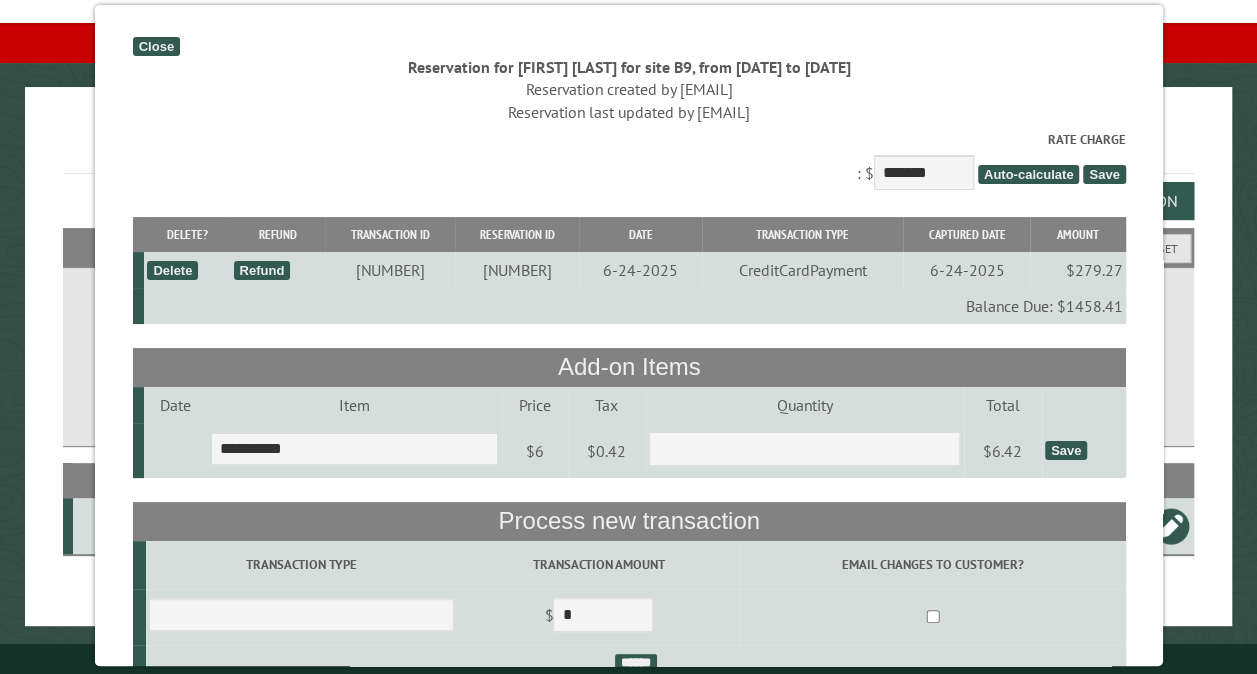 click on "Save" at bounding box center (1065, 450) 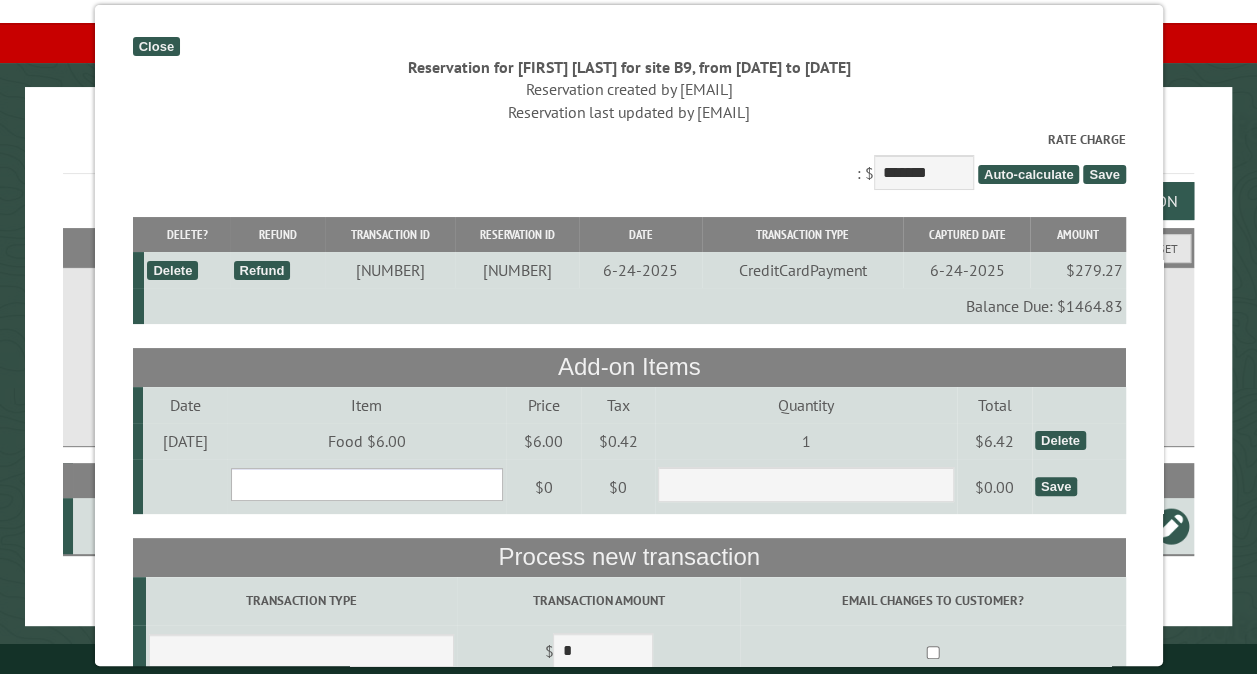 click on "**********" at bounding box center [366, 484] 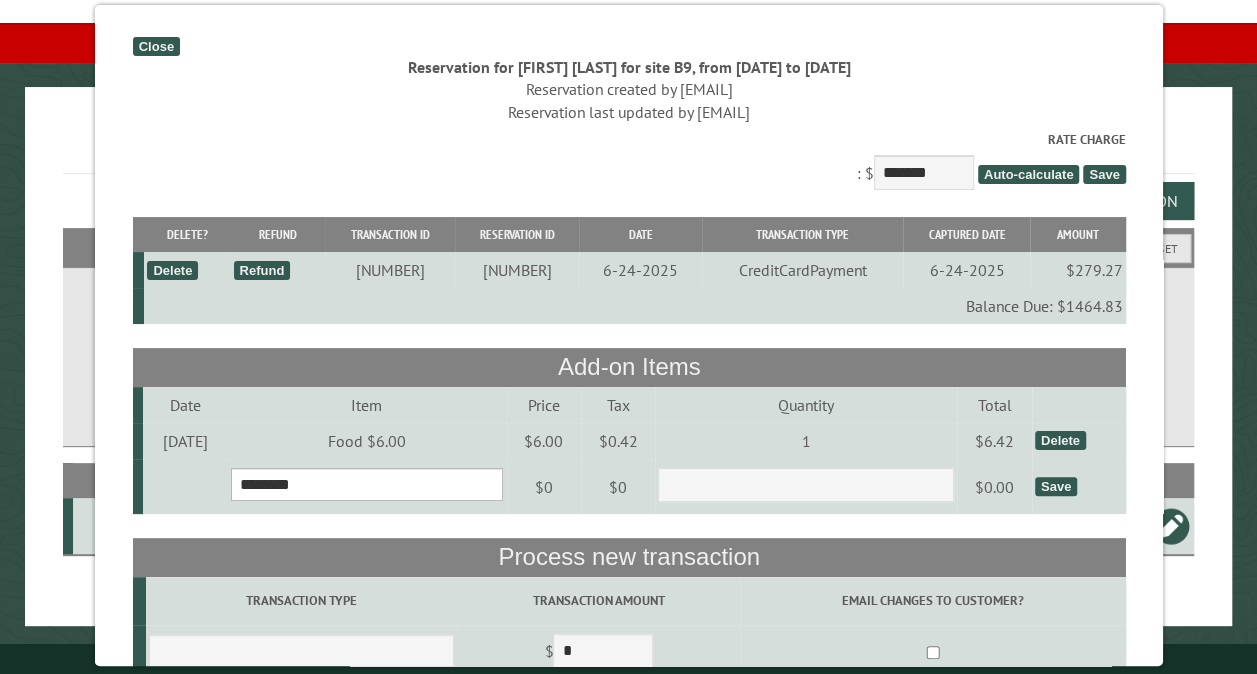 click on "**********" at bounding box center (366, 484) 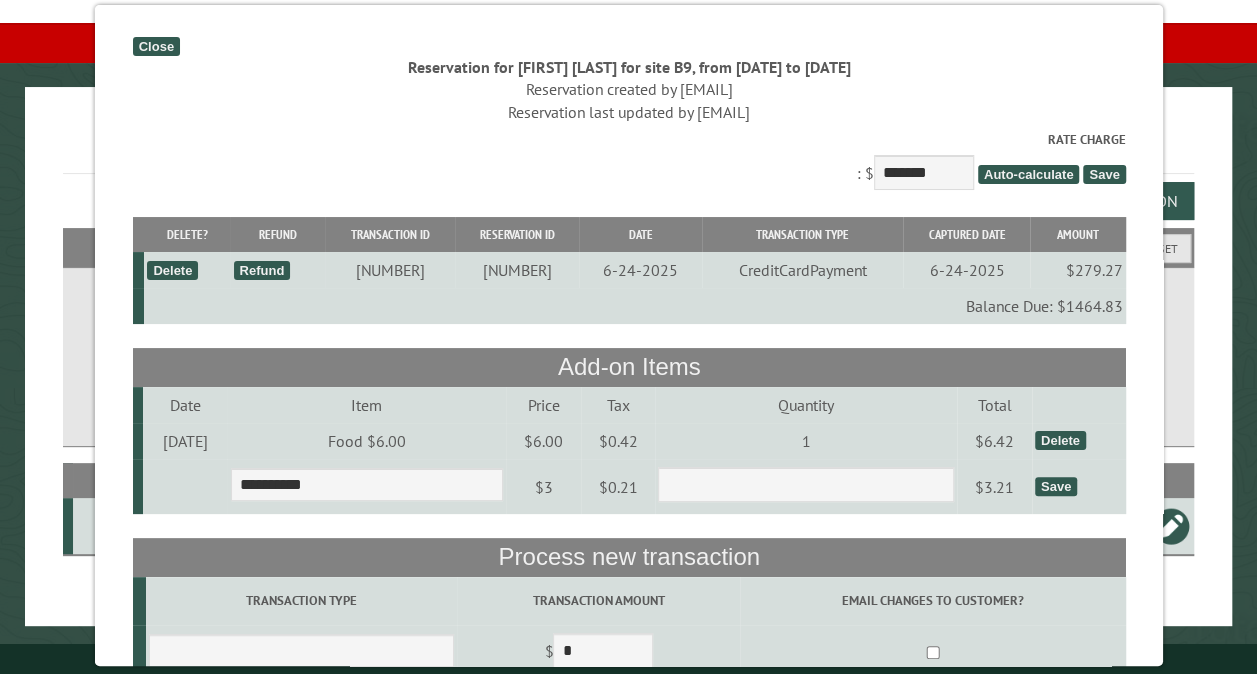 click on "Save" at bounding box center (1055, 486) 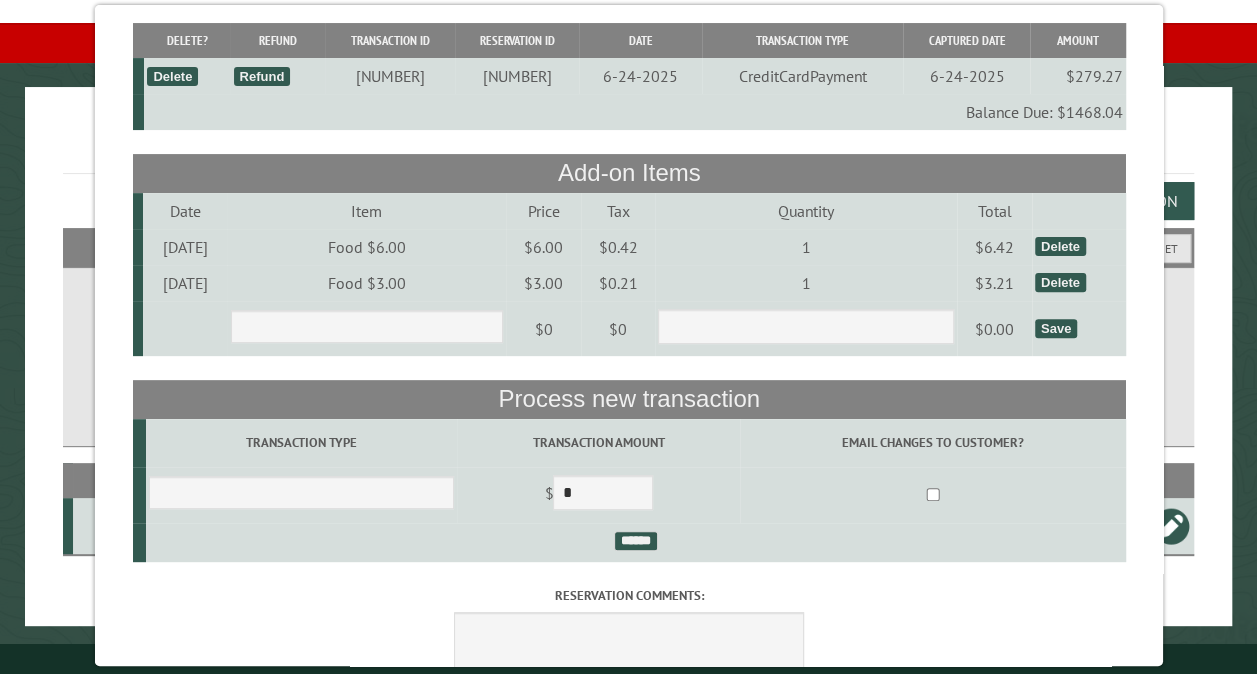 scroll, scrollTop: 200, scrollLeft: 0, axis: vertical 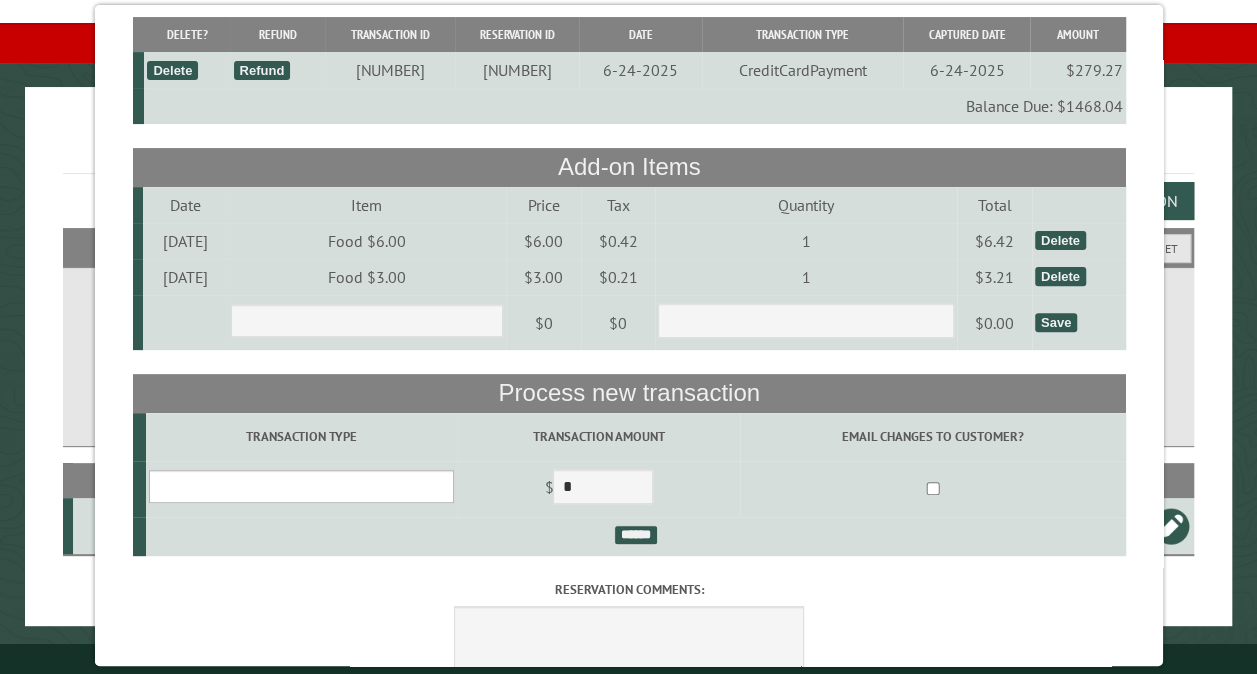 click on "**********" at bounding box center [300, 486] 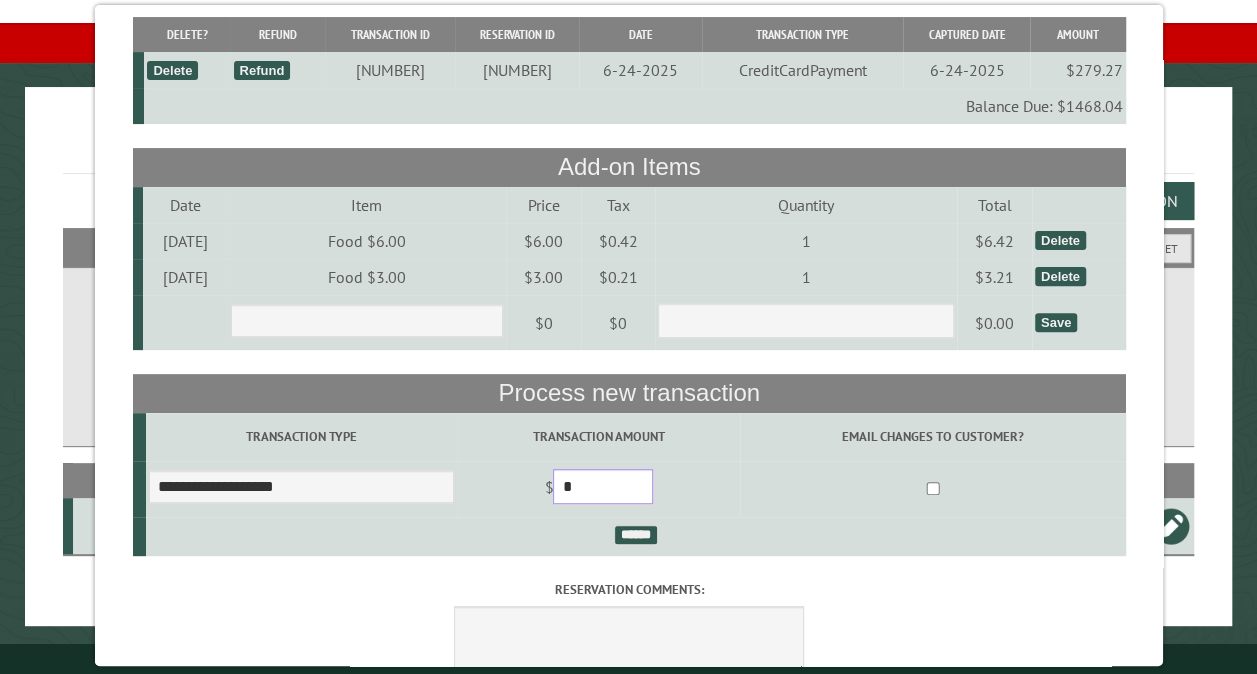 click on "*" at bounding box center (603, 486) 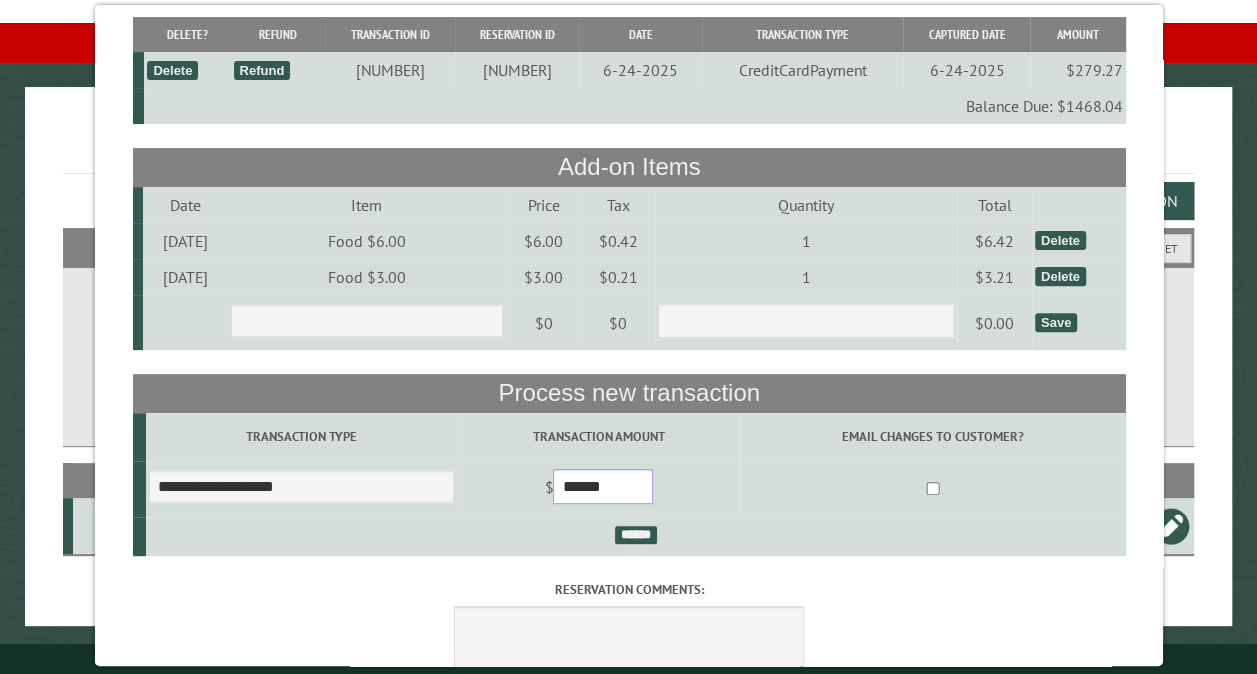 type on "******" 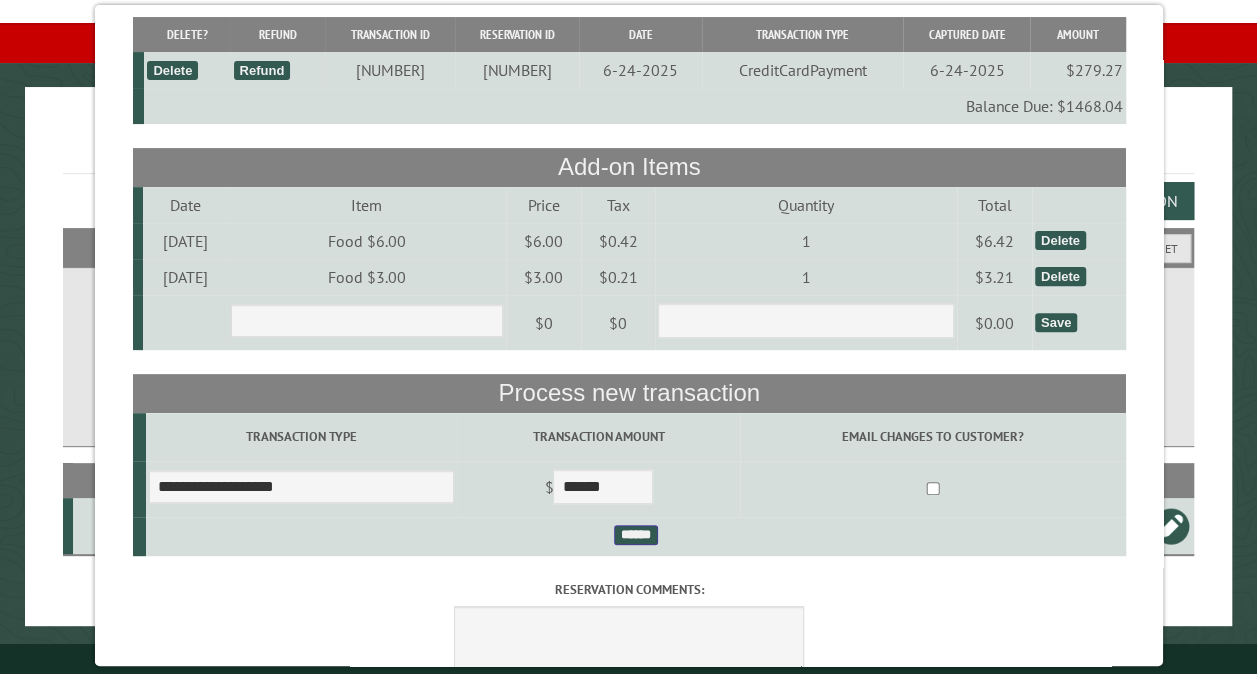 click on "******" at bounding box center [635, 535] 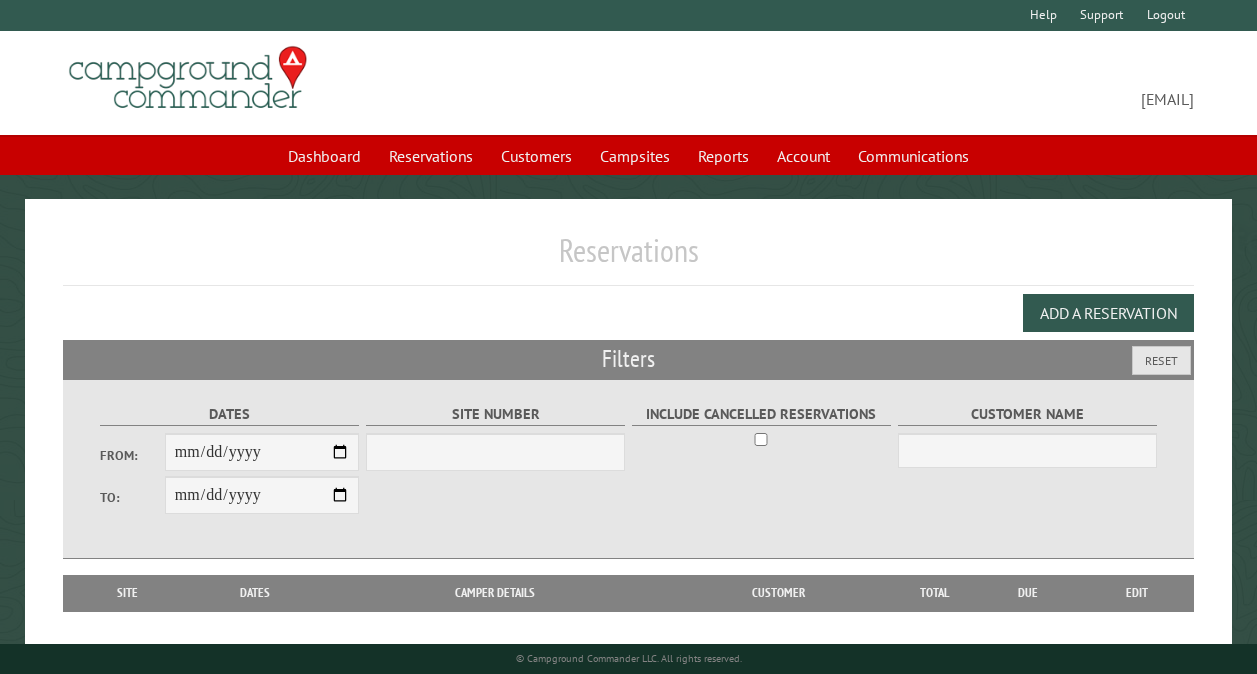 scroll, scrollTop: 112, scrollLeft: 0, axis: vertical 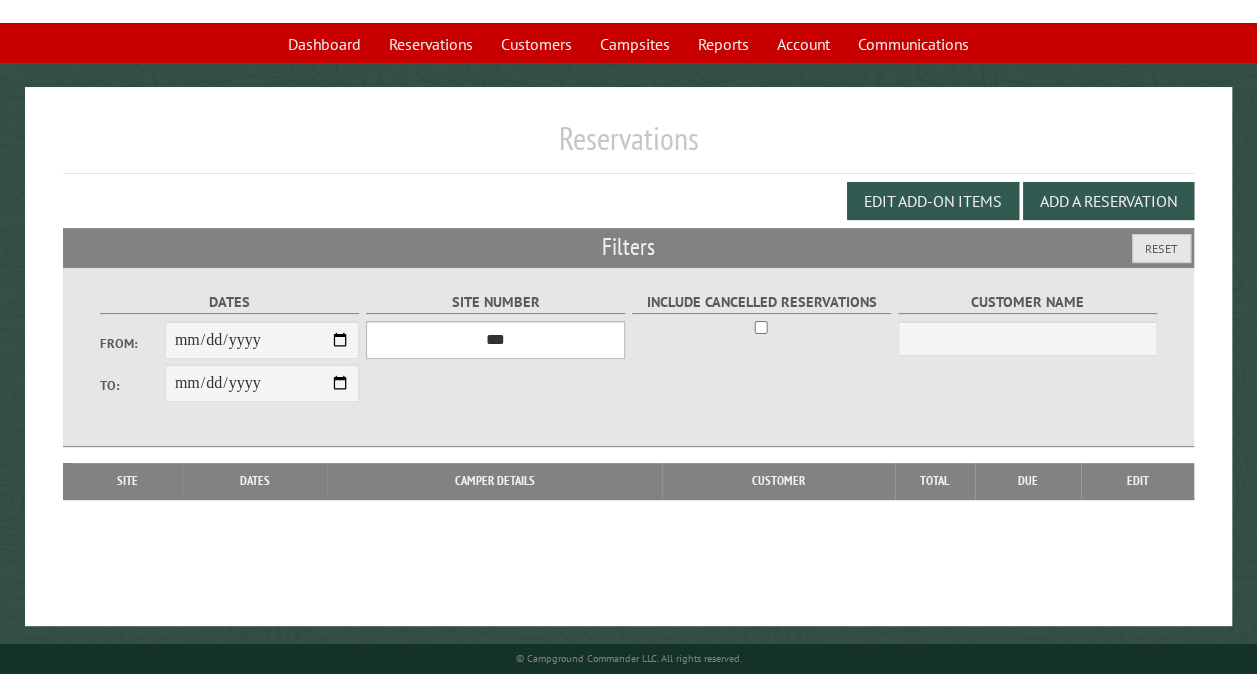 click on "*** ** ** ** ** ** ** ** ** ** *** *** *** *** ** ** ** ** ** ** ** ** ** *** *** ** ** ** ** ** ** ********* ** ** ** ** ** ** ** ** ** *** *** *** *** *** *** ** ** ** ** ** ** ** ** ** *** *** *** *** *** *** ** ** ** ** ** ** ** ** ** ** ** ** ** ** ** ** ** ** ** ** ** ** ** ** *** *** *** *** *** ***" at bounding box center (495, 340) 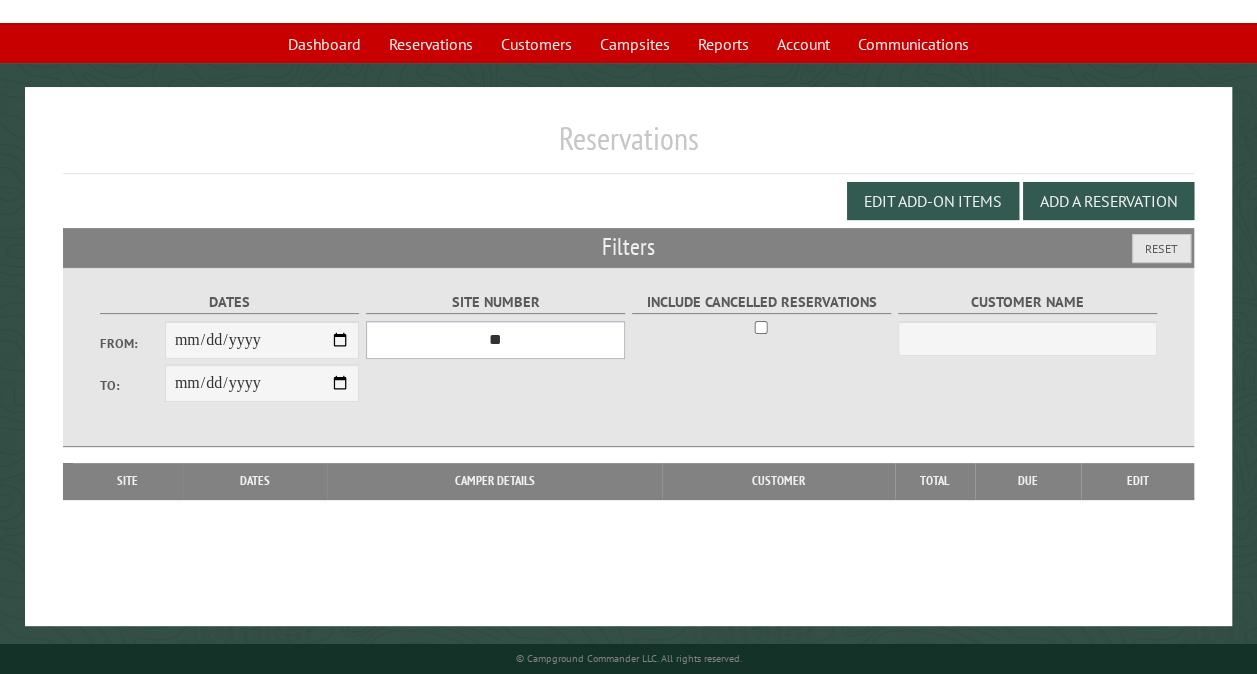 click on "*** ** ** ** ** ** ** ** ** ** *** *** *** *** ** ** ** ** ** ** ** ** ** *** *** ** ** ** ** ** ** ********* ** ** ** ** ** ** ** ** ** *** *** *** *** *** *** ** ** ** ** ** ** ** ** ** *** *** *** *** *** *** ** ** ** ** ** ** ** ** ** ** ** ** ** ** ** ** ** ** ** ** ** ** ** ** *** *** *** *** *** ***" at bounding box center [495, 340] 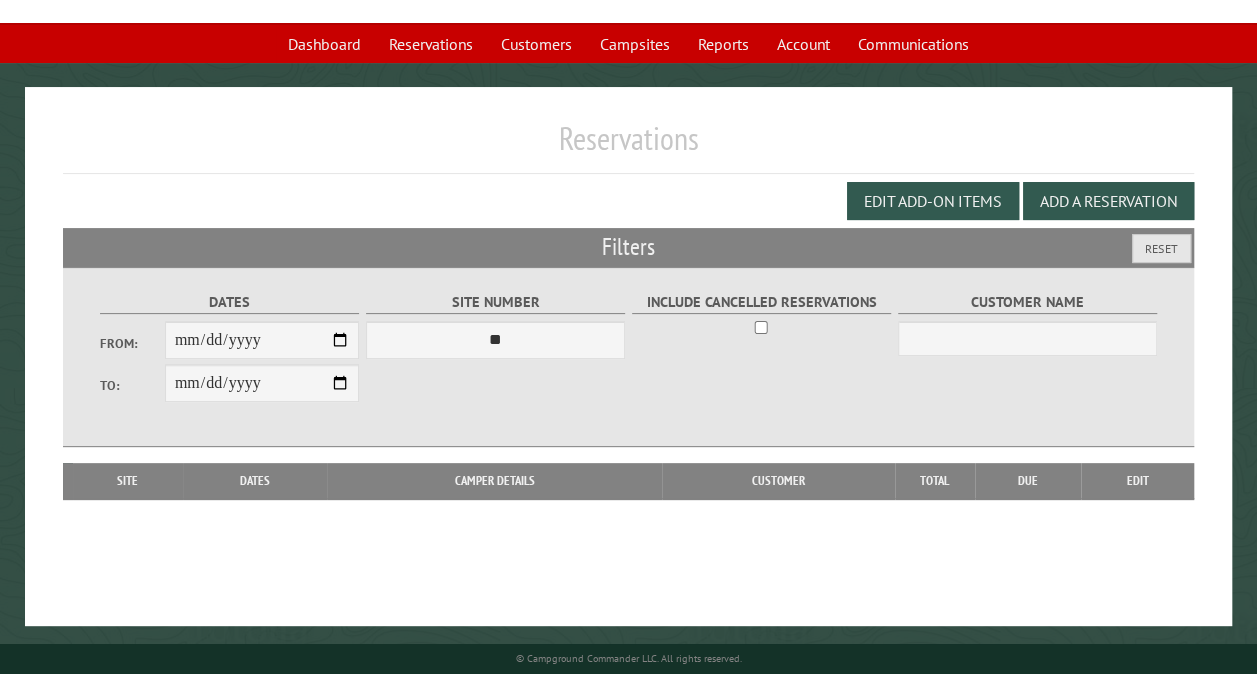 click on "**********" at bounding box center [628, 357] 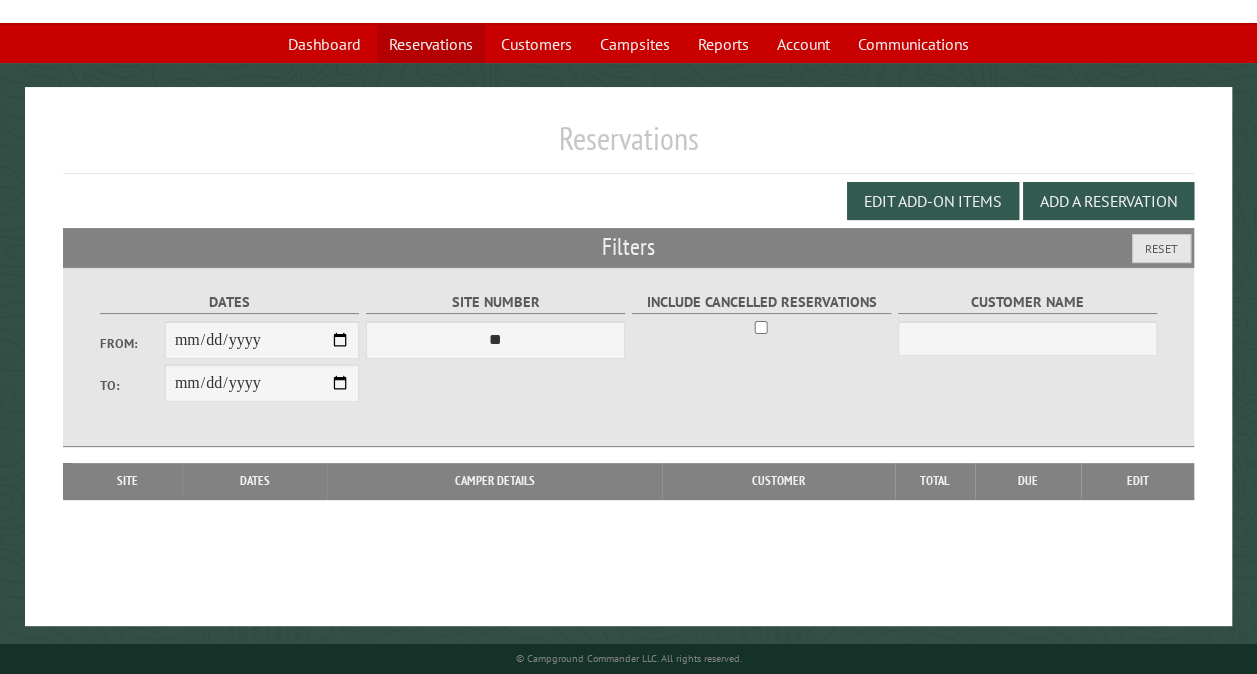 click on "Reservations" at bounding box center [431, 44] 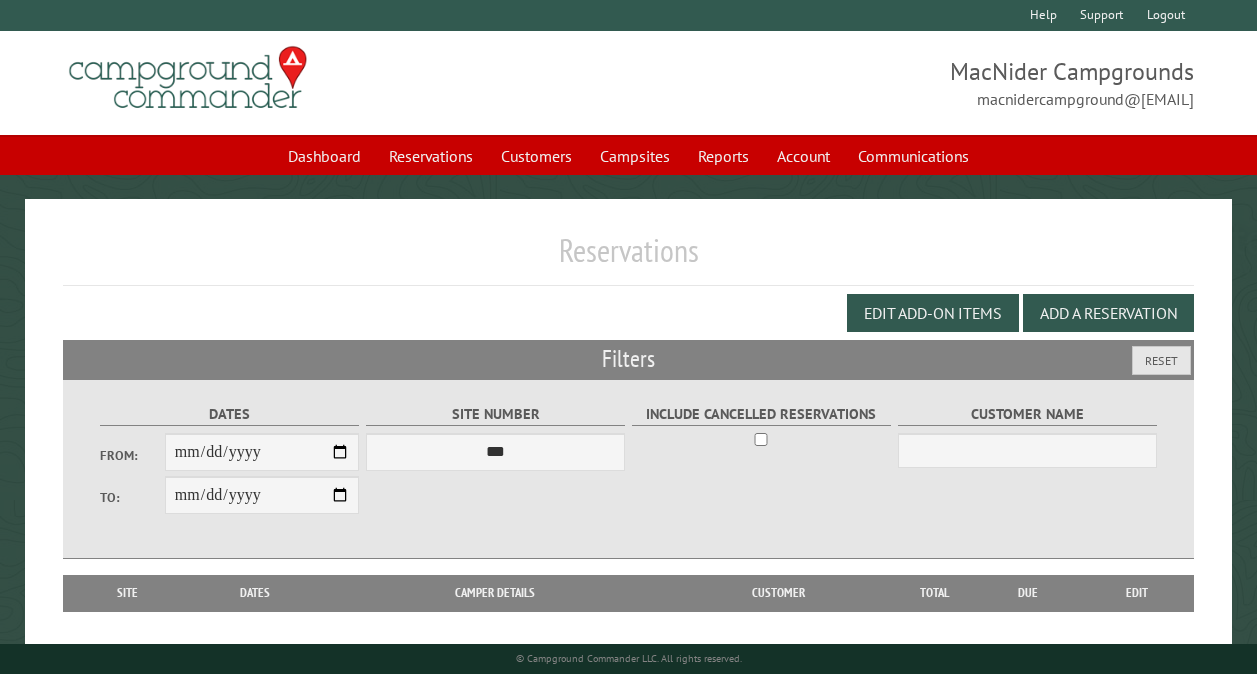 scroll, scrollTop: 0, scrollLeft: 0, axis: both 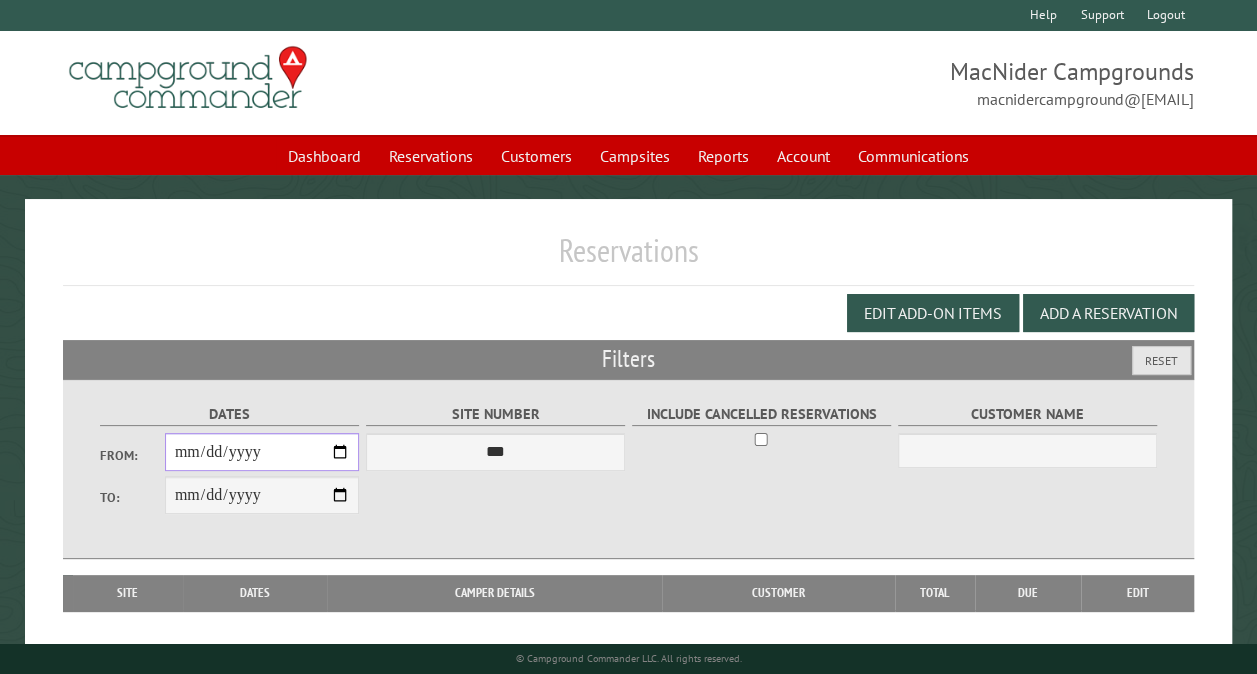 click on "From:" at bounding box center (262, 452) 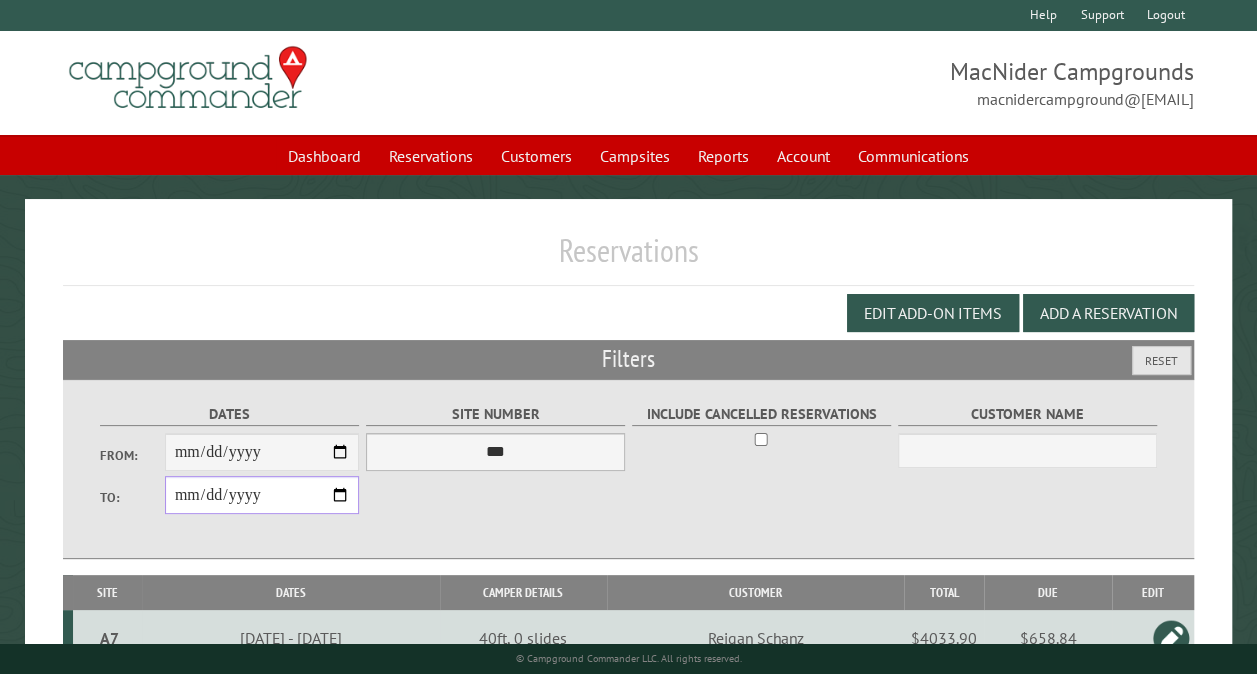click on "**********" at bounding box center [262, 495] 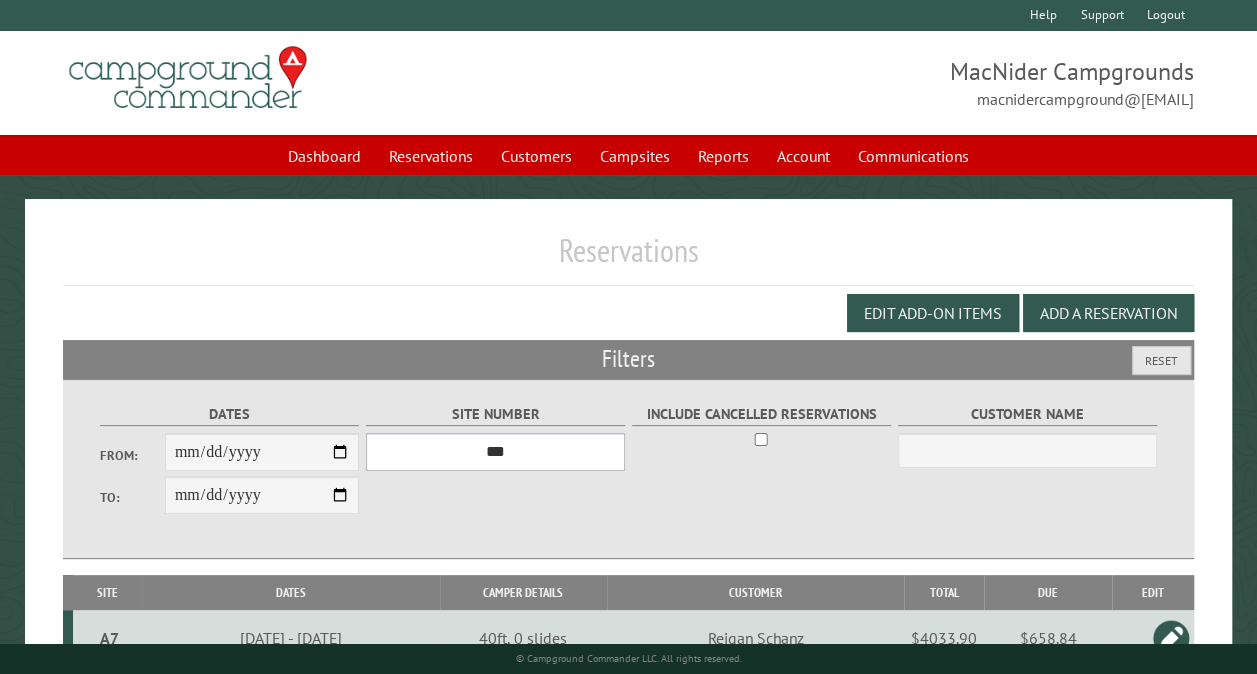 click on "*** ** ** ** ** ** ** ** ** ** *** *** *** *** ** ** ** ** ** ** ** ** ** *** *** ** ** ** ** ** ** ********* ** ** ** ** ** ** ** ** ** *** *** *** *** *** *** ** ** ** ** ** ** ** ** ** *** *** *** *** *** *** ** ** ** ** ** ** ** ** ** ** ** ** ** ** ** ** ** ** ** ** ** ** ** ** *** *** *** *** *** ***" at bounding box center [495, 452] 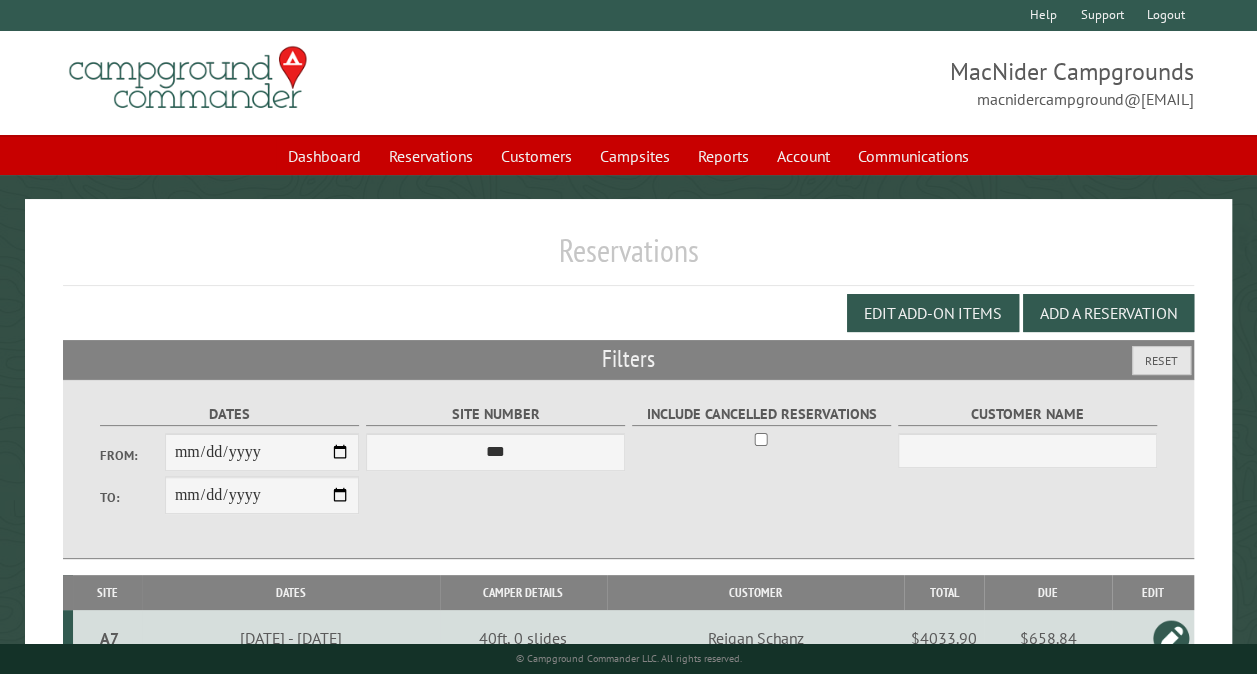 click on "MacNider Campgrounds
macnidercampground@[EMAIL]" at bounding box center (912, 83) 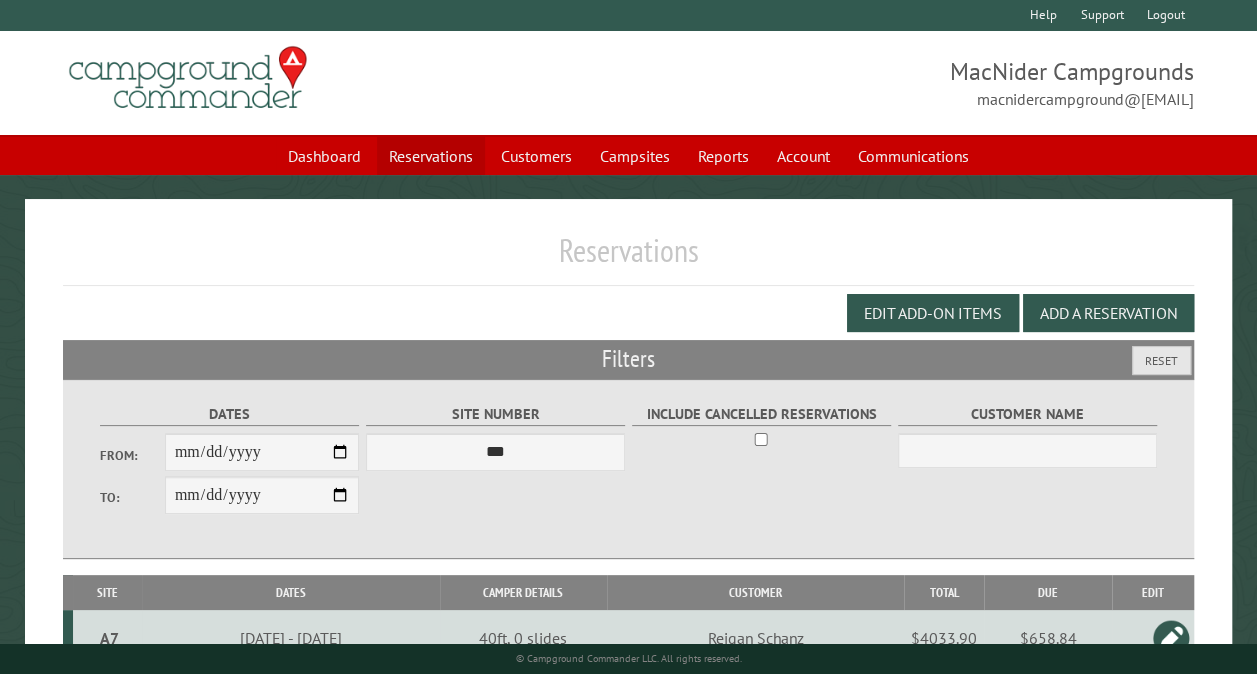 click on "Reservations" at bounding box center (431, 156) 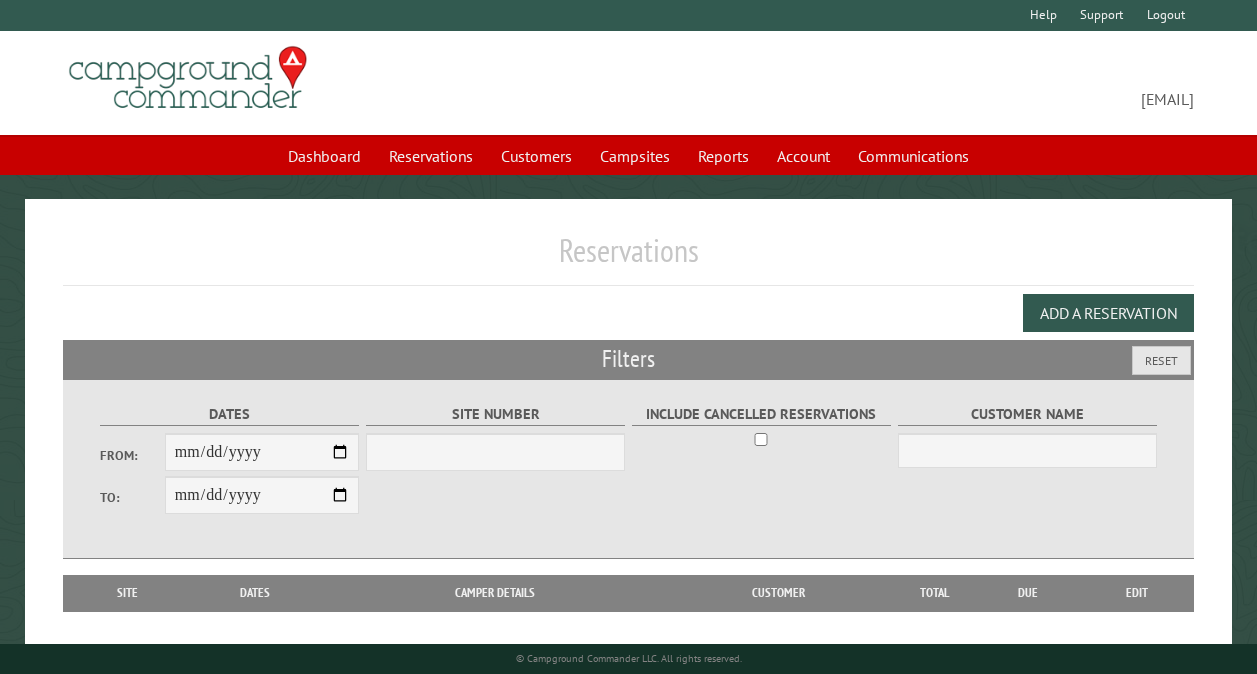 scroll, scrollTop: 0, scrollLeft: 0, axis: both 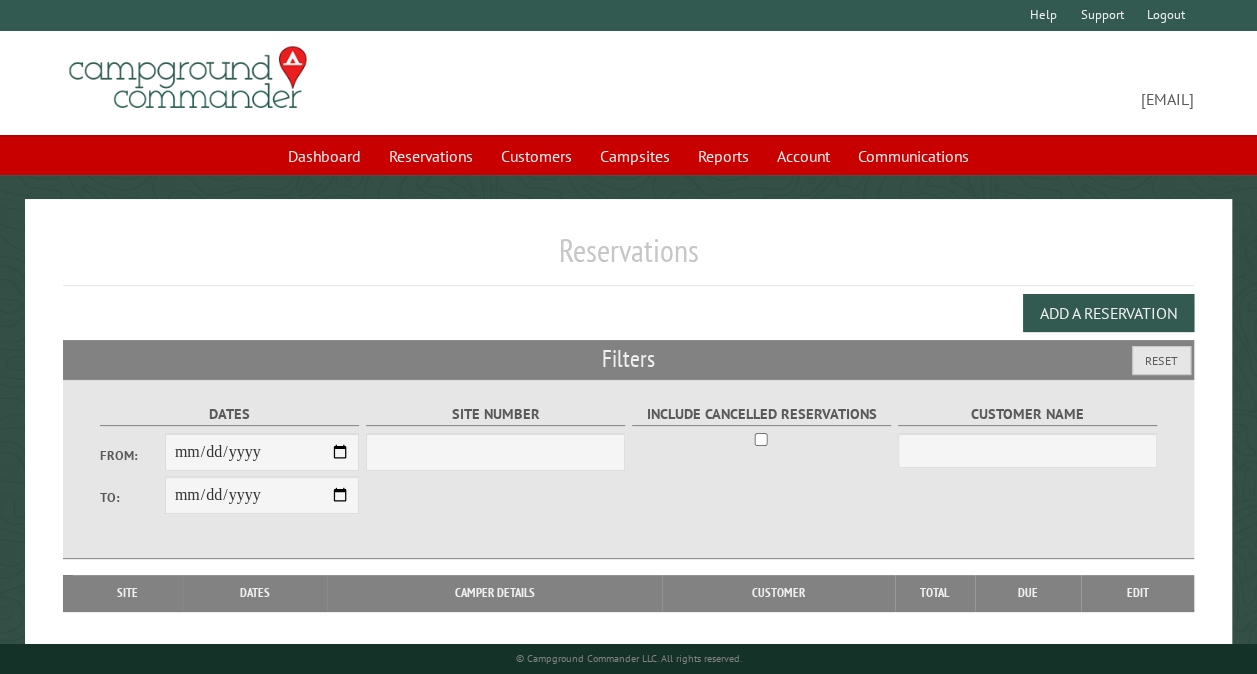 select on "***" 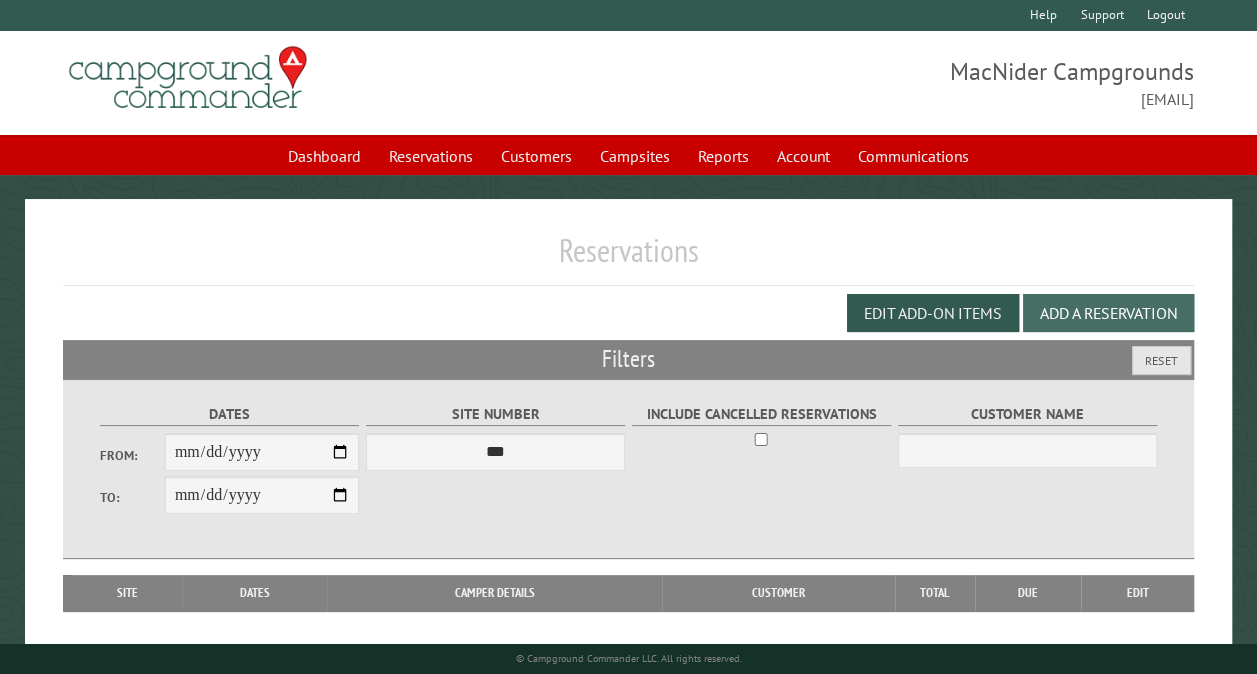 click on "Add a Reservation" at bounding box center (1108, 313) 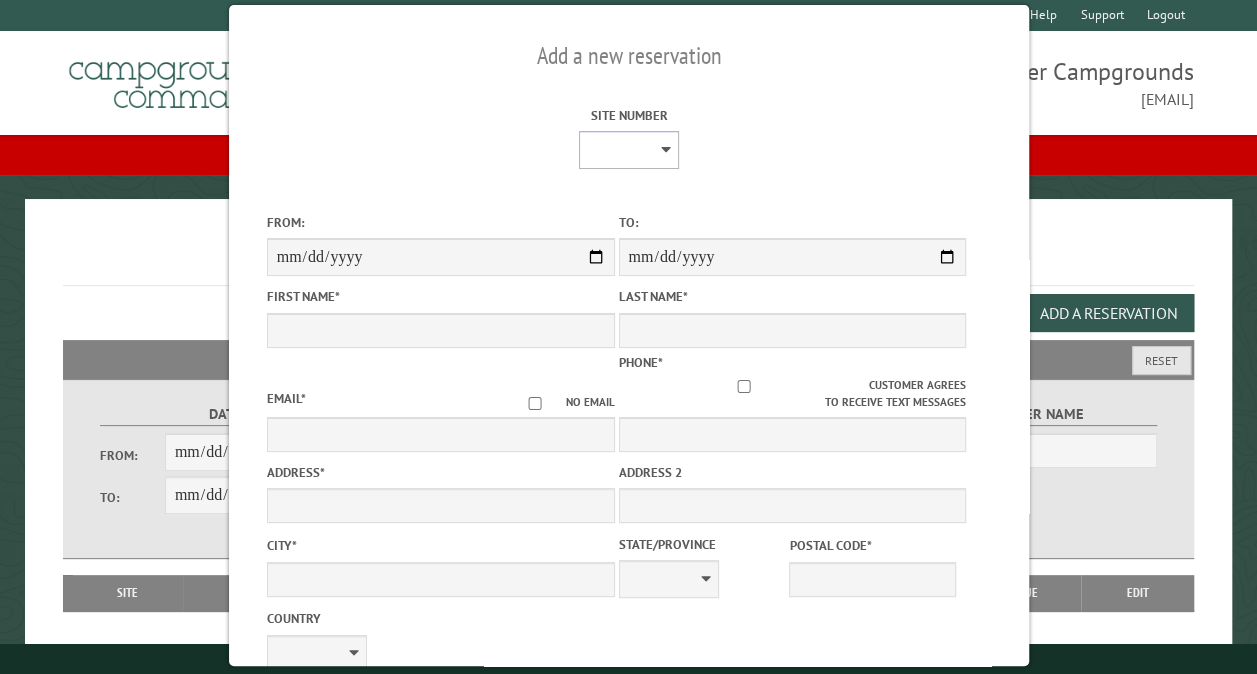 click on "** ** ** ** ** ** ** ** ** *** *** *** *** ** ** ** ** ** ** ** ** ** *** *** ** ** ** ** ** ** ********* ** ** ** ** ** ** ** ** ** *** *** *** *** *** *** ** ** ** ** ** ** ** ** ** *** *** *** *** *** *** ** ** ** ** ** ** ** ** ** ** ** ** ** ** ** ** ** ** ** ** ** ** ** ** *** *** *** *** *** ***" at bounding box center [628, 150] 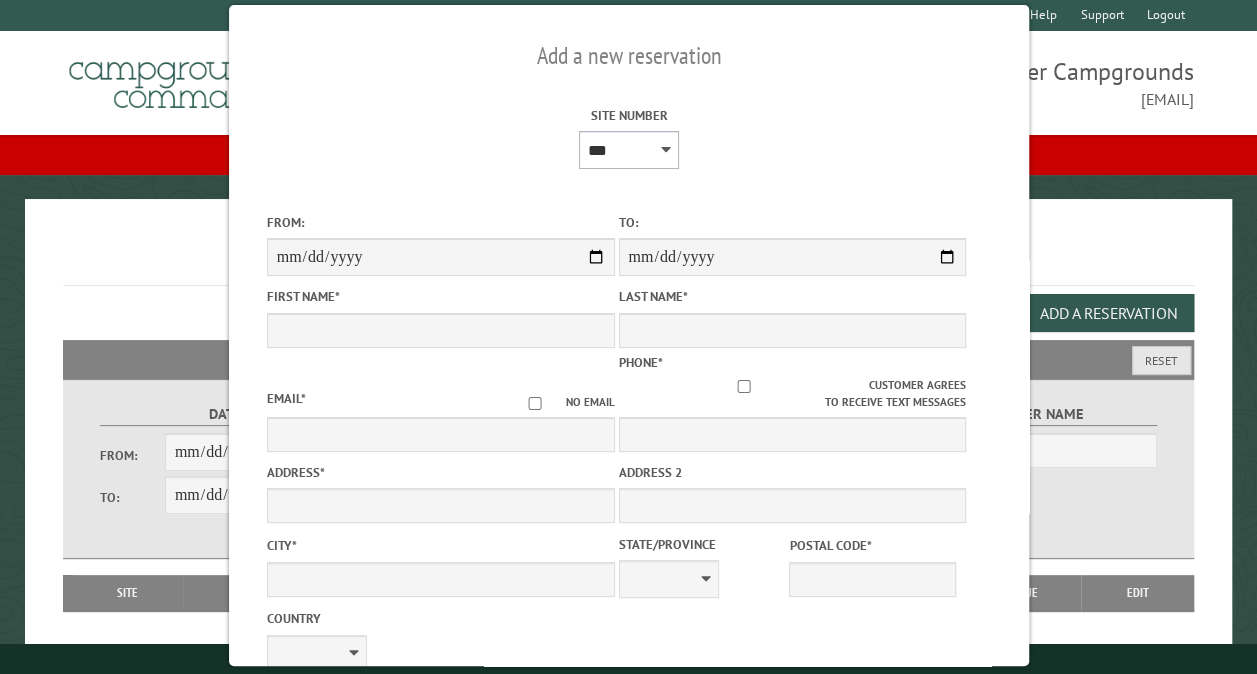 click on "** ** ** ** ** ** ** ** ** *** *** *** *** ** ** ** ** ** ** ** ** ** *** *** ** ** ** ** ** ** ********* ** ** ** ** ** ** ** ** ** *** *** *** *** *** *** ** ** ** ** ** ** ** ** ** *** *** *** *** *** *** ** ** ** ** ** ** ** ** ** ** ** ** ** ** ** ** ** ** ** ** ** ** ** ** *** *** *** *** *** ***" at bounding box center [628, 150] 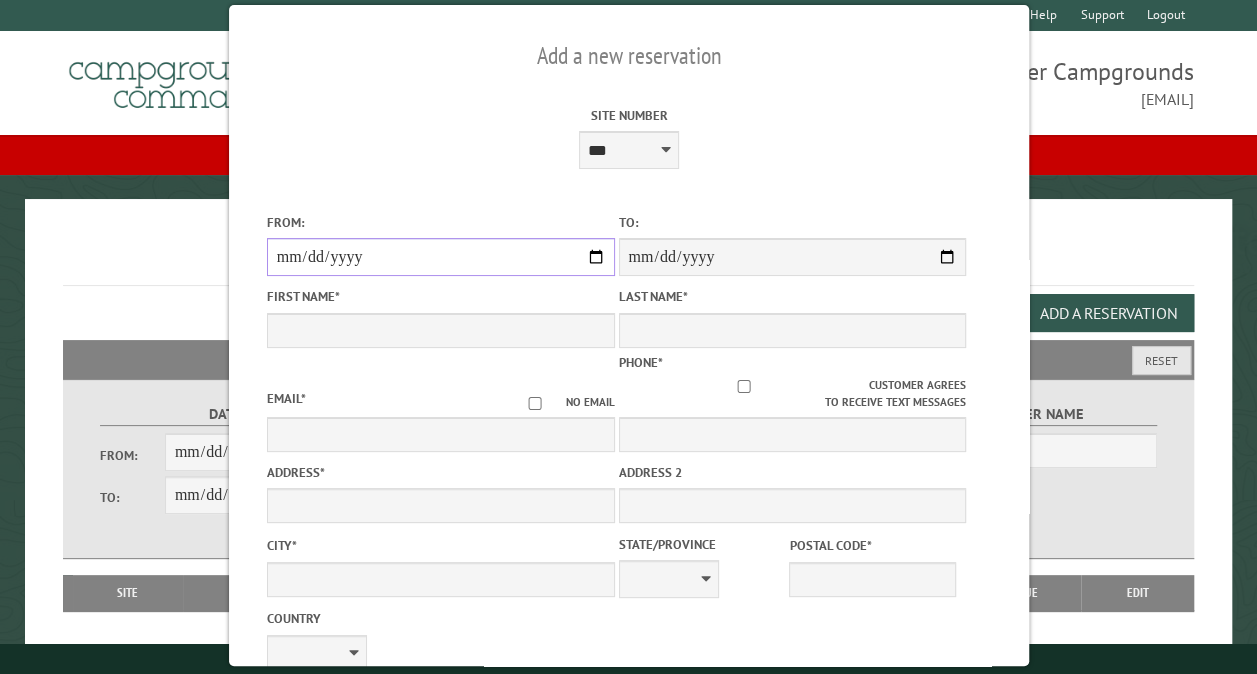 click on "From:" at bounding box center (440, 257) 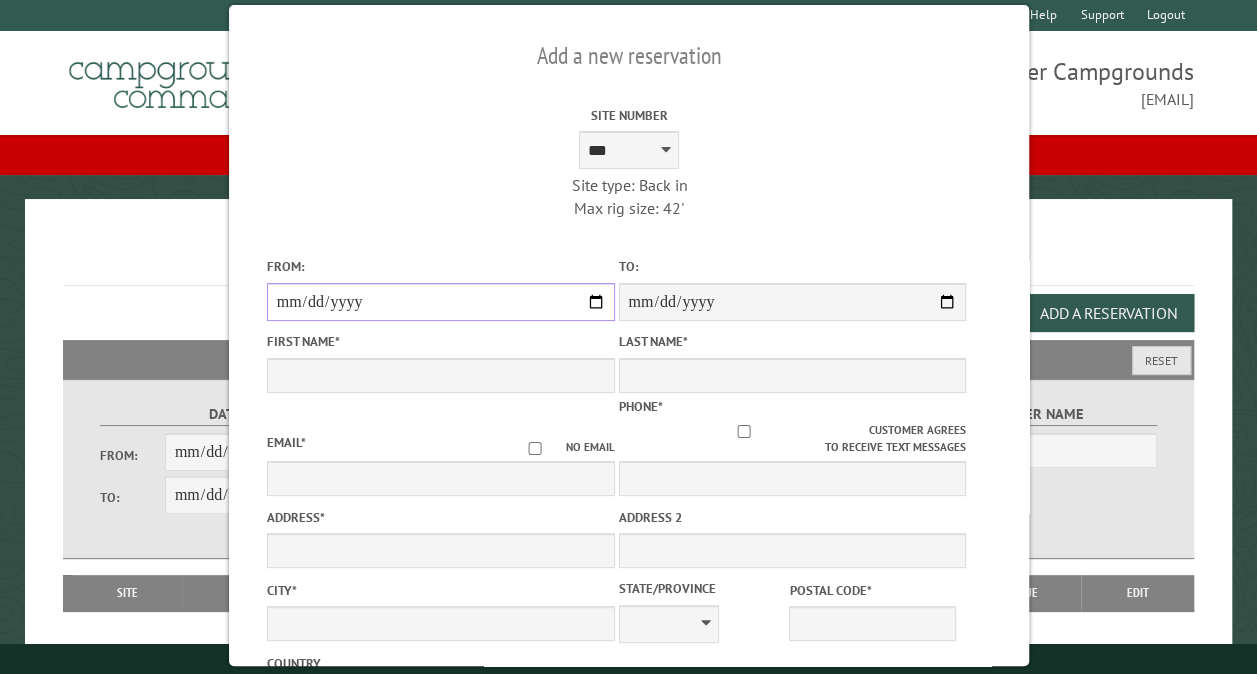 type on "*****" 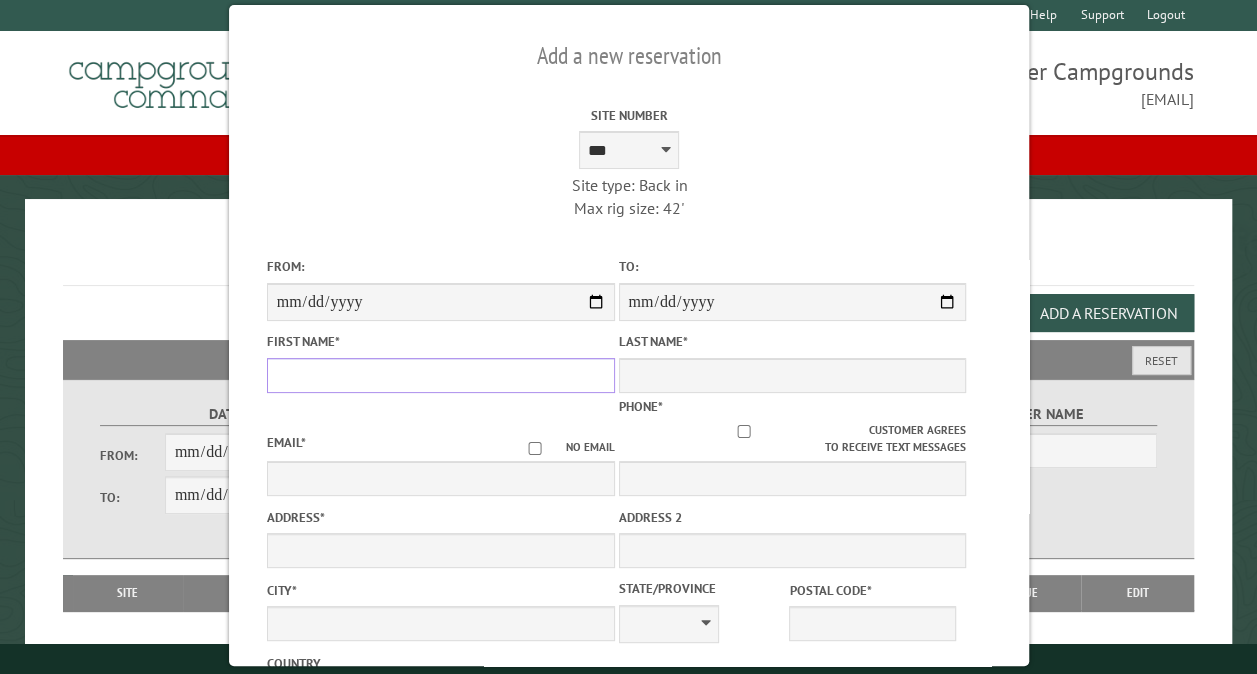 click on "First Name *" at bounding box center (440, 375) 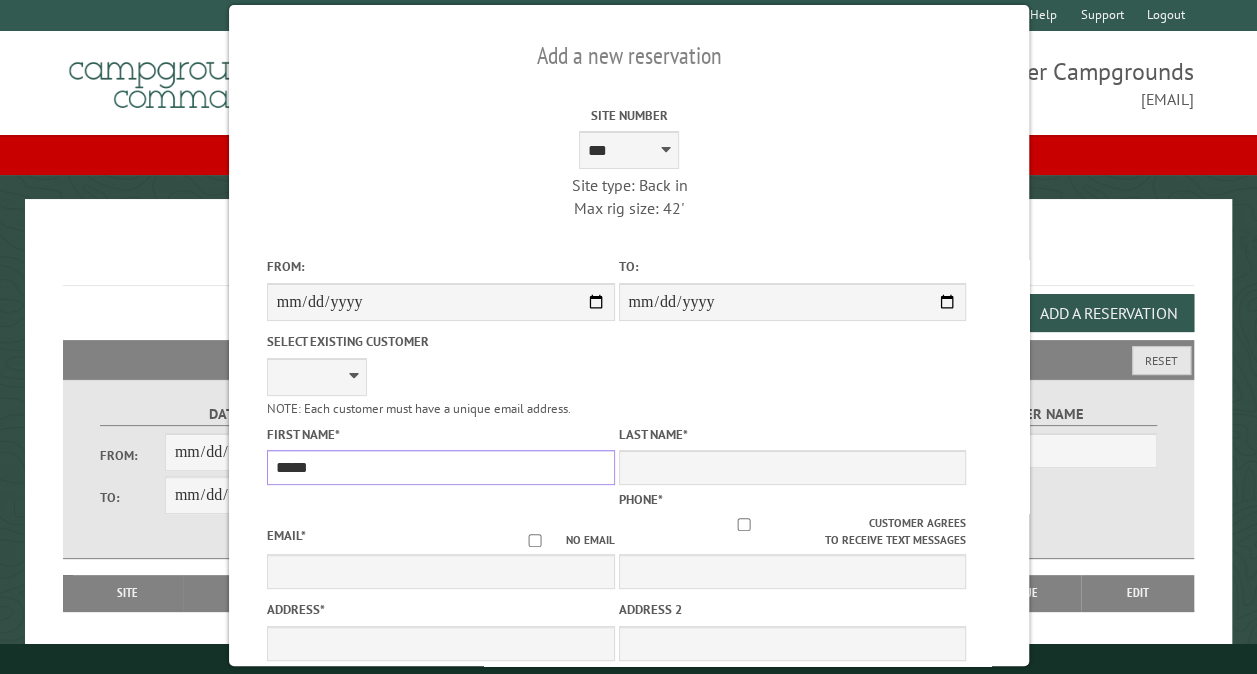 type on "*****" 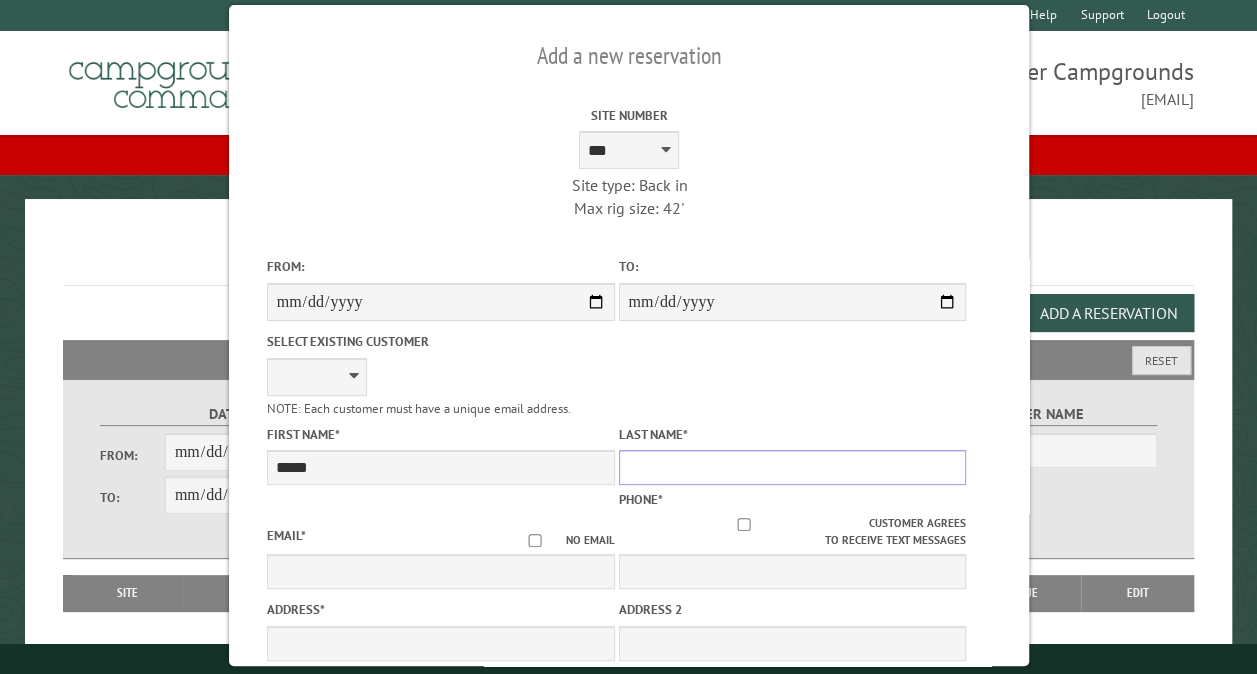 click on "Last Name *" at bounding box center [792, 467] 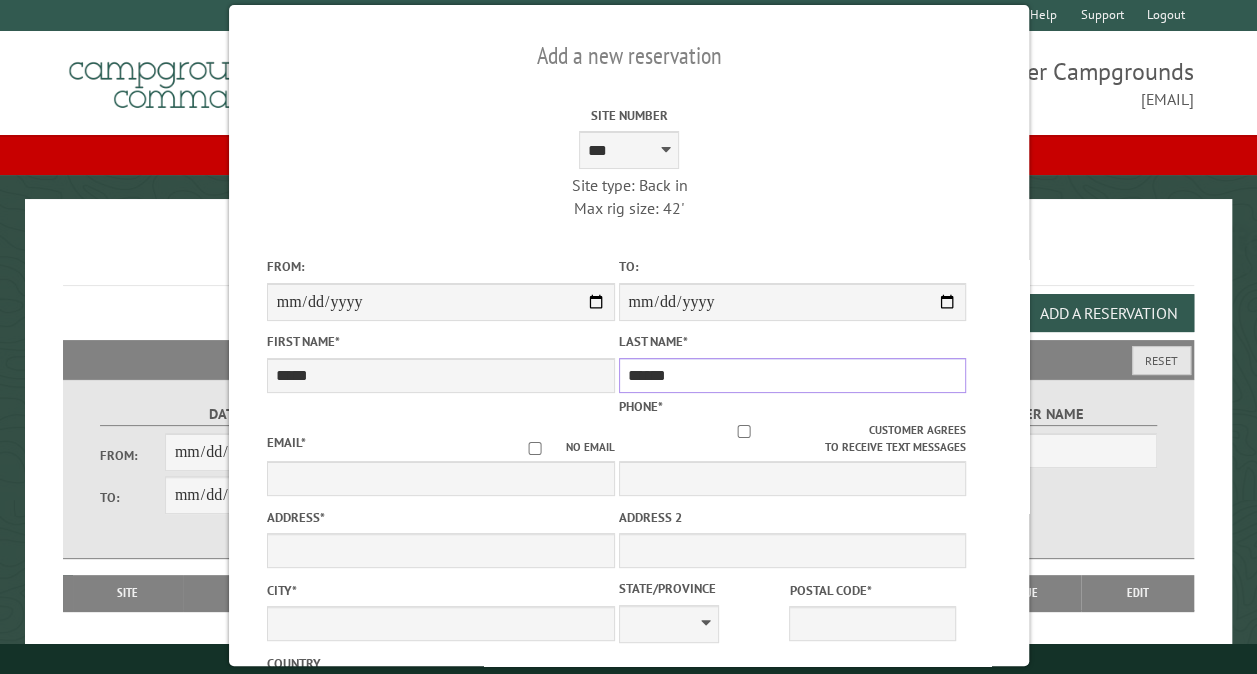 type on "******" 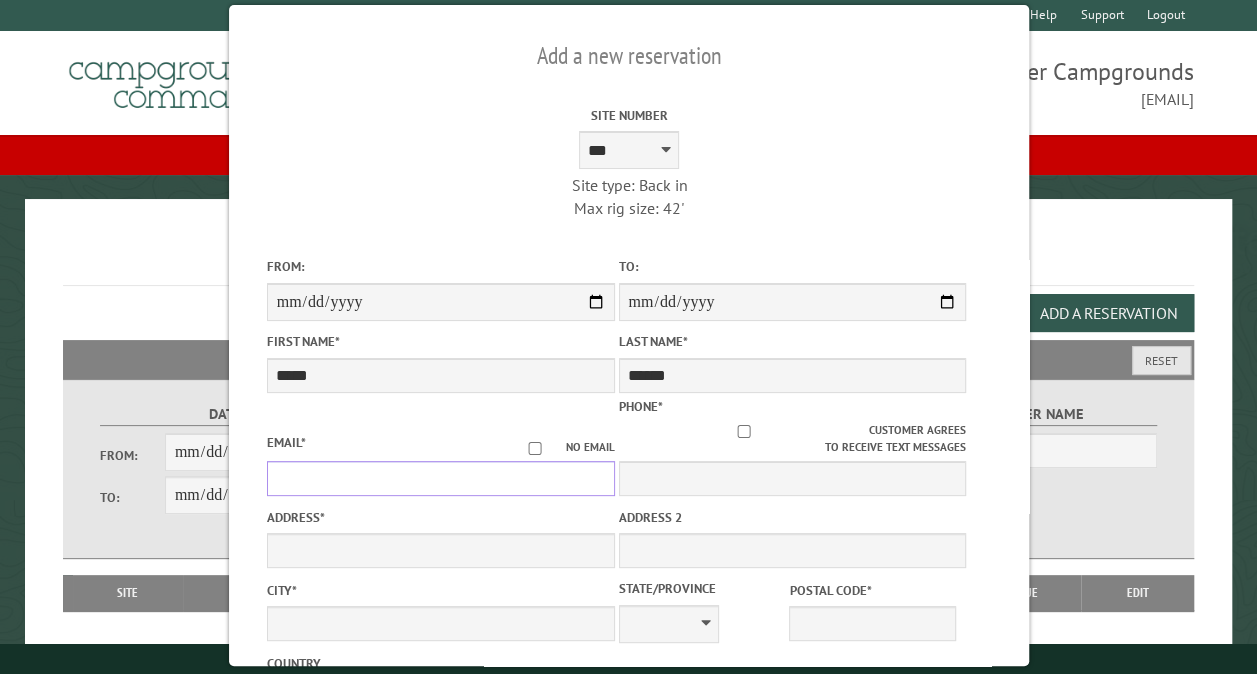 click on "Email *" at bounding box center (440, 478) 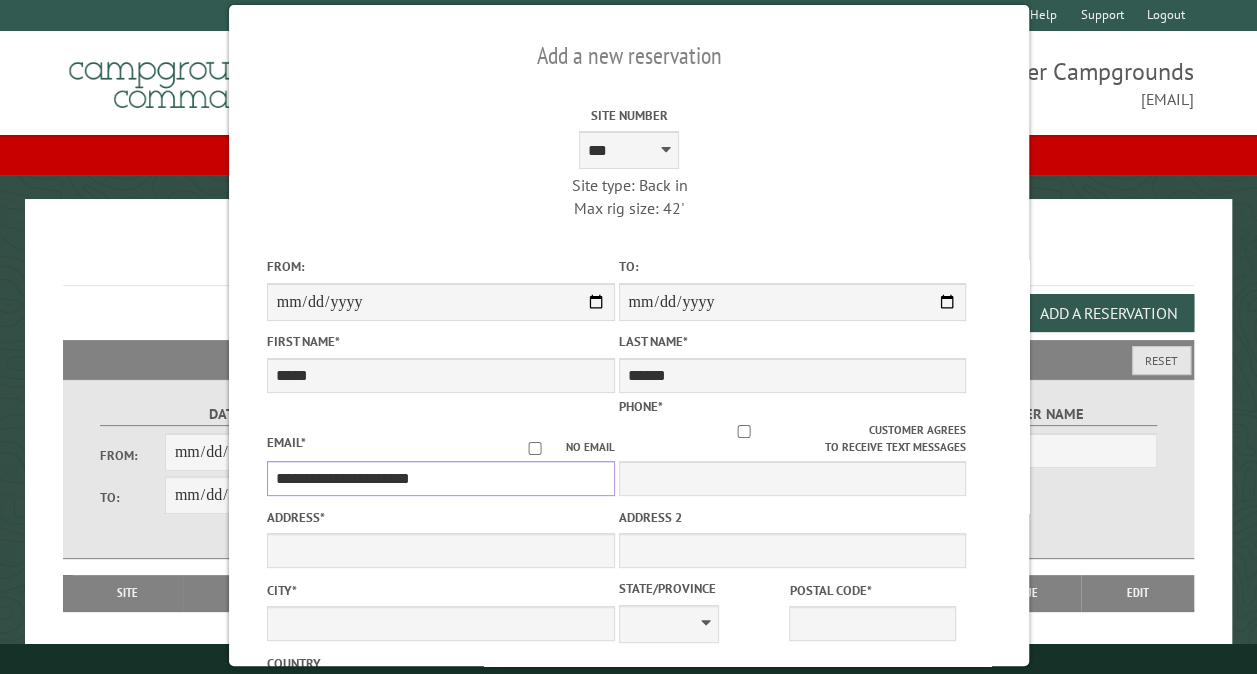 type on "**********" 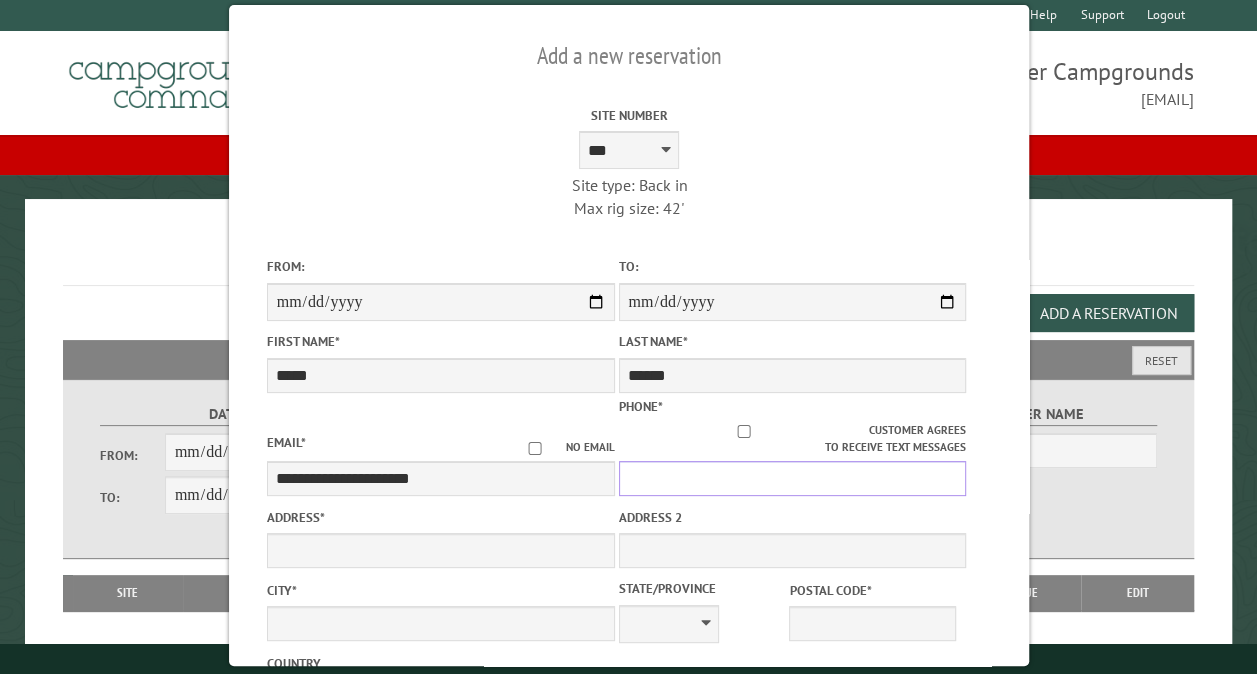 click on "Phone *" at bounding box center [792, 478] 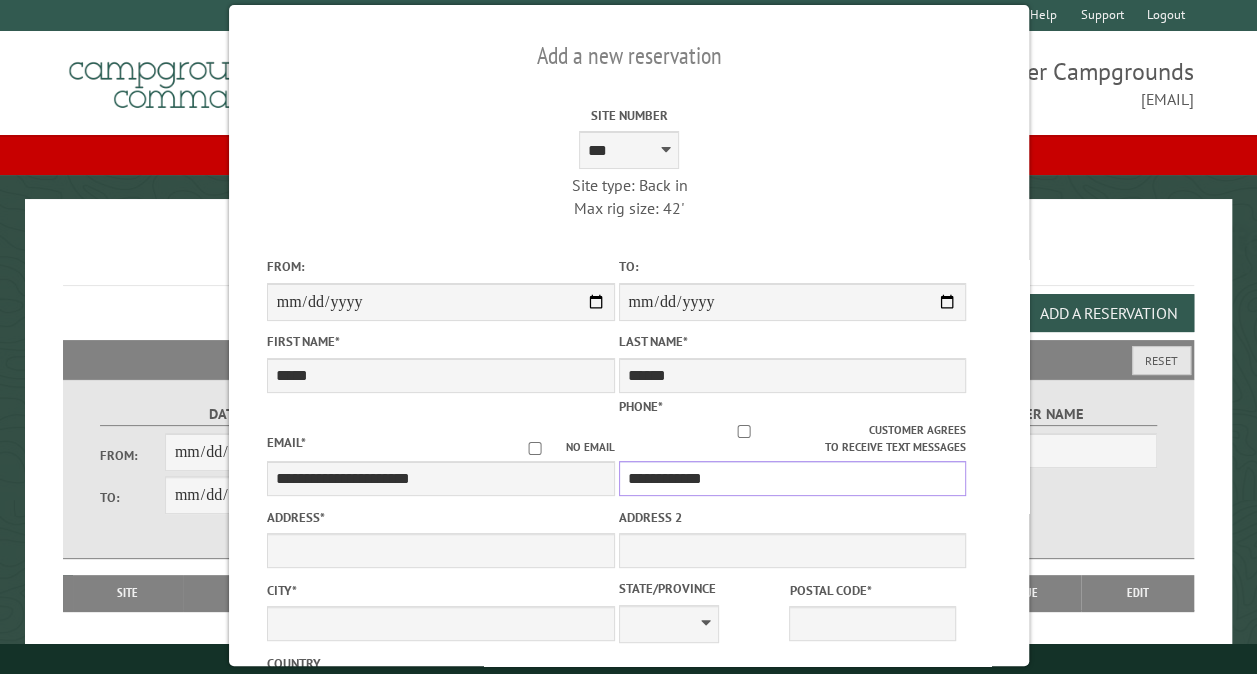 type on "**********" 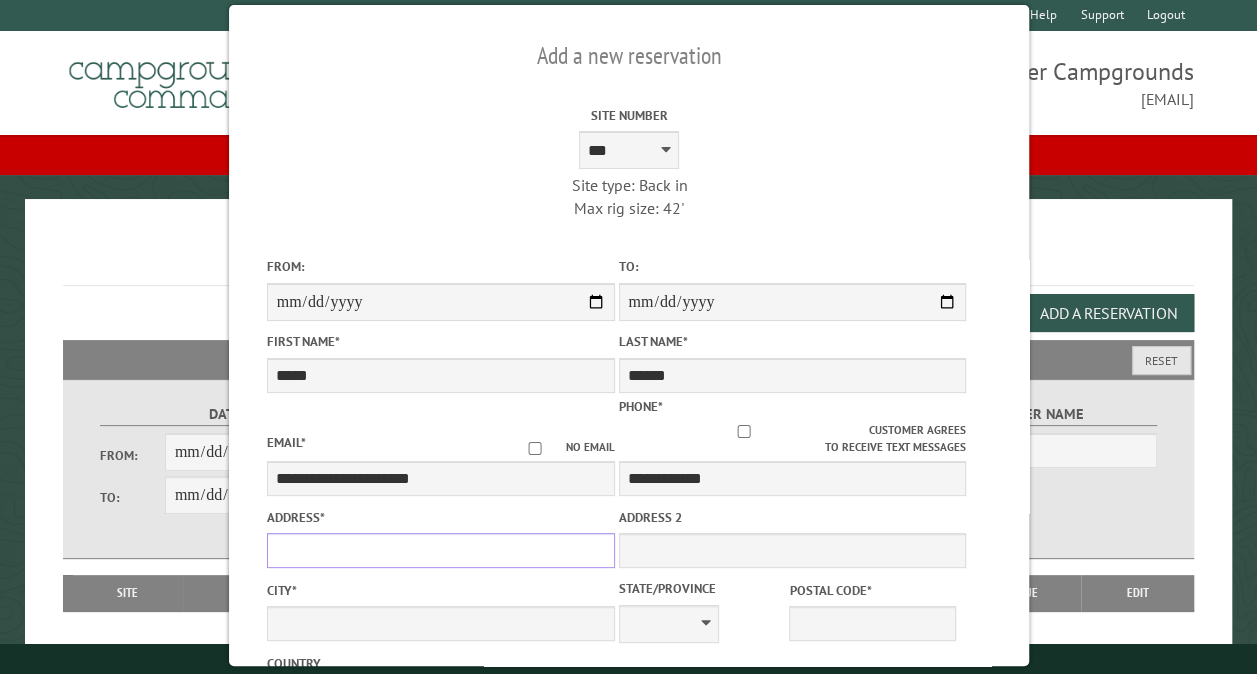 click on "Address *" at bounding box center (440, 550) 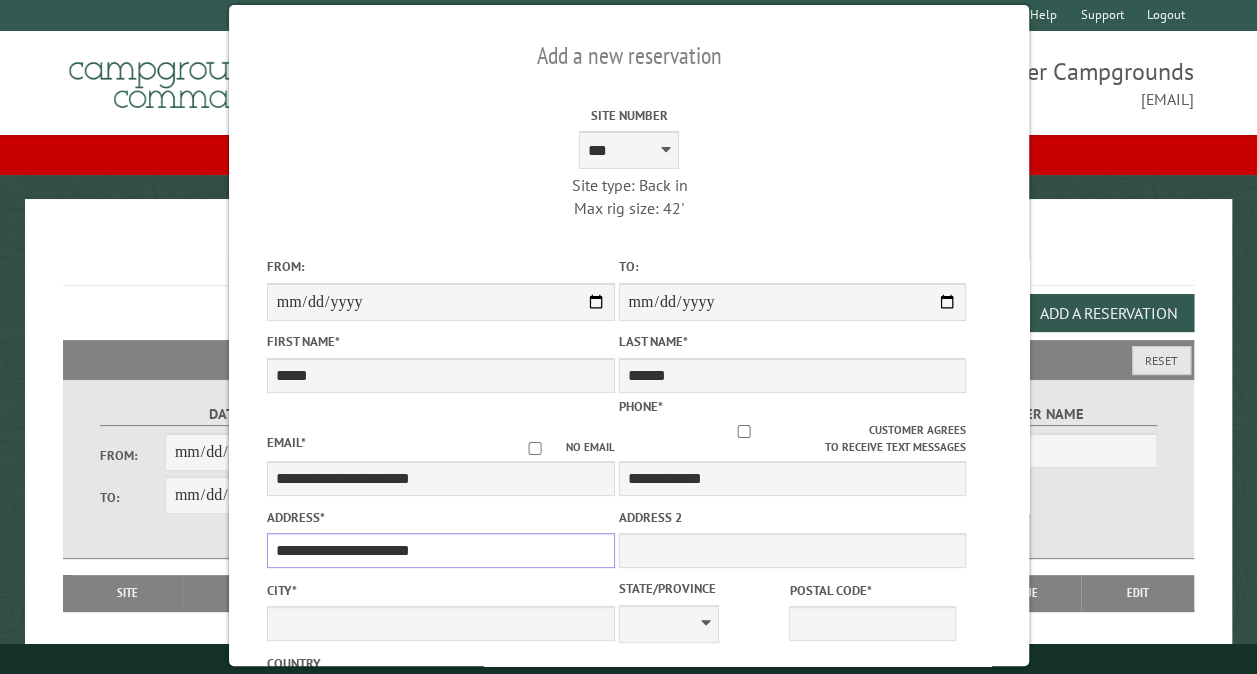 type on "**********" 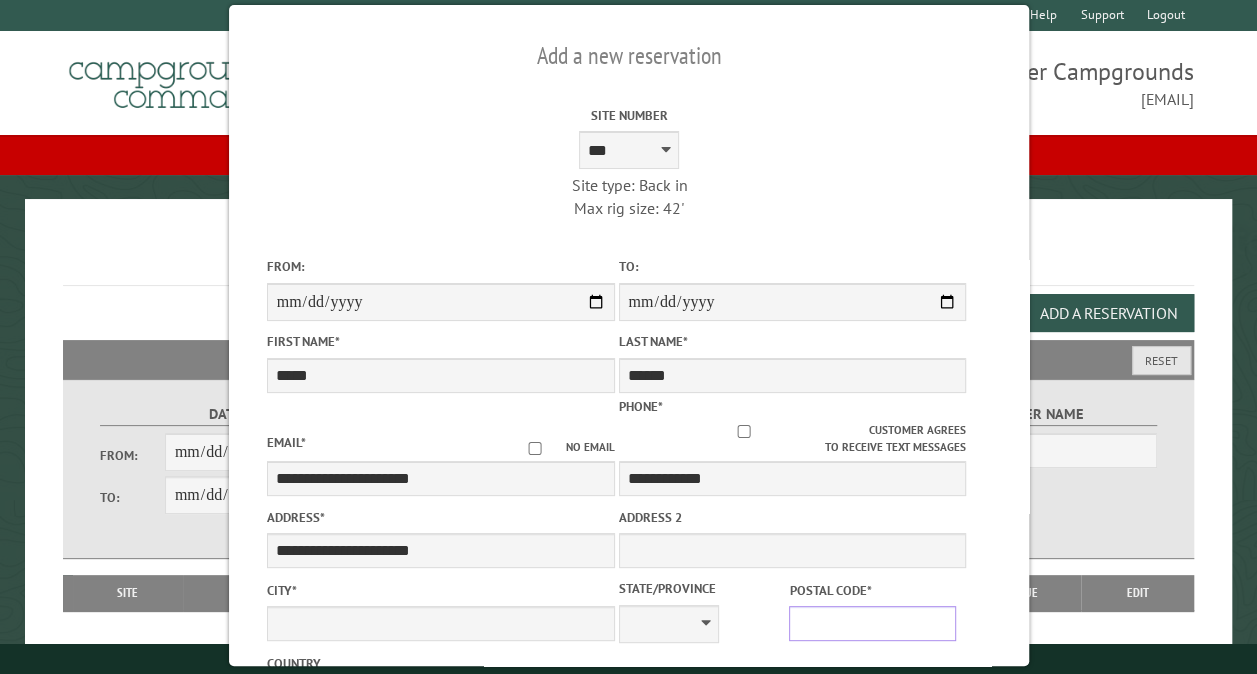 click on "Postal Code *" at bounding box center [872, 623] 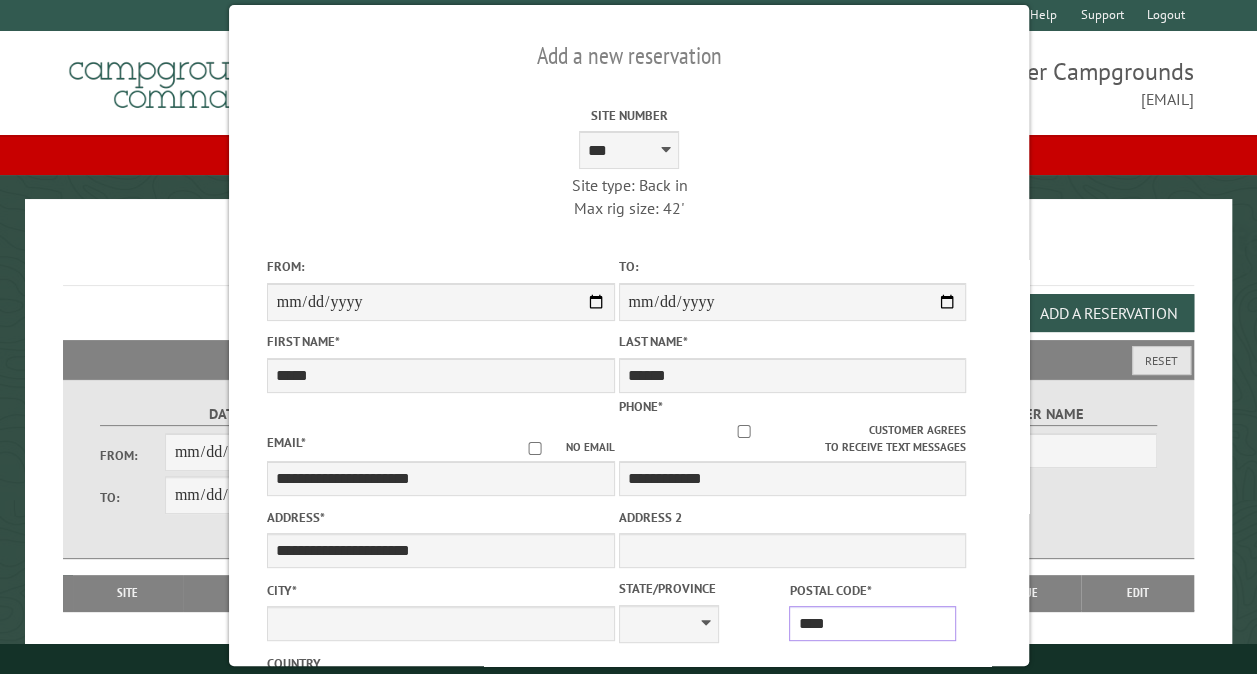 type on "*****" 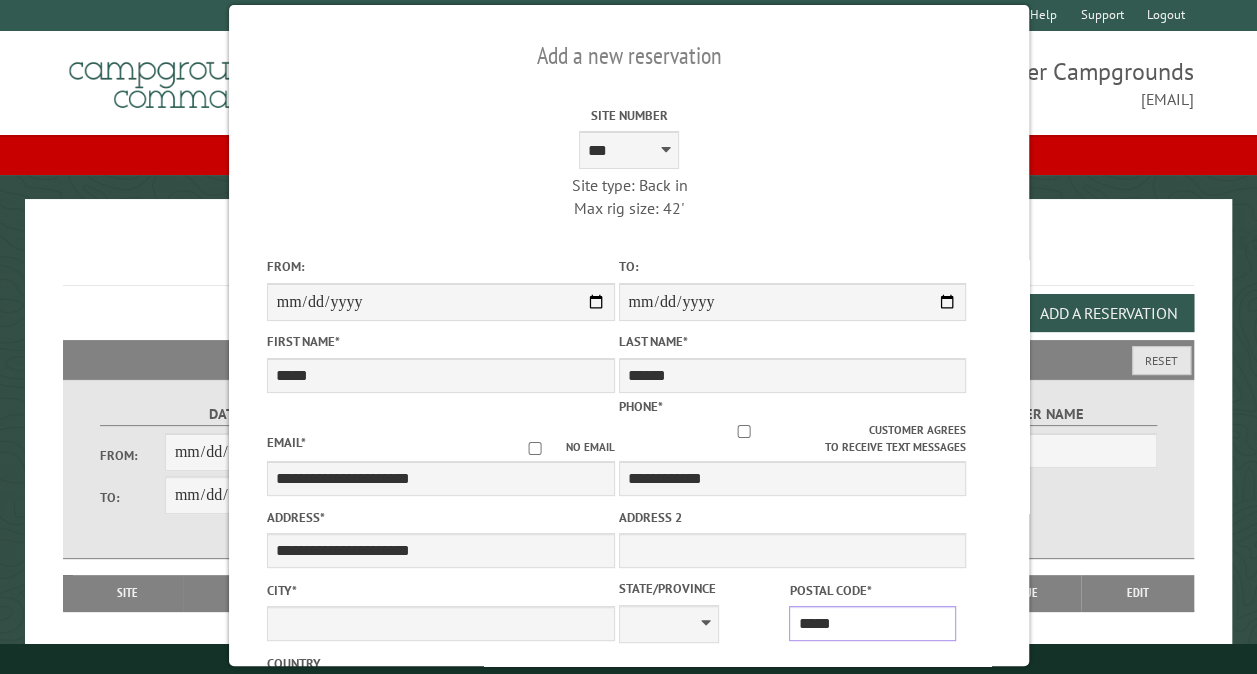 type on "******" 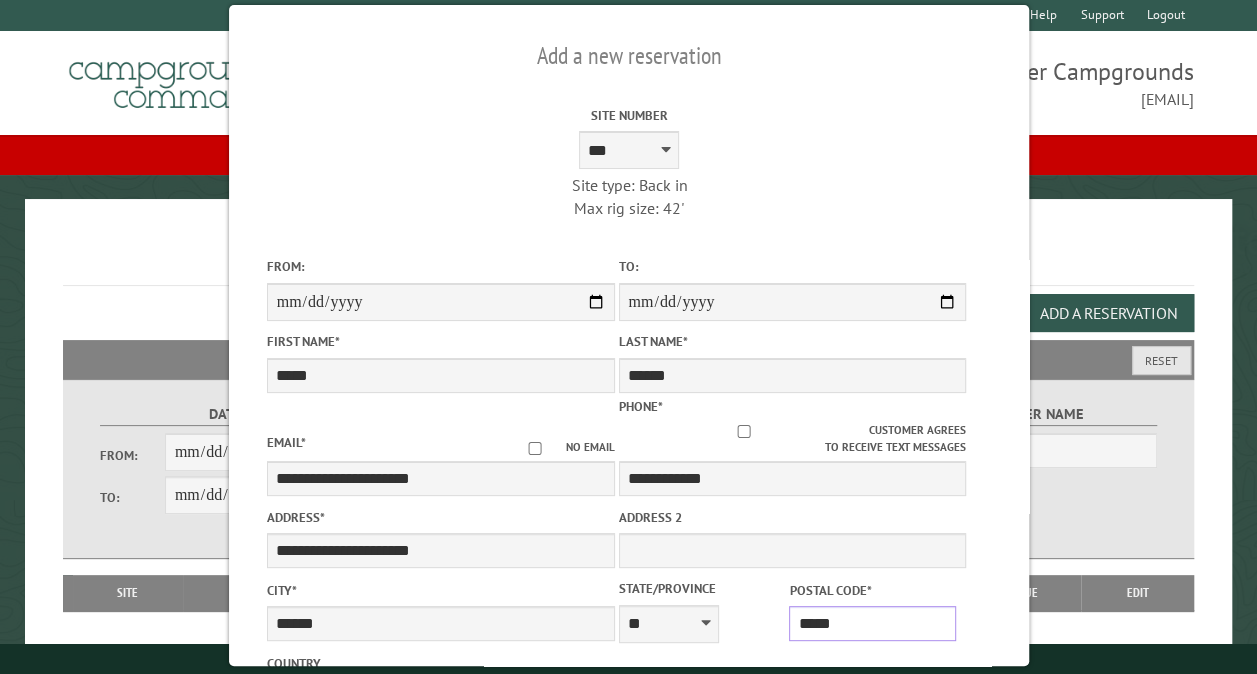 scroll, scrollTop: 555, scrollLeft: 0, axis: vertical 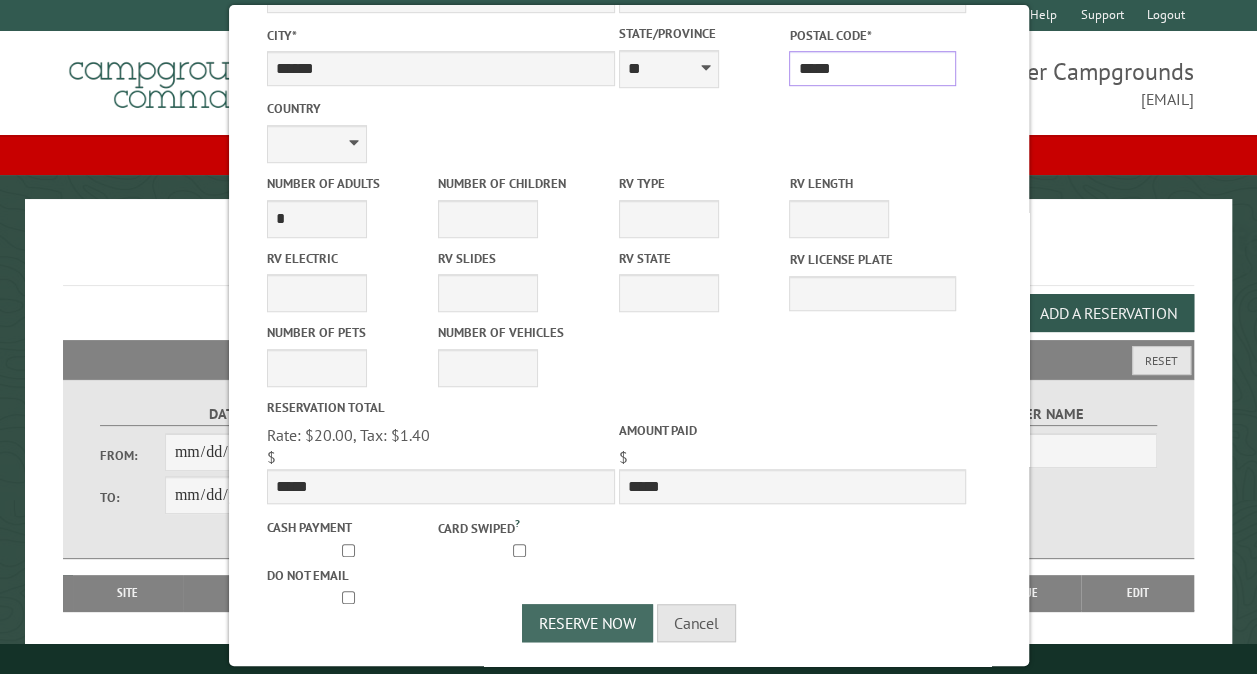 type on "*****" 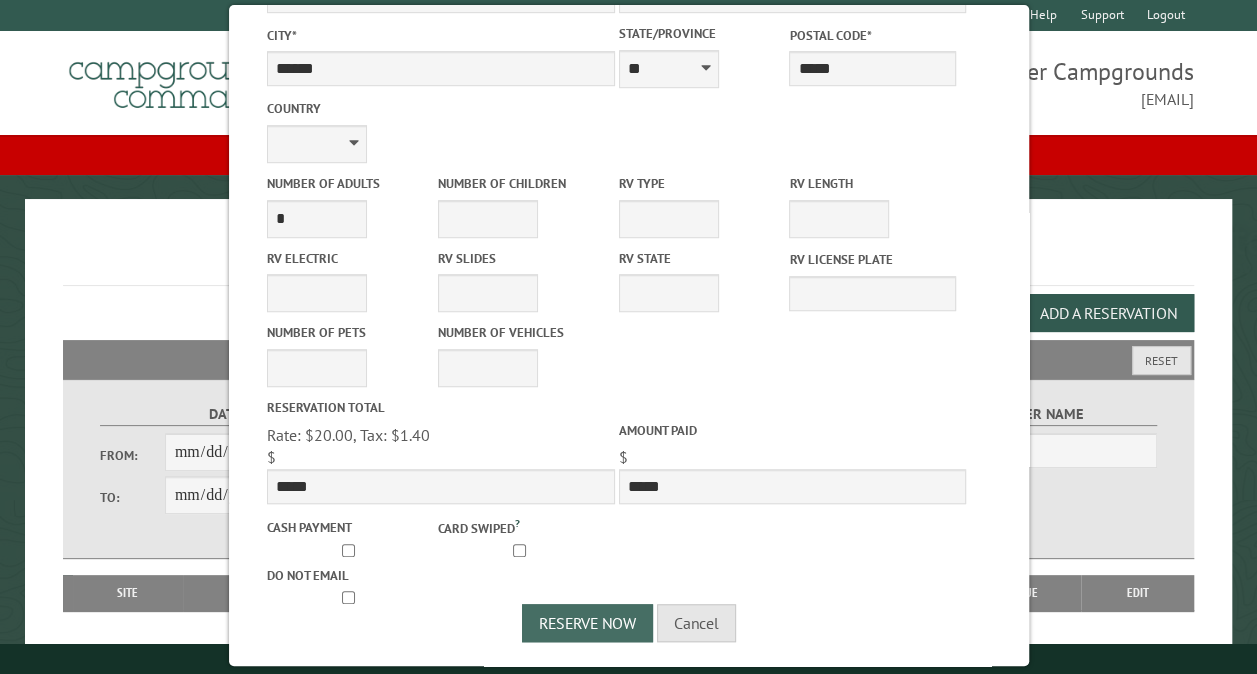 click on "Reserve Now" at bounding box center (587, 623) 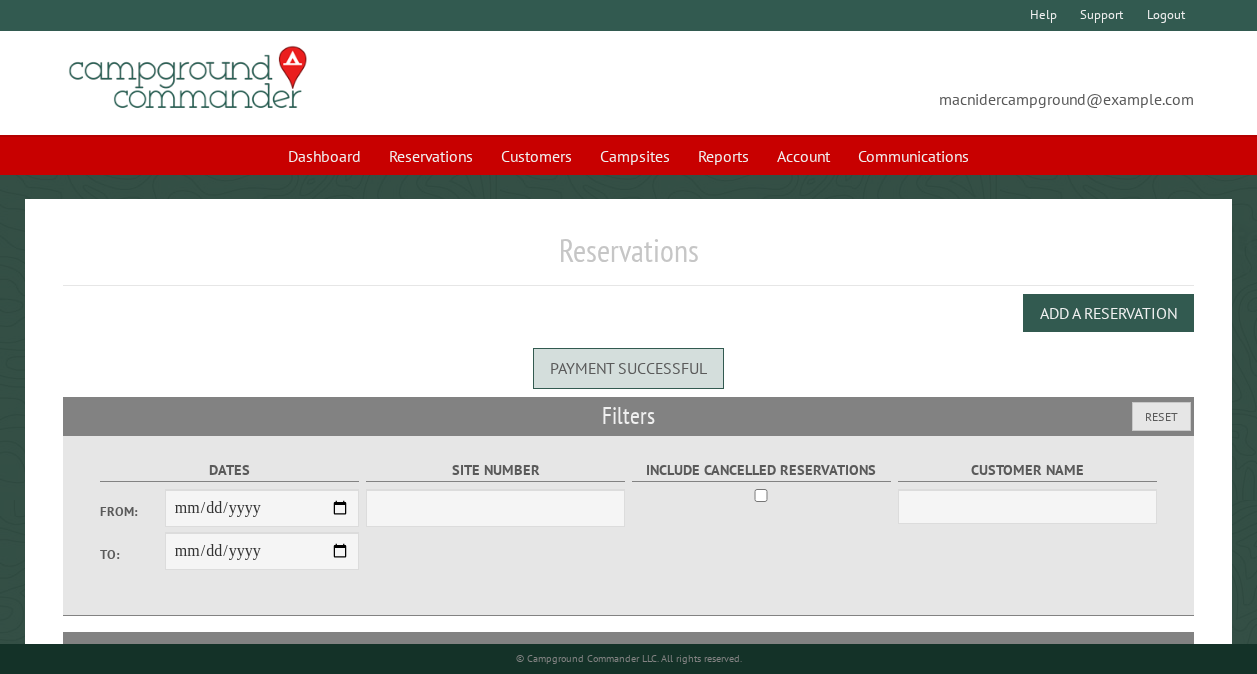 scroll, scrollTop: 0, scrollLeft: 0, axis: both 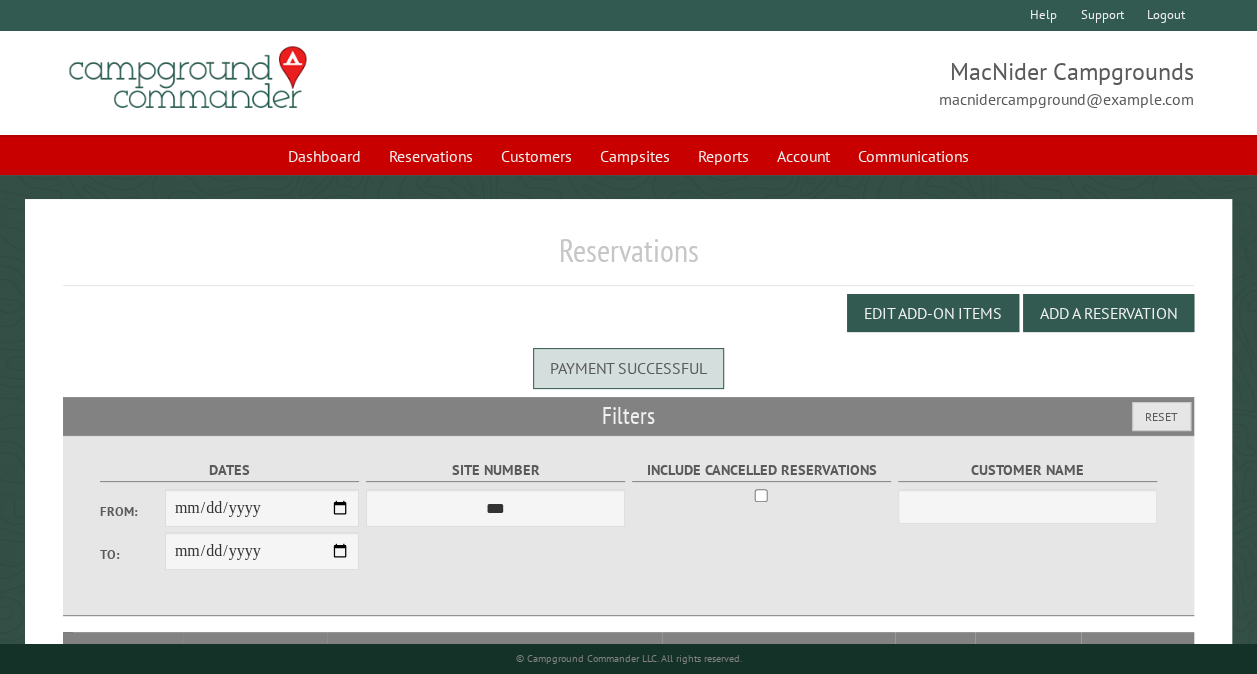 click on "From:" at bounding box center (262, 508) 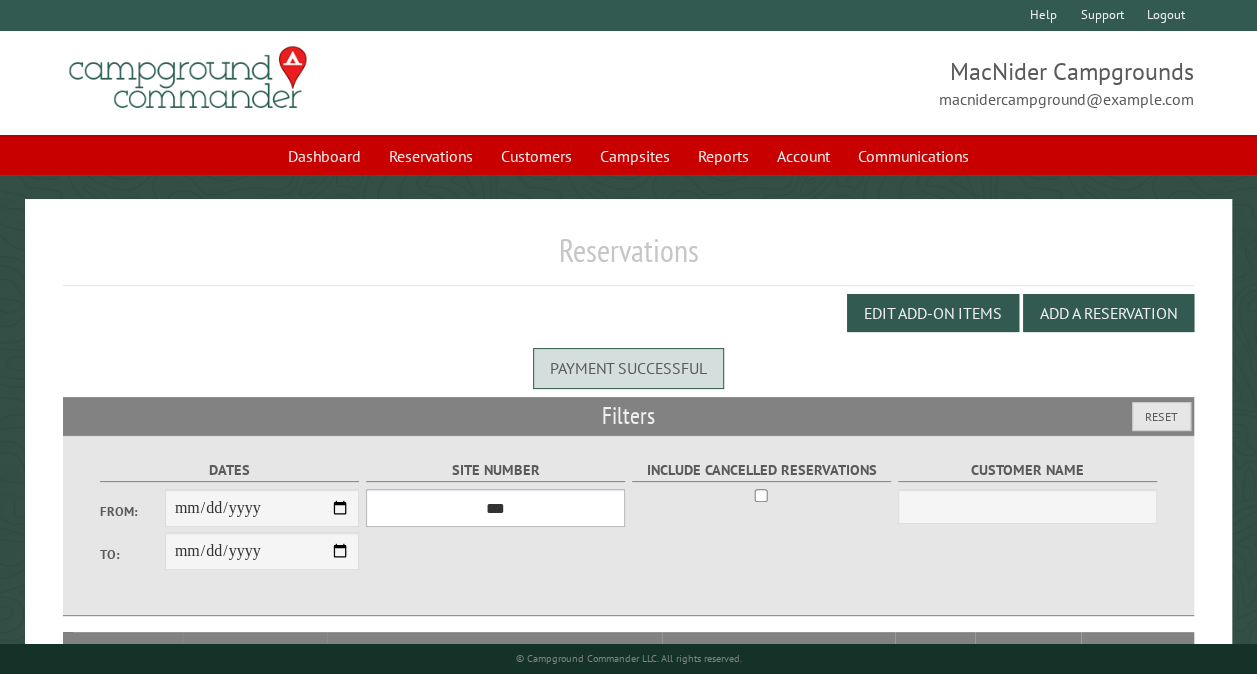 click on "*** ** ** ** ** ** ** ** ** ** *** *** *** *** ** ** ** ** ** ** ** ** ** *** *** ** ** ** ** ** ** ********* ** ** ** ** ** ** ** ** ** *** *** *** *** *** *** ** ** ** ** ** ** ** ** ** *** *** *** *** *** *** ** ** ** ** ** ** ** ** ** ** ** ** ** ** ** ** ** ** ** ** ** ** ** ** *** *** *** *** *** ***" at bounding box center (495, 508) 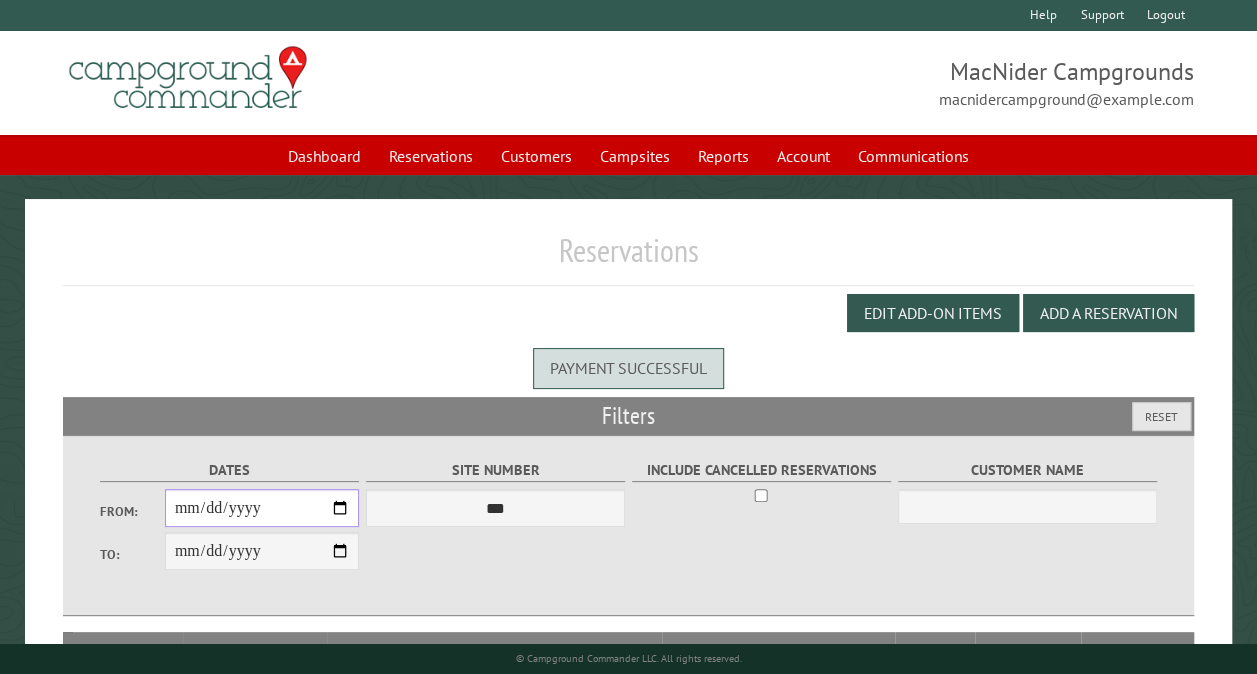 click on "From:" at bounding box center (262, 508) 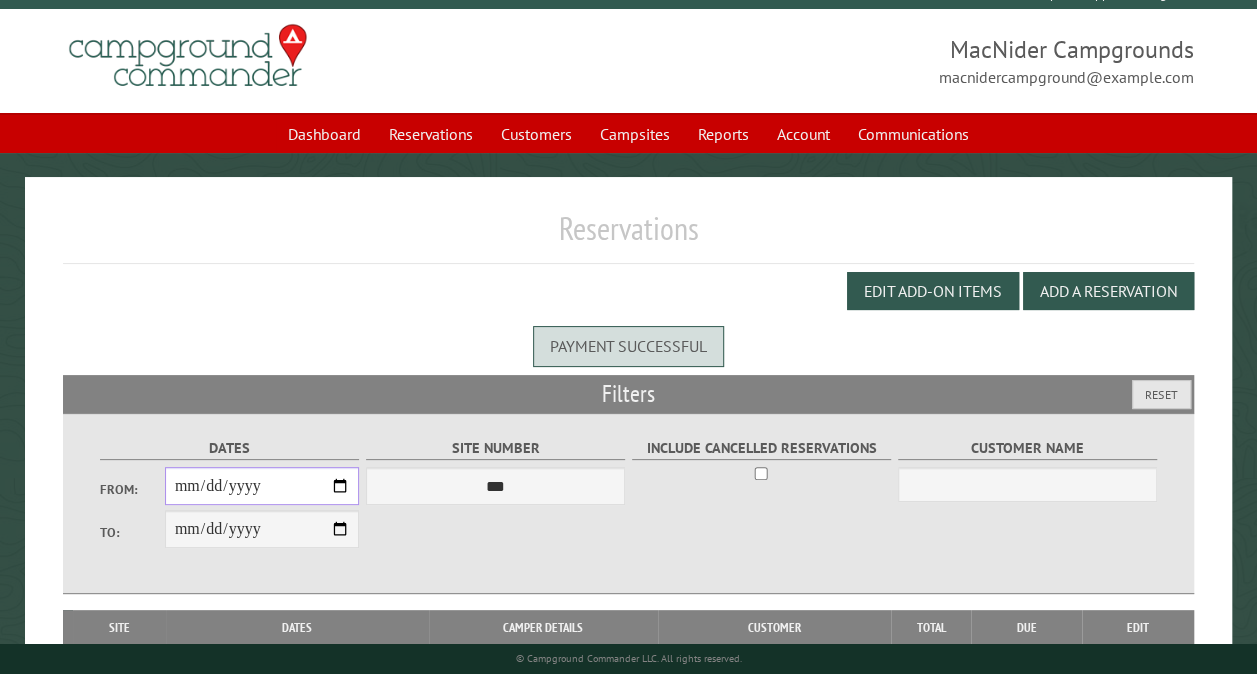scroll, scrollTop: 40, scrollLeft: 0, axis: vertical 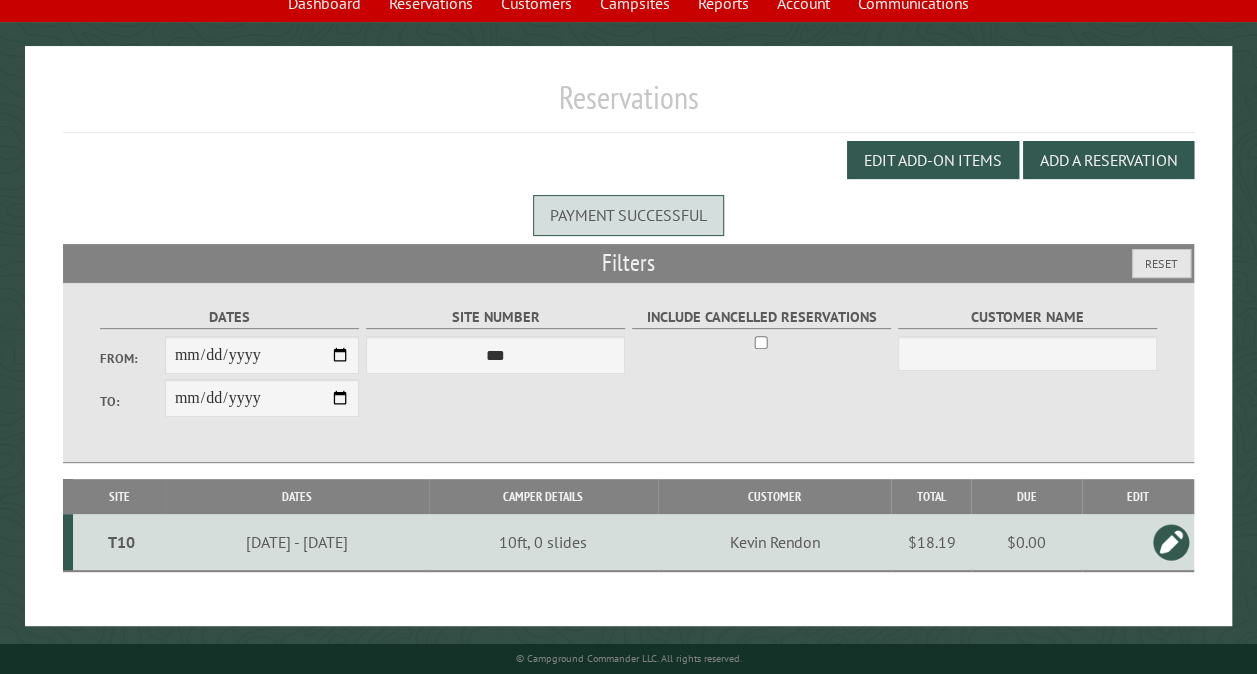 click at bounding box center (1171, 542) 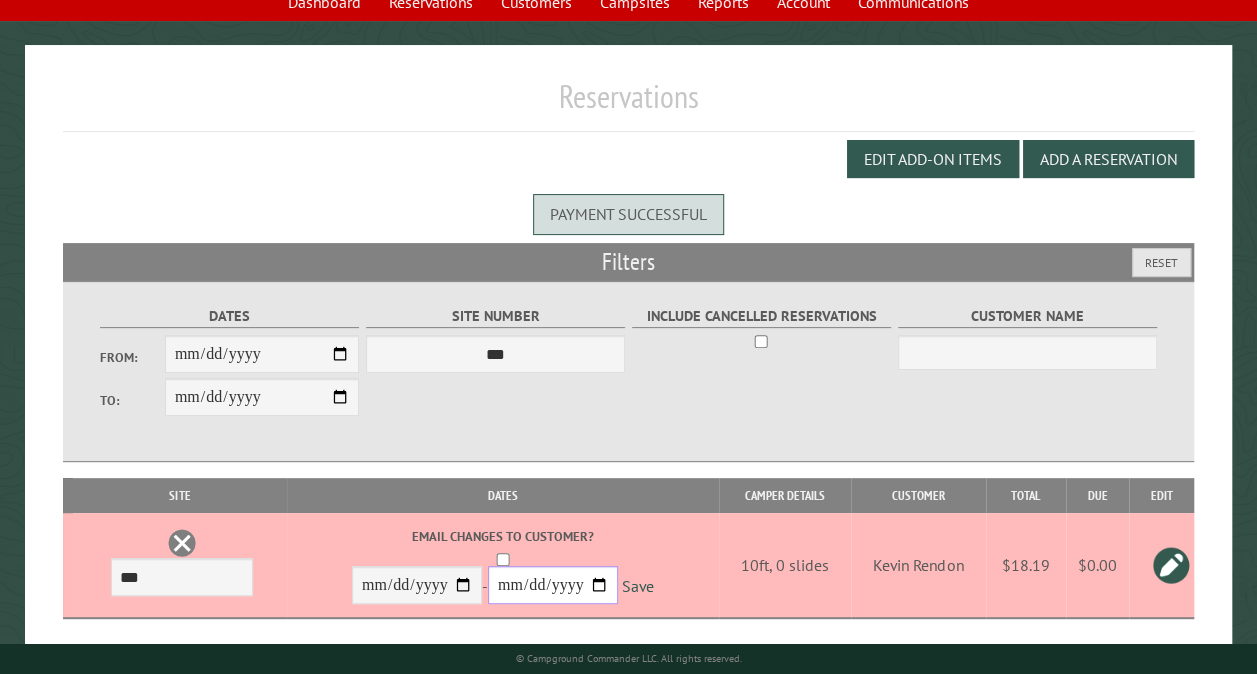 click on "**********" at bounding box center (553, 585) 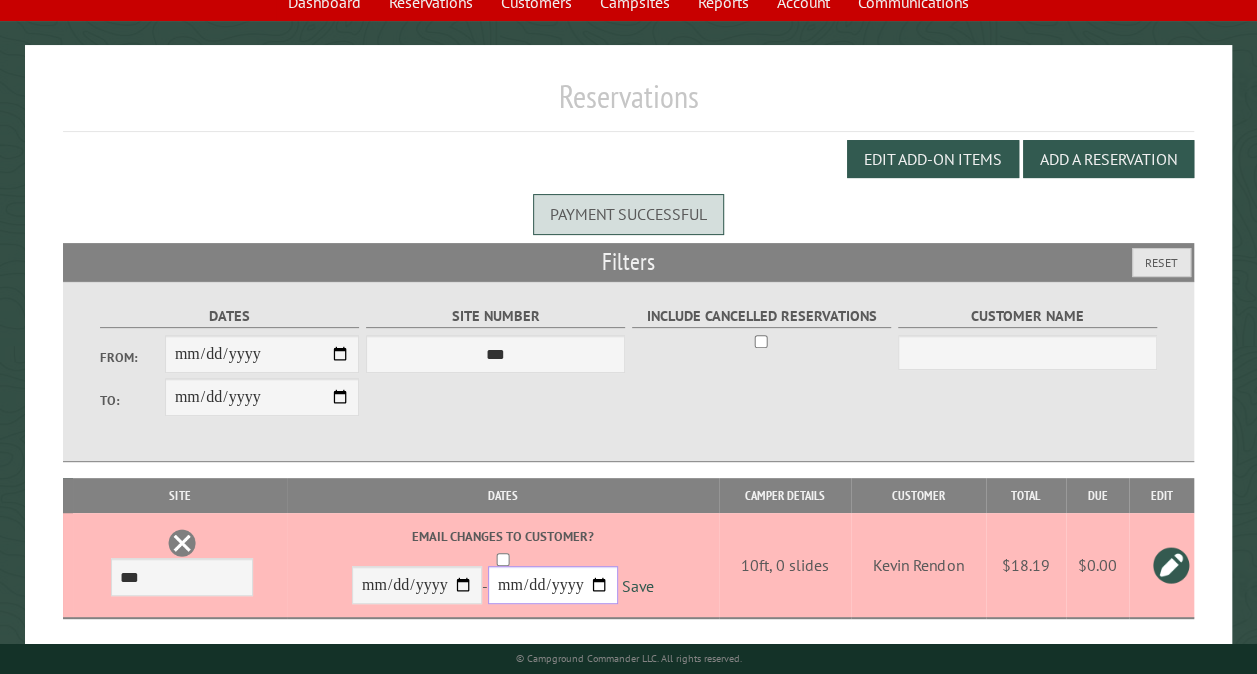 type on "**********" 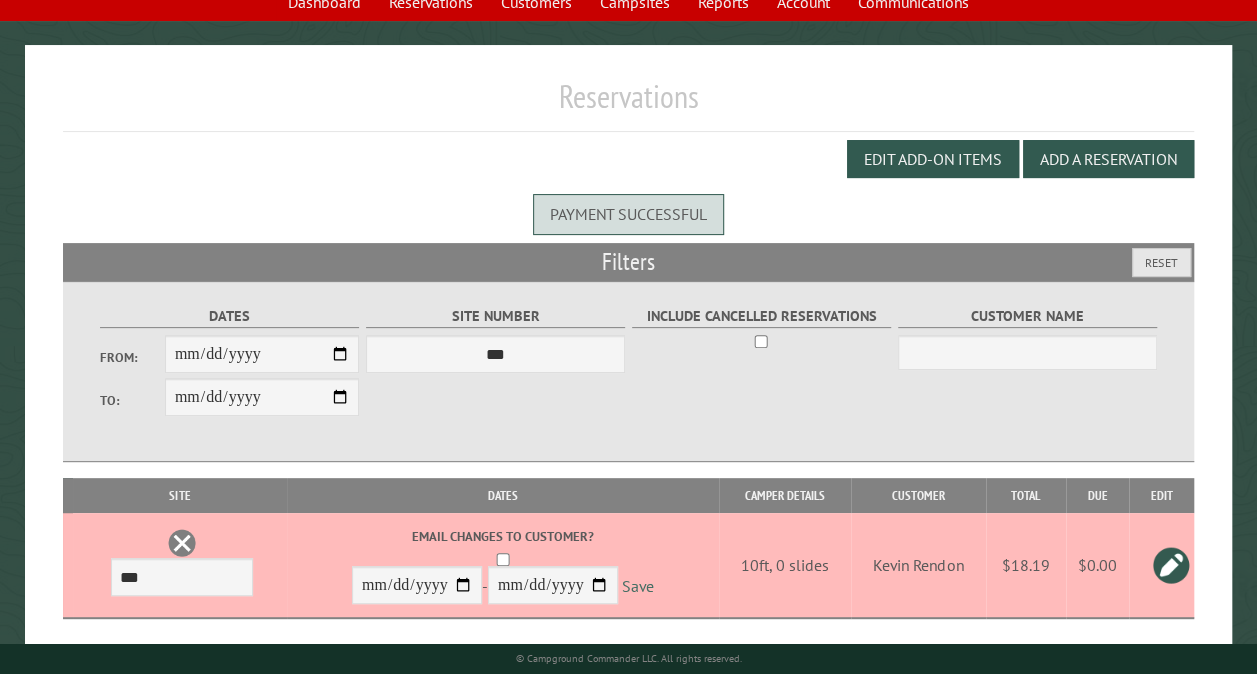click on "Save" at bounding box center (638, 585) 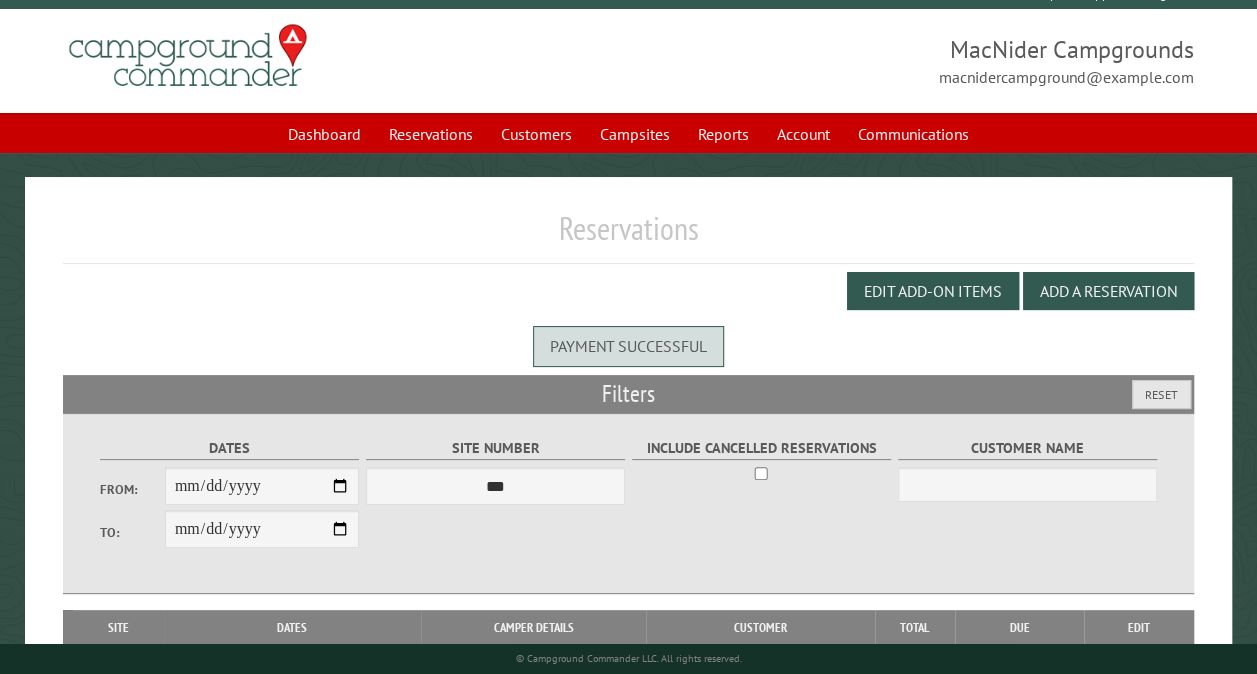 scroll, scrollTop: 0, scrollLeft: 0, axis: both 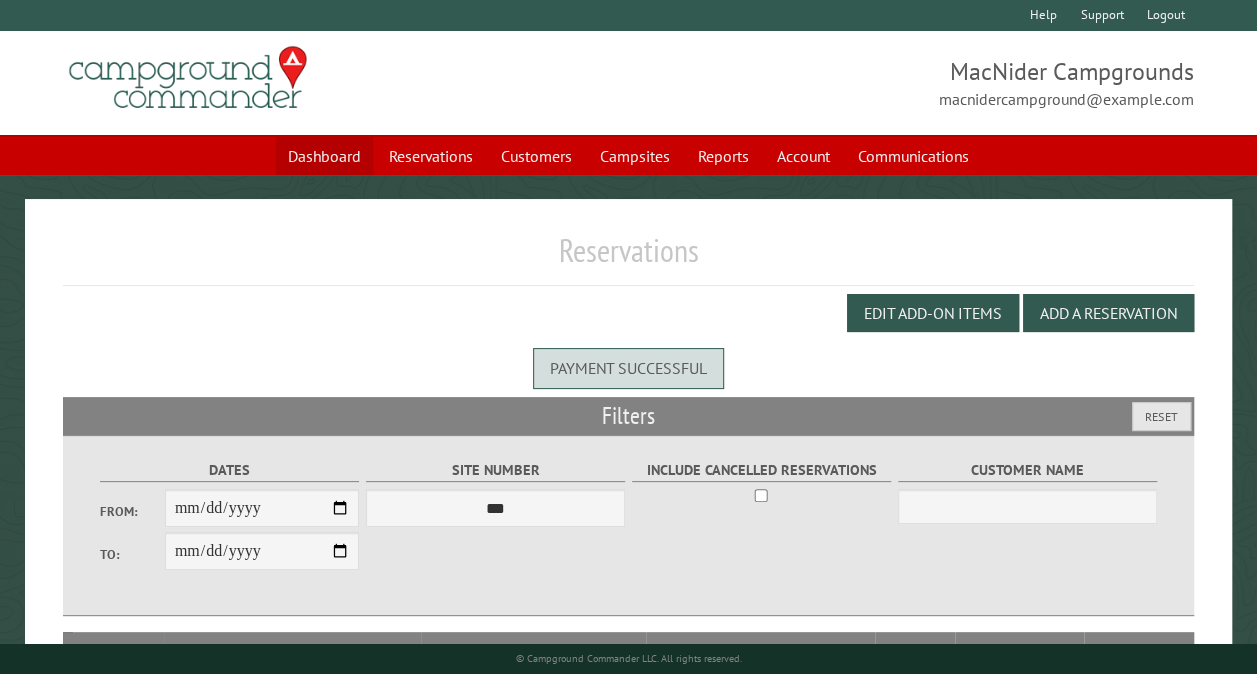 click on "Dashboard" at bounding box center (324, 156) 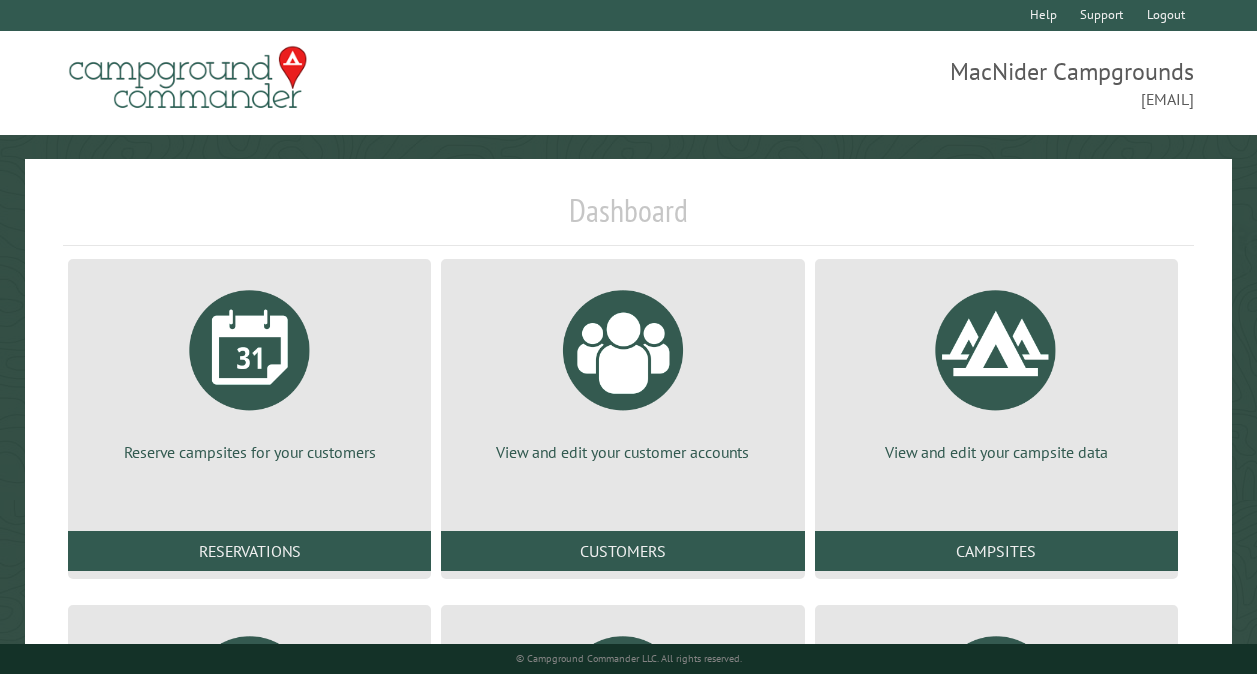 scroll, scrollTop: 0, scrollLeft: 0, axis: both 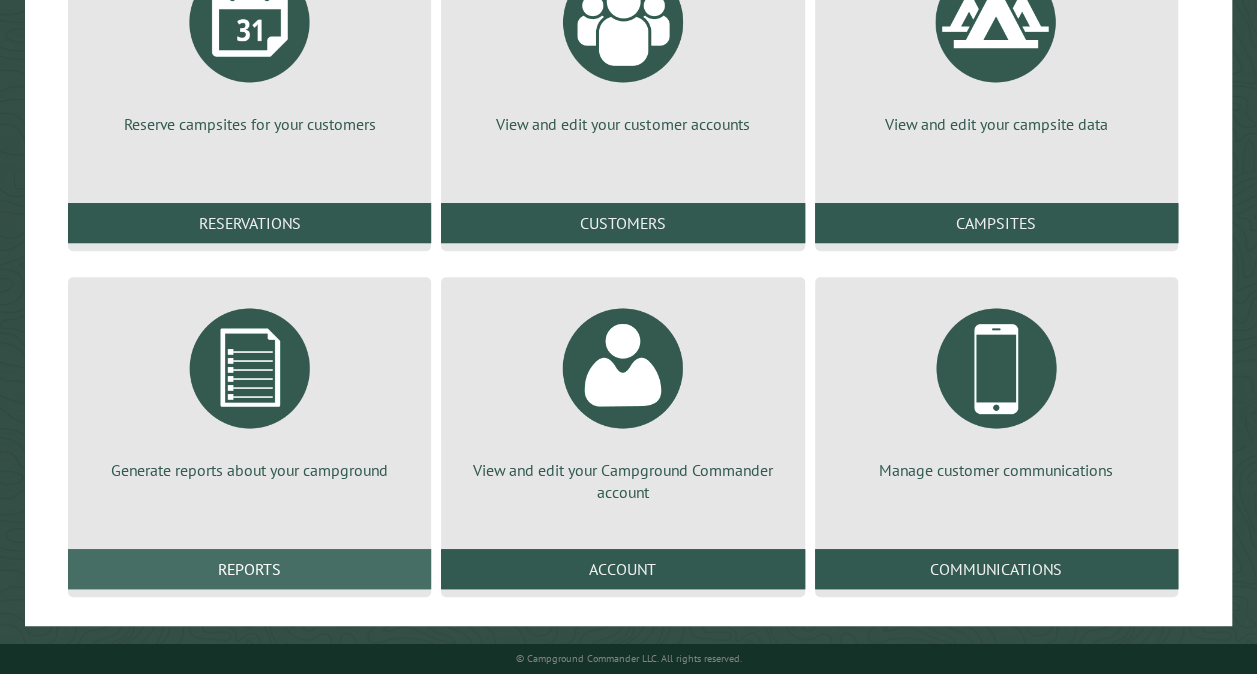 click on "Reports" at bounding box center [249, 569] 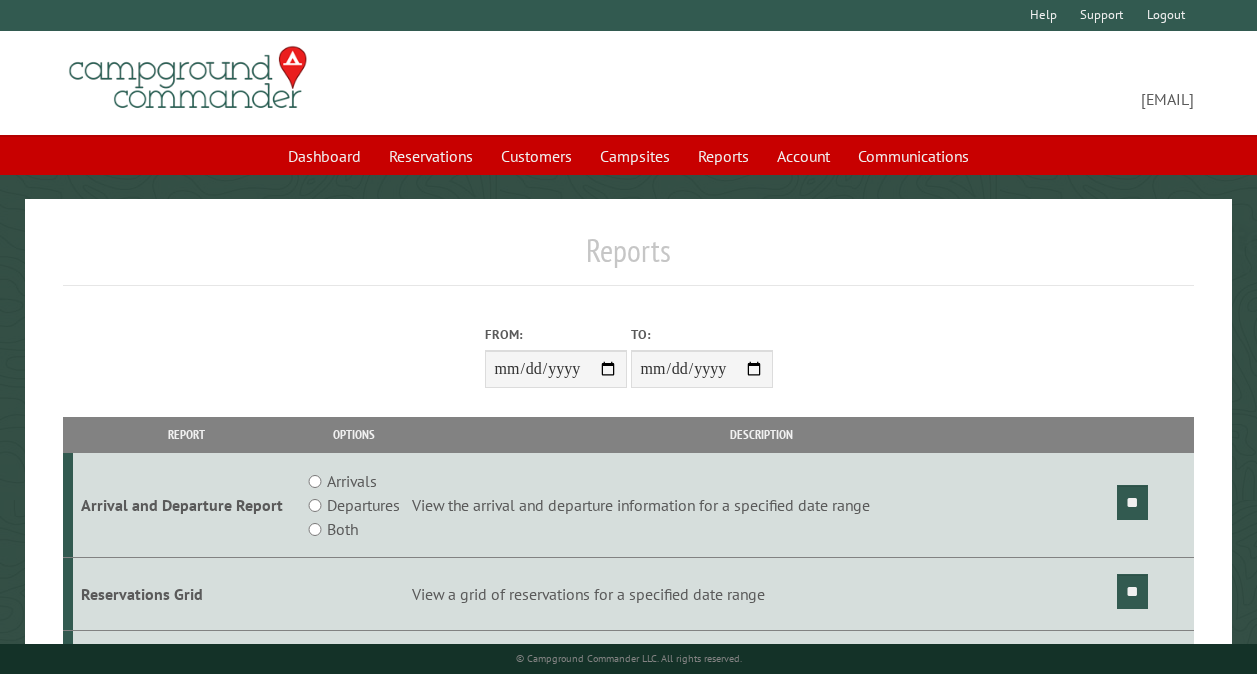 scroll, scrollTop: 0, scrollLeft: 0, axis: both 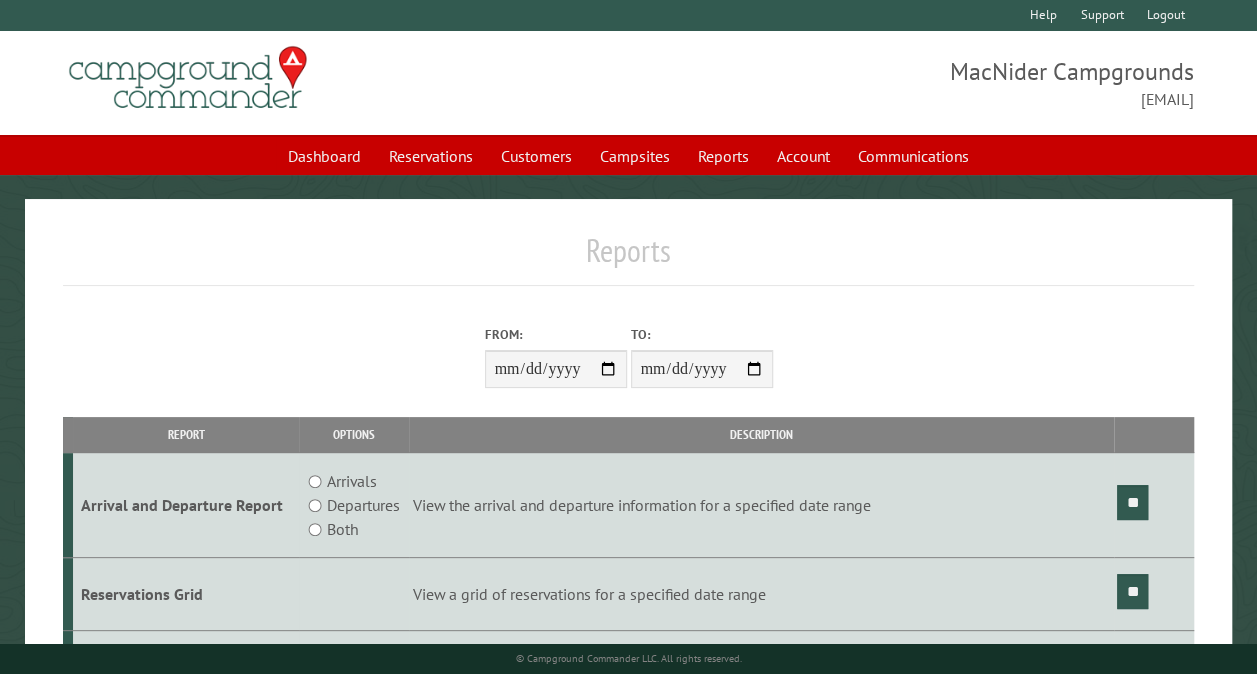 click on "From:" at bounding box center (556, 369) 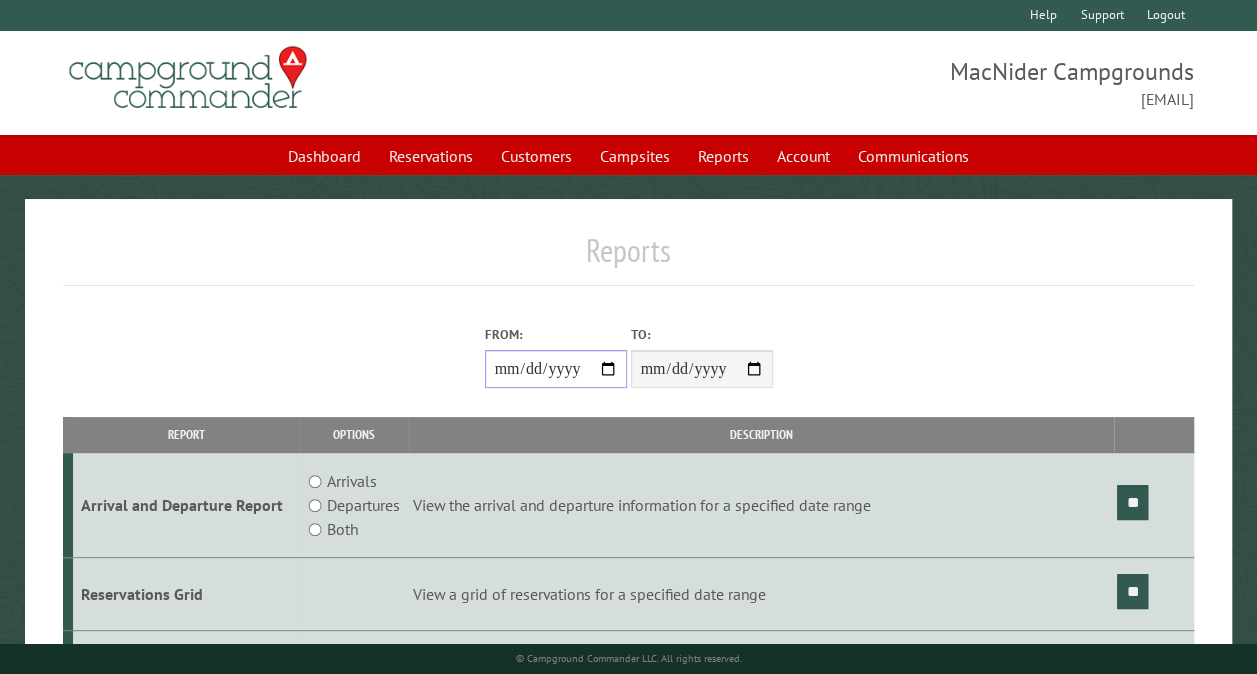 type on "**********" 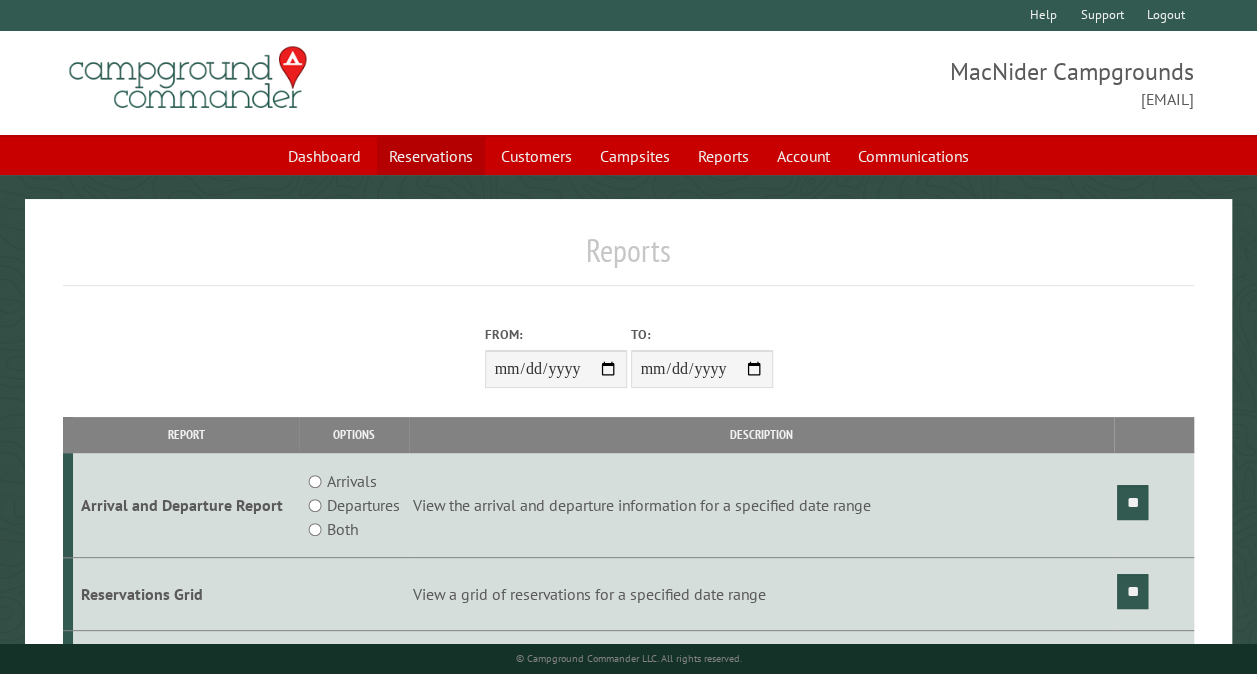 click on "Reservations" at bounding box center (431, 156) 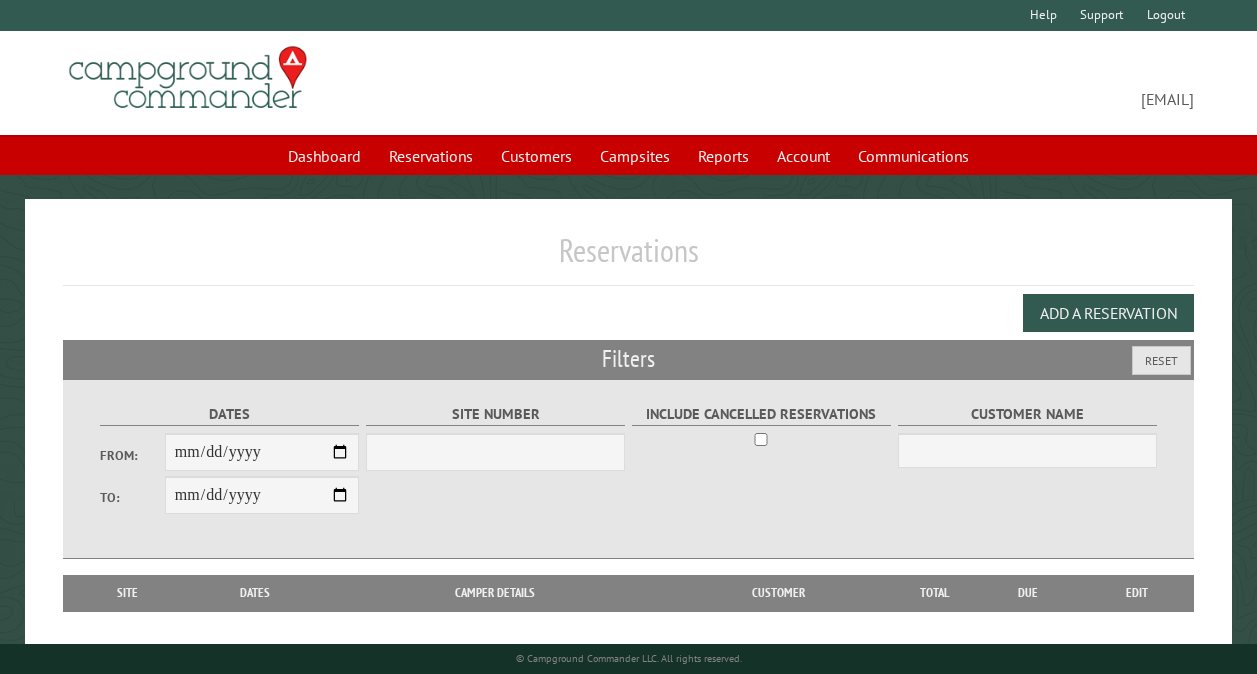 scroll, scrollTop: 0, scrollLeft: 0, axis: both 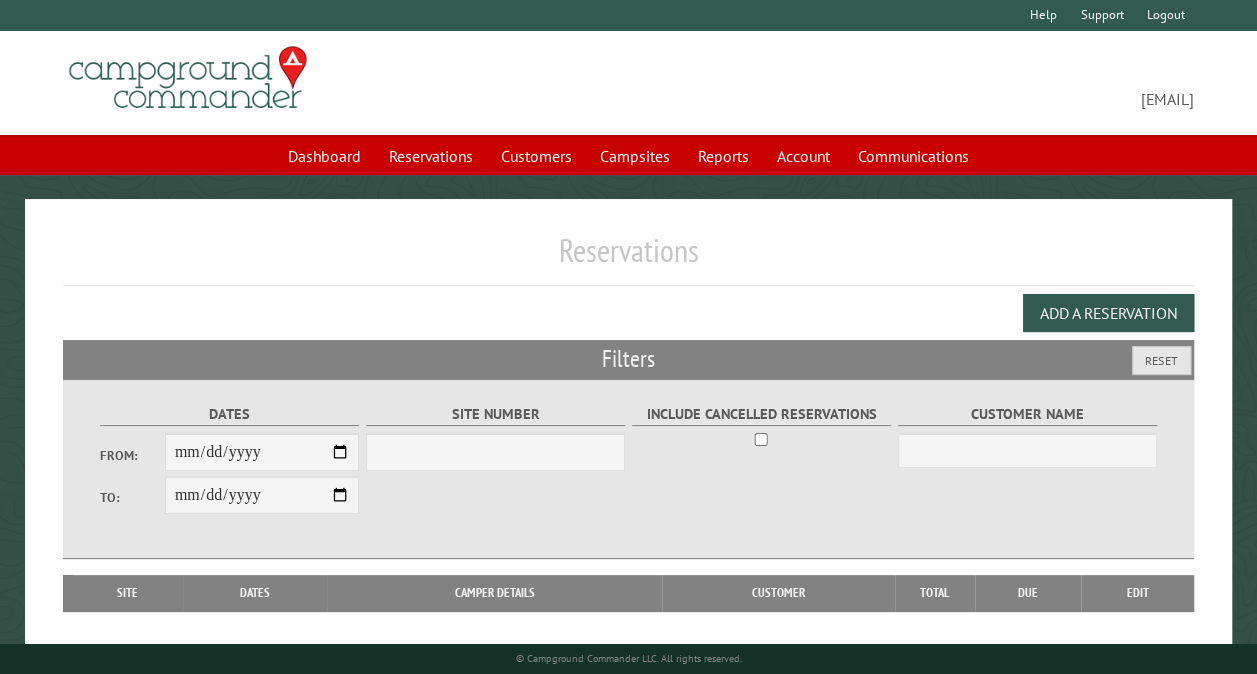 select on "***" 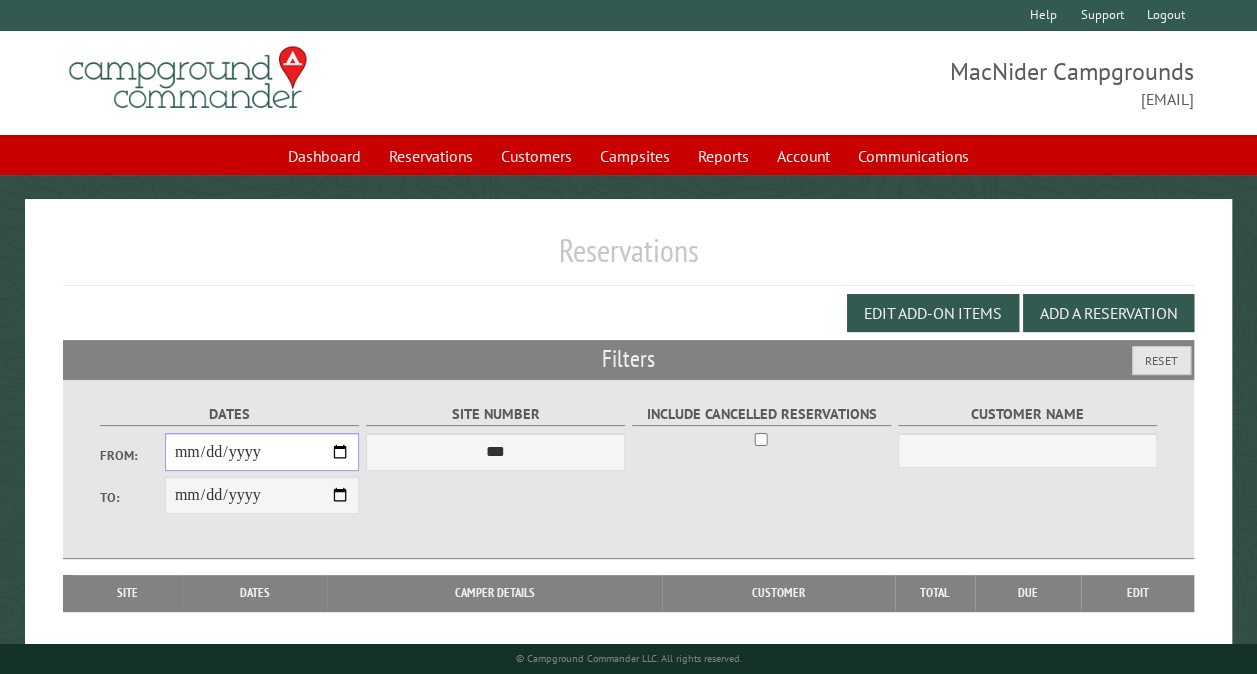 click on "From:" at bounding box center (262, 452) 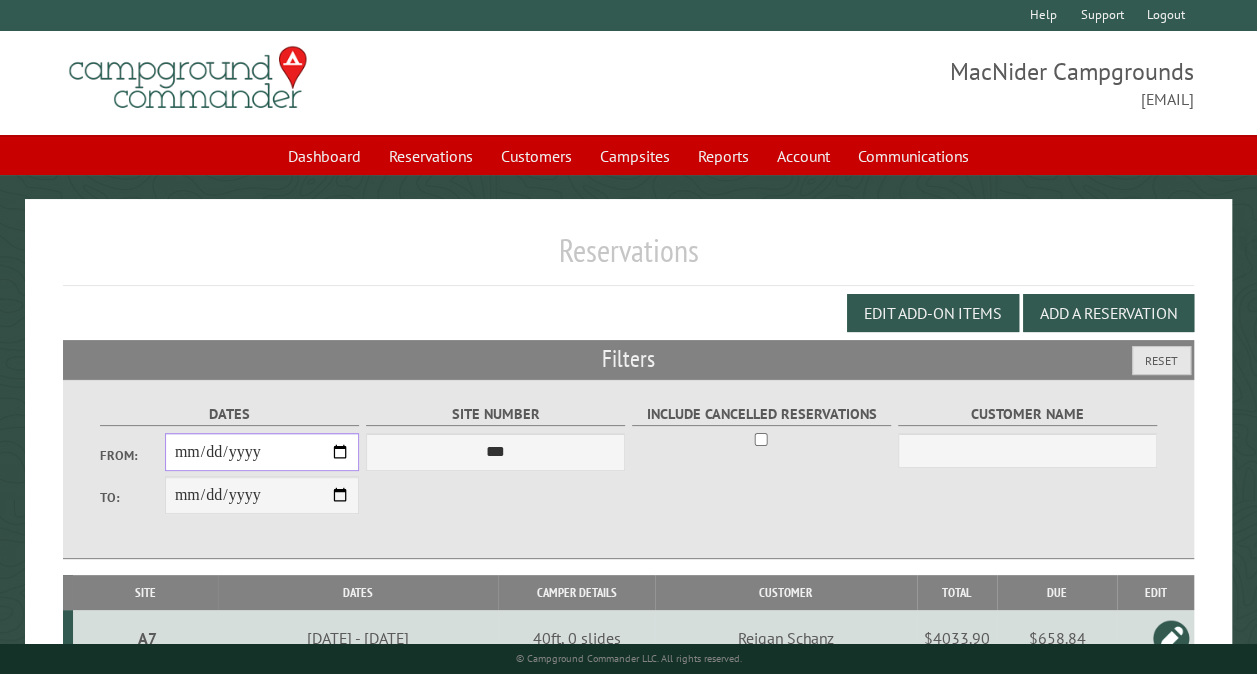 type on "**********" 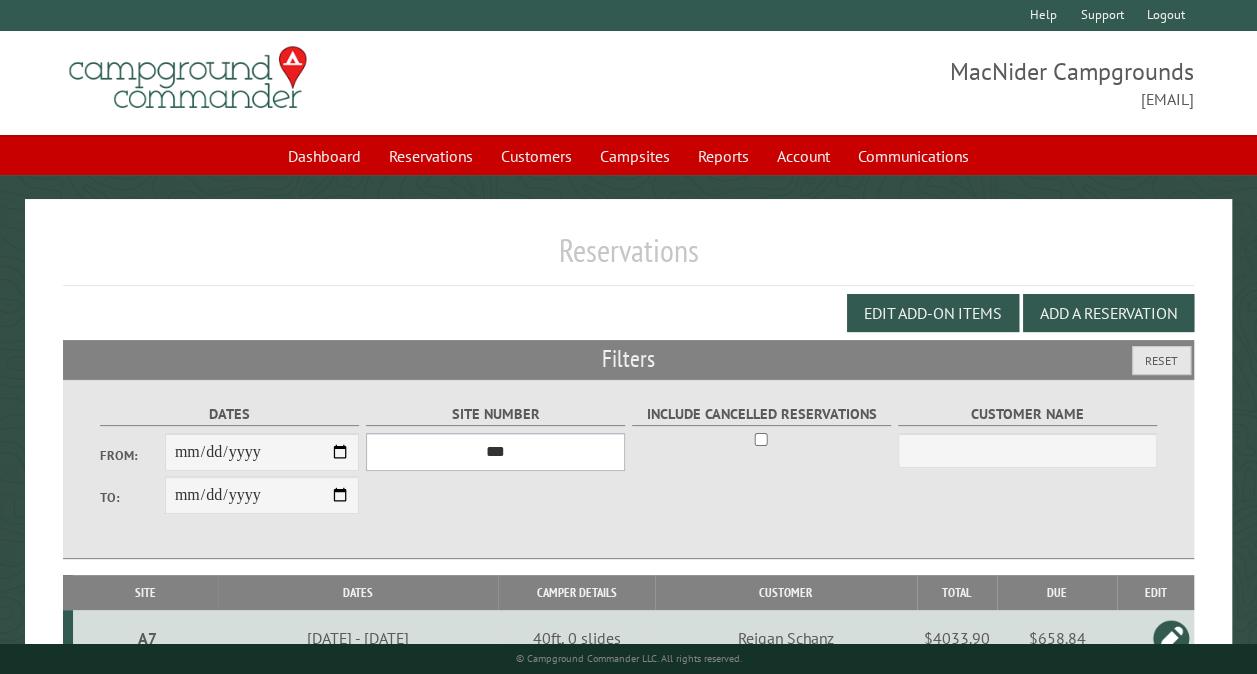 click on "*** ** ** ** ** ** ** ** ** ** *** *** *** *** ** ** ** ** ** ** ** ** ** *** *** ** ** ** ** ** ** ********* ** ** ** ** ** ** ** ** ** *** *** *** *** *** *** ** ** ** ** ** ** ** ** ** *** *** *** *** *** *** ** ** ** ** ** ** ** ** ** ** ** ** ** ** ** ** ** ** ** ** ** ** ** ** *** *** *** *** *** ***" at bounding box center [495, 452] 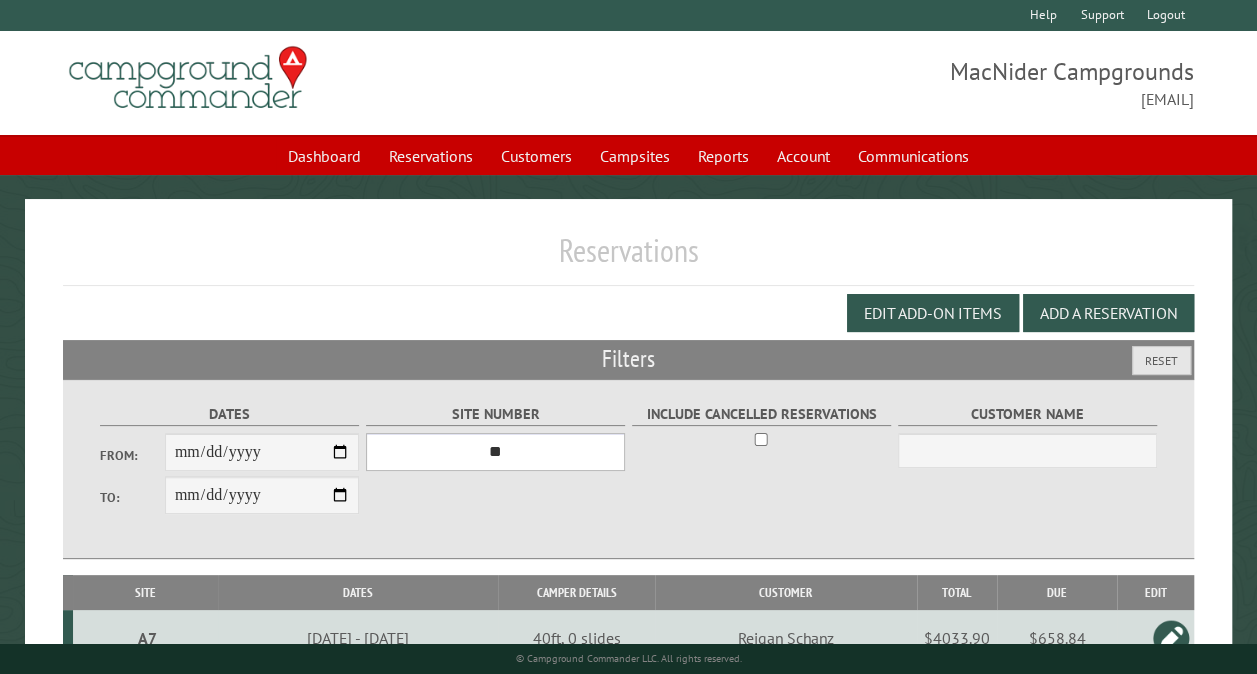 click on "*** ** ** ** ** ** ** ** ** ** *** *** *** *** ** ** ** ** ** ** ** ** ** *** *** ** ** ** ** ** ** ********* ** ** ** ** ** ** ** ** ** *** *** *** *** *** *** ** ** ** ** ** ** ** ** ** *** *** *** *** *** *** ** ** ** ** ** ** ** ** ** ** ** ** ** ** ** ** ** ** ** ** ** ** ** ** *** *** *** *** *** ***" at bounding box center (495, 452) 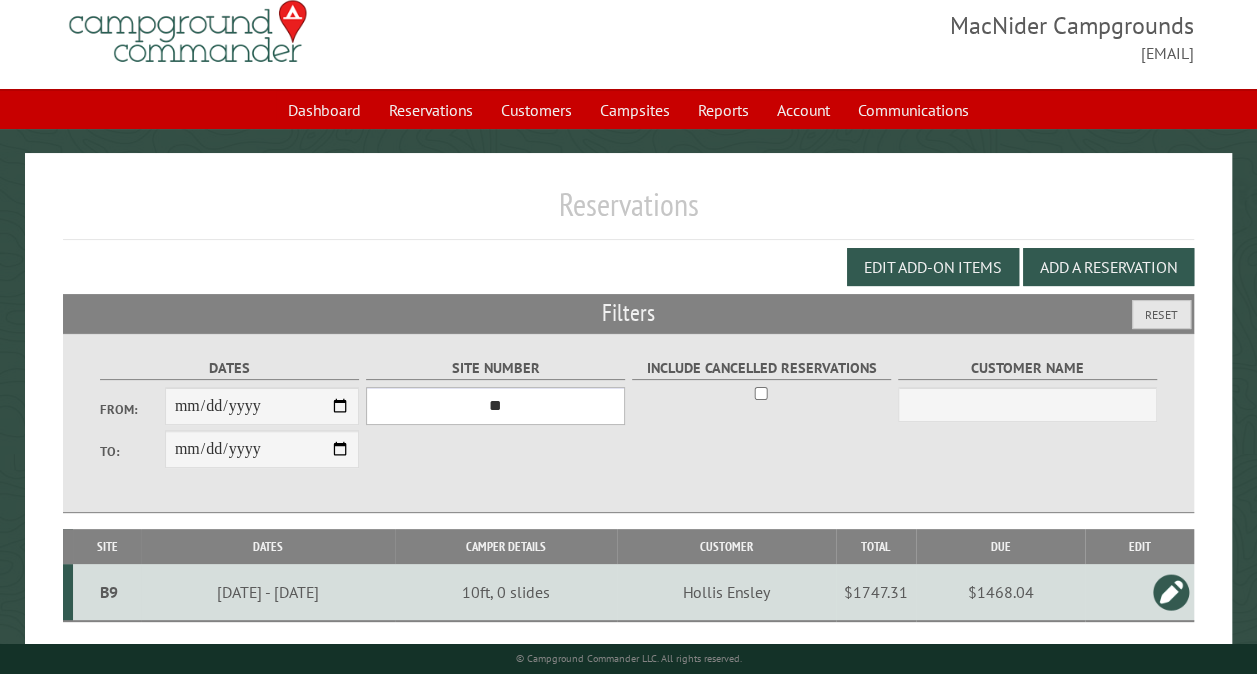 scroll, scrollTop: 112, scrollLeft: 0, axis: vertical 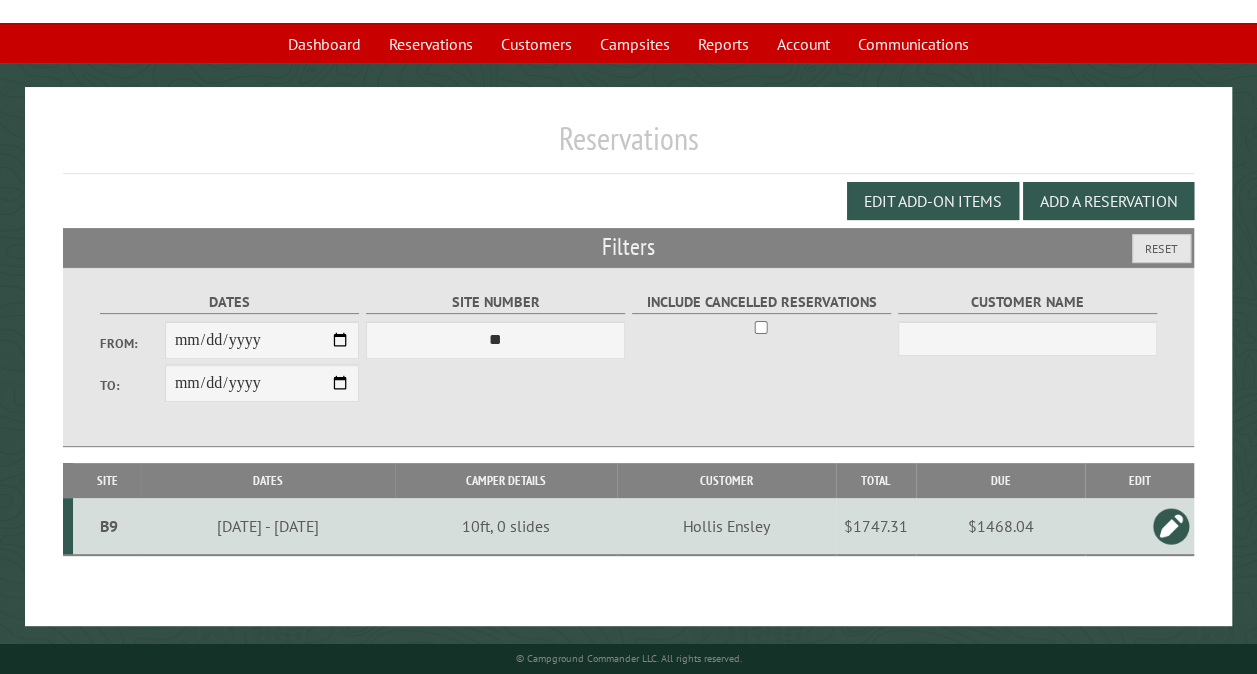 click on "B9" at bounding box center (109, 526) 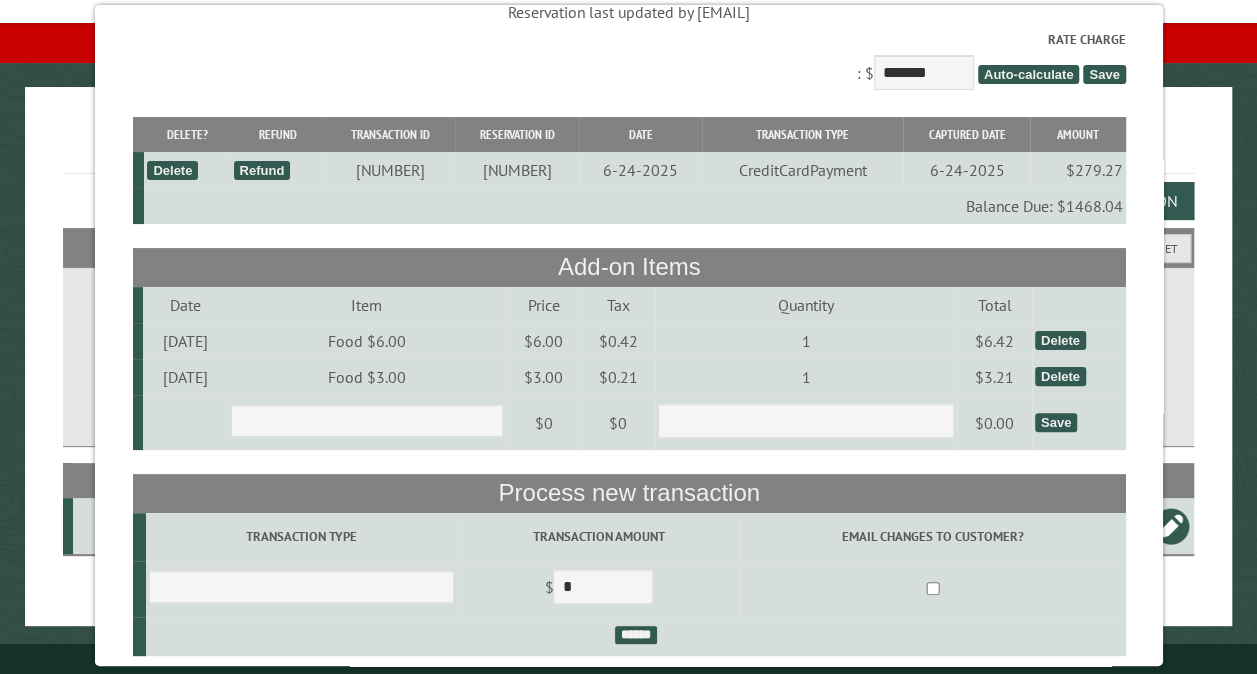 scroll, scrollTop: 120, scrollLeft: 0, axis: vertical 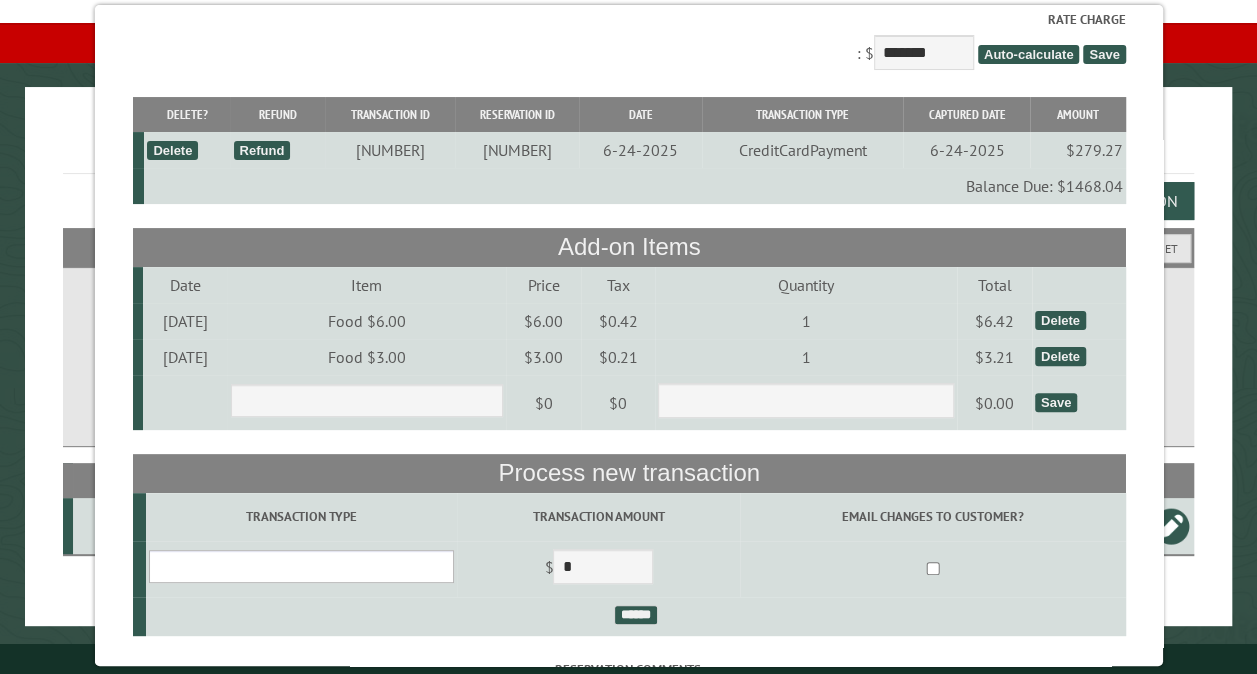 click on "**********" at bounding box center [300, 566] 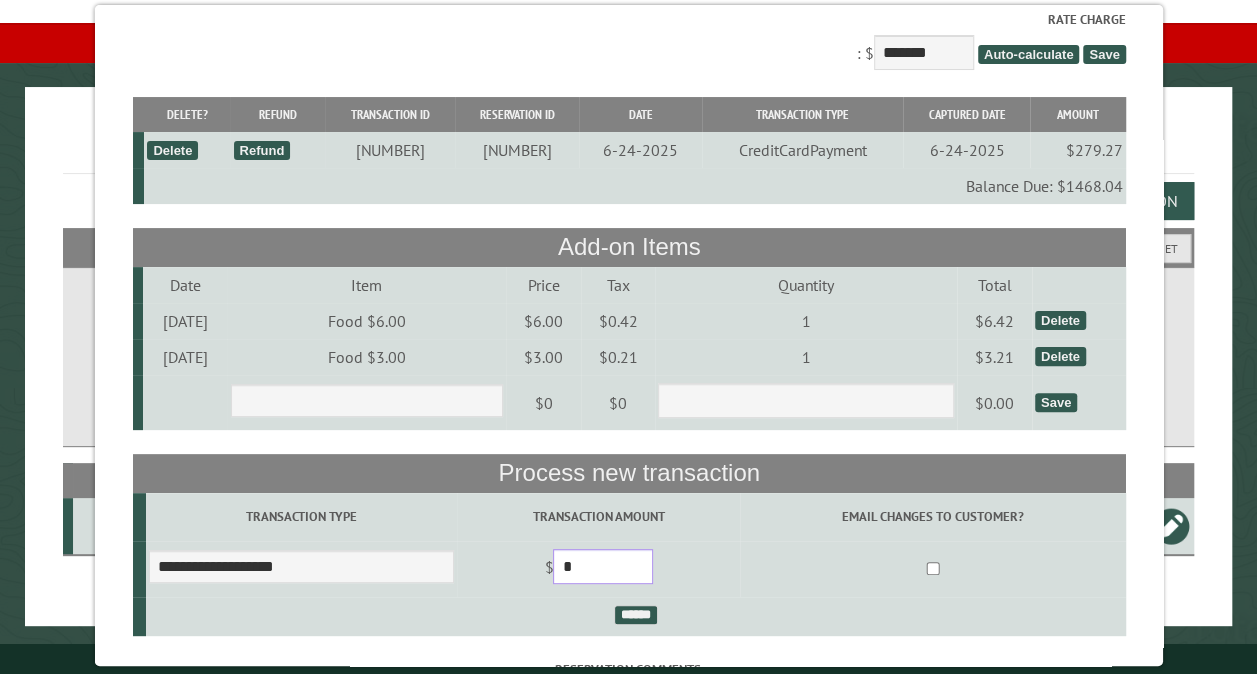 click on "*" at bounding box center [603, 566] 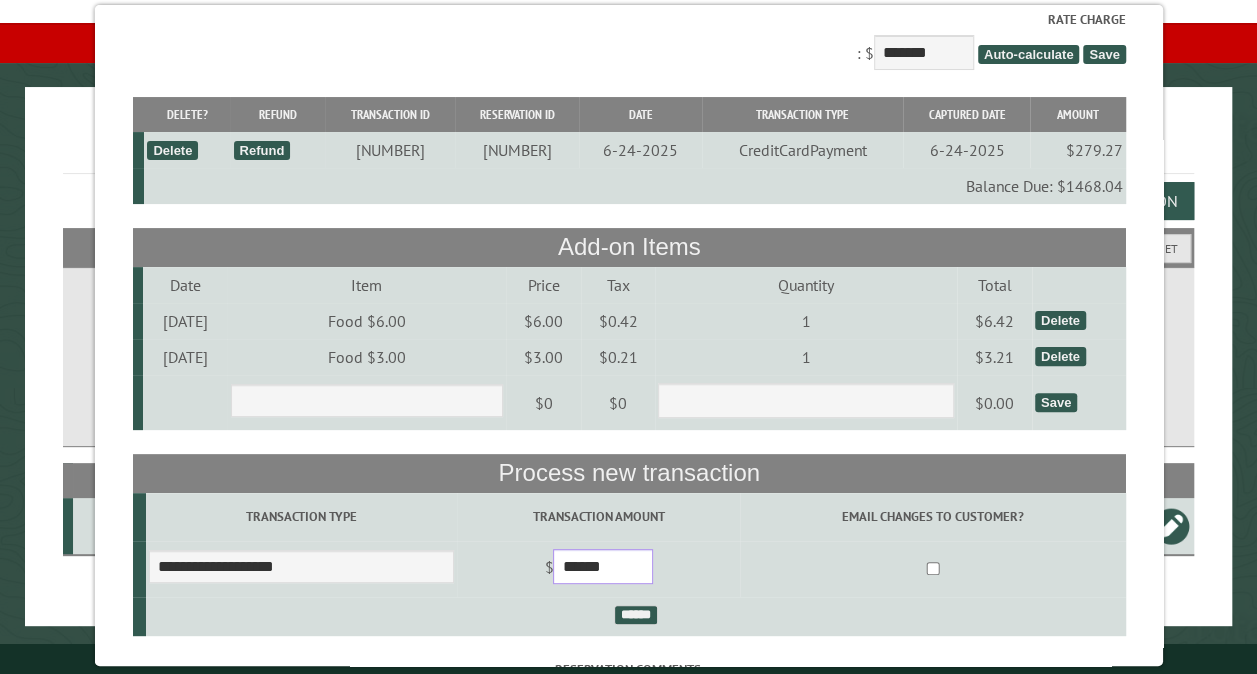type on "******" 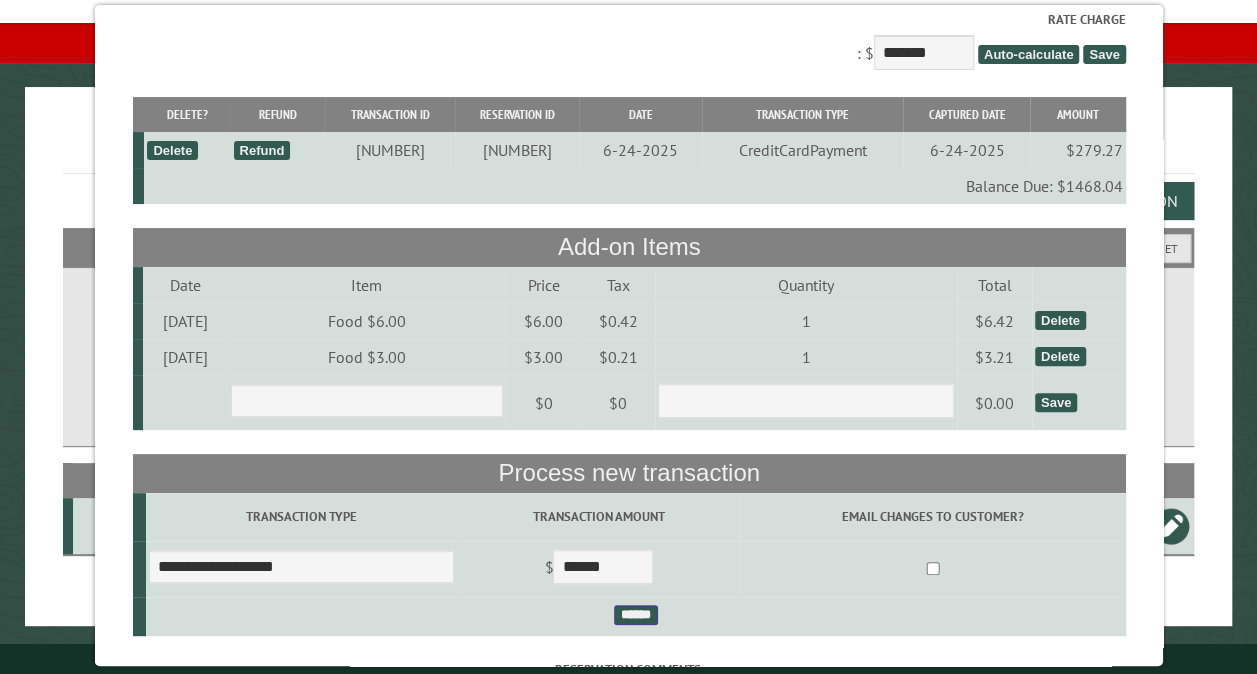 click on "******" at bounding box center [635, 615] 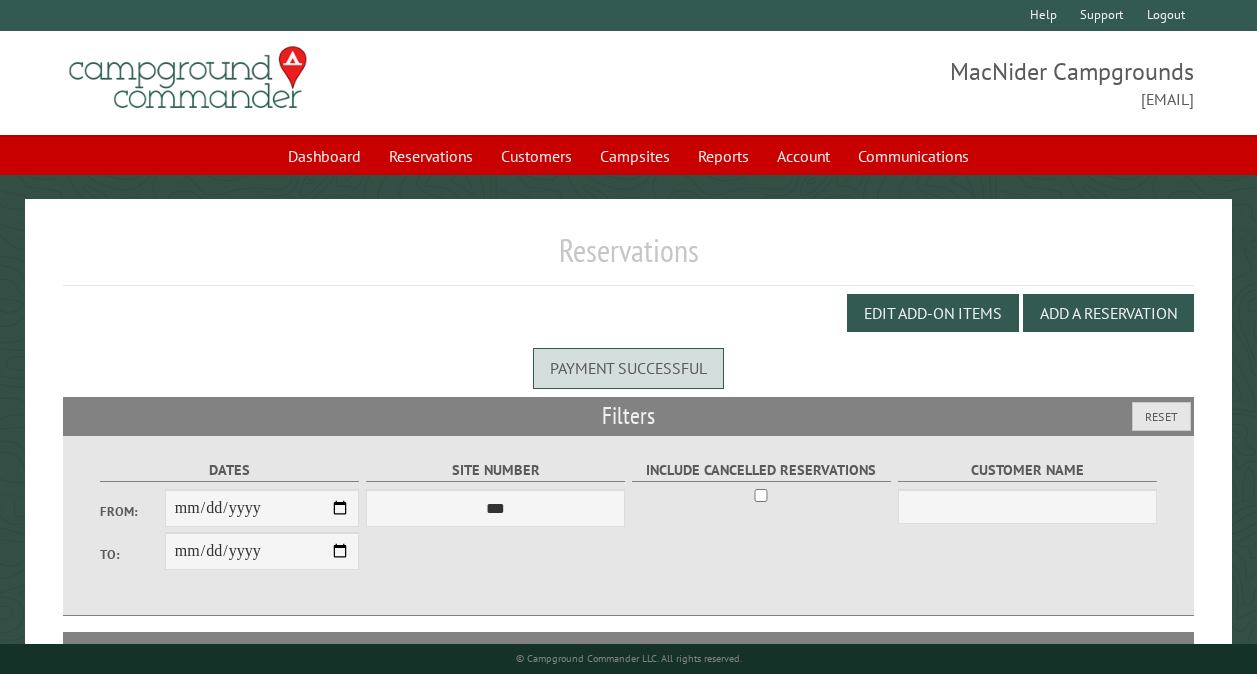 scroll, scrollTop: 0, scrollLeft: 0, axis: both 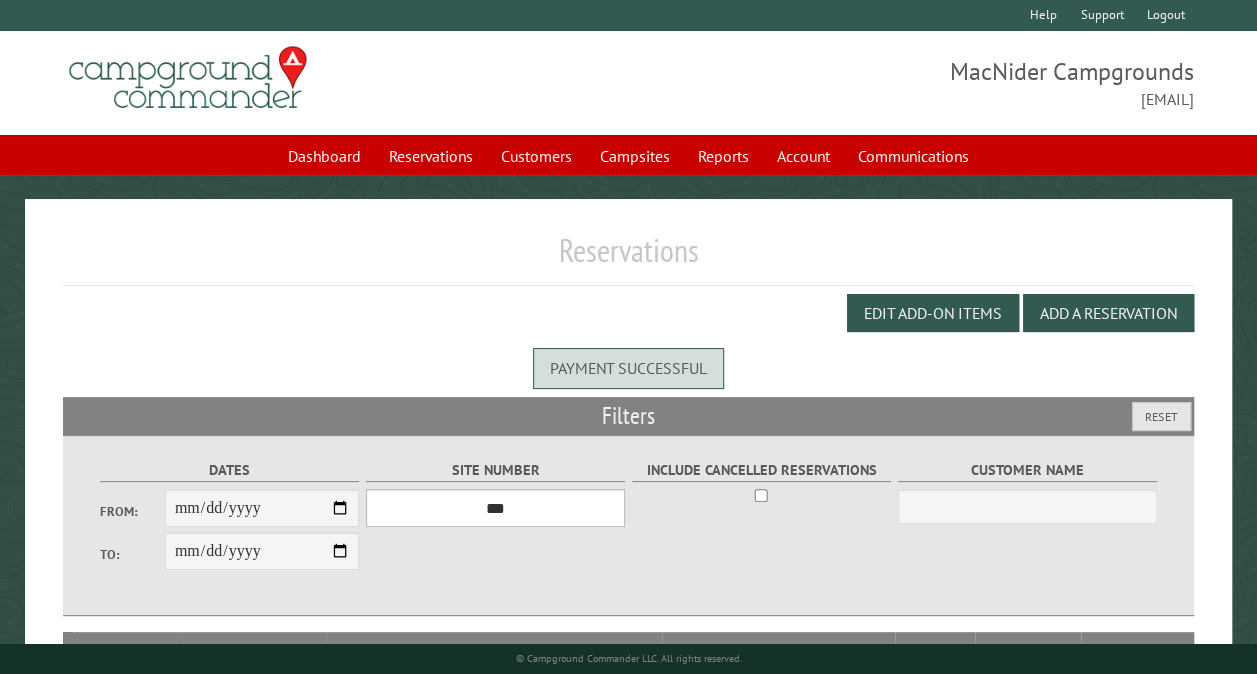 click on "*** ** ** ** ** ** ** ** ** ** *** *** *** *** ** ** ** ** ** ** ** ** ** *** *** ** ** ** ** ** ** ********* ** ** ** ** ** ** ** ** ** *** *** *** *** *** *** ** ** ** ** ** ** ** ** ** *** *** *** *** *** *** ** ** ** ** ** ** ** ** ** ** ** ** ** ** ** ** ** ** ** ** ** ** ** ** *** *** *** *** *** ***" at bounding box center [495, 508] 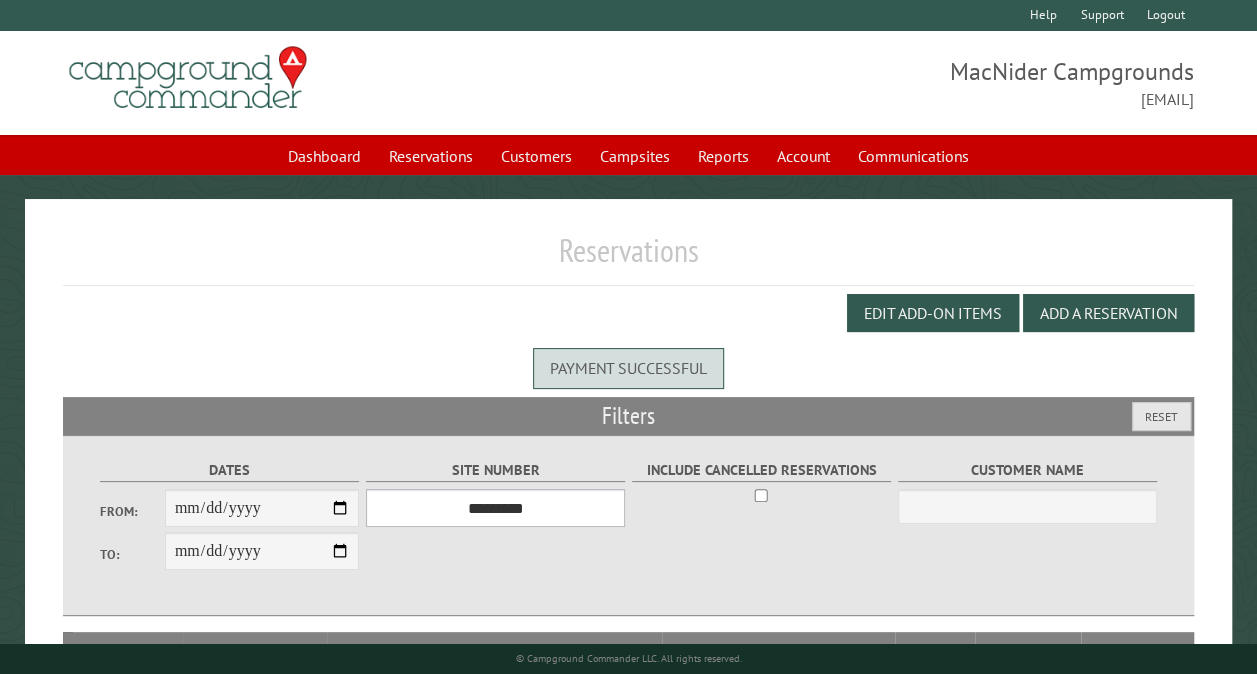 click on "*** ** ** ** ** ** ** ** ** ** *** *** *** *** ** ** ** ** ** ** ** ** ** *** *** ** ** ** ** ** ** ********* ** ** ** ** ** ** ** ** ** *** *** *** *** *** *** ** ** ** ** ** ** ** ** ** *** *** *** *** *** *** ** ** ** ** ** ** ** ** ** ** ** ** ** ** ** ** ** ** ** ** ** ** ** ** *** *** *** *** *** ***" at bounding box center [495, 508] 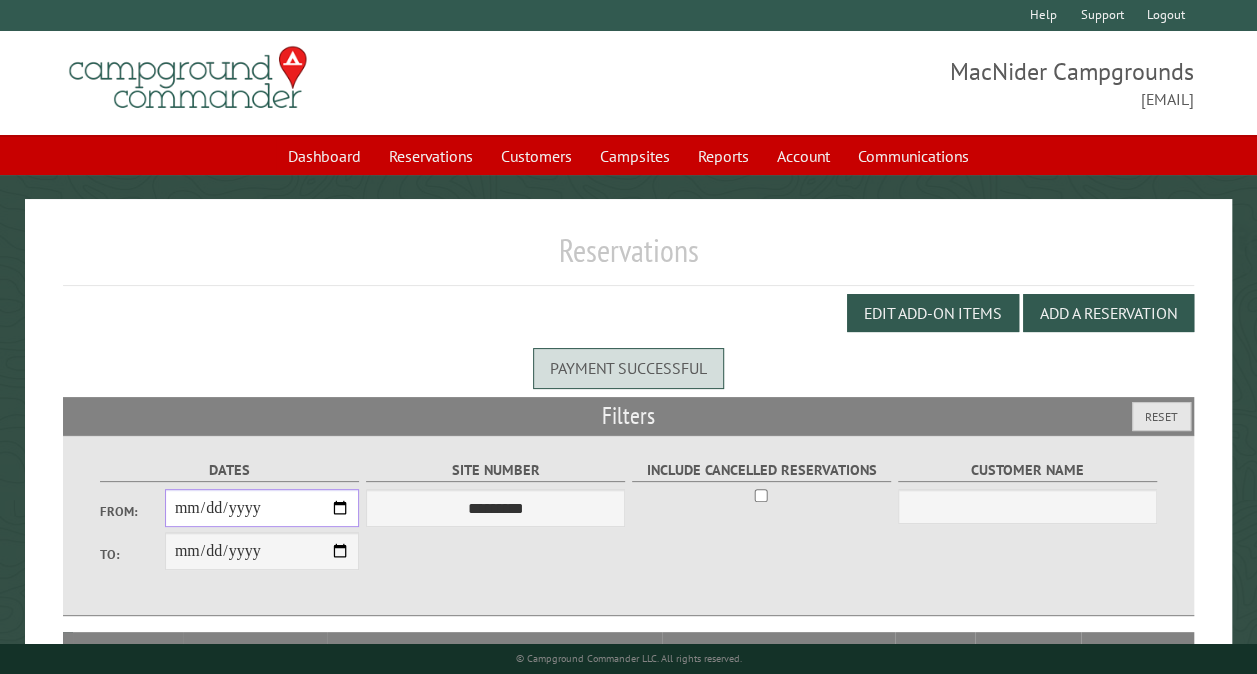 click on "From:" at bounding box center [262, 508] 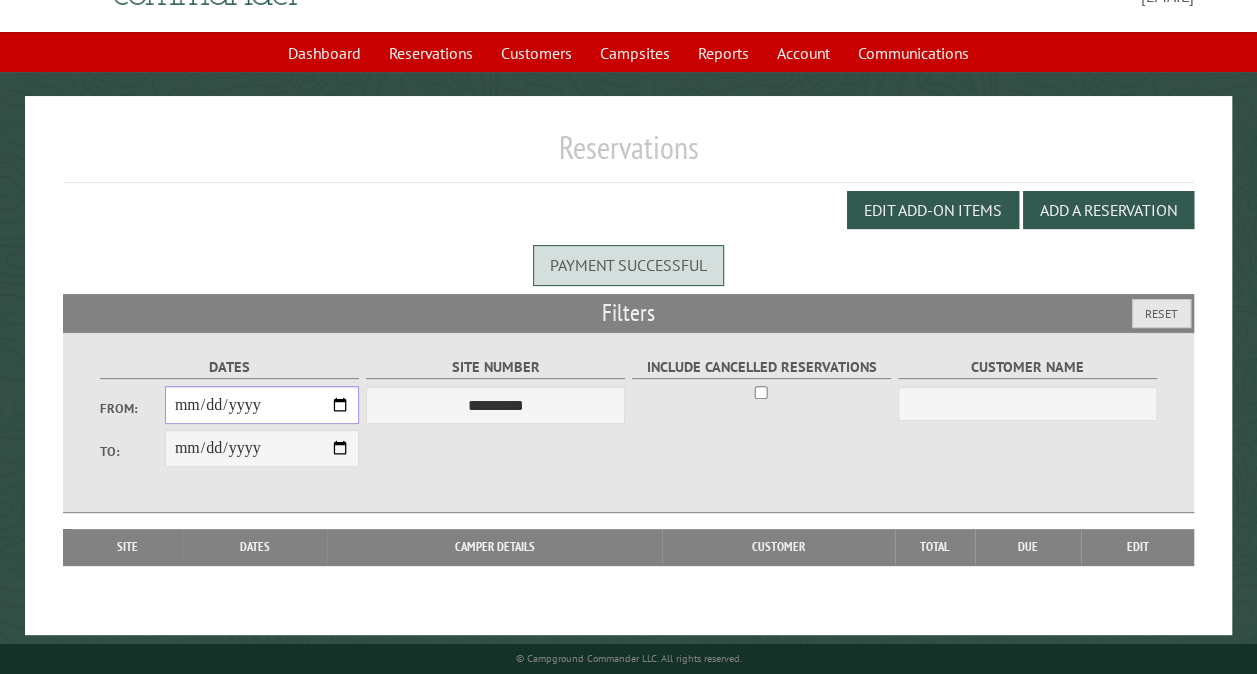 scroll, scrollTop: 112, scrollLeft: 0, axis: vertical 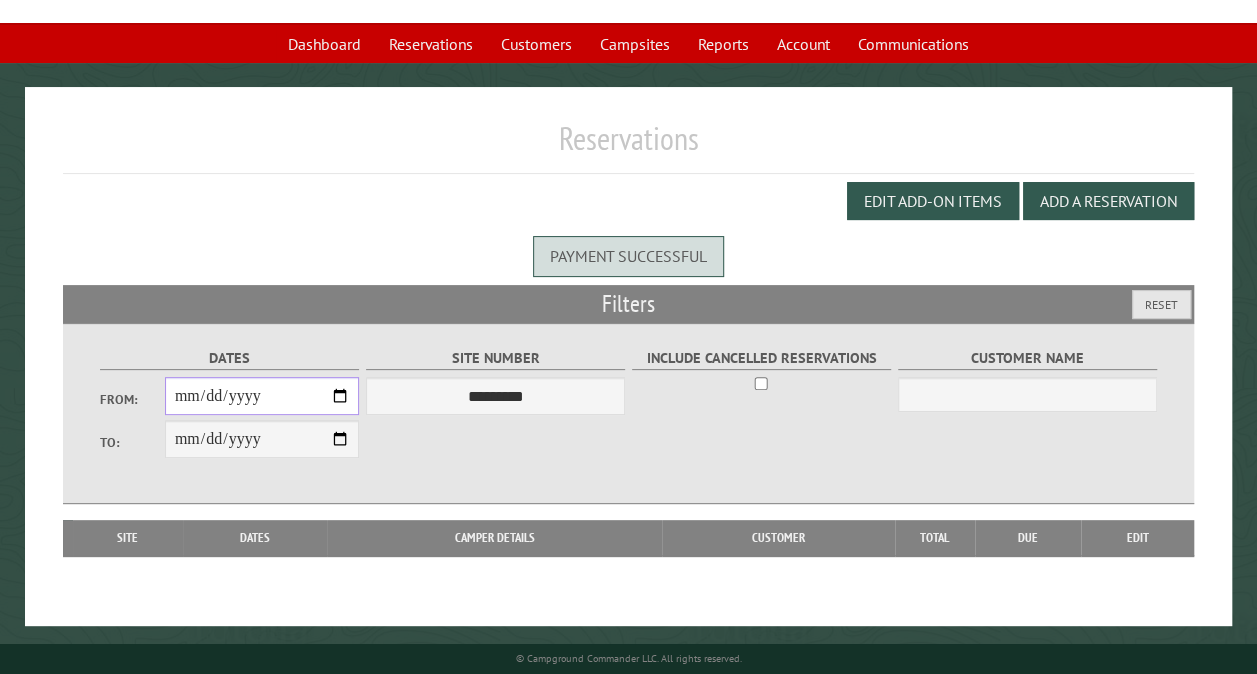 click on "**********" at bounding box center [262, 396] 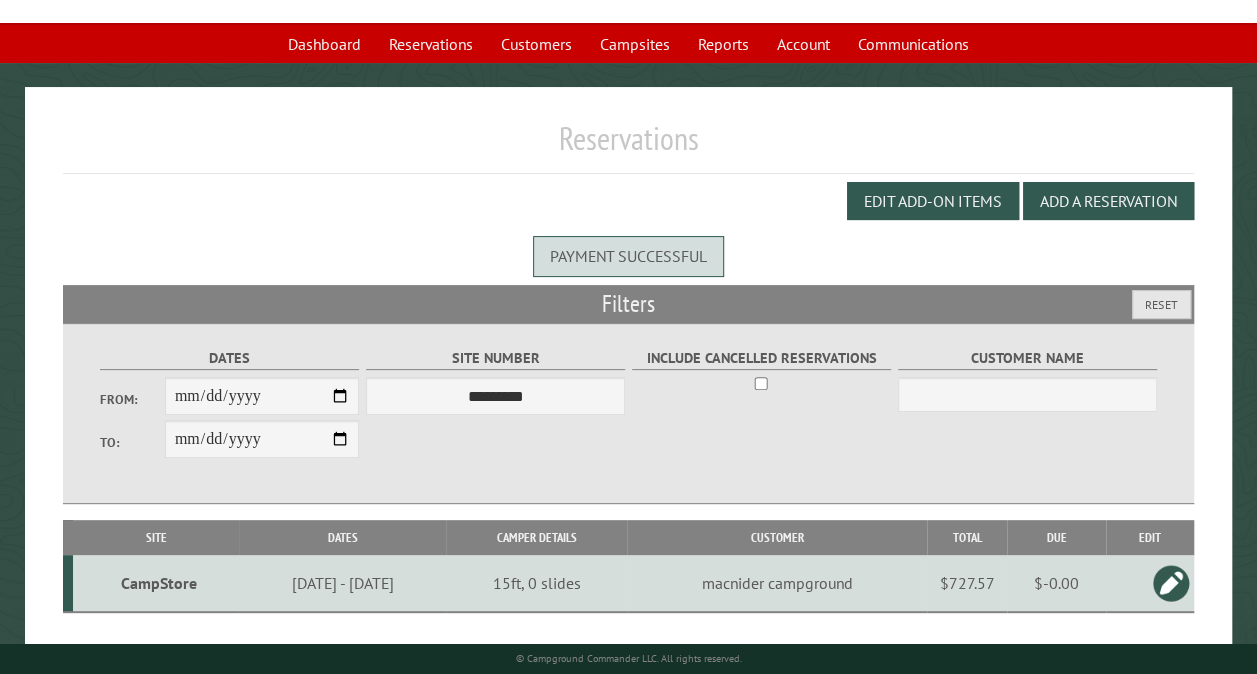 type on "**********" 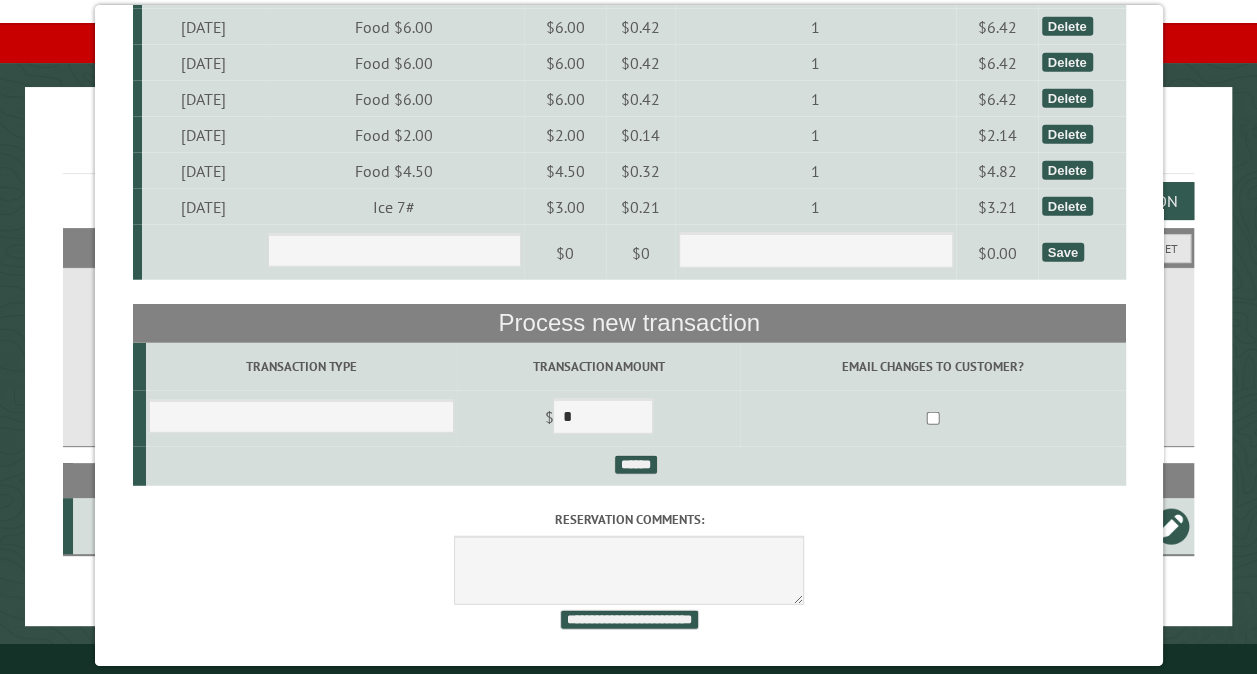 scroll, scrollTop: 9986, scrollLeft: 0, axis: vertical 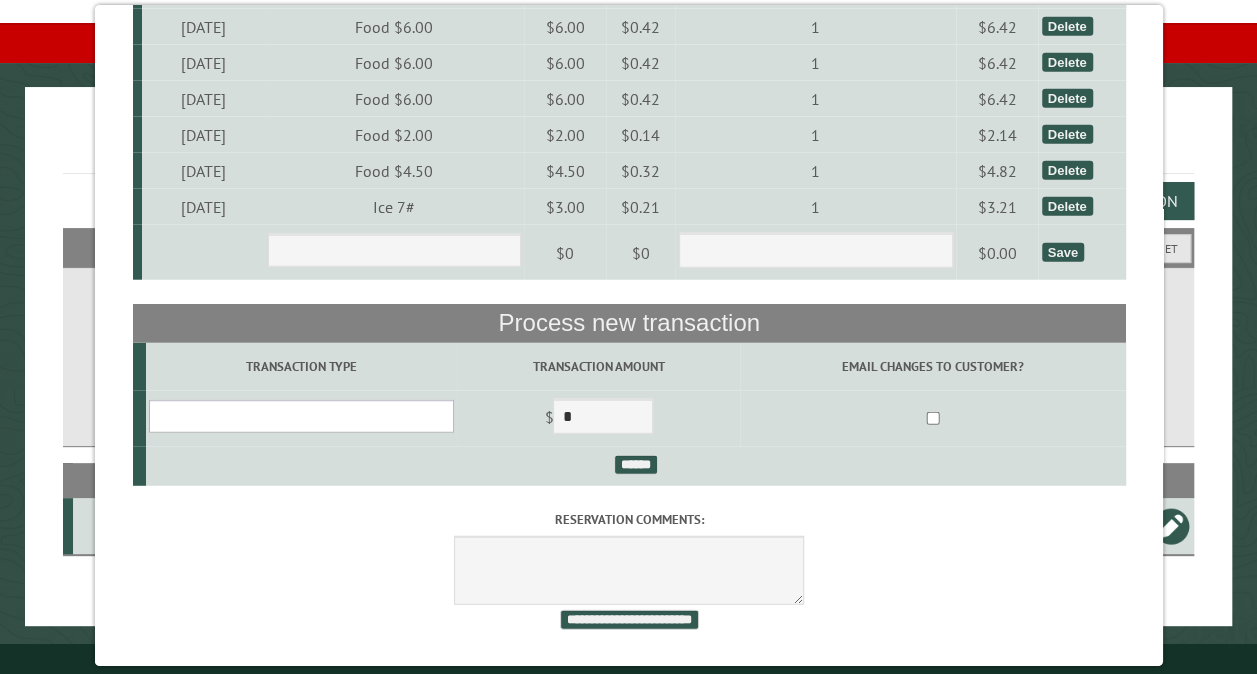 click on "**********" at bounding box center [300, 416] 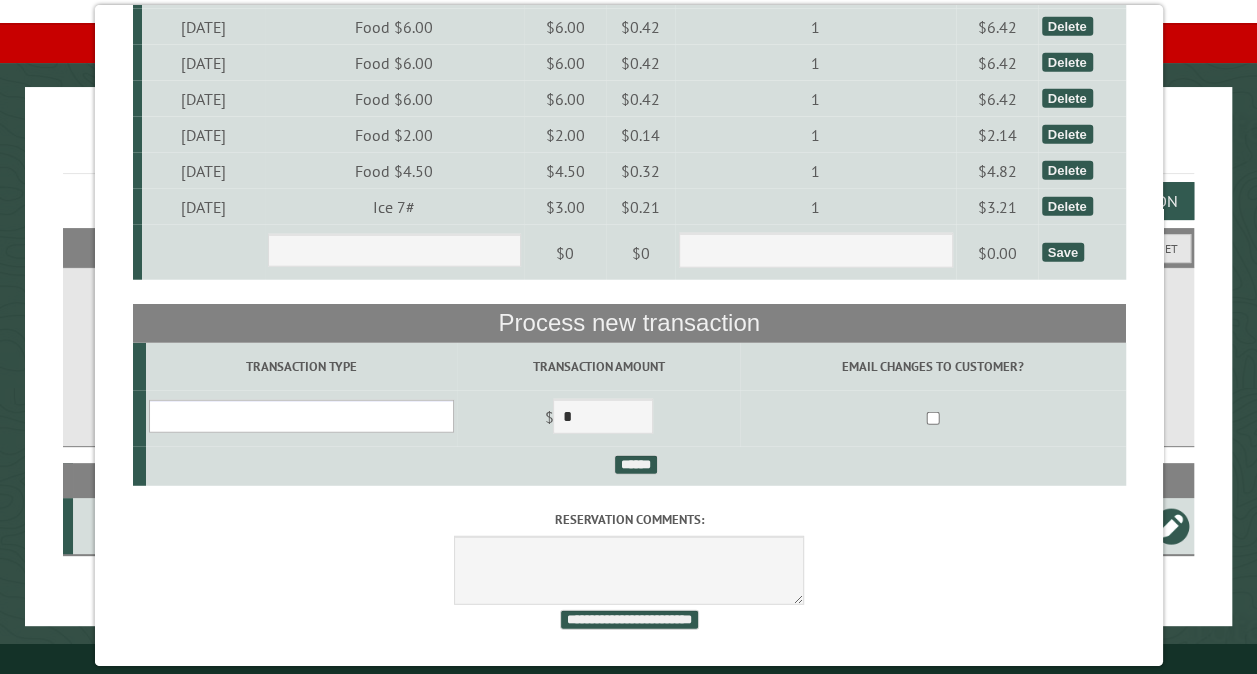 select on "*" 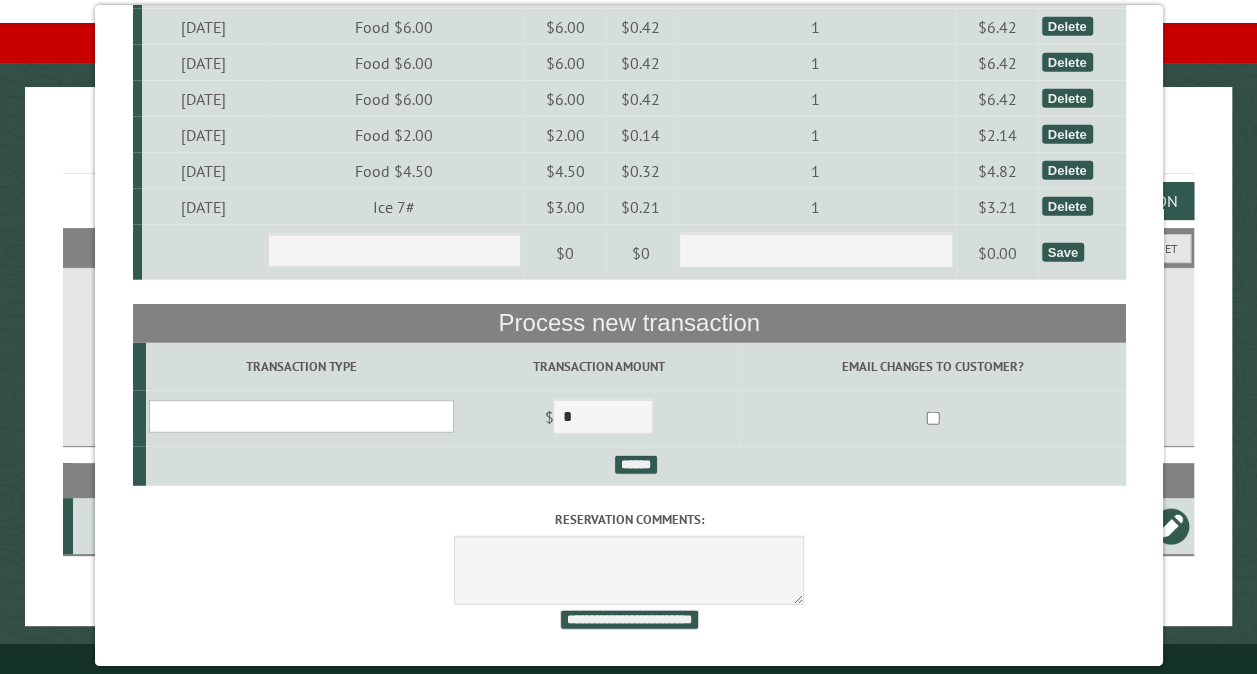 click on "**********" at bounding box center [300, 416] 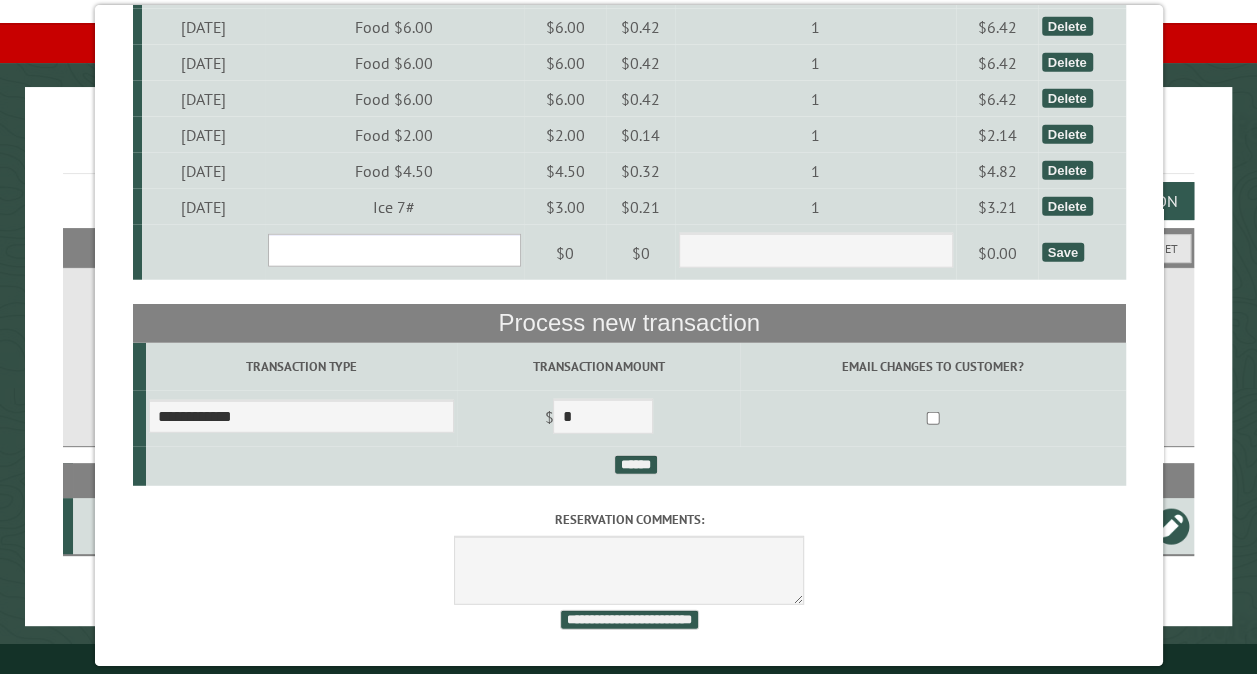 click on "**********" at bounding box center [393, 250] 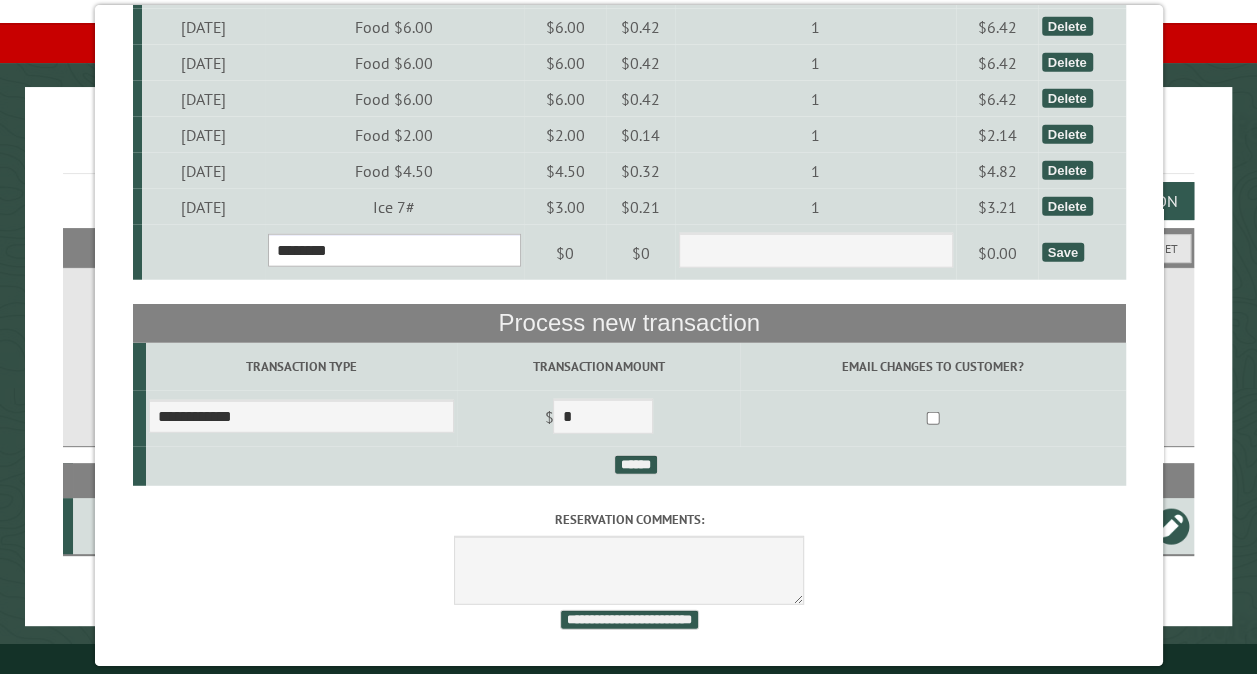click on "**********" at bounding box center [393, 250] 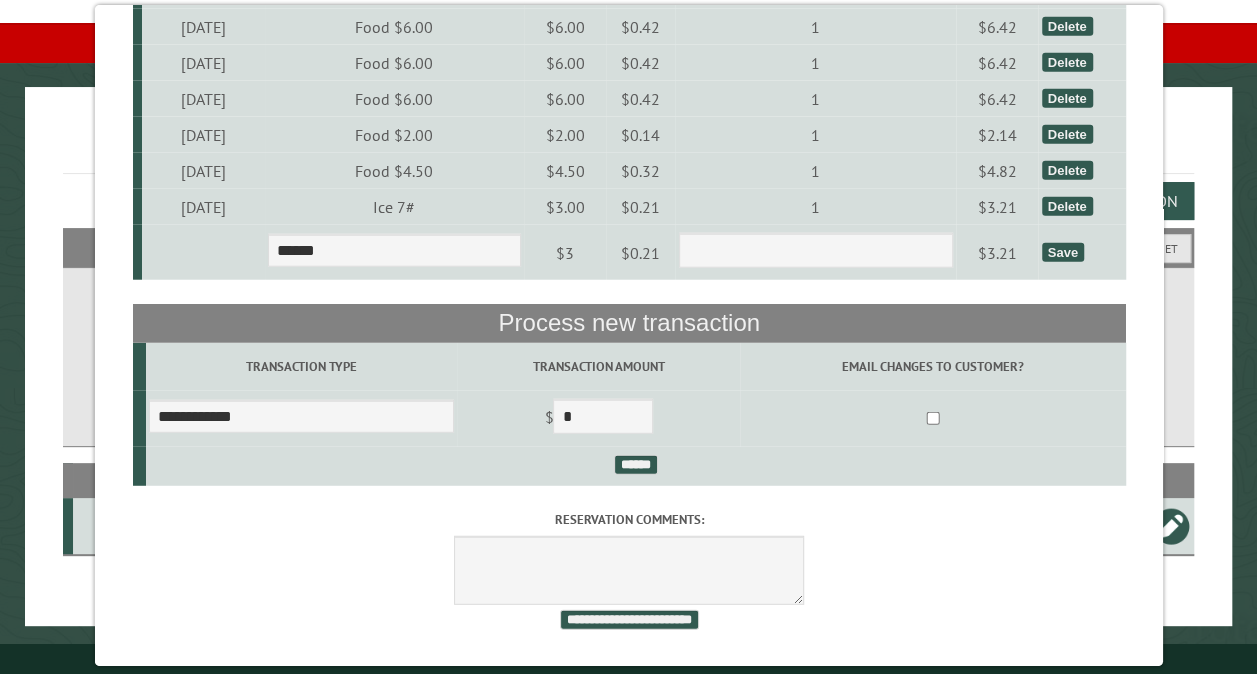 click on "Save" at bounding box center (1062, 252) 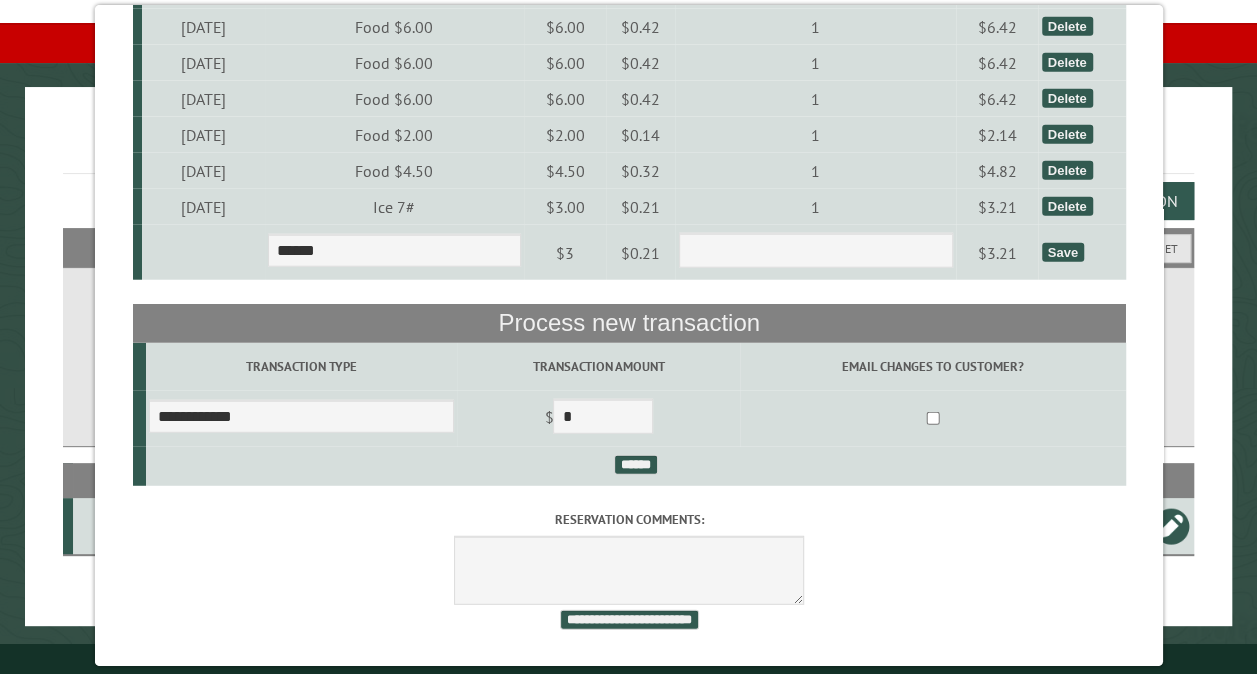 select on "*" 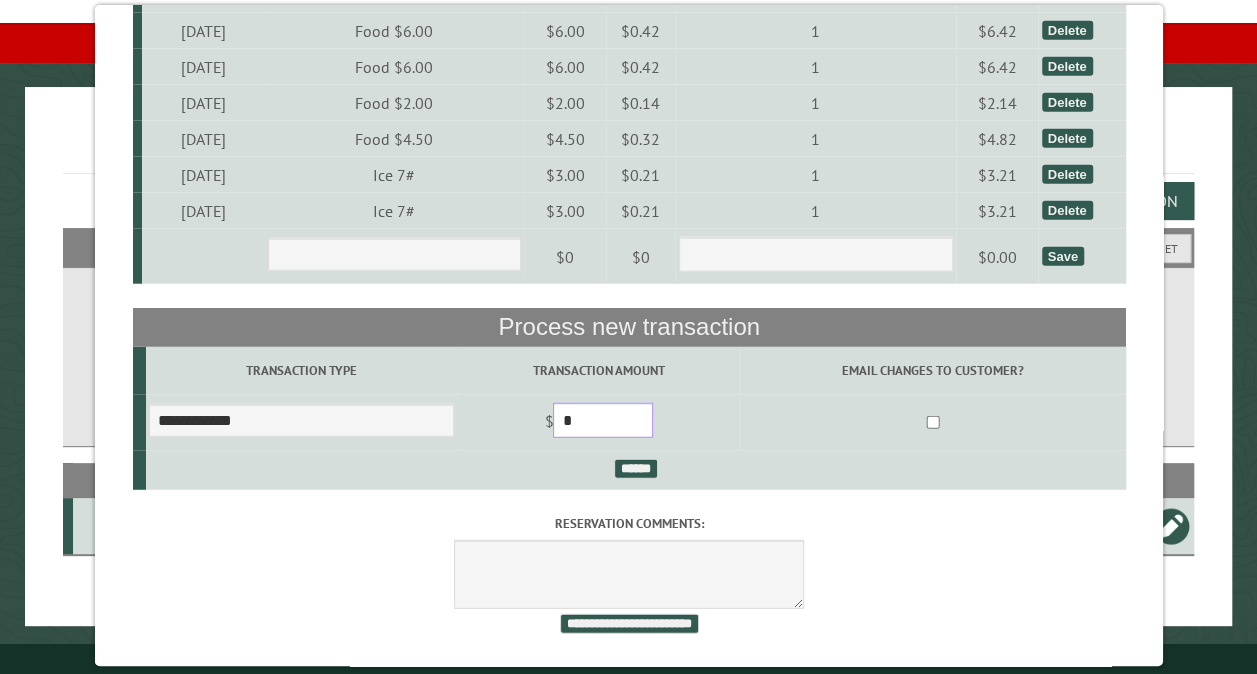 click on "*" at bounding box center (603, 420) 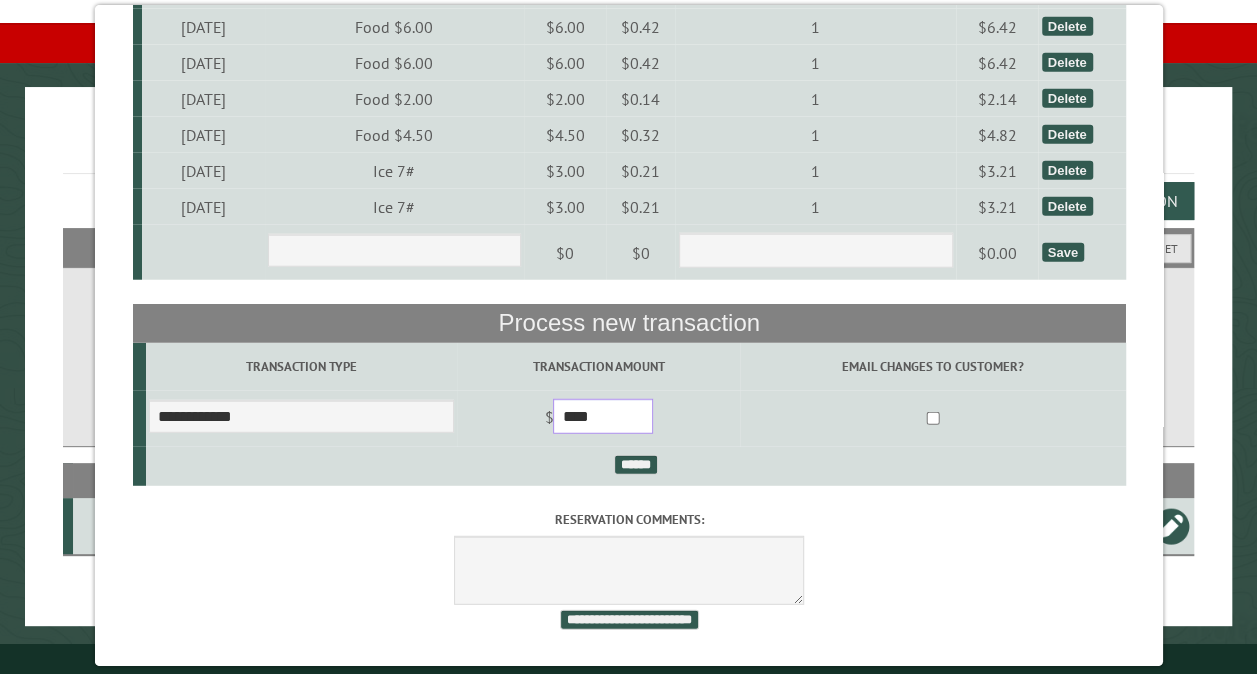 scroll, scrollTop: 10106, scrollLeft: 0, axis: vertical 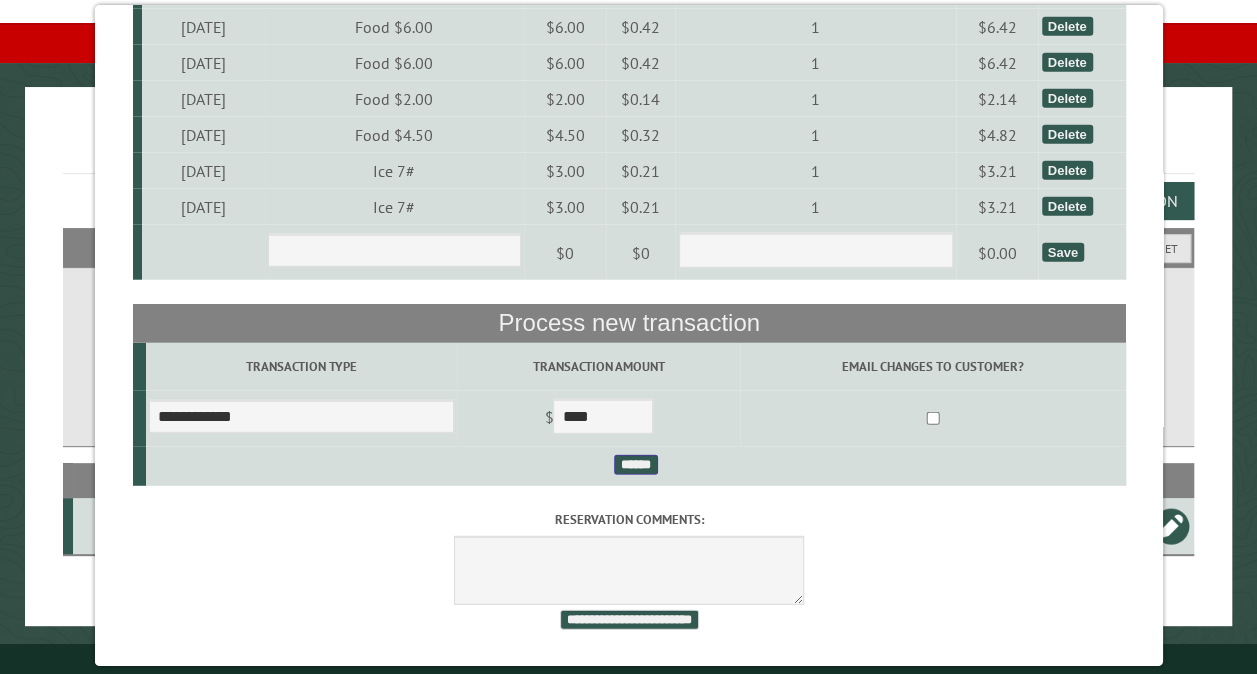 click on "******" at bounding box center (635, 465) 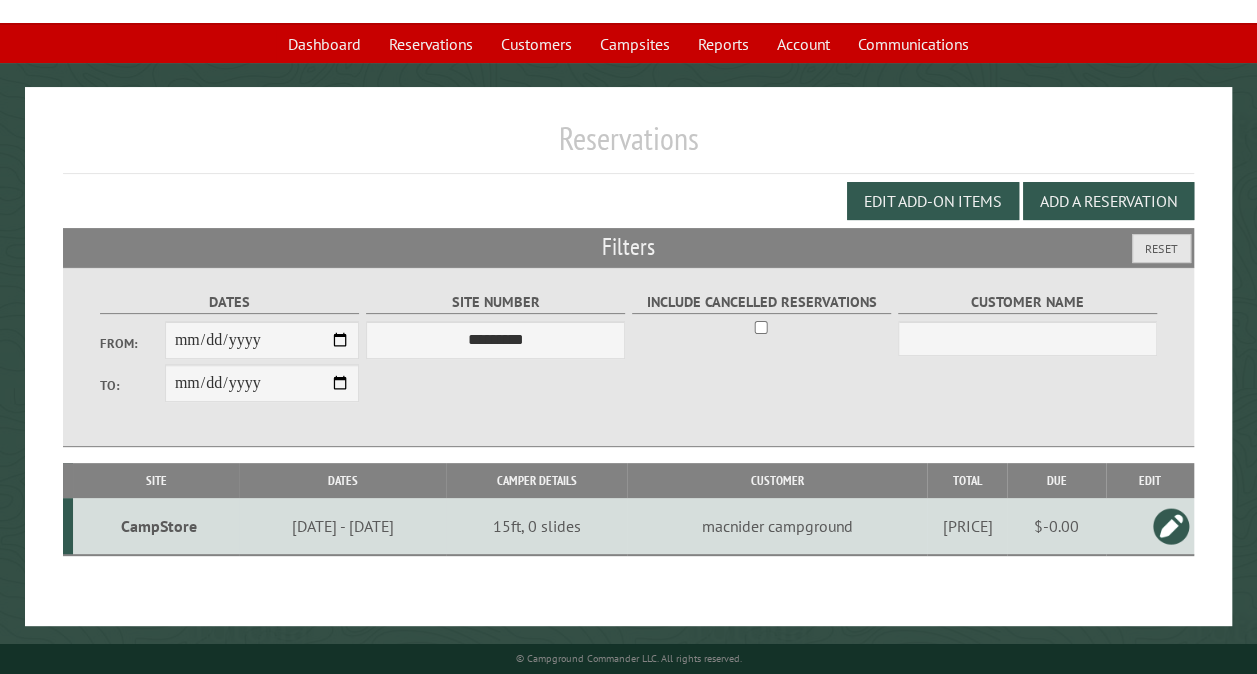 click on "**********" at bounding box center (628, 281) 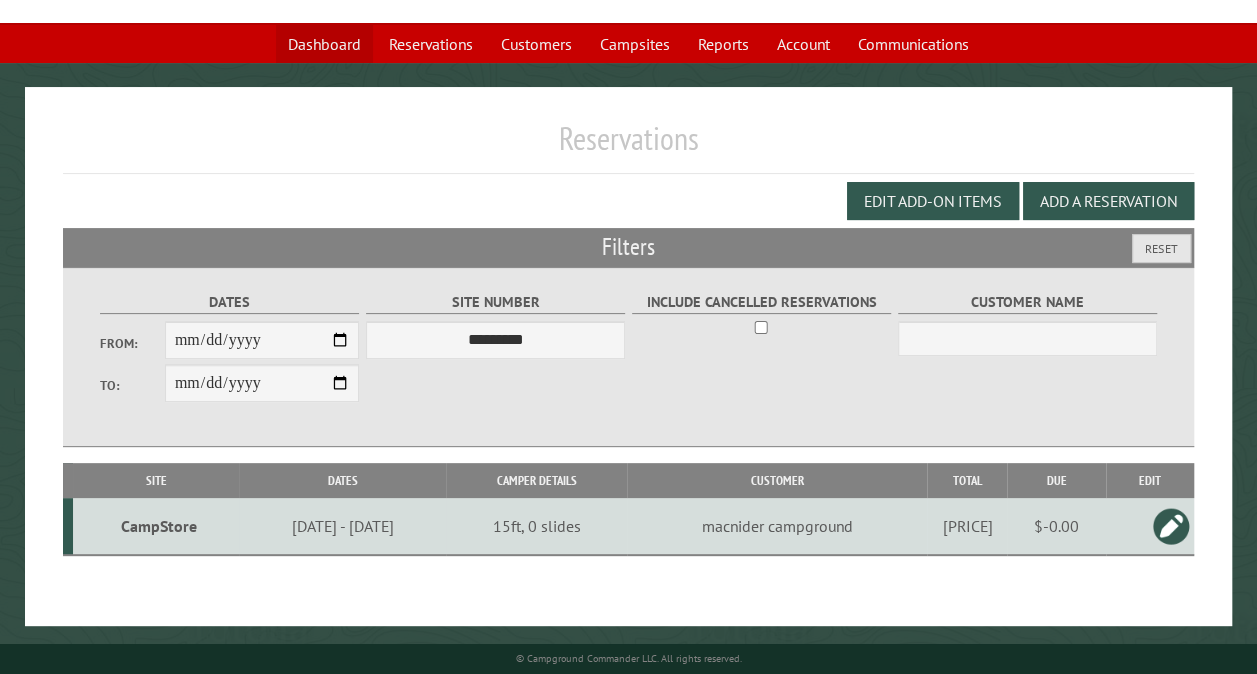 click on "Dashboard" at bounding box center [324, 44] 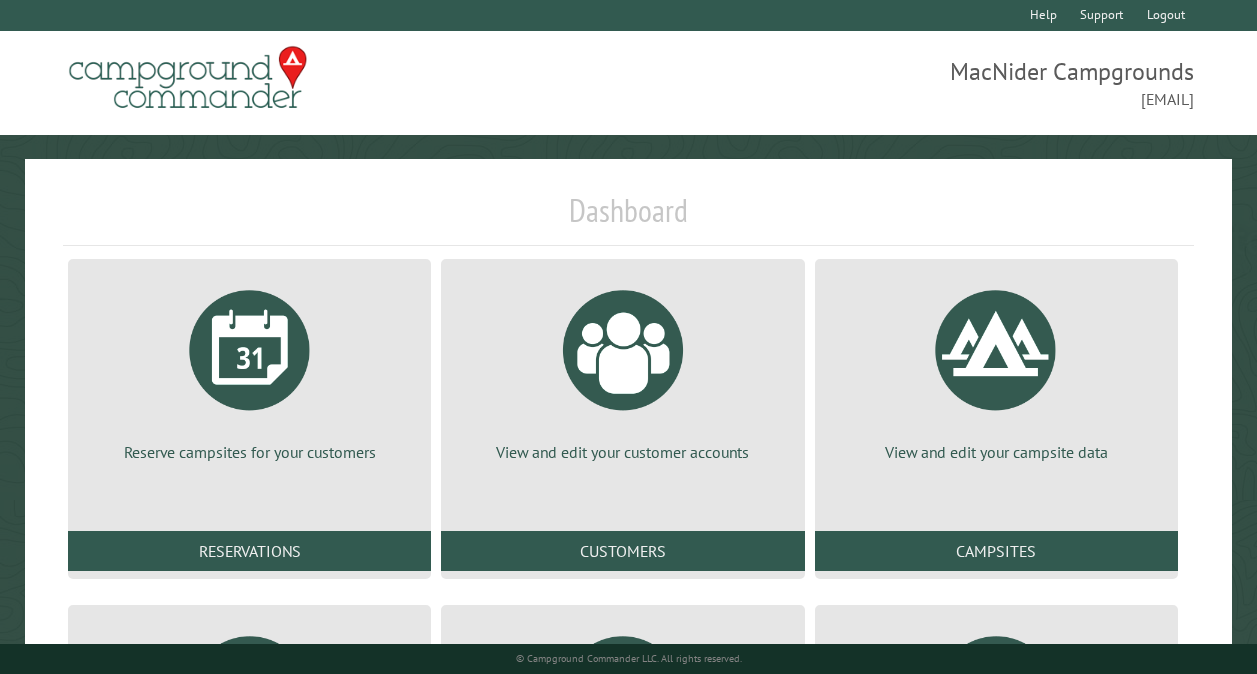 scroll, scrollTop: 328, scrollLeft: 0, axis: vertical 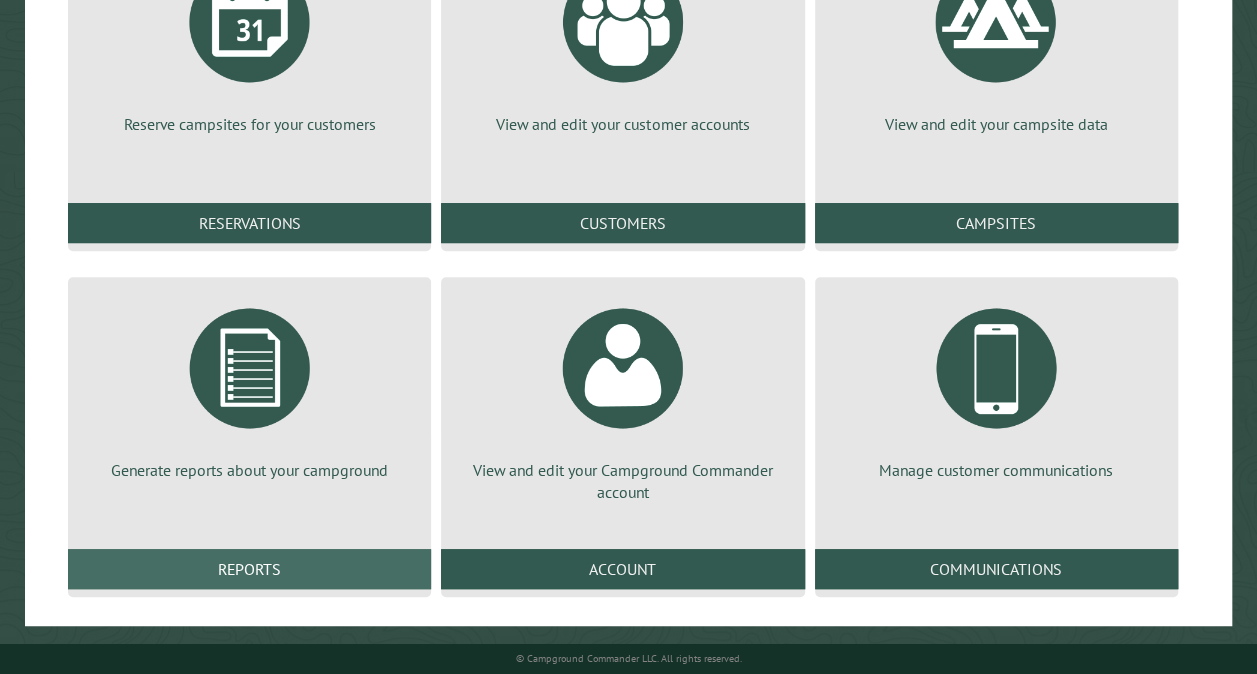 click on "Reports" at bounding box center (249, 569) 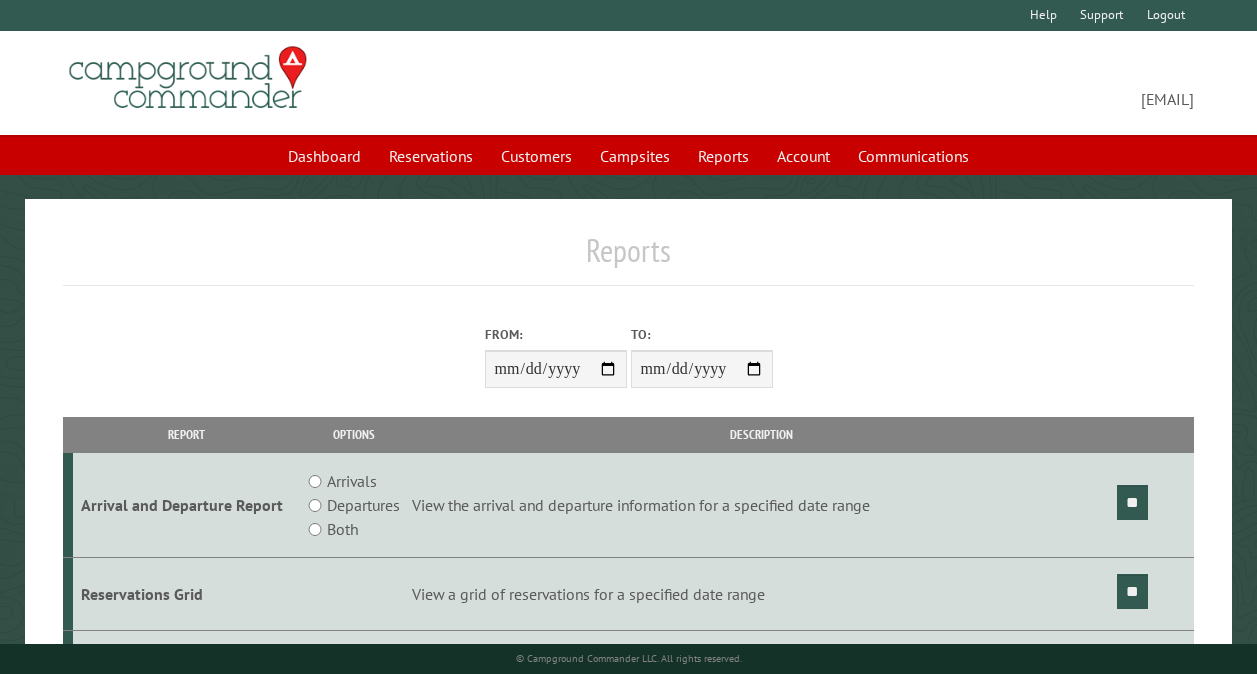 scroll, scrollTop: 0, scrollLeft: 0, axis: both 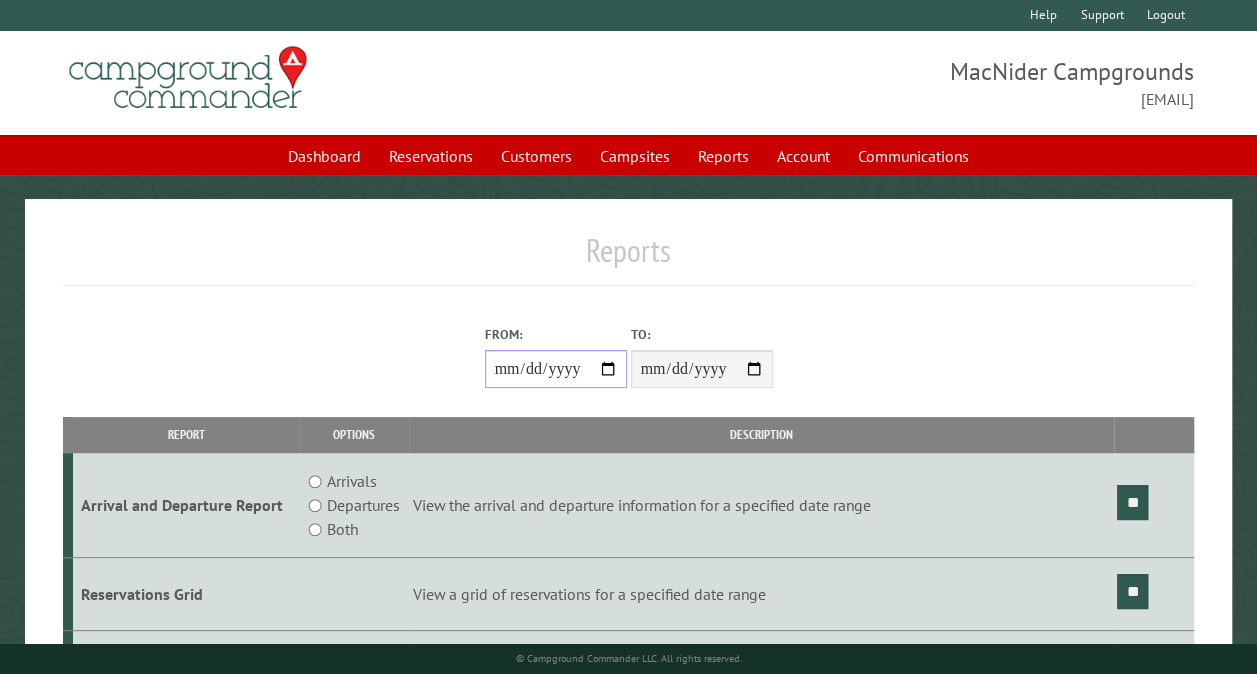 click on "From:" at bounding box center (556, 369) 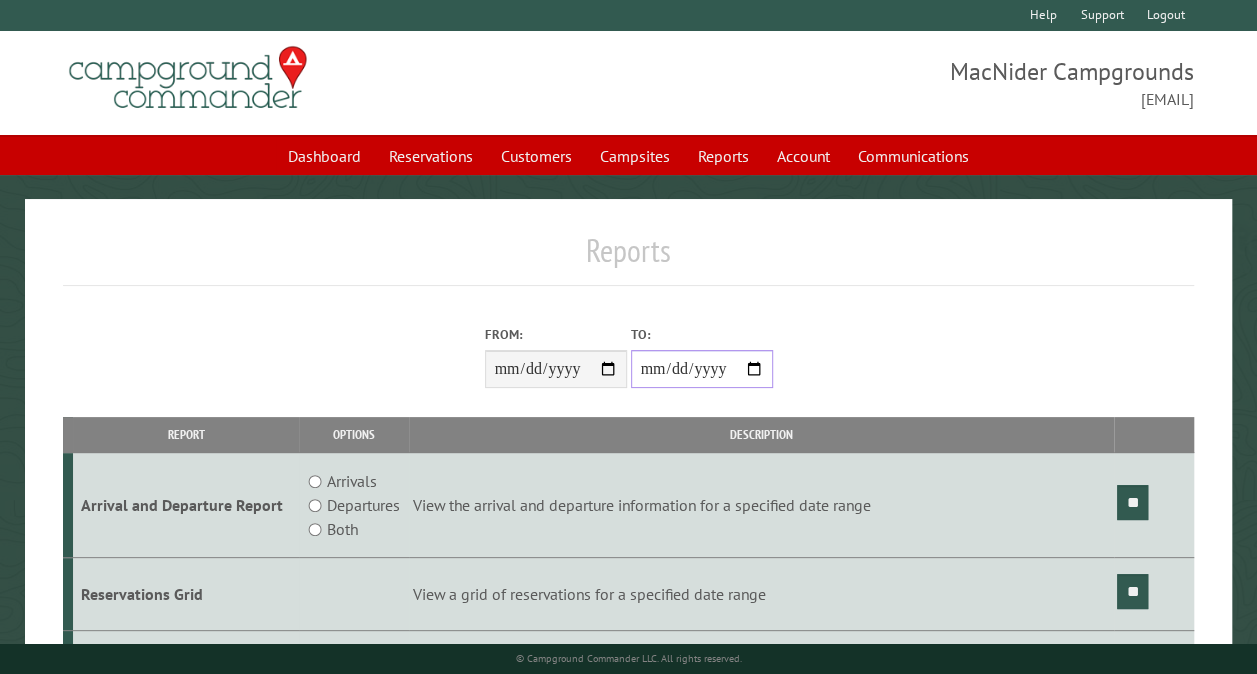 click on "**********" at bounding box center [702, 369] 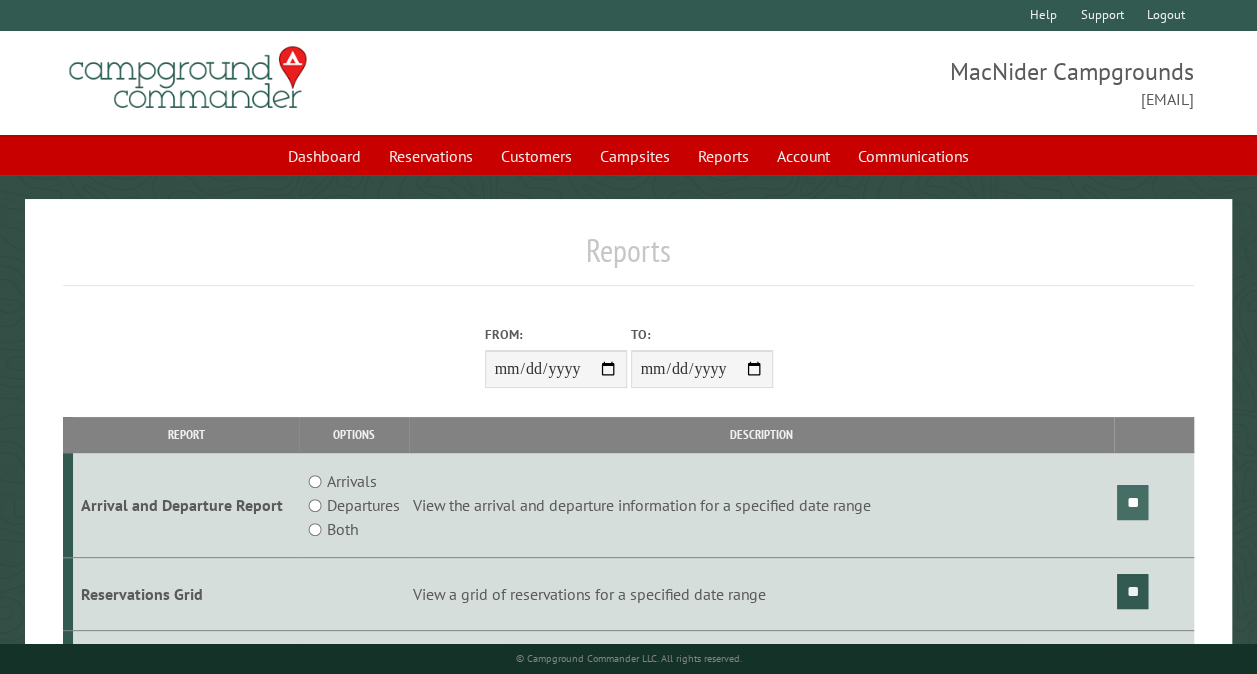 click on "**" at bounding box center [1132, 502] 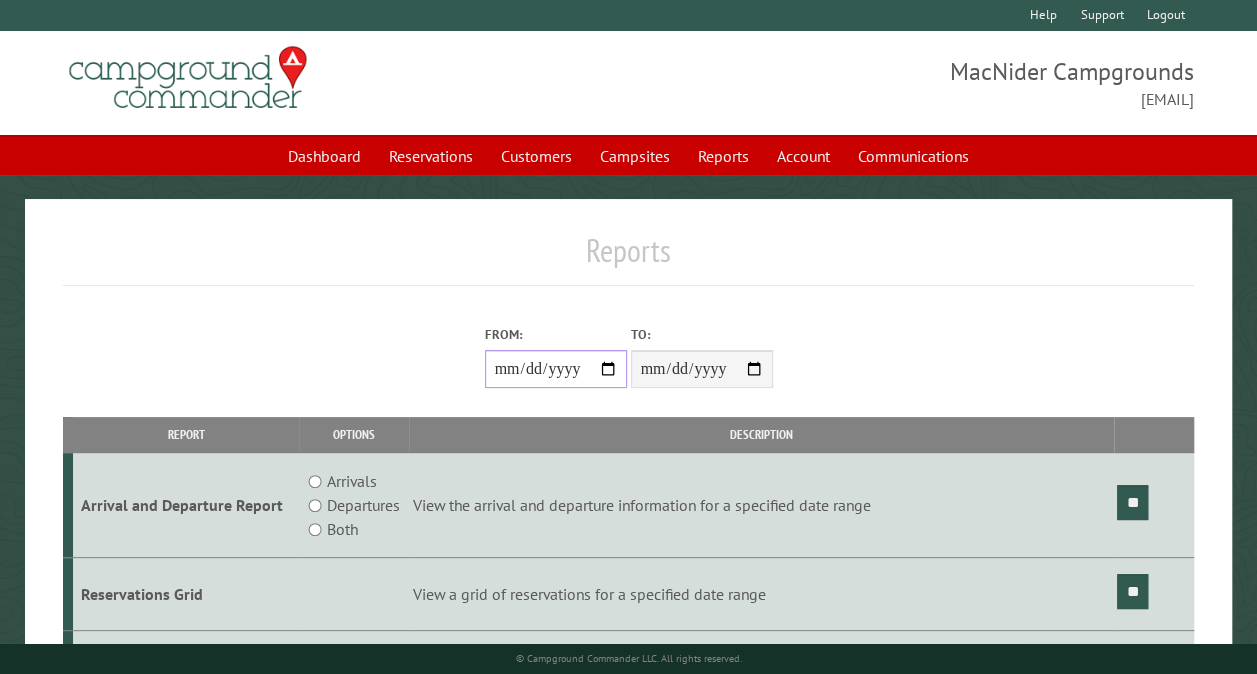 click on "**********" at bounding box center (556, 369) 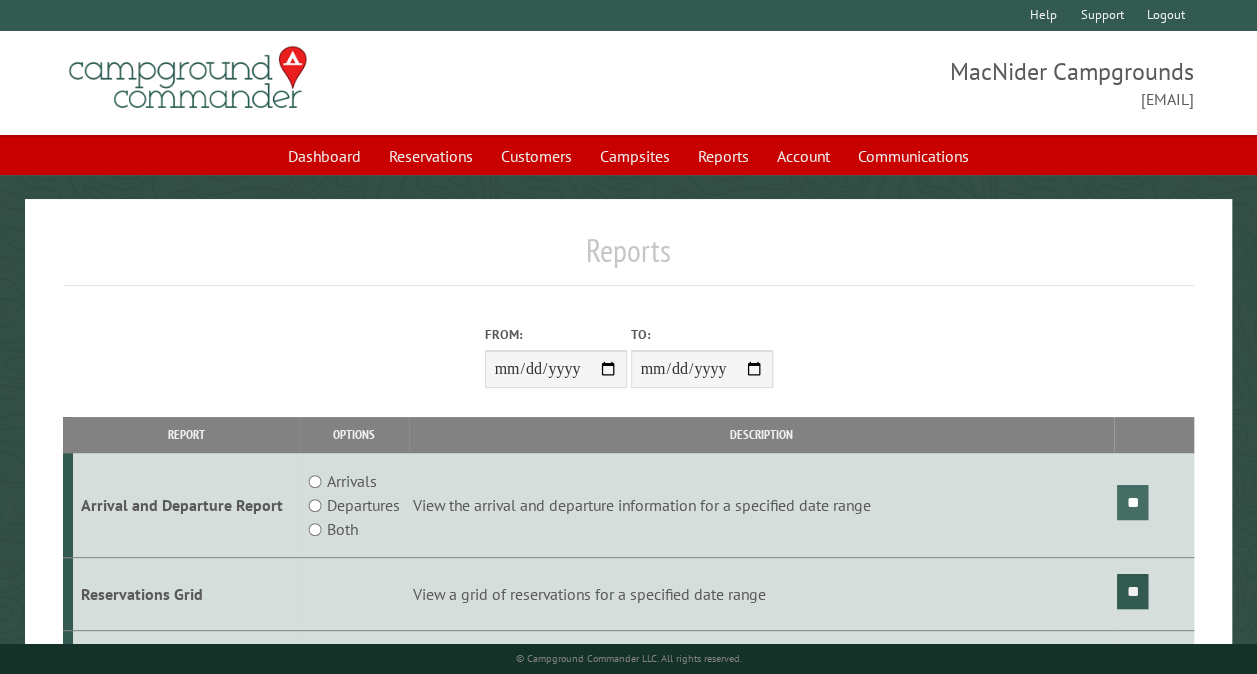 click on "**" at bounding box center [1132, 502] 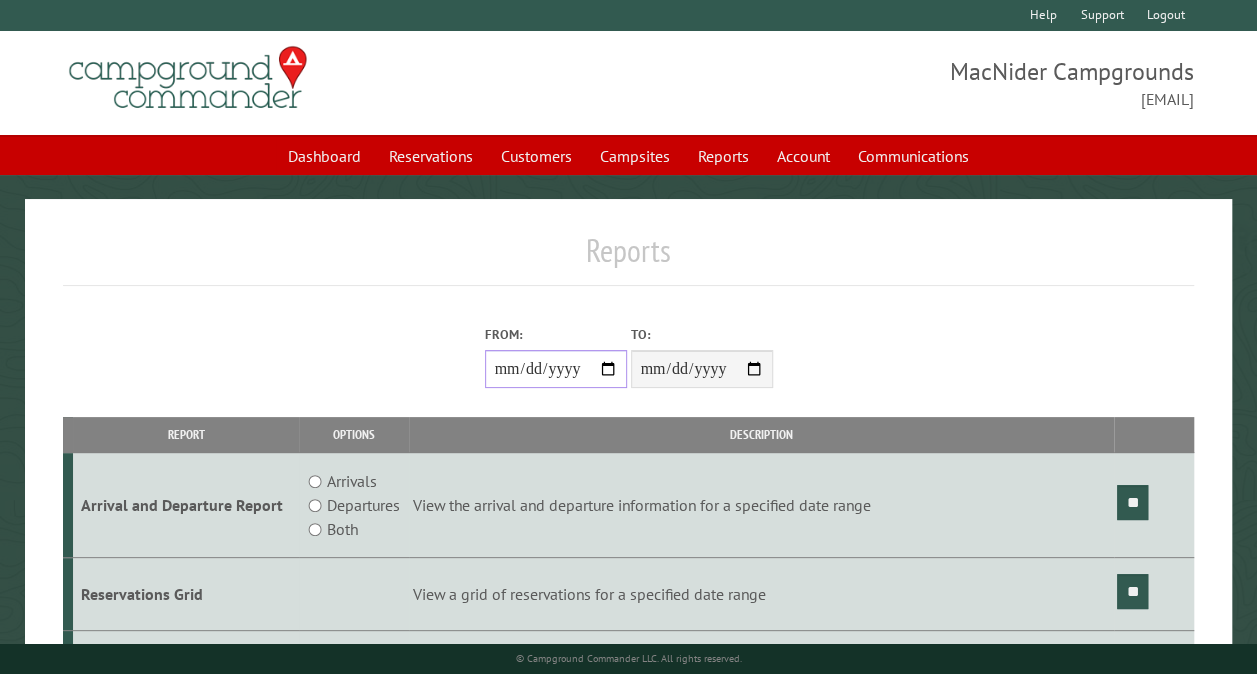 click on "**********" at bounding box center [556, 369] 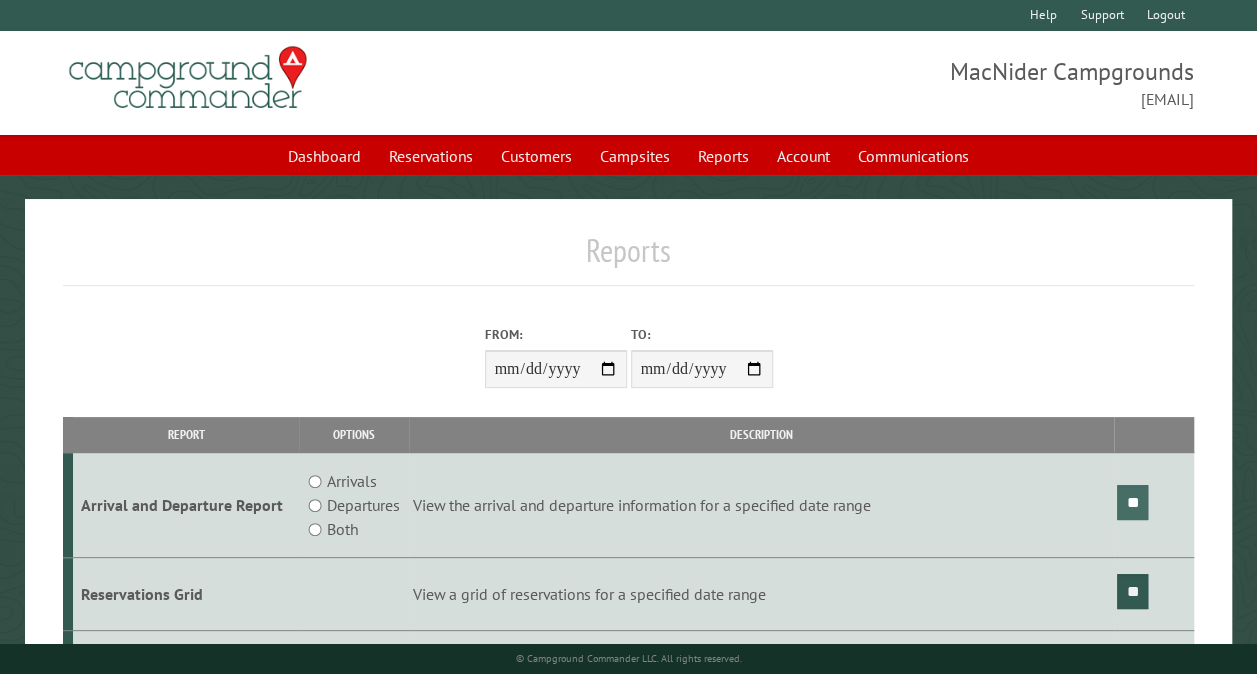 click on "**" at bounding box center (1132, 502) 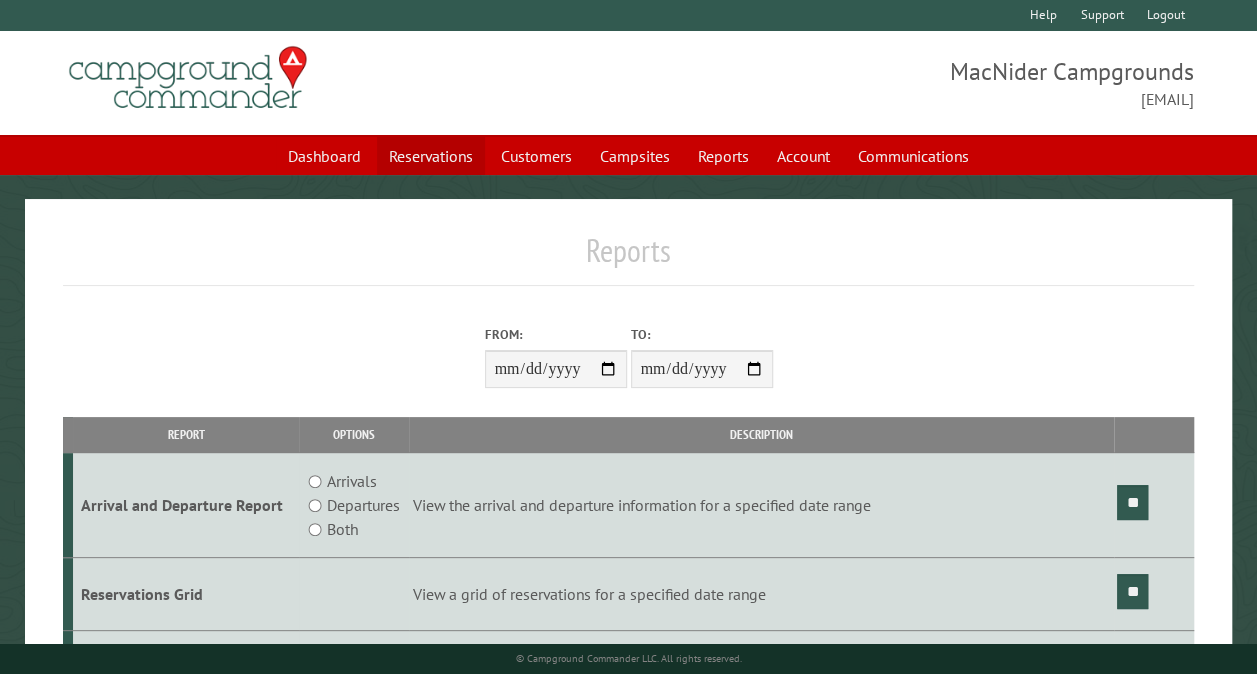 click on "Reservations" at bounding box center [431, 156] 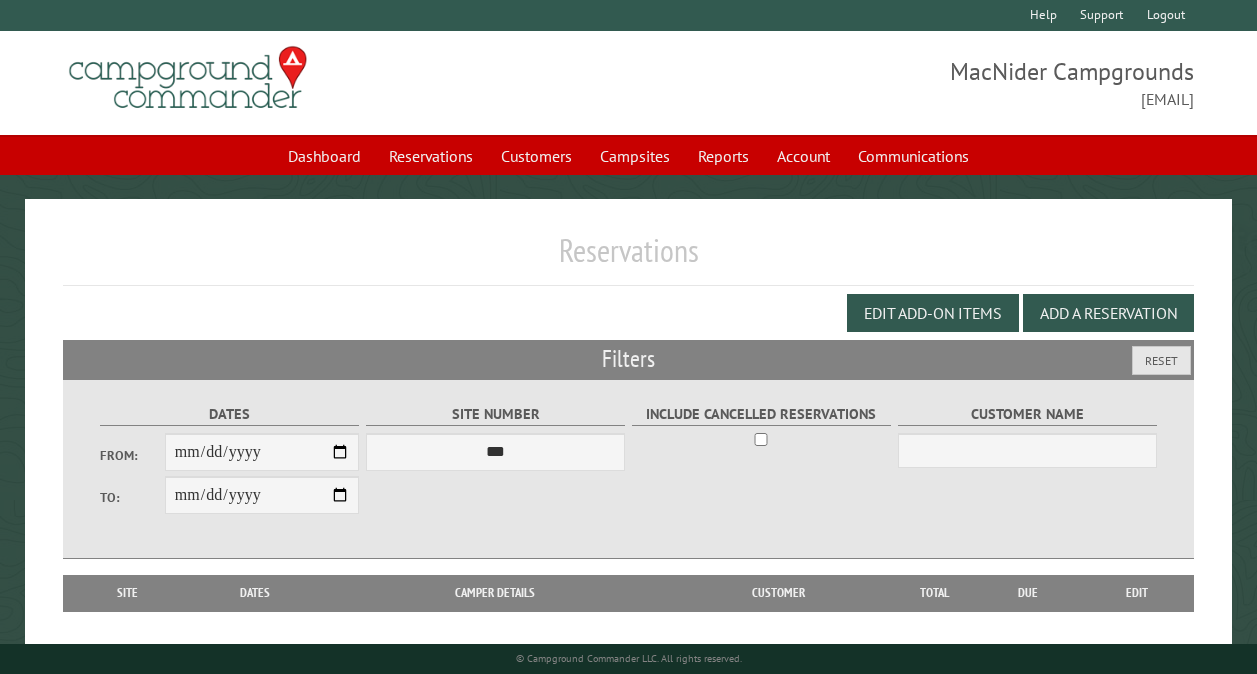 scroll, scrollTop: 0, scrollLeft: 0, axis: both 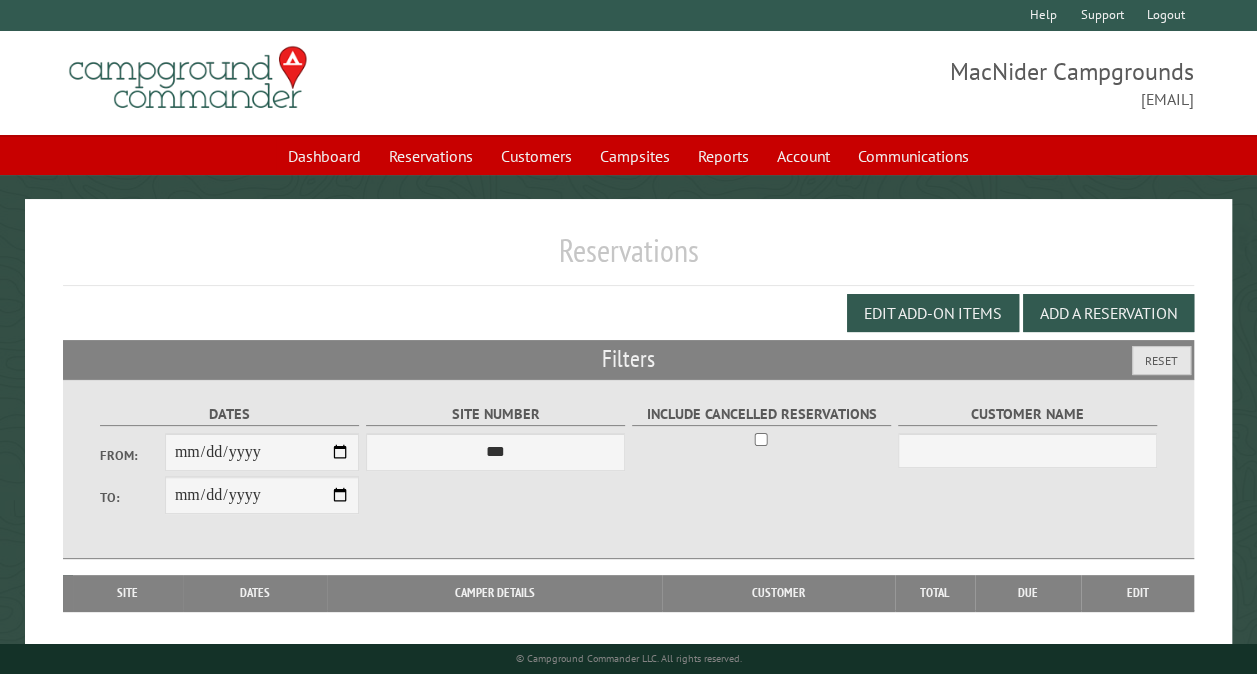 click on "From:" at bounding box center [262, 452] 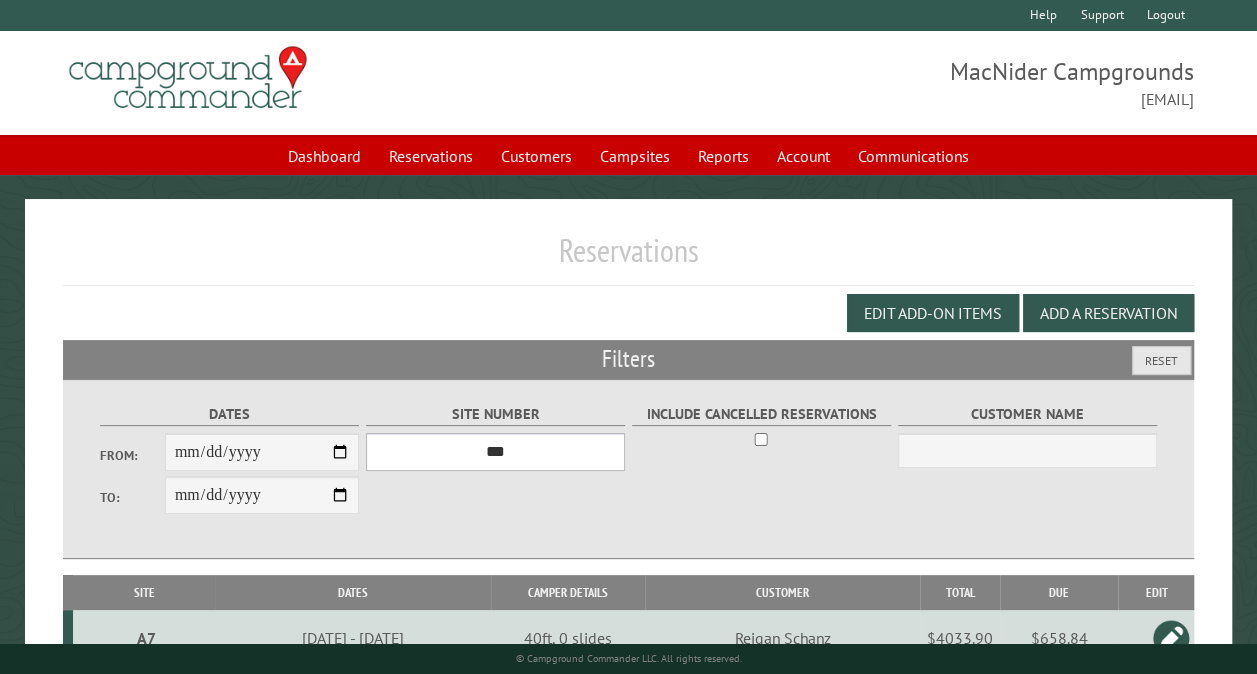 click on "*** ** ** ** ** ** ** ** ** ** *** *** *** *** ** ** ** ** ** ** ** ** ** *** *** ** ** ** ** ** ** ********* ** ** ** ** ** ** ** ** ** *** *** *** *** *** *** ** ** ** ** ** ** ** ** ** *** *** *** *** *** *** ** ** ** ** ** ** ** ** ** ** ** ** ** ** ** ** ** ** ** ** ** ** ** ** *** *** *** *** *** ***" at bounding box center [495, 452] 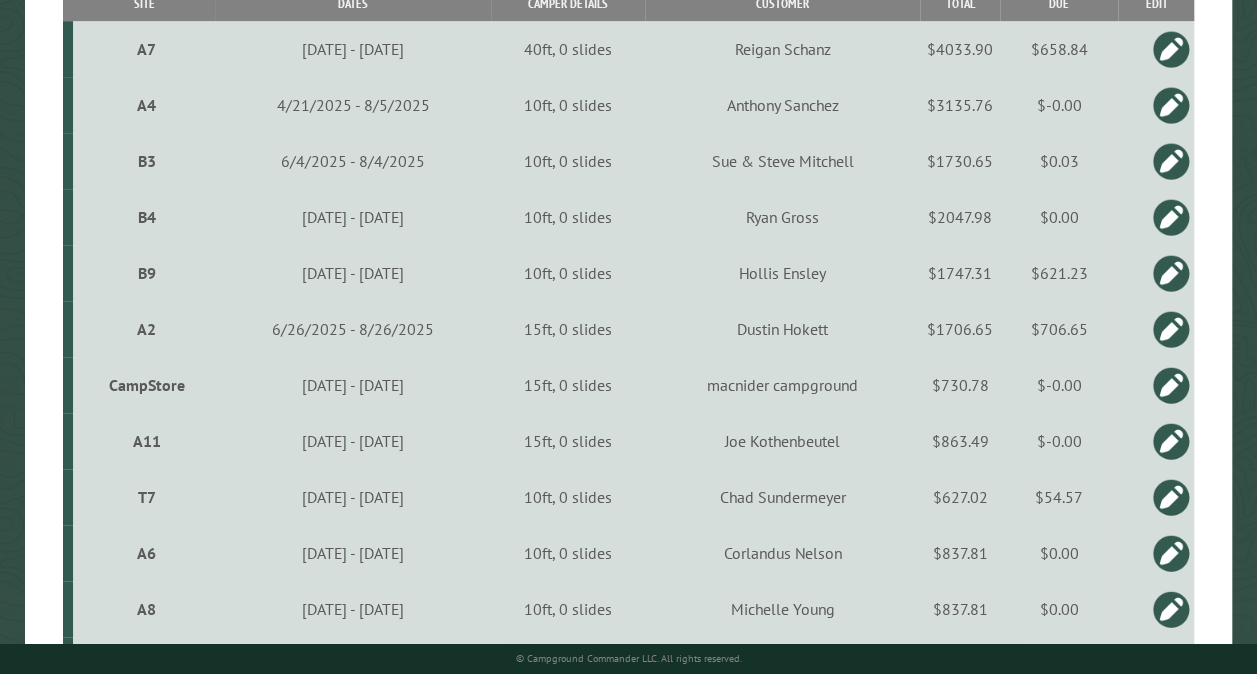 click on "CampStore" at bounding box center [146, 385] 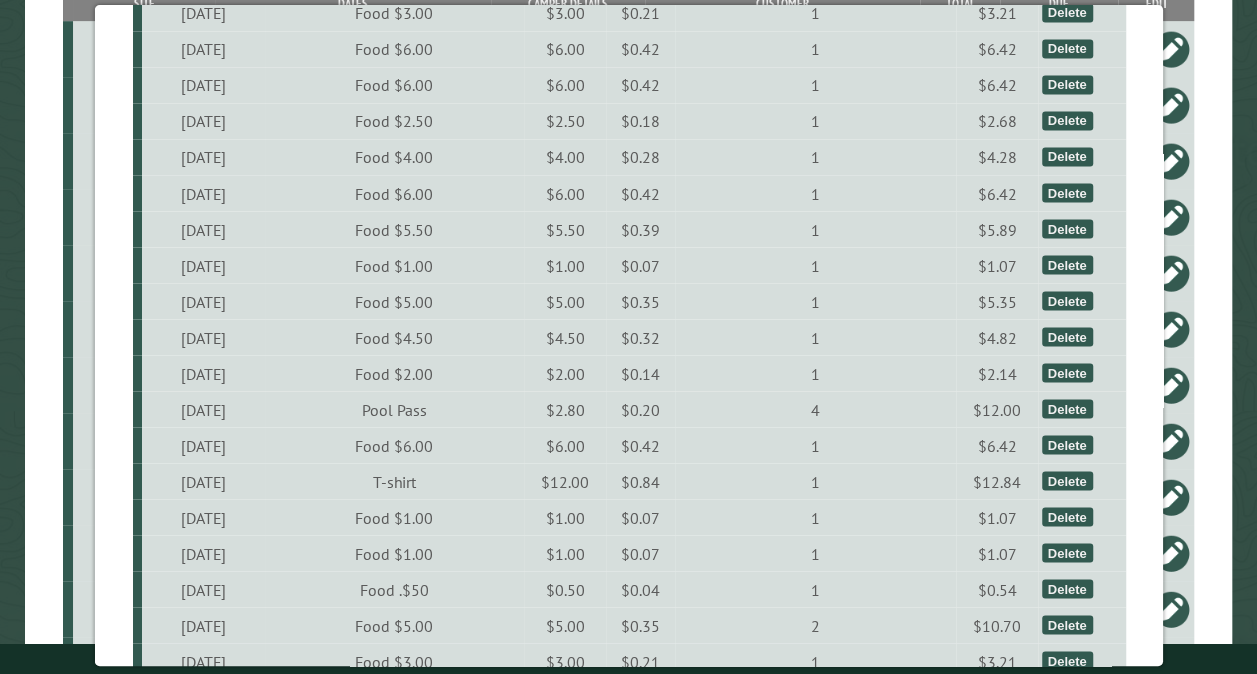 scroll, scrollTop: 9826, scrollLeft: 0, axis: vertical 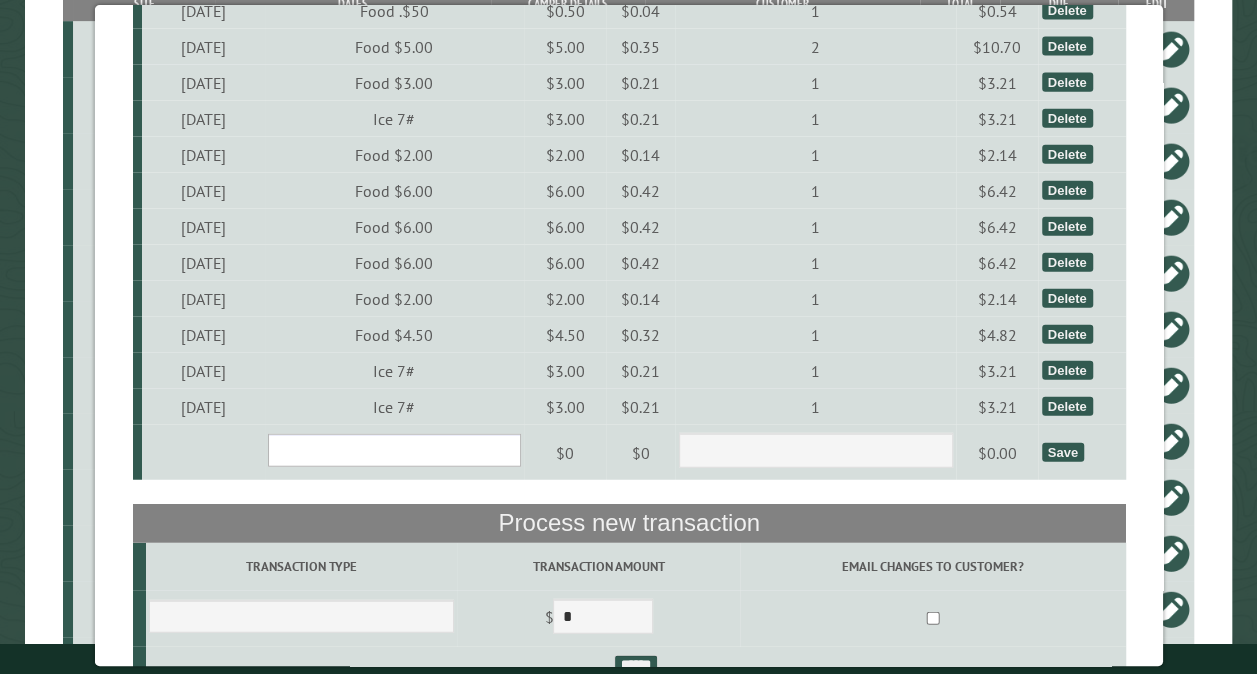 click on "**********" at bounding box center (393, 450) 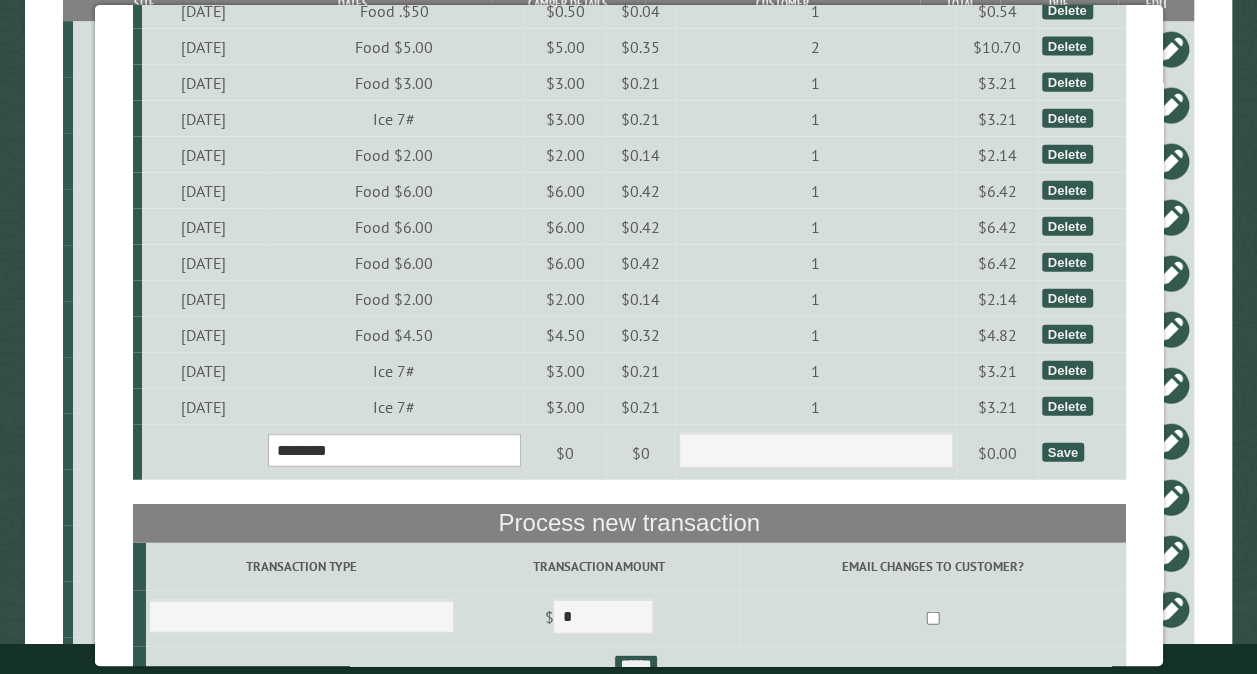 click on "**********" at bounding box center [393, 450] 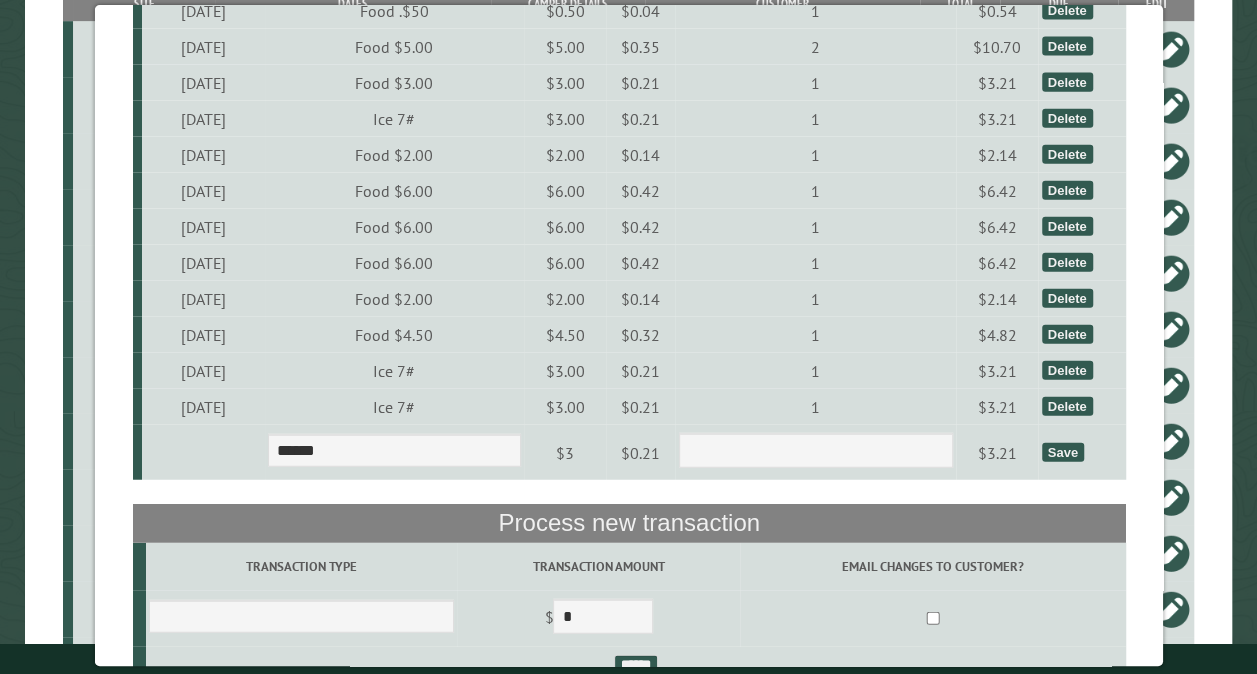 click on "Save" at bounding box center [1062, 452] 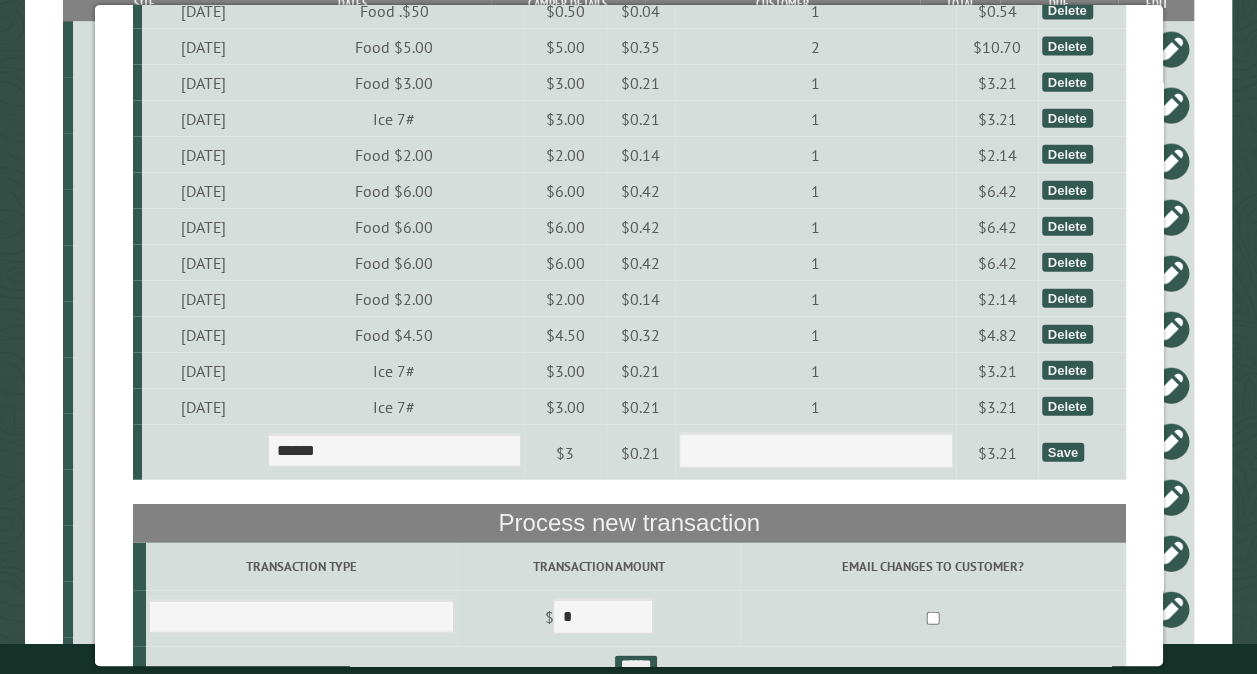 select on "*" 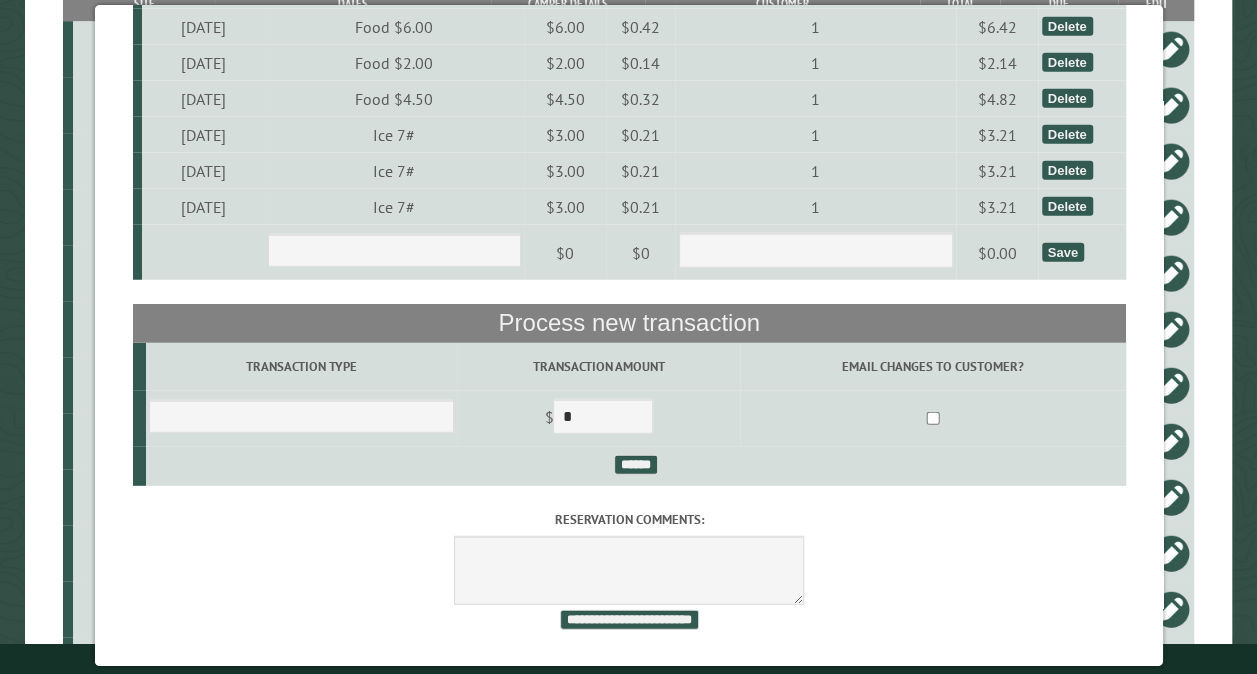 scroll, scrollTop: 10106, scrollLeft: 0, axis: vertical 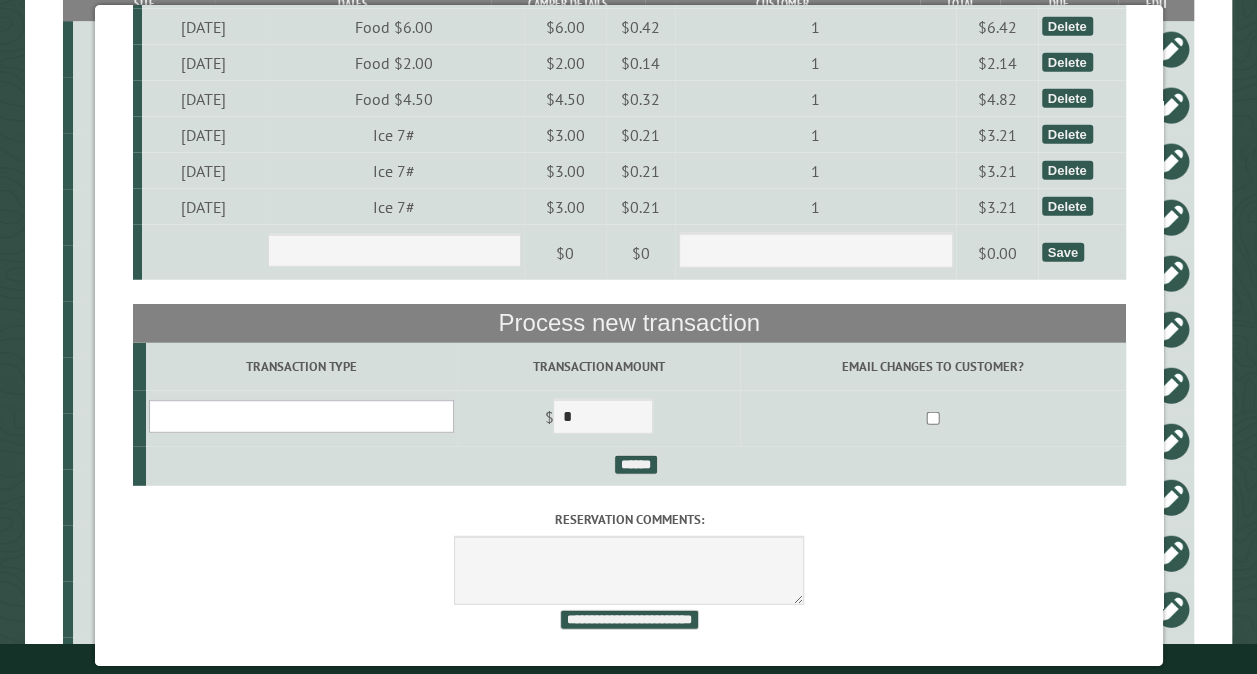 click on "**********" at bounding box center [300, 416] 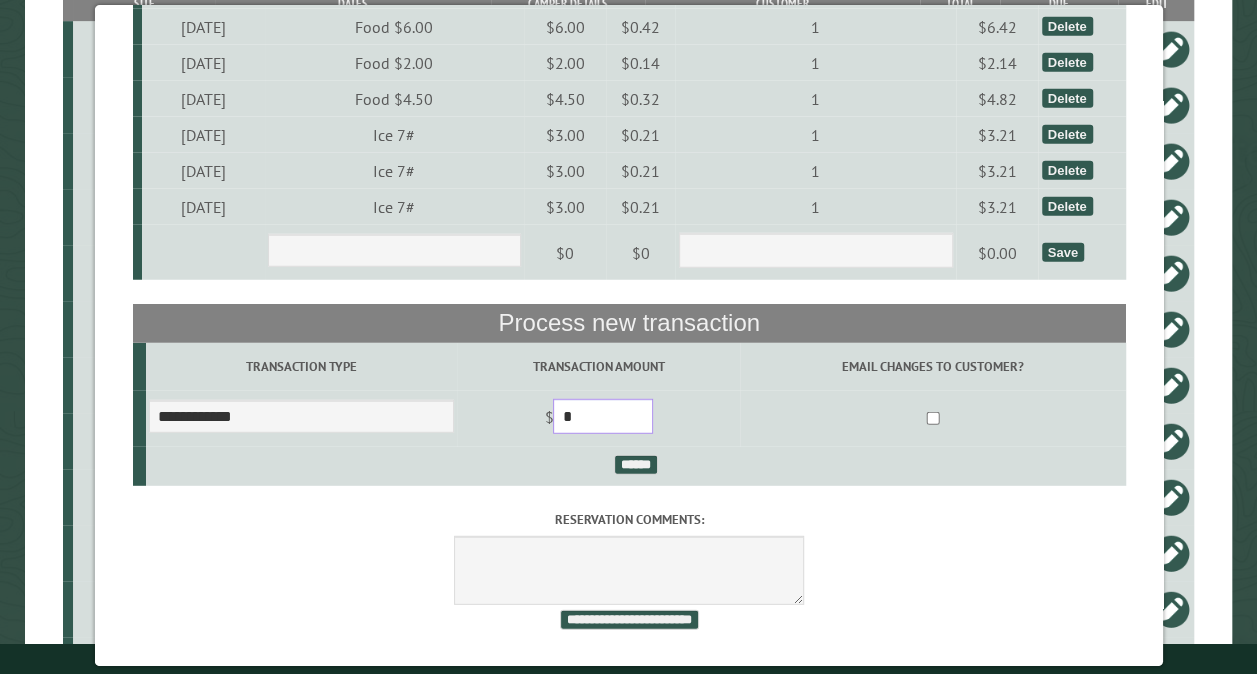 click on "*" at bounding box center (603, 416) 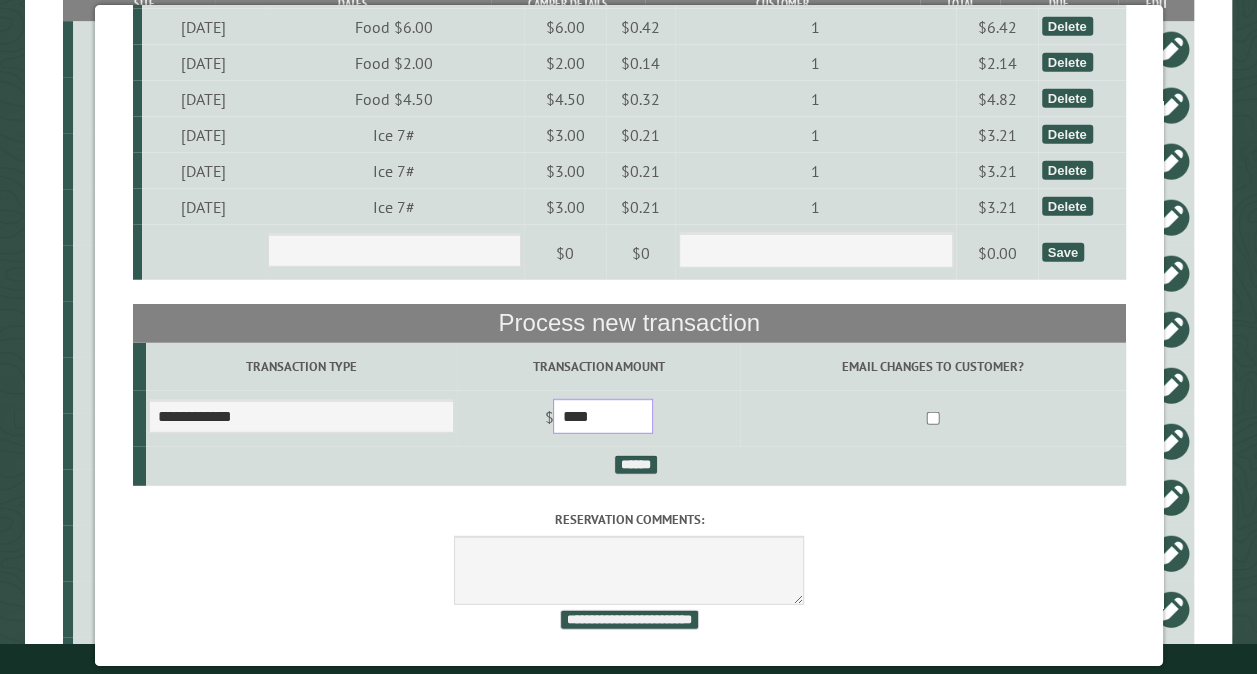 type on "****" 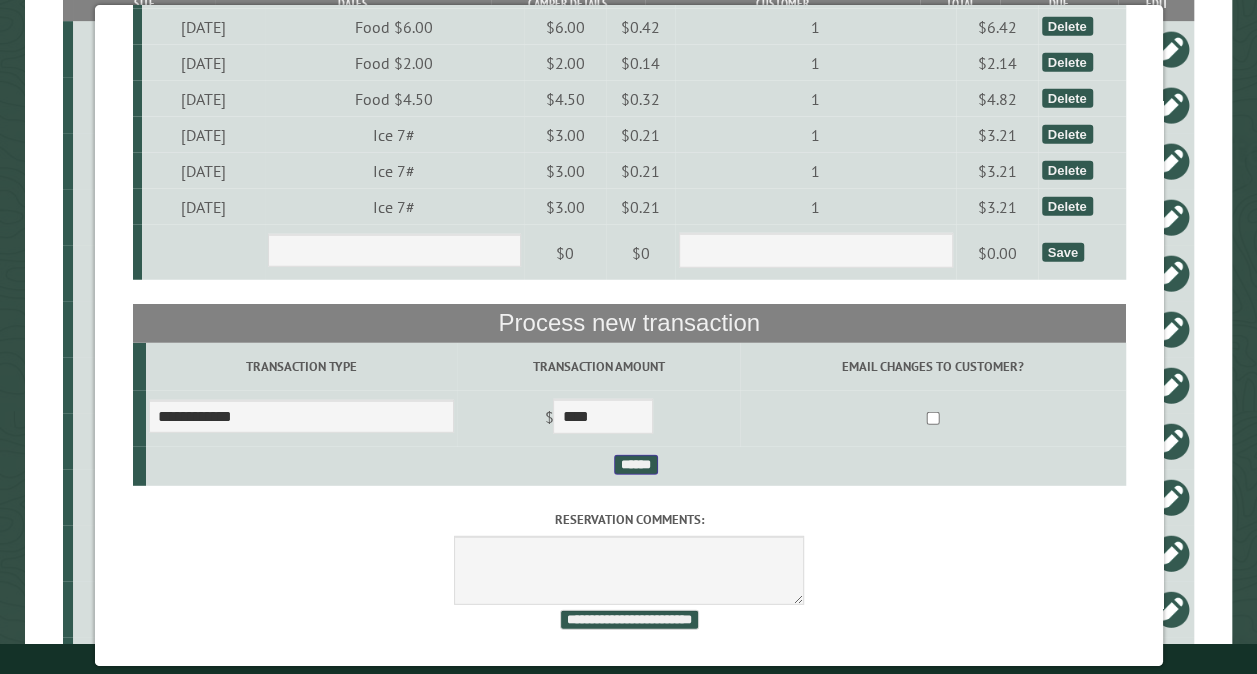 click on "******" at bounding box center (635, 465) 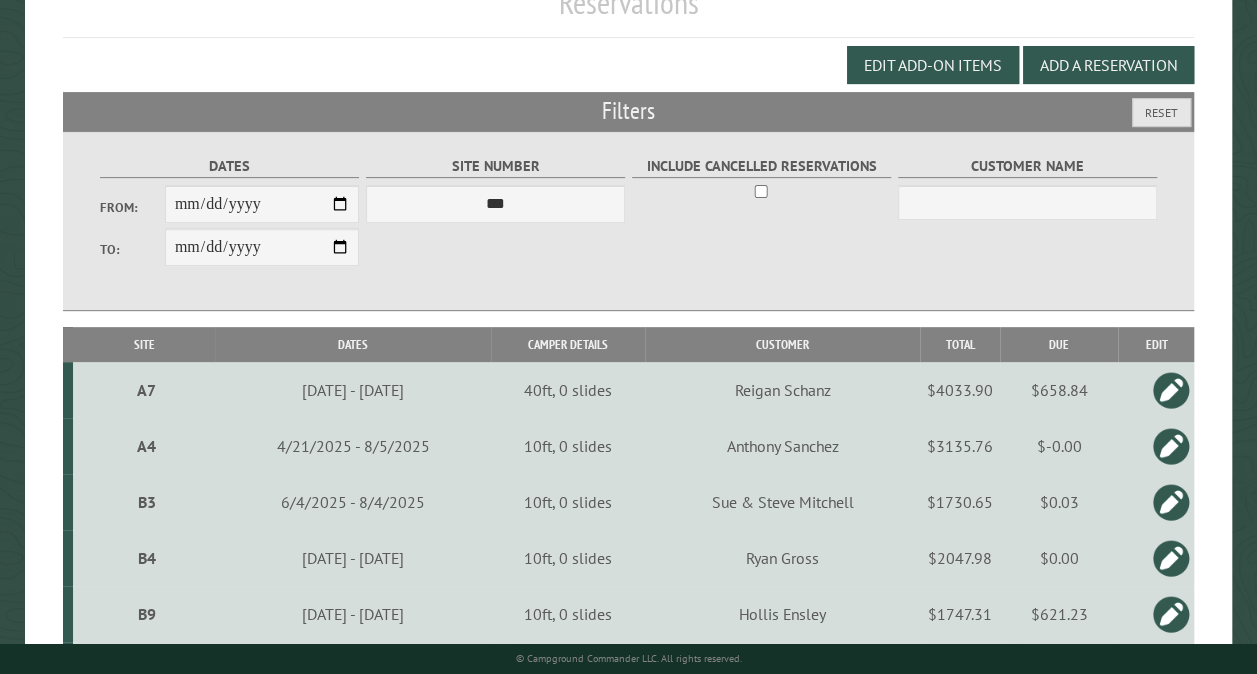 scroll, scrollTop: 126, scrollLeft: 0, axis: vertical 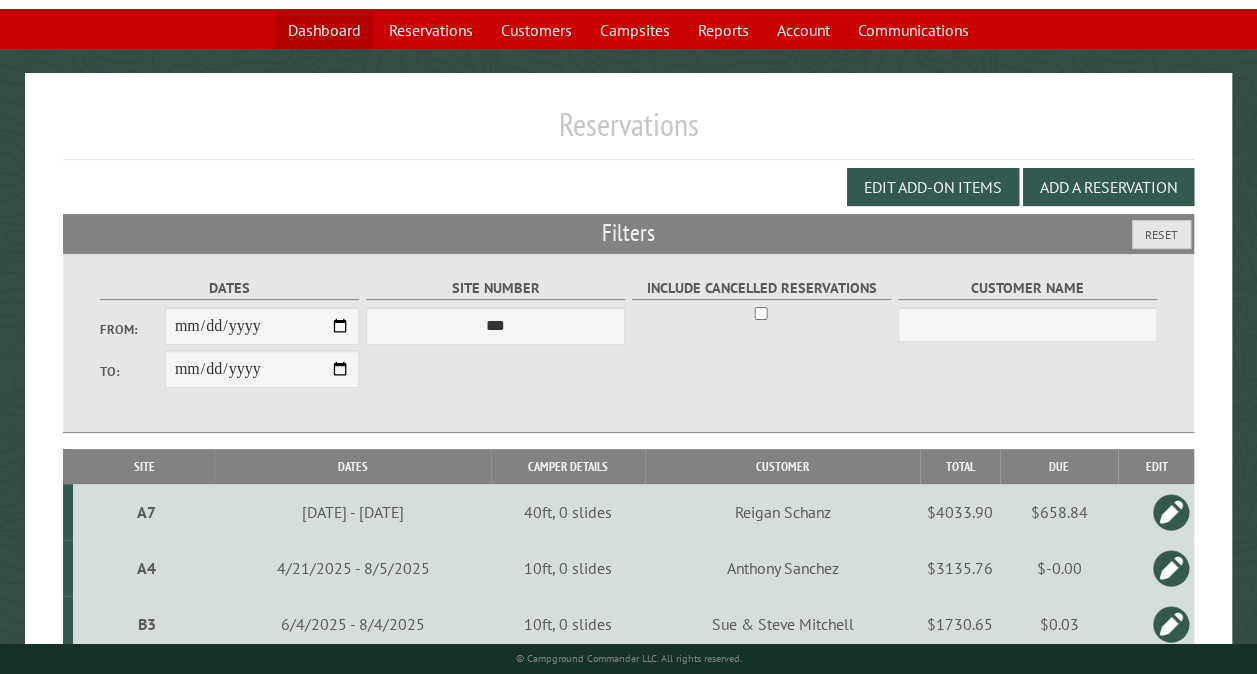 click on "Dashboard" at bounding box center (324, 30) 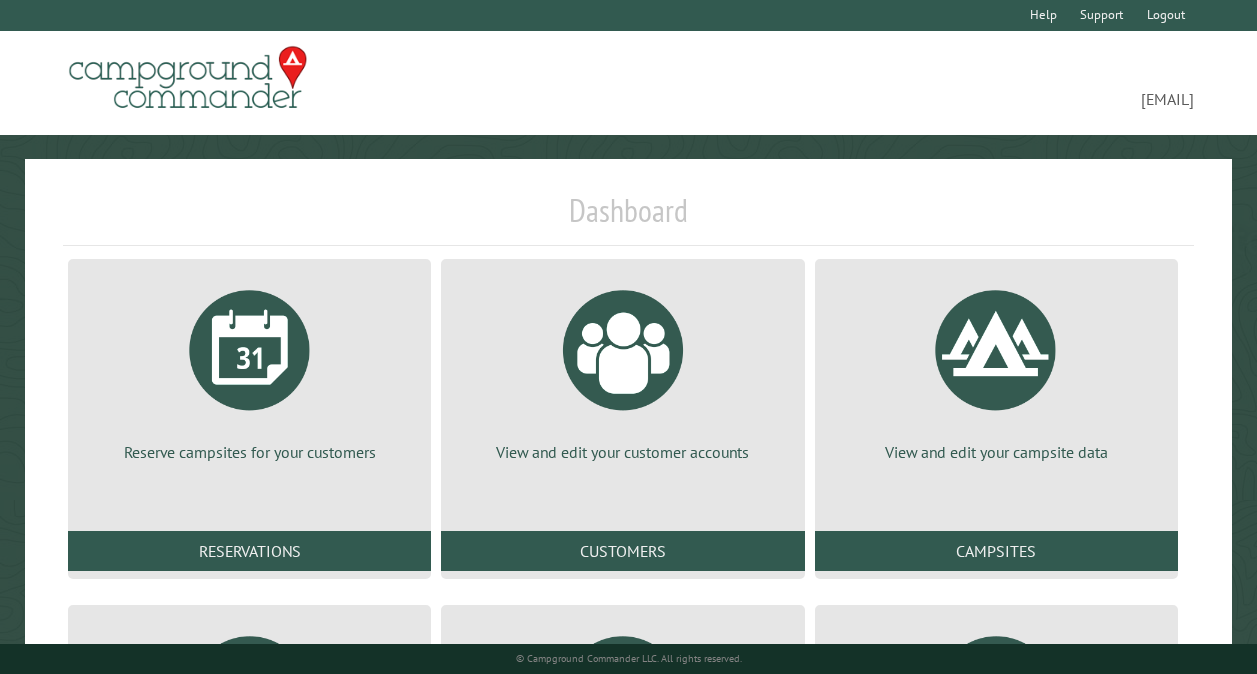 scroll, scrollTop: 0, scrollLeft: 0, axis: both 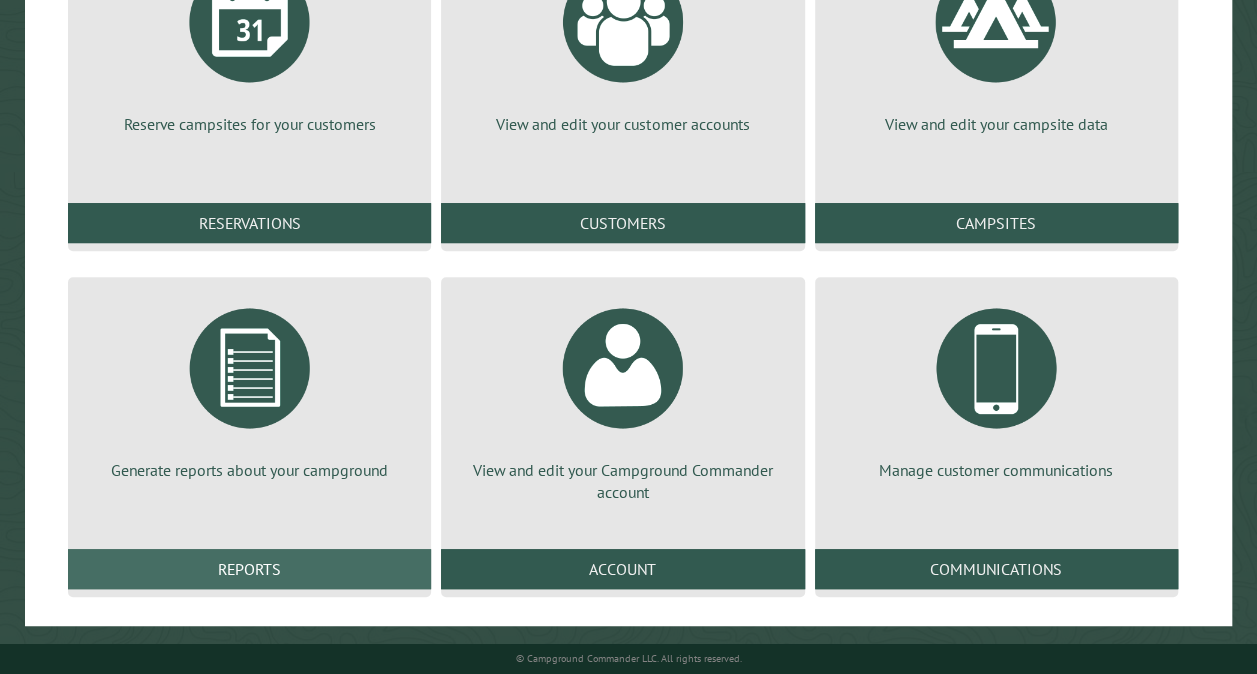 click on "Reports" at bounding box center (249, 569) 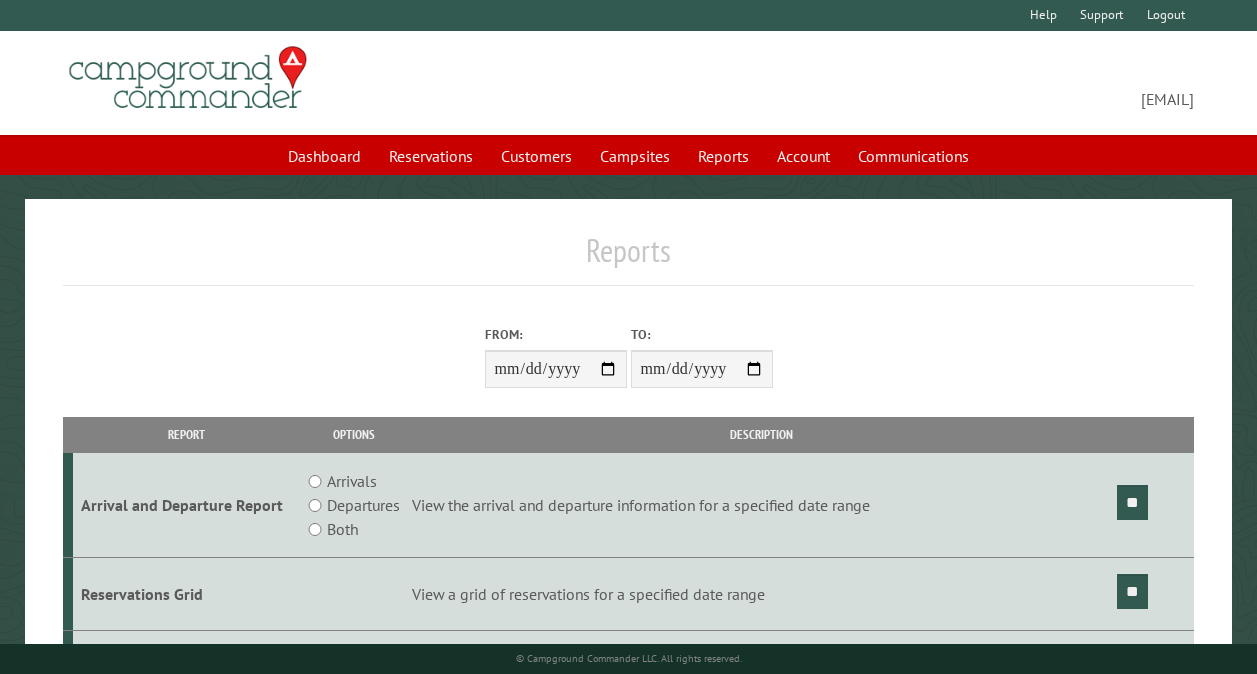 scroll, scrollTop: 0, scrollLeft: 0, axis: both 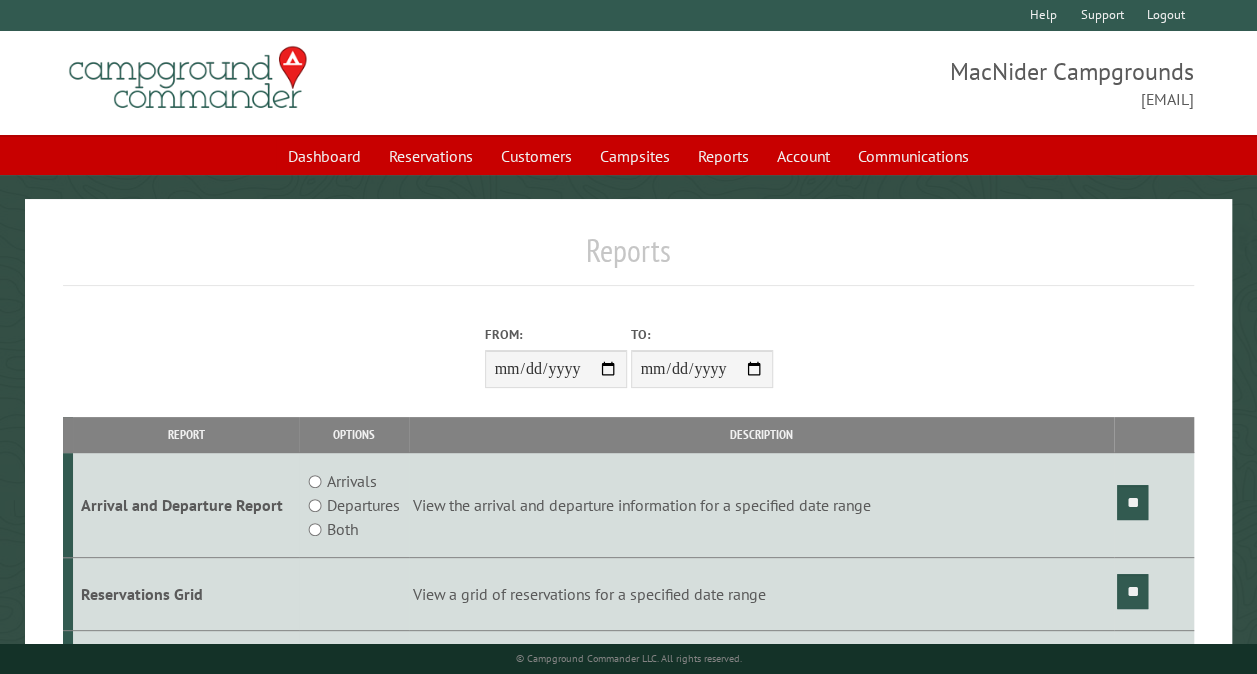 click on "From:" at bounding box center (556, 369) 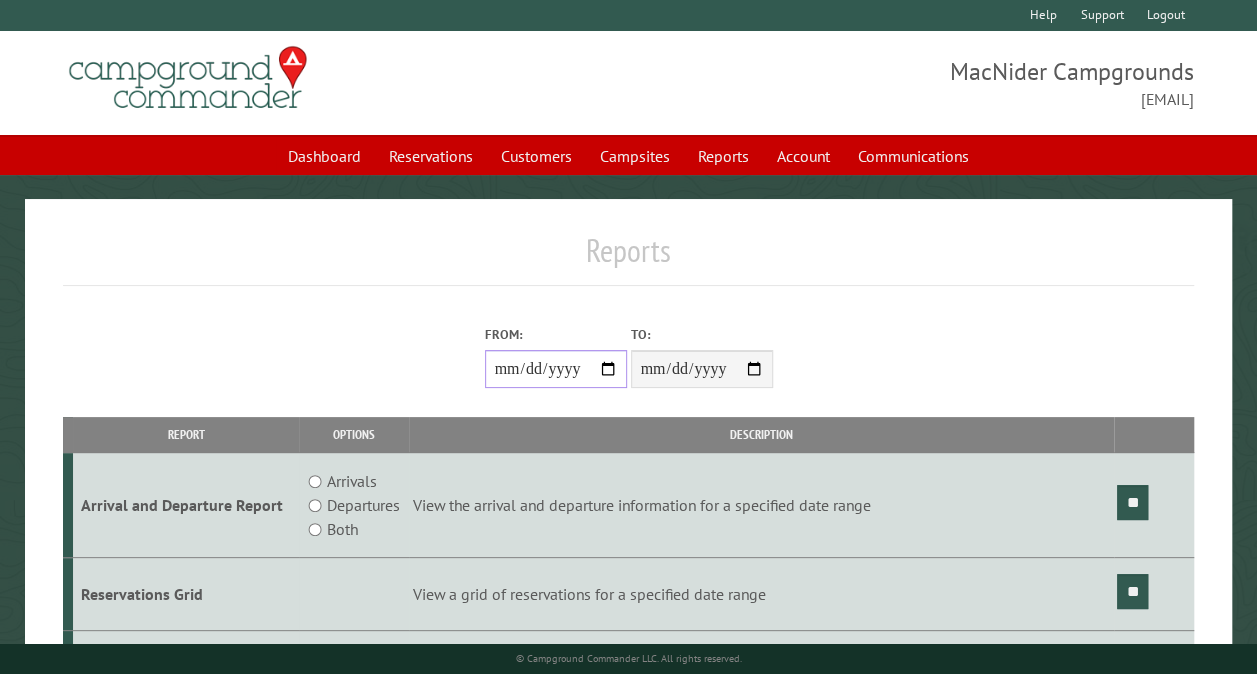 type on "**********" 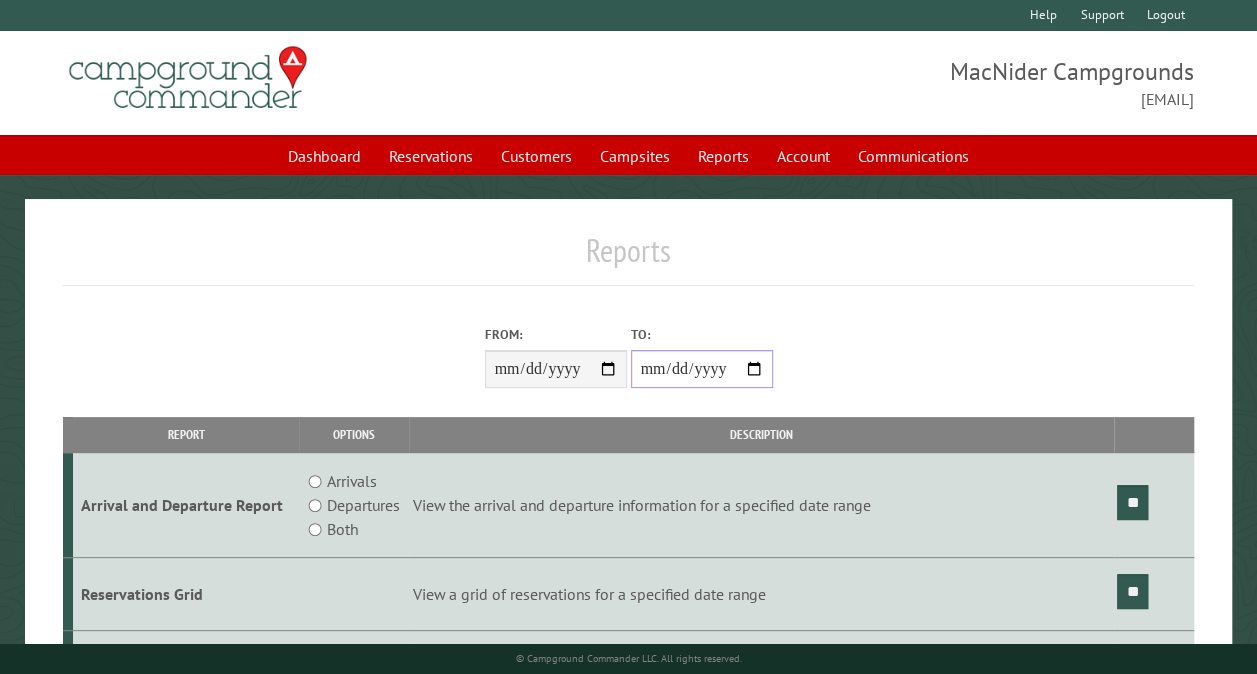 click on "**********" at bounding box center [702, 369] 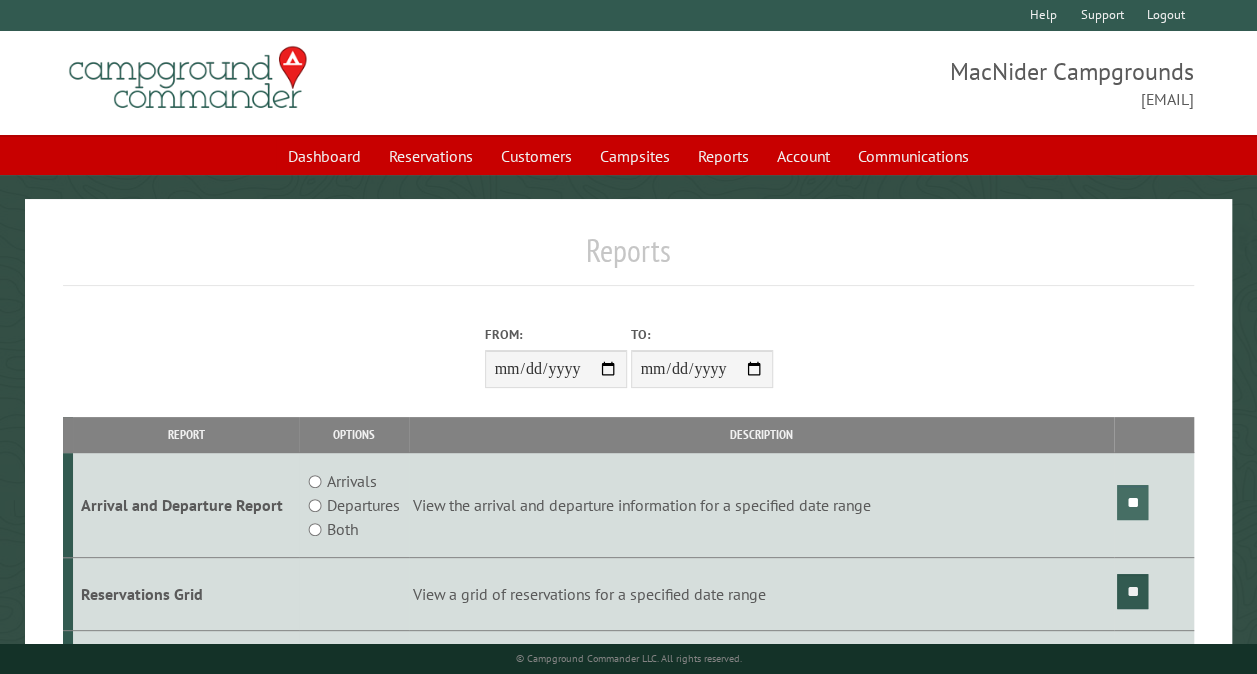 click on "**" at bounding box center [1132, 502] 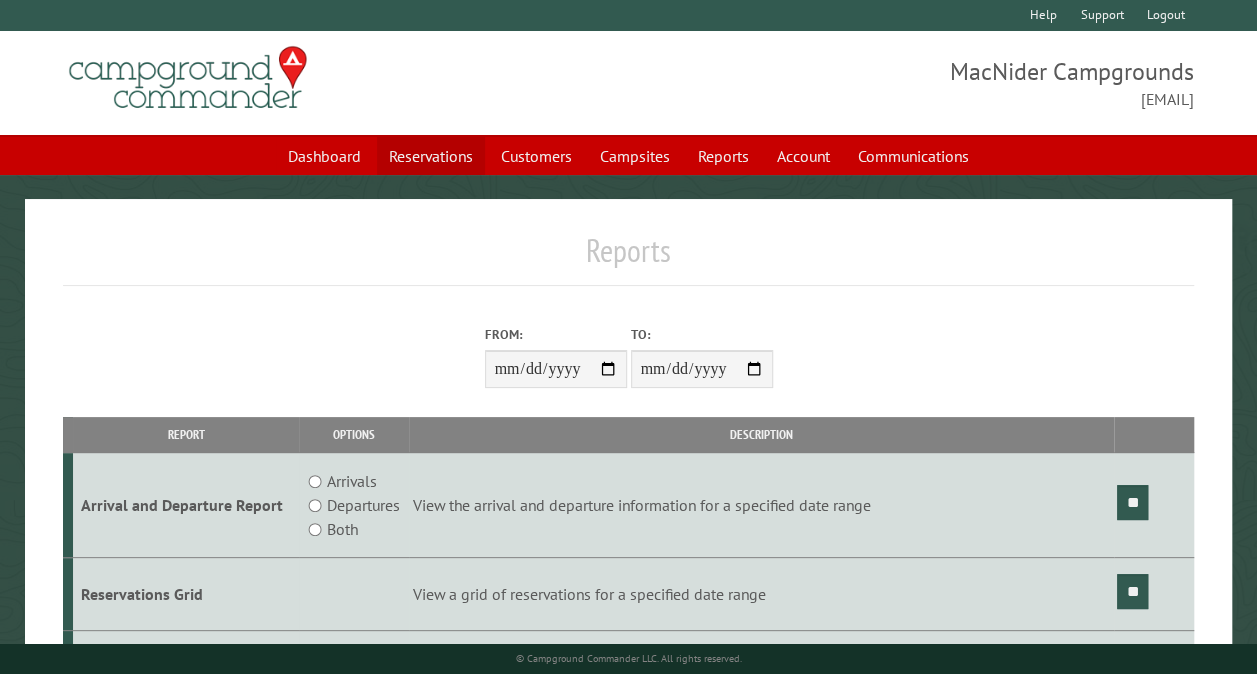 click on "Reservations" at bounding box center [431, 156] 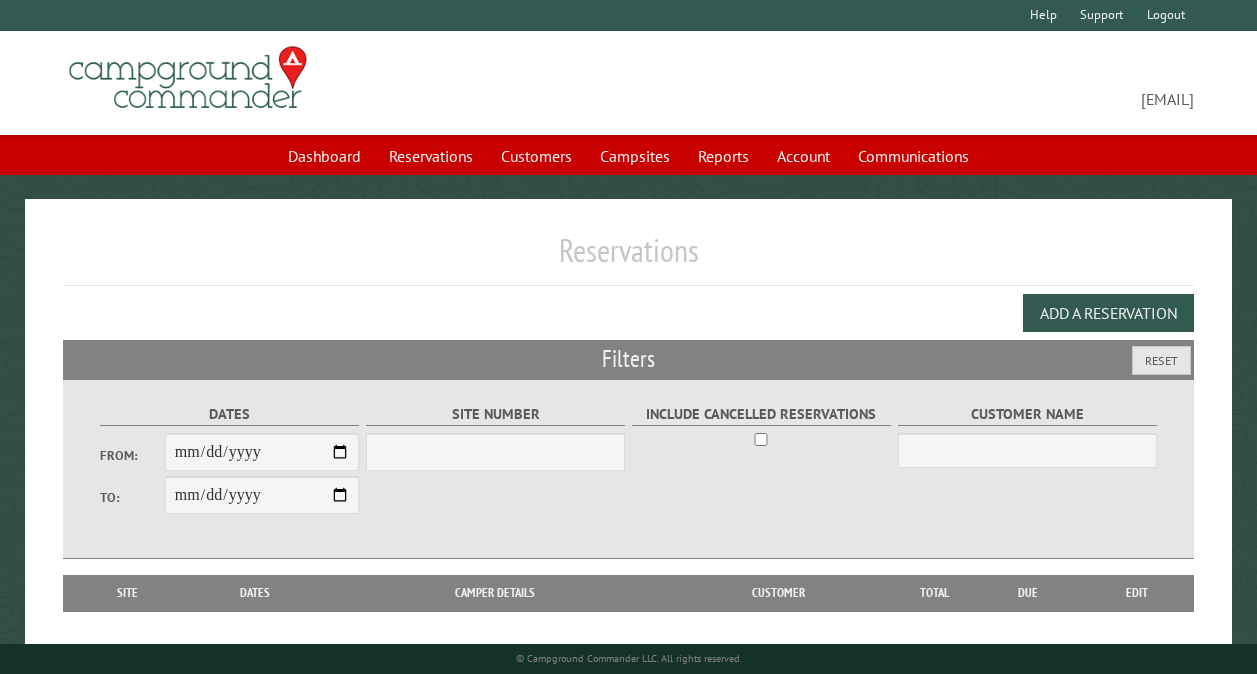 scroll, scrollTop: 0, scrollLeft: 0, axis: both 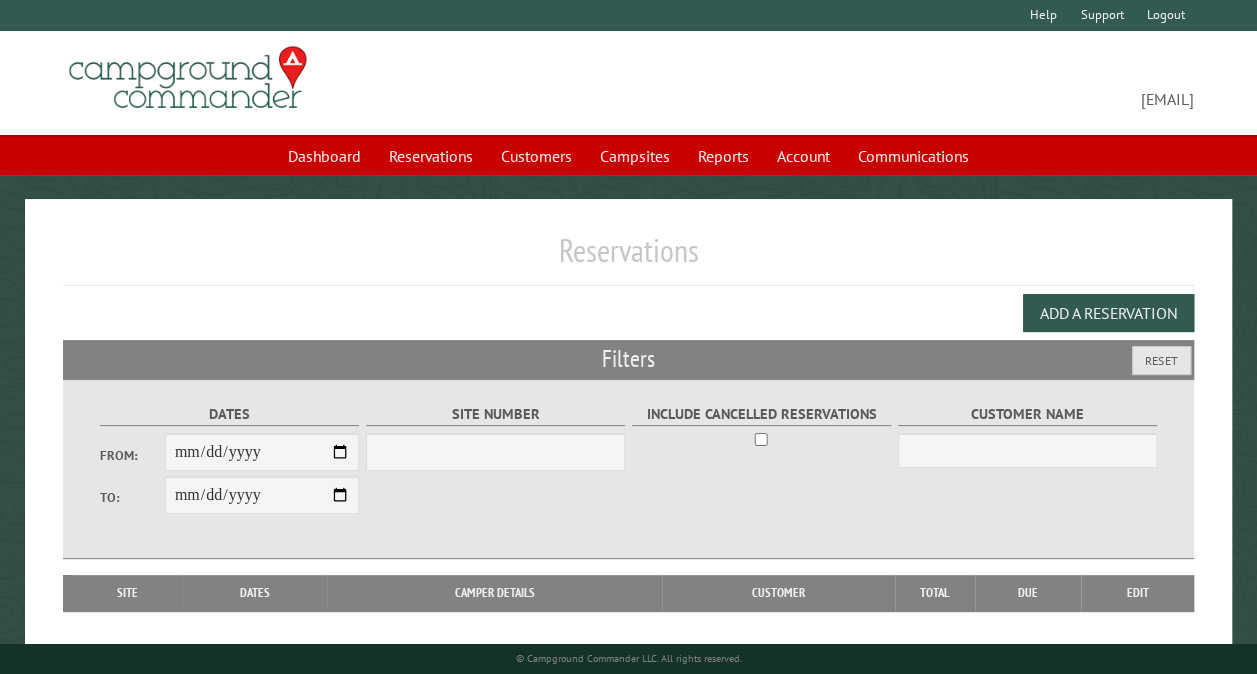 select on "***" 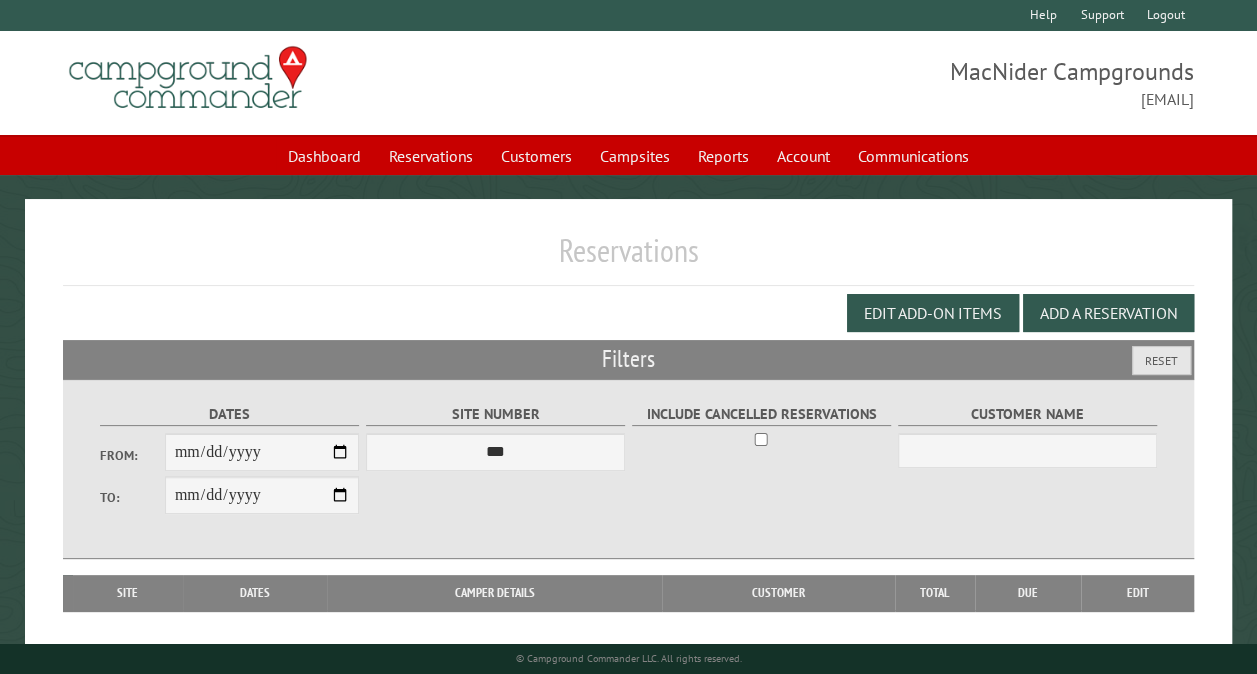 click on "From:" at bounding box center (262, 452) 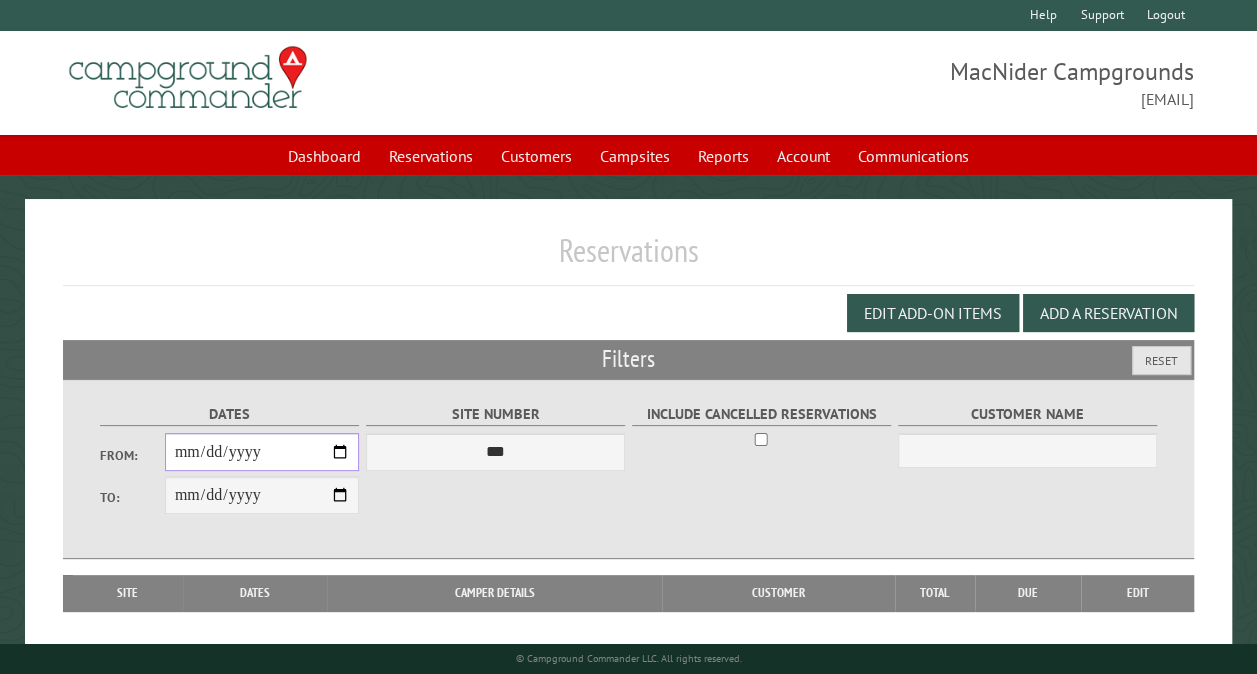 type on "**********" 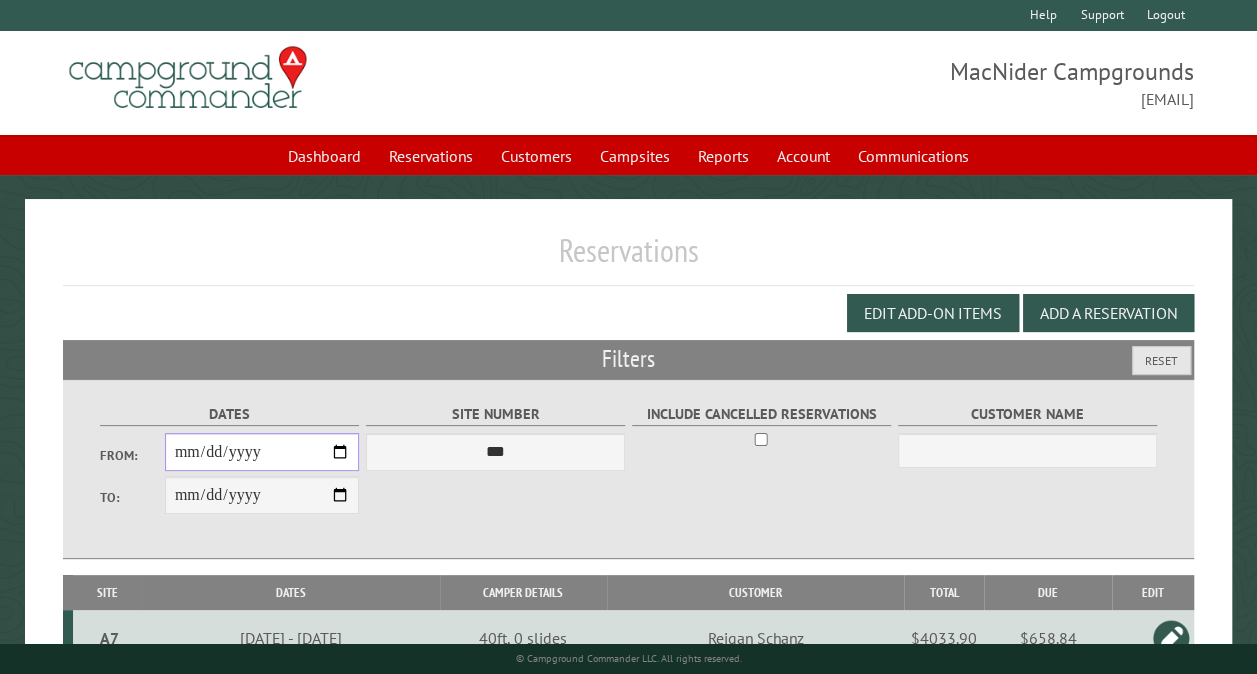 scroll, scrollTop: 589, scrollLeft: 0, axis: vertical 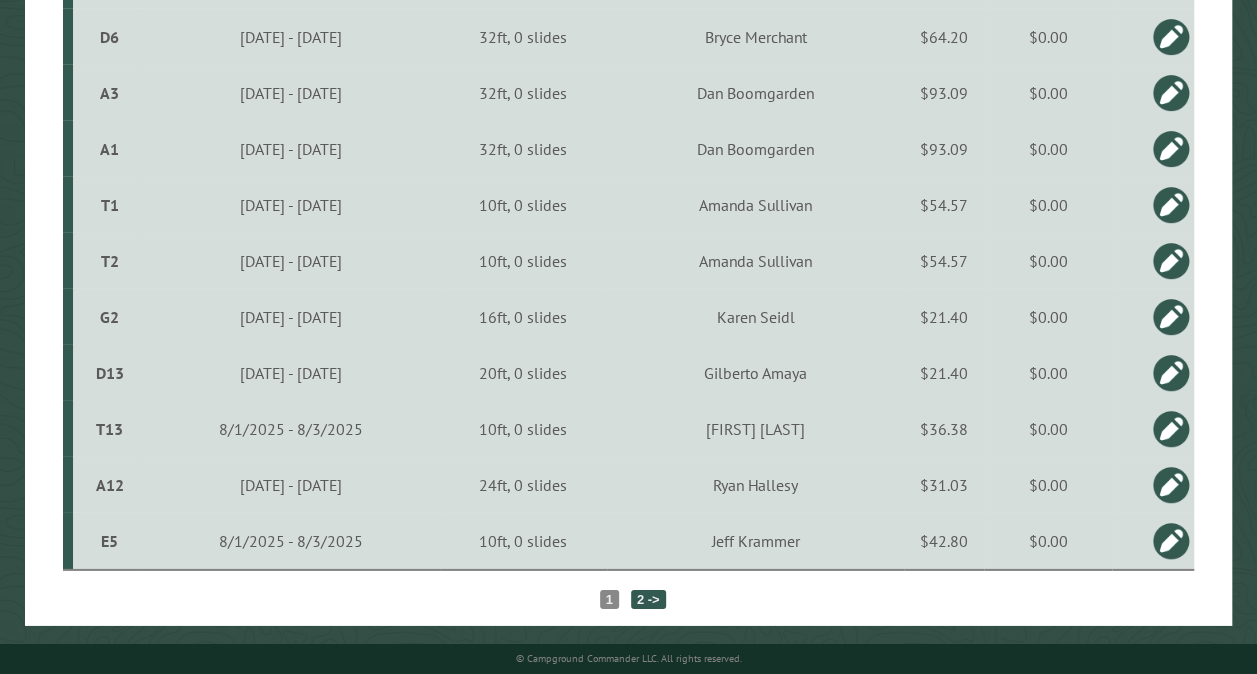 click at bounding box center [1171, 373] 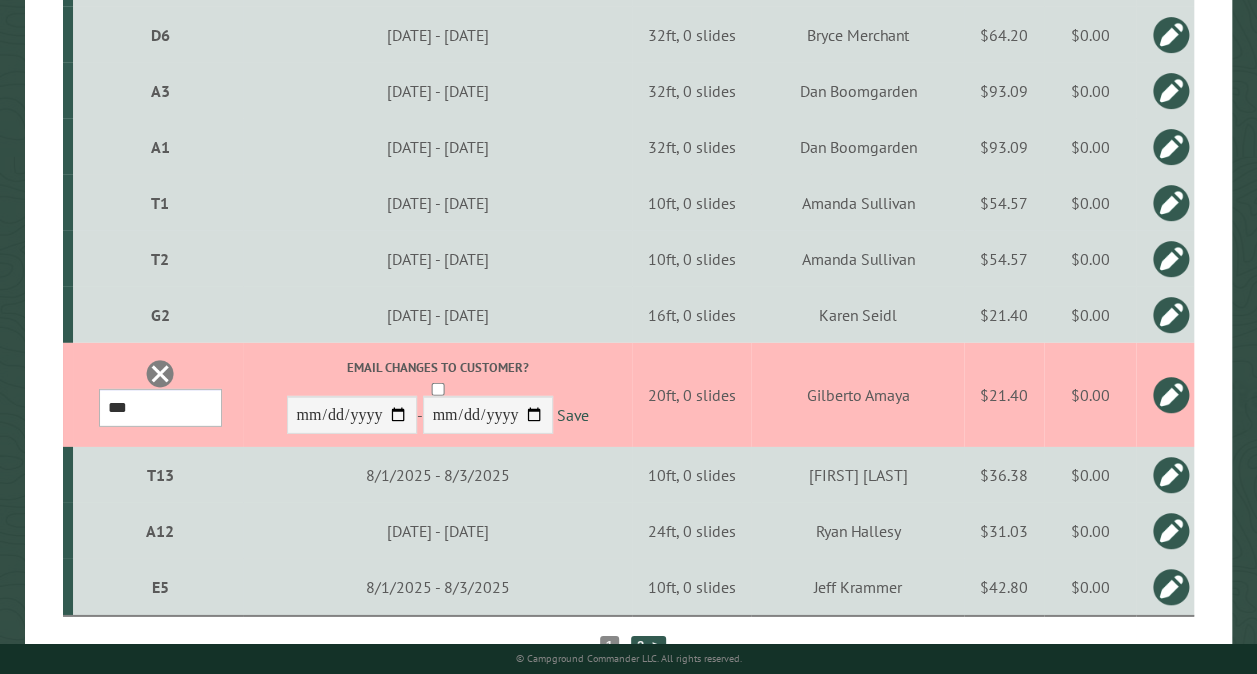 click on "*** ** ** ** ** ** ** ** ** ** *** *** *** *** ** ** ** ** ** ** ** ** ** *** *** ** ** ** ** ** ** ********* ** ** ** ** ** ** ** ** ** *** *** *** *** *** *** ** ** ** ** ** ** ** ** ** *** *** *** *** *** *** ** ** ** ** ** ** ** ** ** ** ** ** ** ** ** ** ** ** ** ** ** ** ** ** *** *** *** *** *** ***" at bounding box center (160, 408) 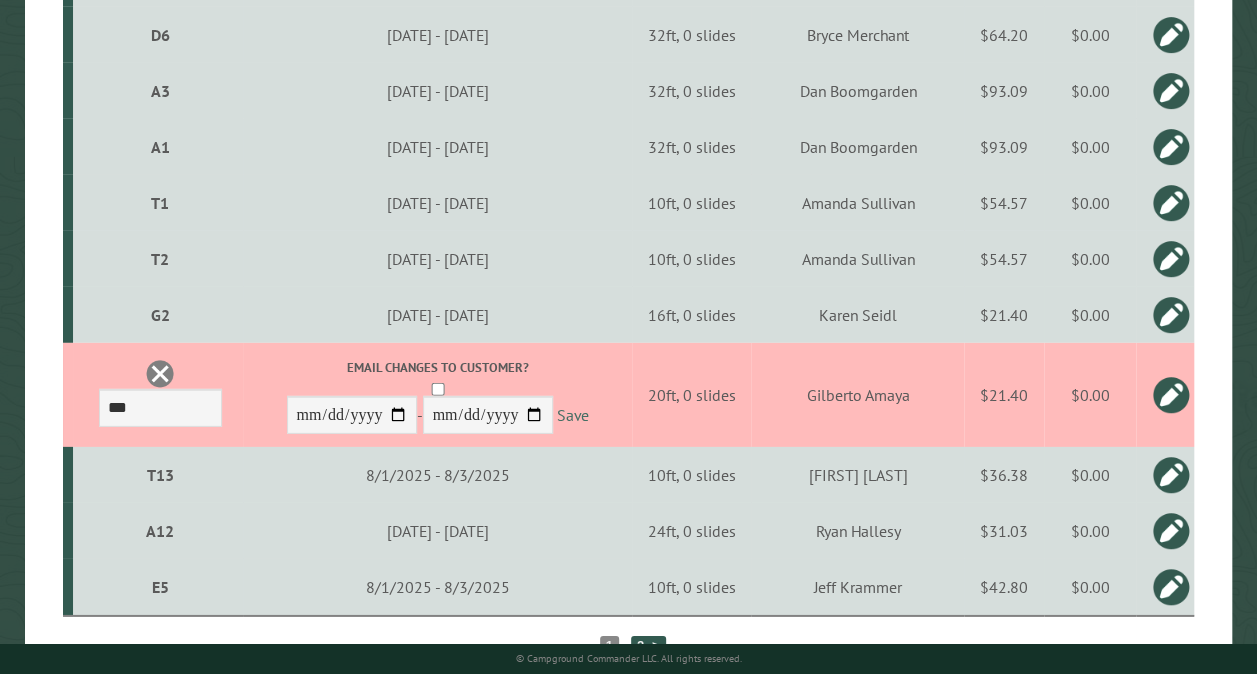click on "Save" at bounding box center [573, 416] 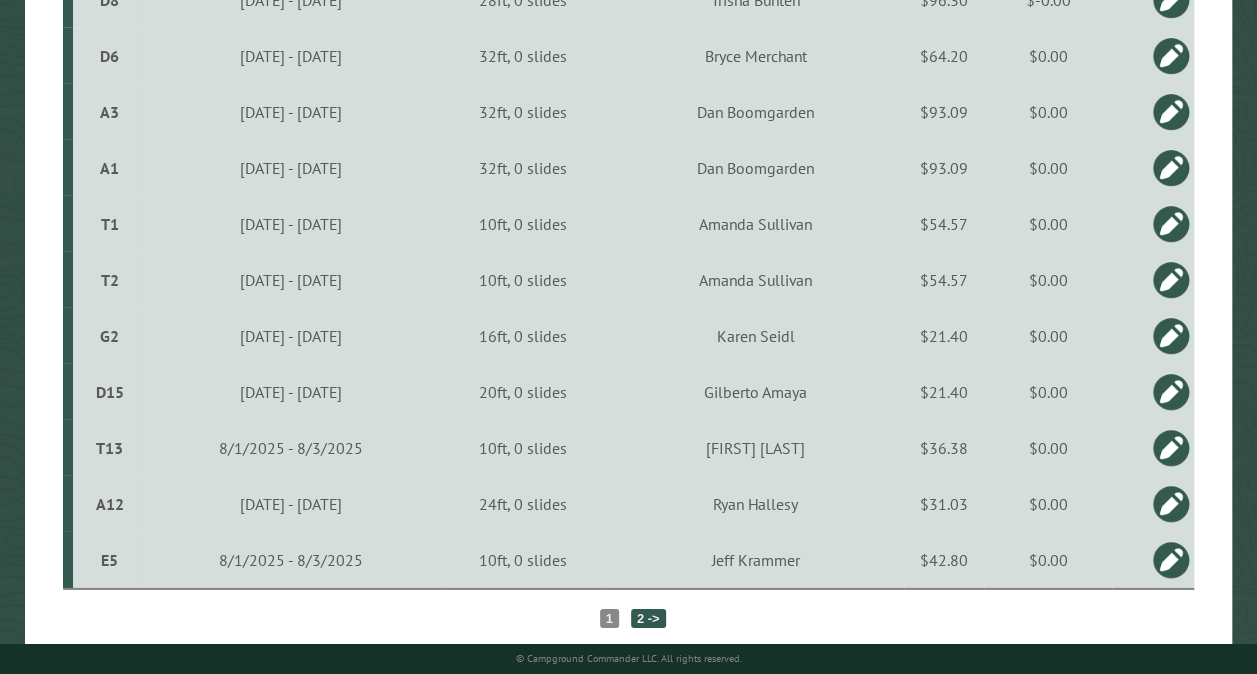 scroll, scrollTop: 2803, scrollLeft: 0, axis: vertical 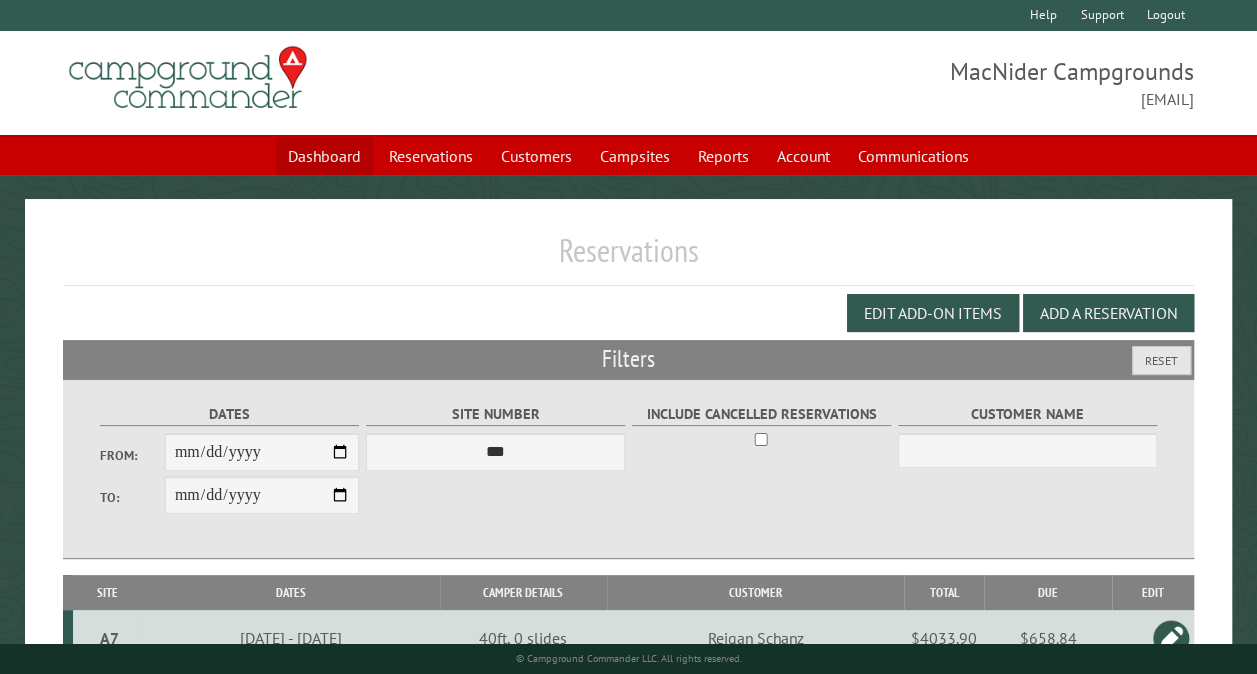 click on "Dashboard" at bounding box center (324, 156) 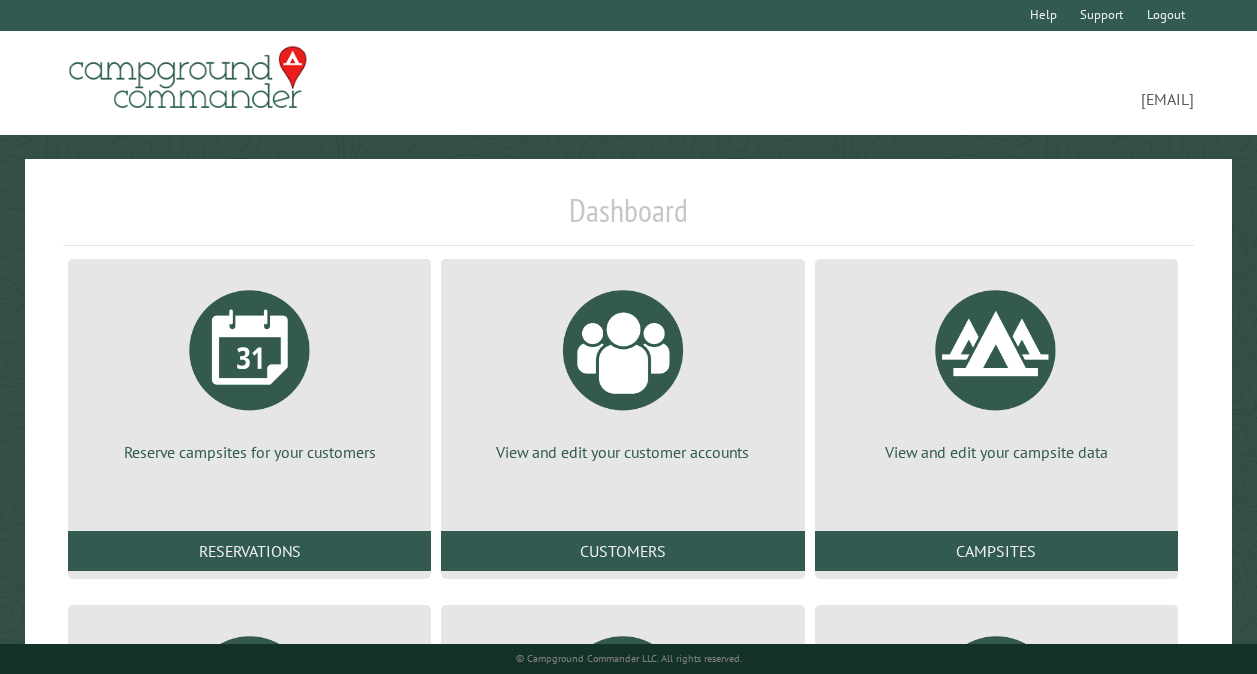 scroll, scrollTop: 0, scrollLeft: 0, axis: both 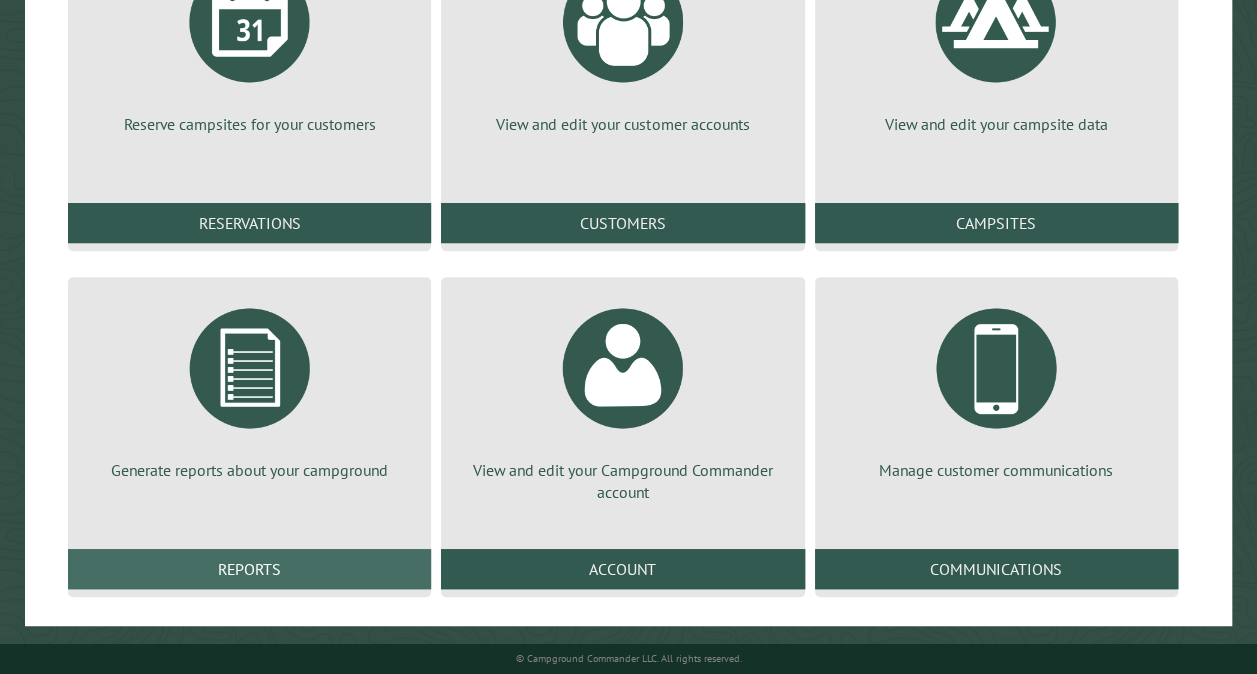 click on "Reports" at bounding box center [249, 569] 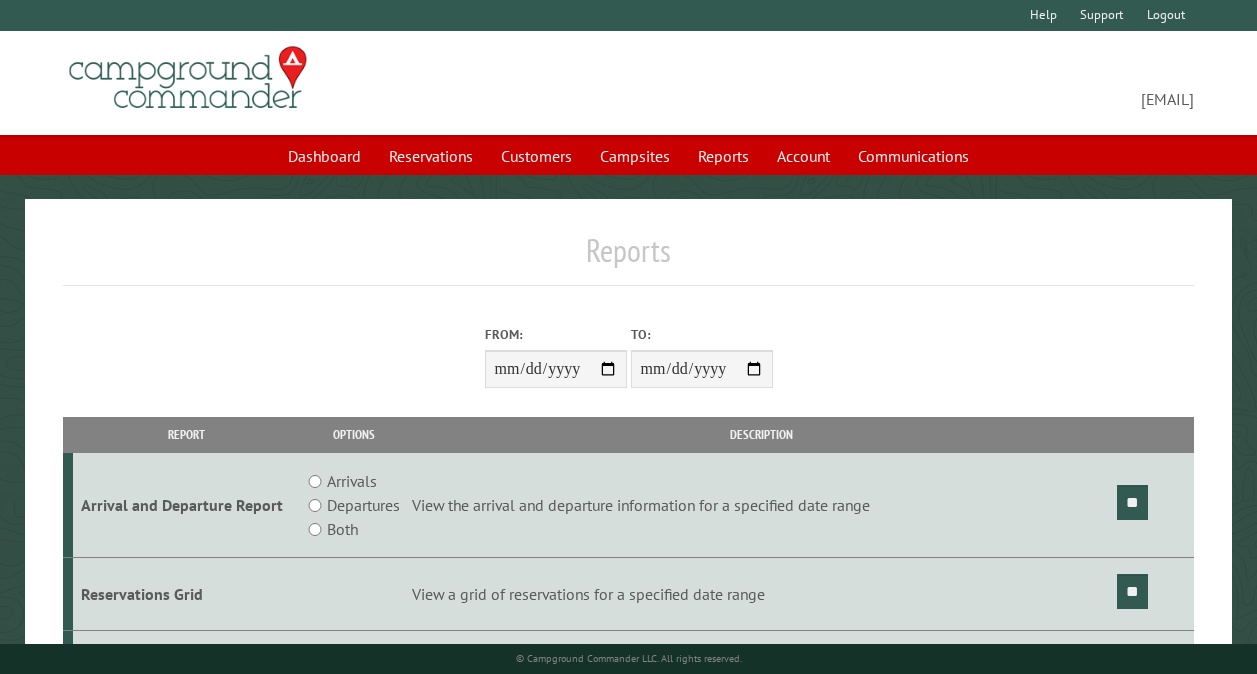 scroll, scrollTop: 0, scrollLeft: 0, axis: both 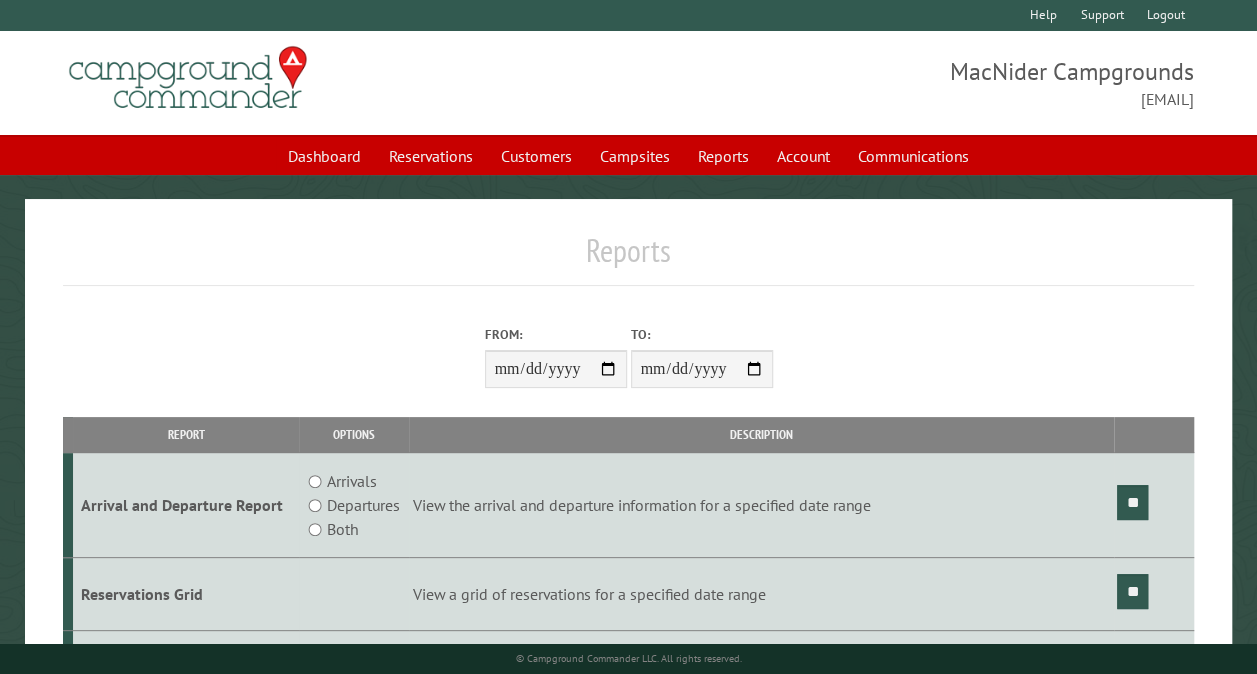 click on "From:" at bounding box center [556, 369] 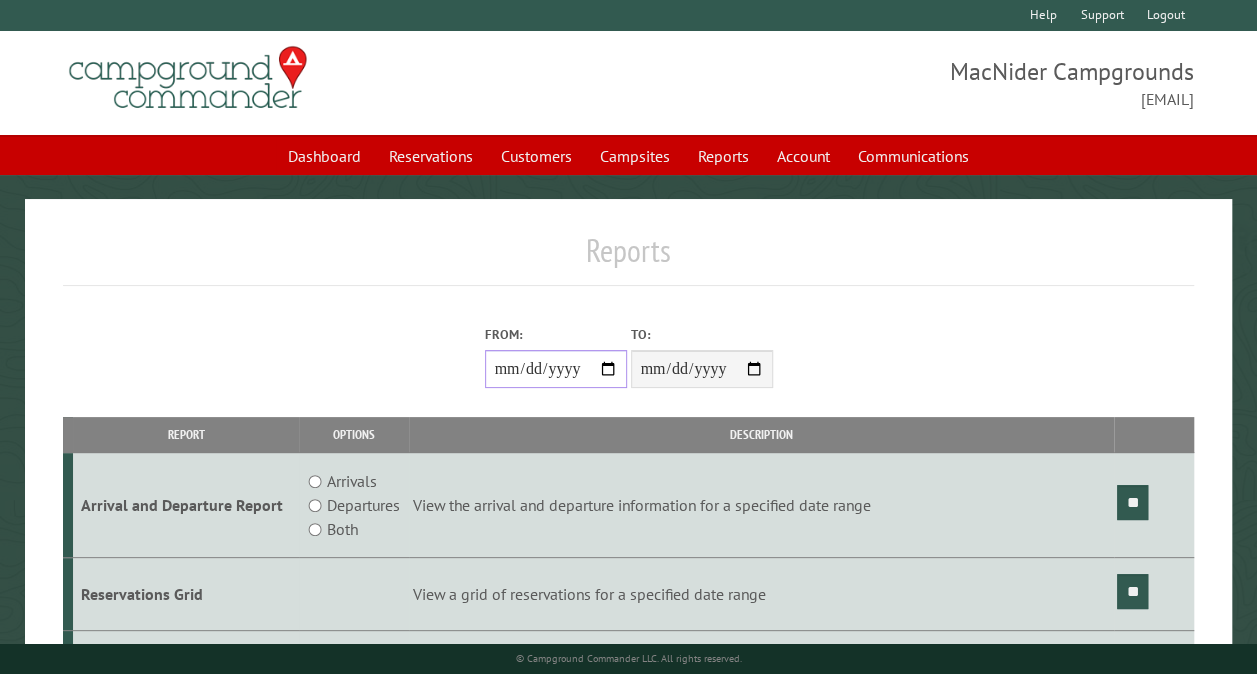 type on "**********" 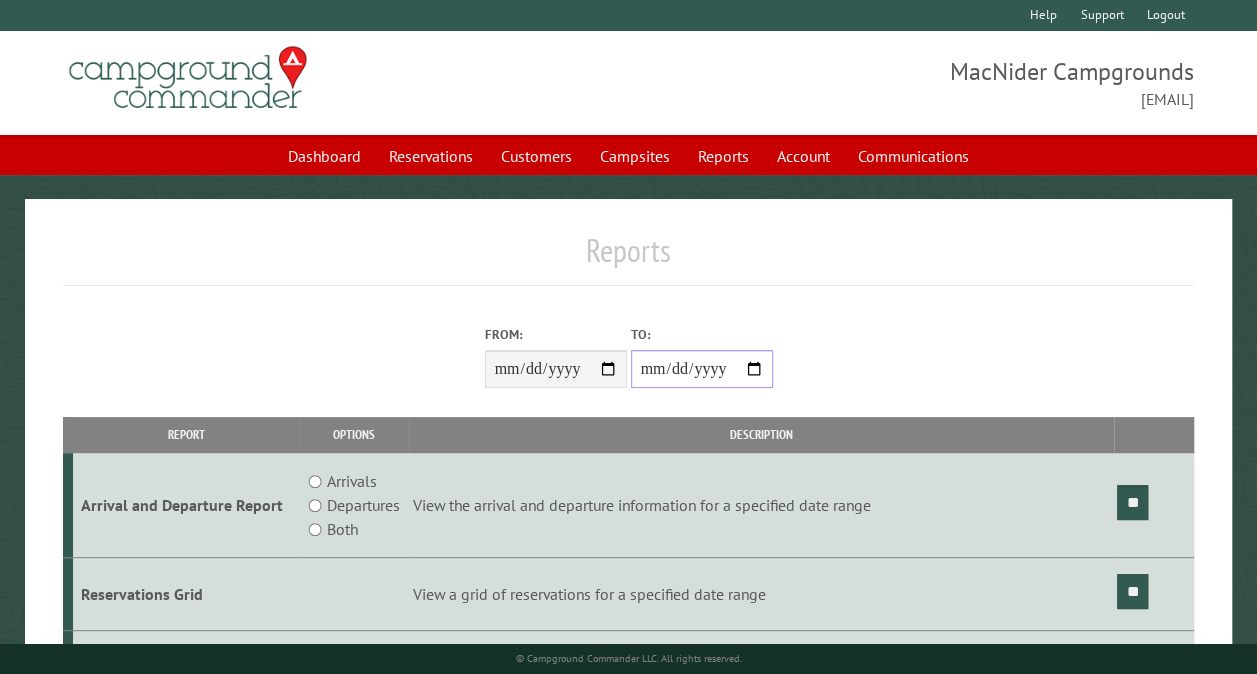 click on "**********" at bounding box center [702, 369] 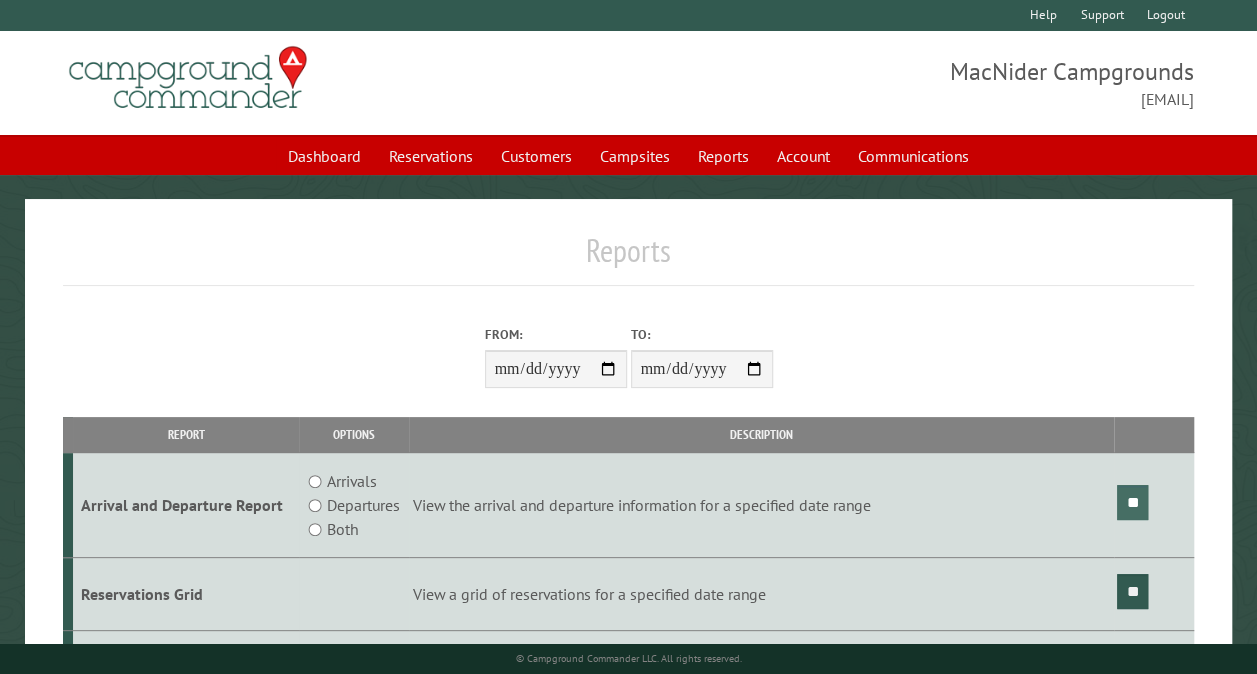 click on "**" at bounding box center (1132, 502) 